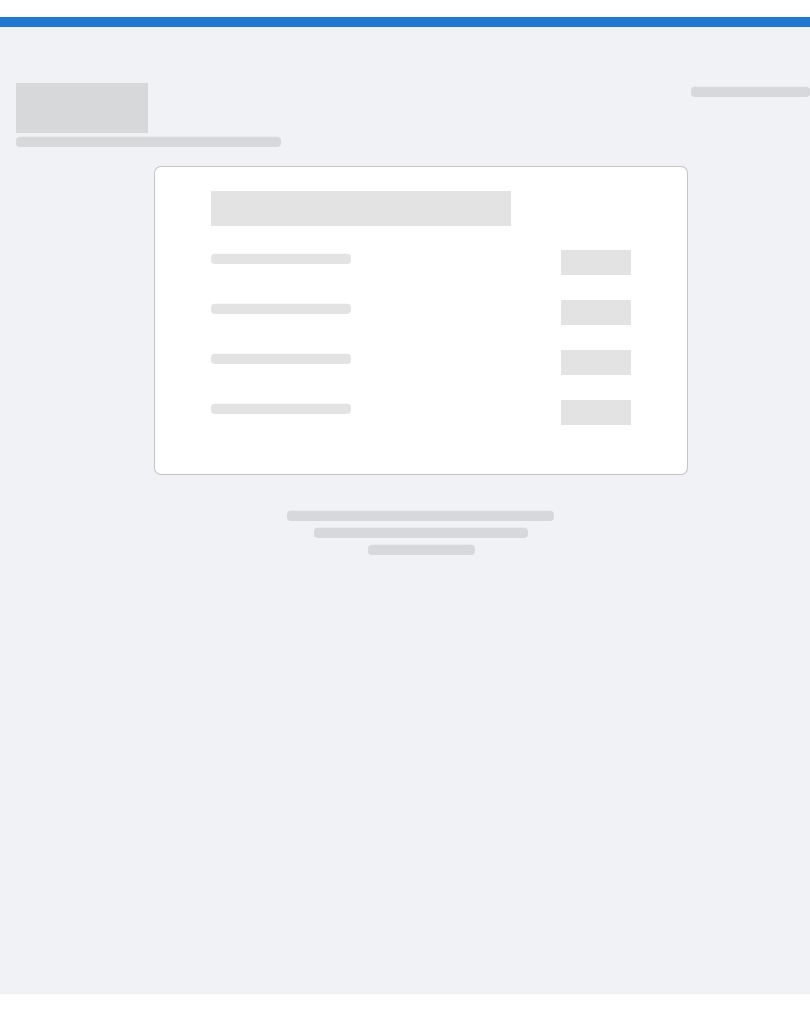 scroll, scrollTop: 0, scrollLeft: 0, axis: both 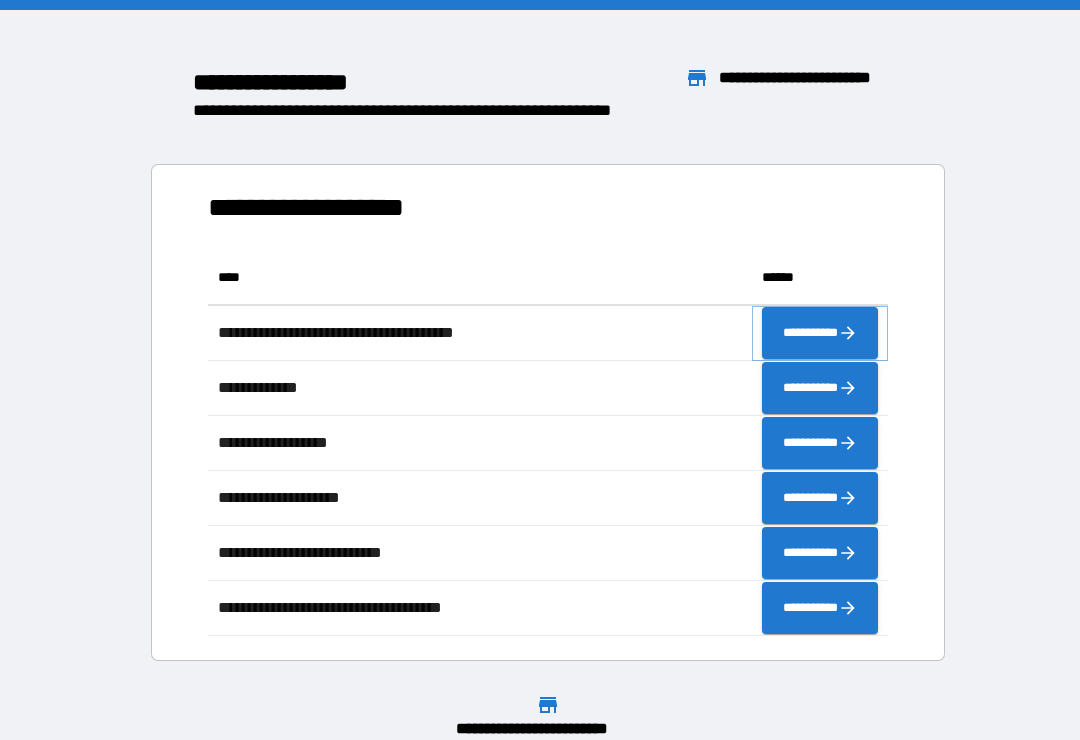 click on "**********" at bounding box center (820, 333) 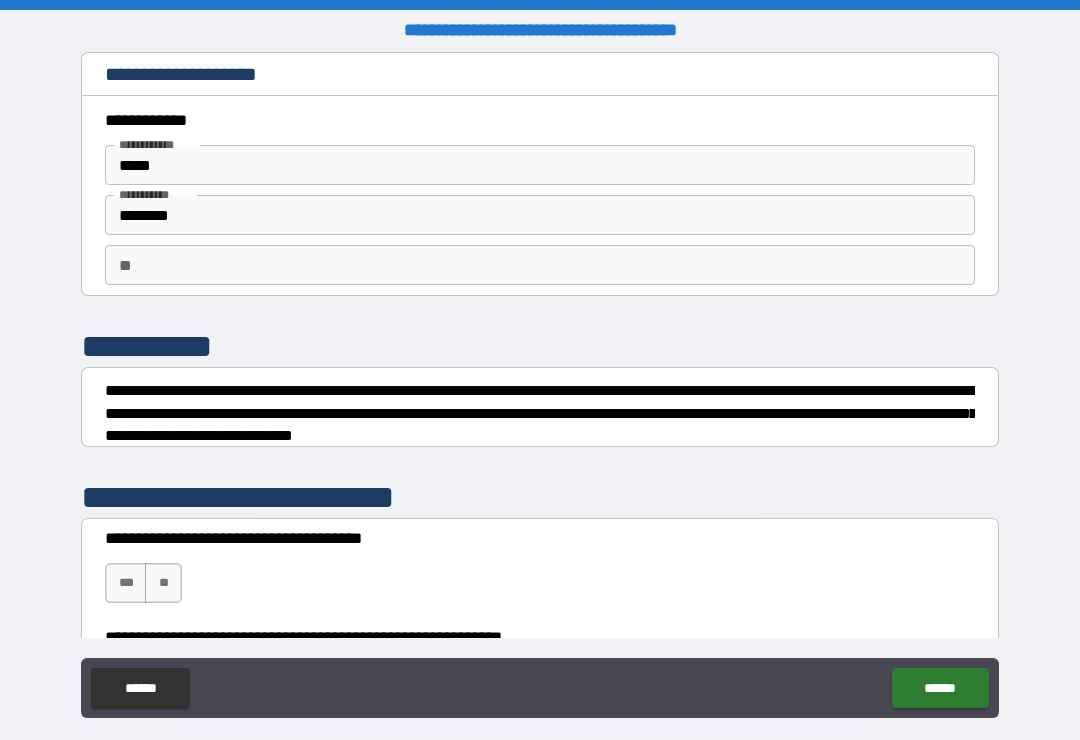 click on "**" at bounding box center [540, 265] 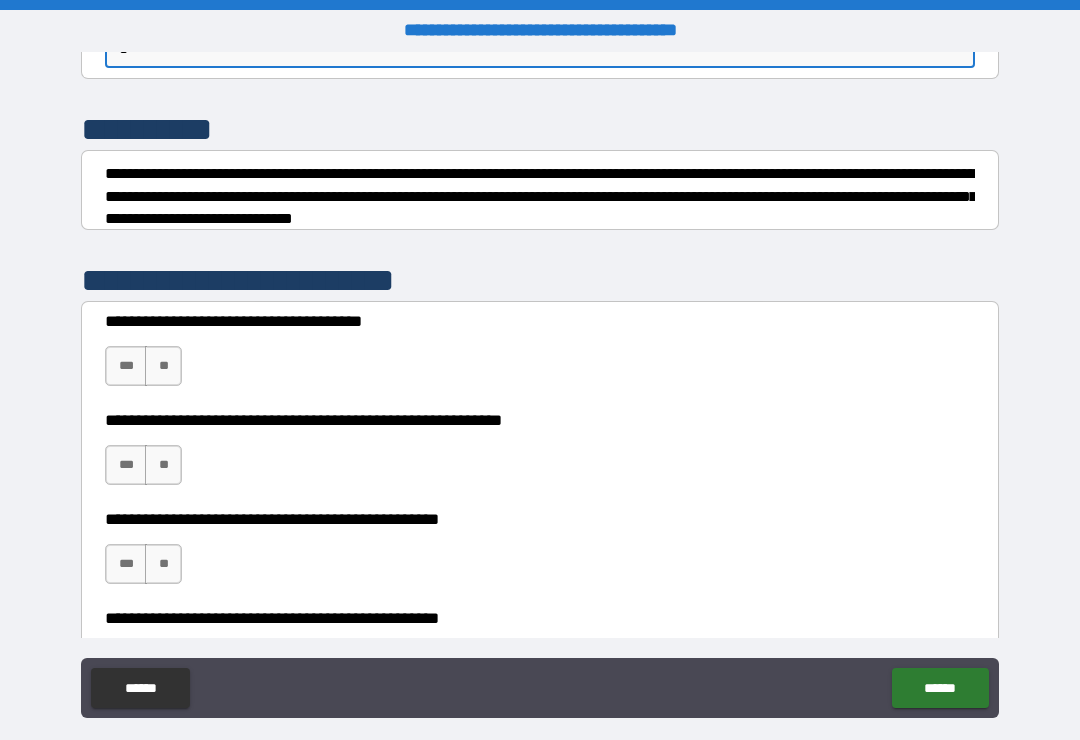 scroll, scrollTop: 220, scrollLeft: 0, axis: vertical 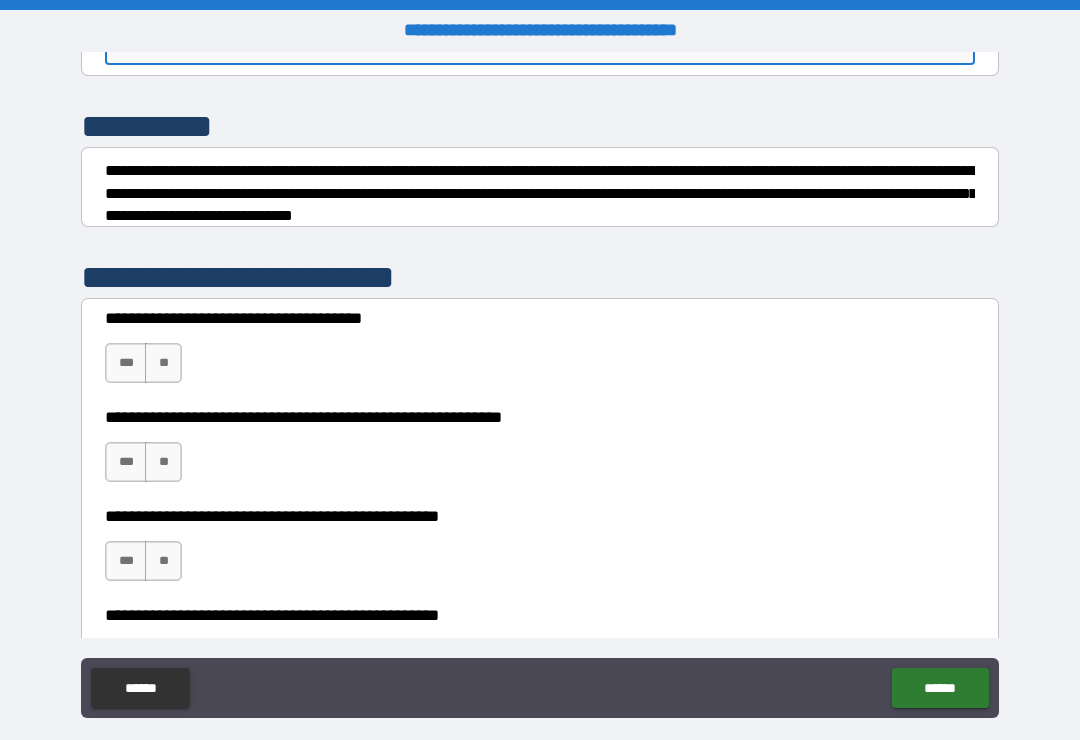 type on "*" 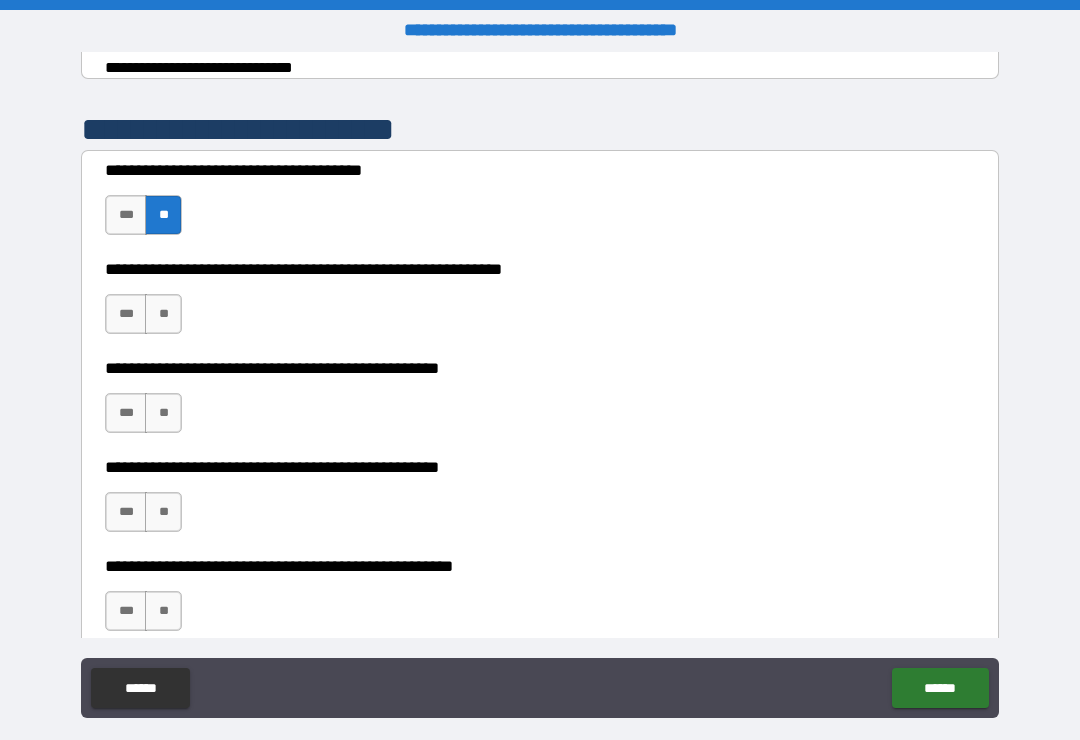 scroll, scrollTop: 377, scrollLeft: 0, axis: vertical 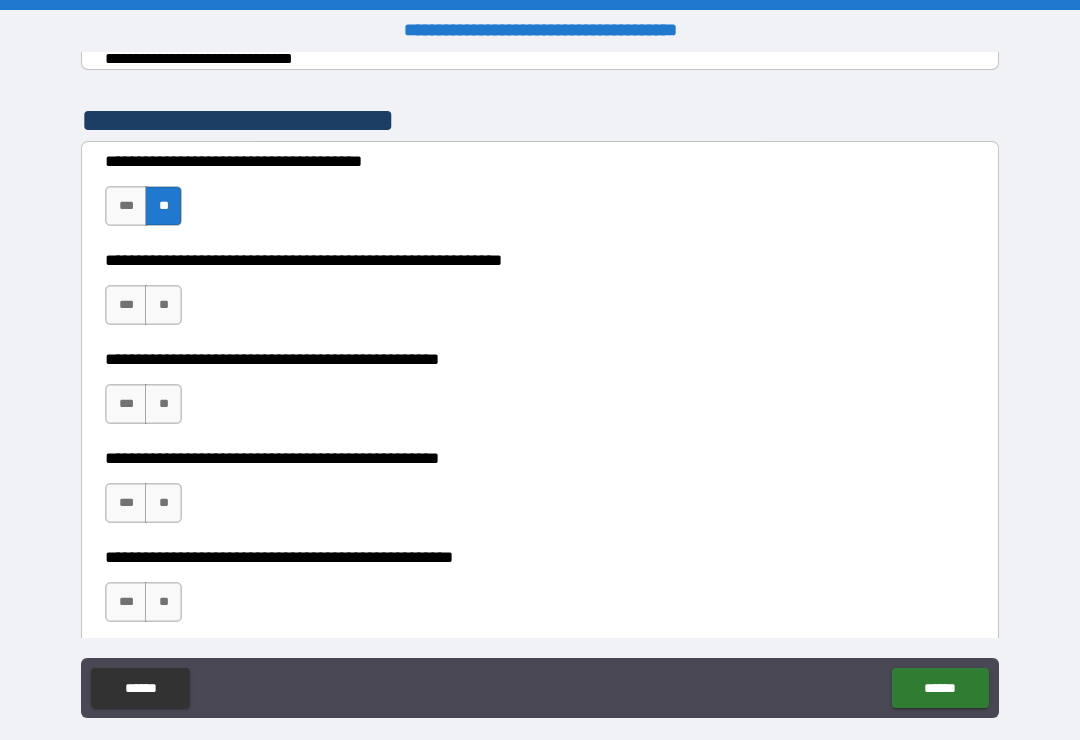 click on "**" at bounding box center [163, 305] 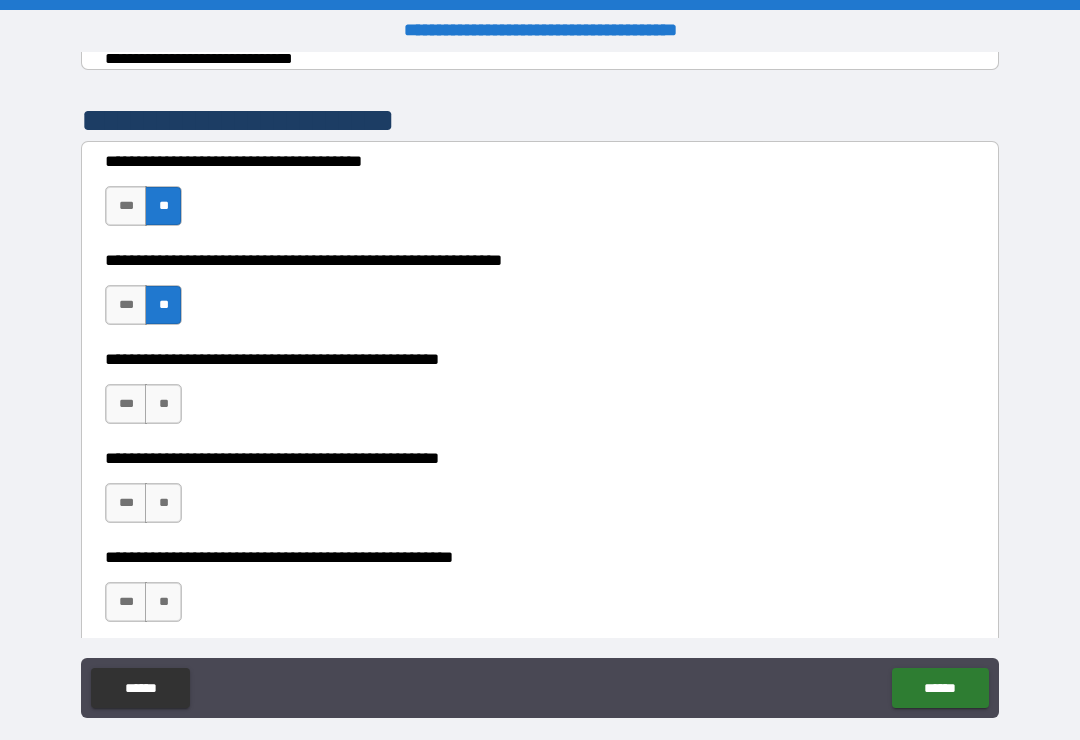 click on "***" at bounding box center [126, 404] 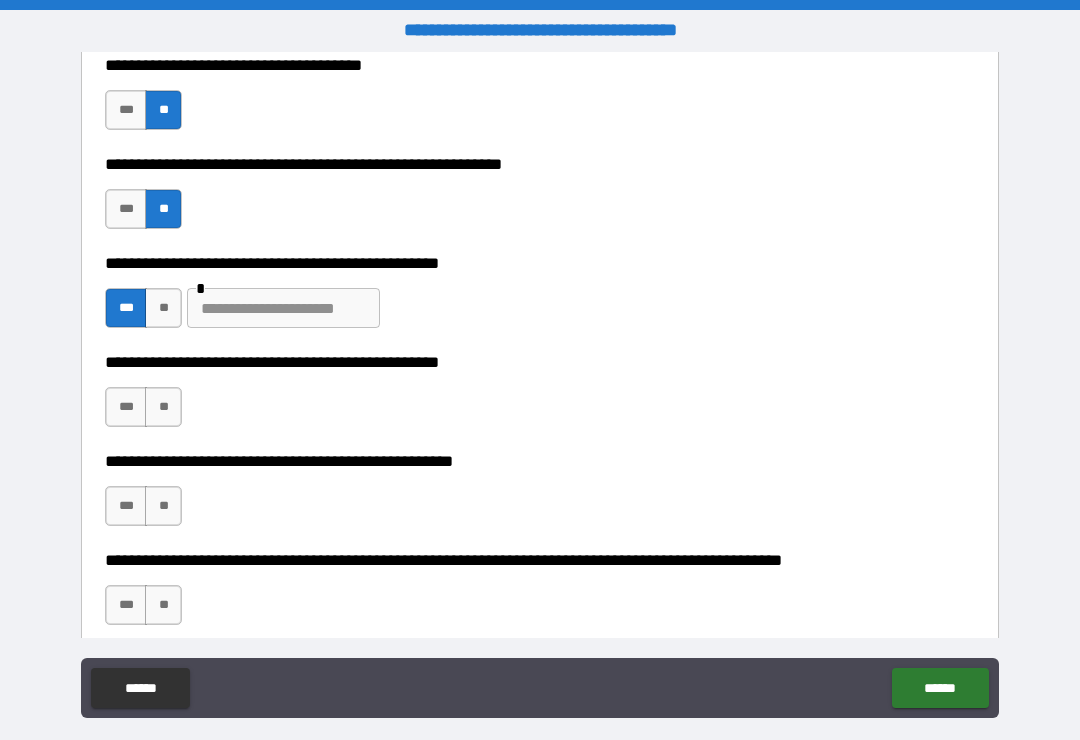 scroll, scrollTop: 489, scrollLeft: 0, axis: vertical 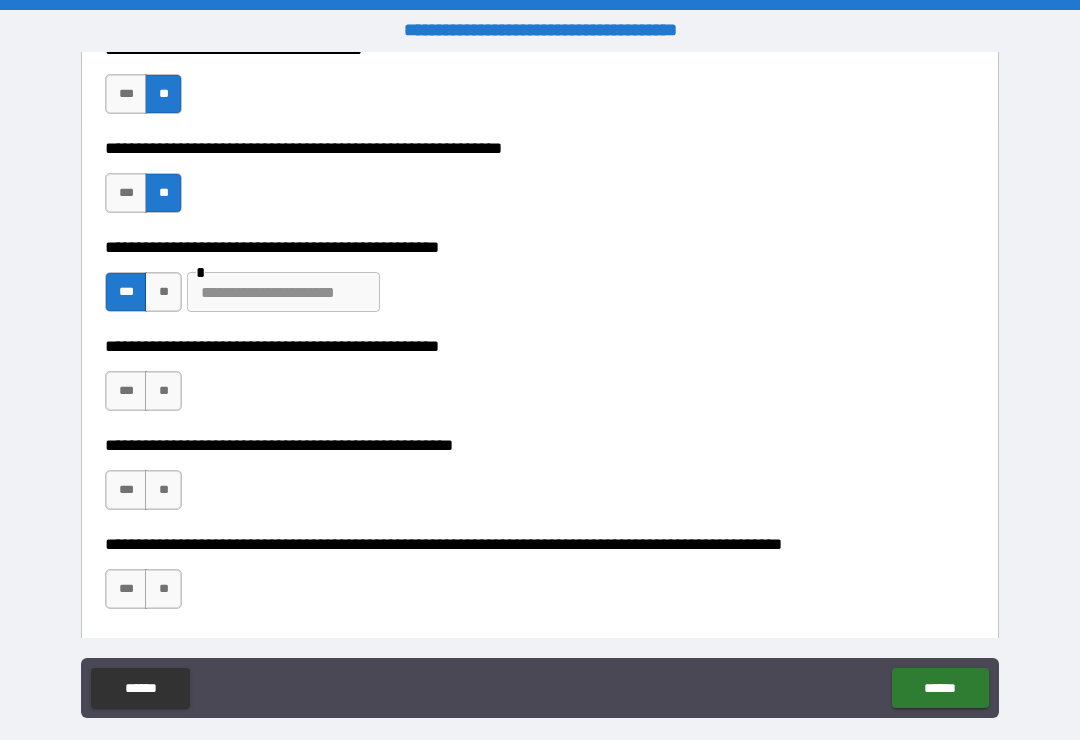 click on "***" at bounding box center (126, 391) 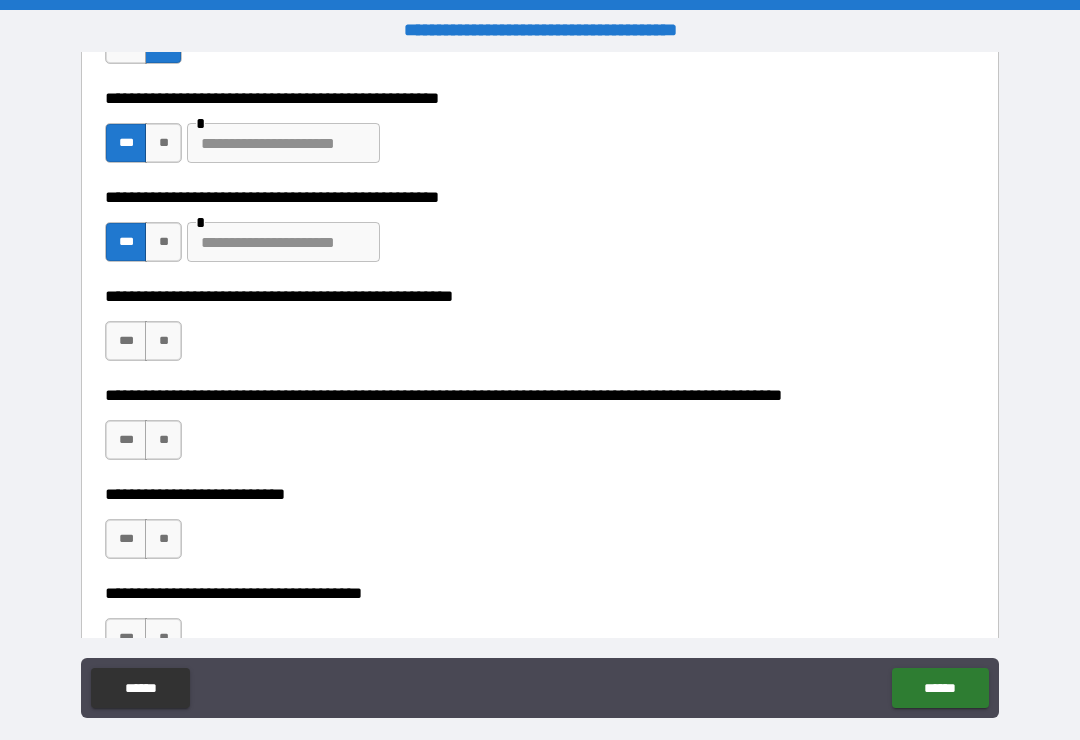 scroll, scrollTop: 641, scrollLeft: 0, axis: vertical 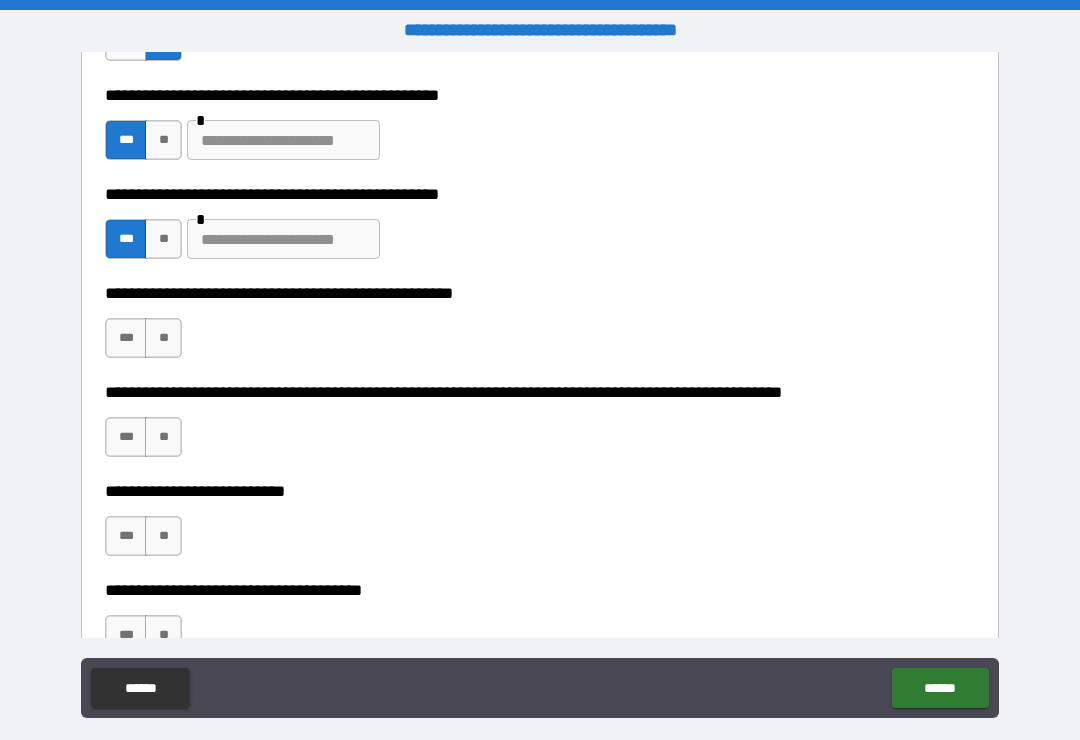 click on "**" at bounding box center (163, 338) 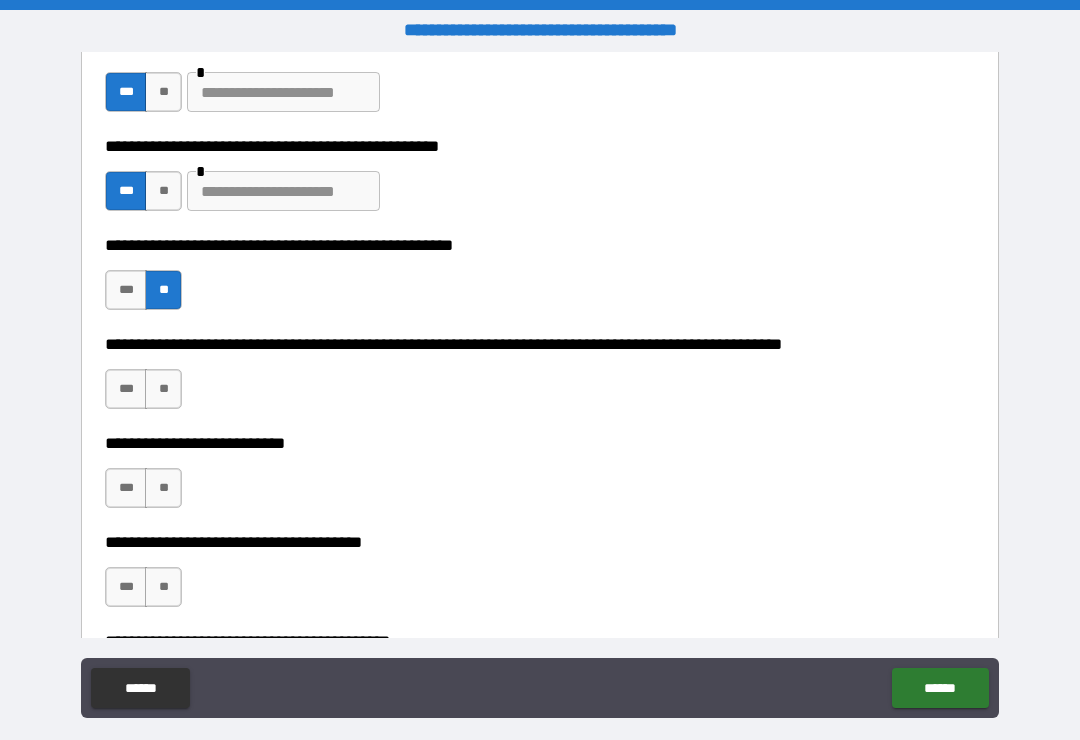 scroll, scrollTop: 696, scrollLeft: 0, axis: vertical 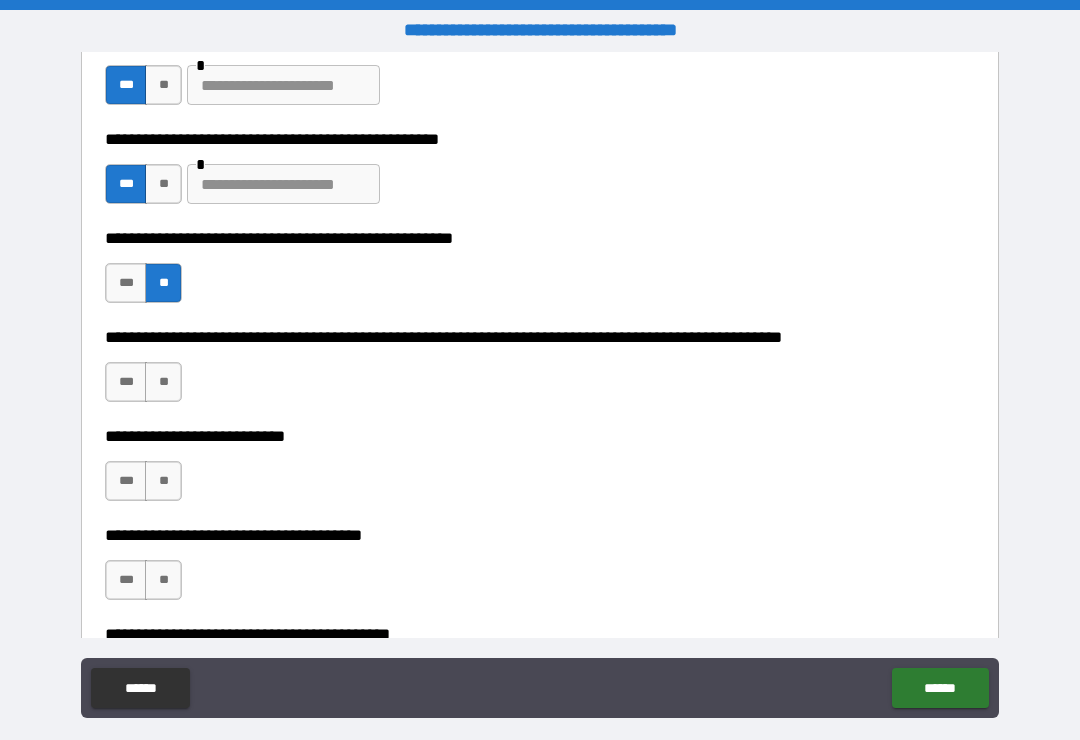 click on "**" at bounding box center [163, 382] 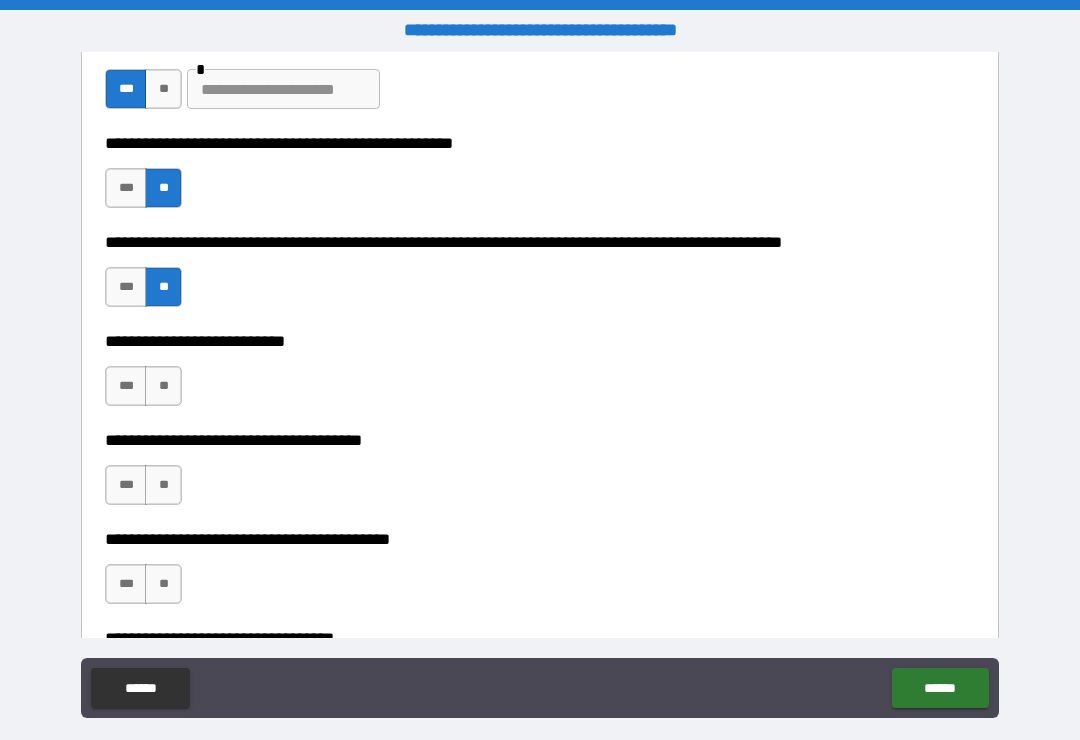 scroll, scrollTop: 814, scrollLeft: 0, axis: vertical 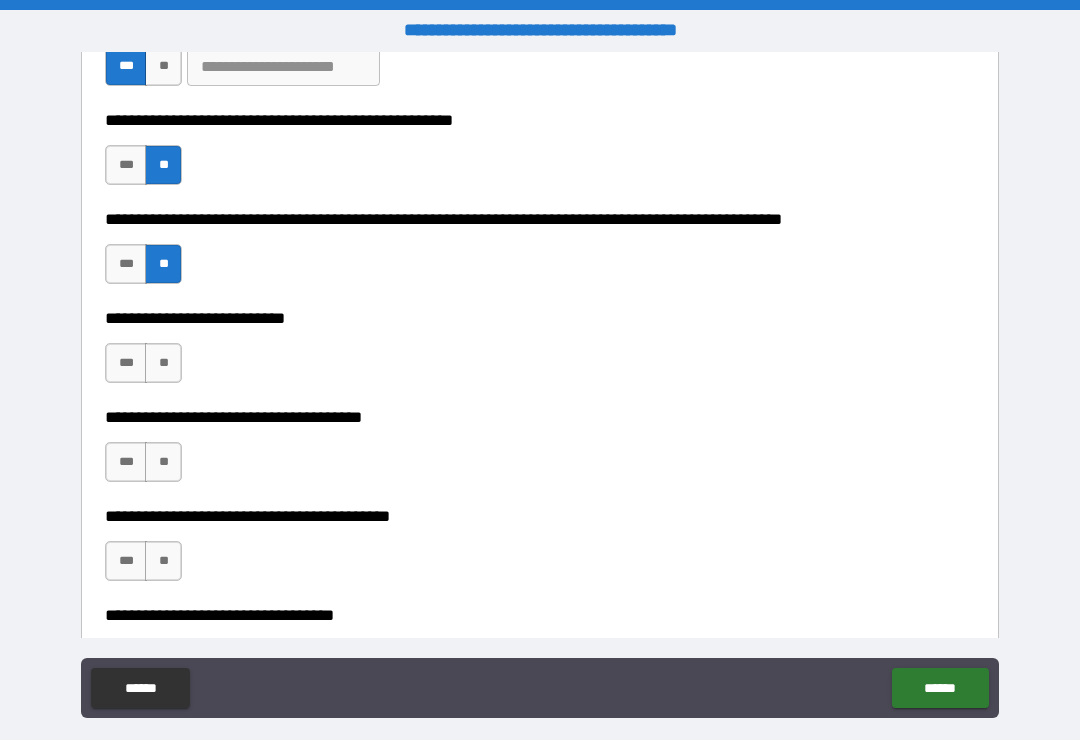 click on "**" at bounding box center (163, 363) 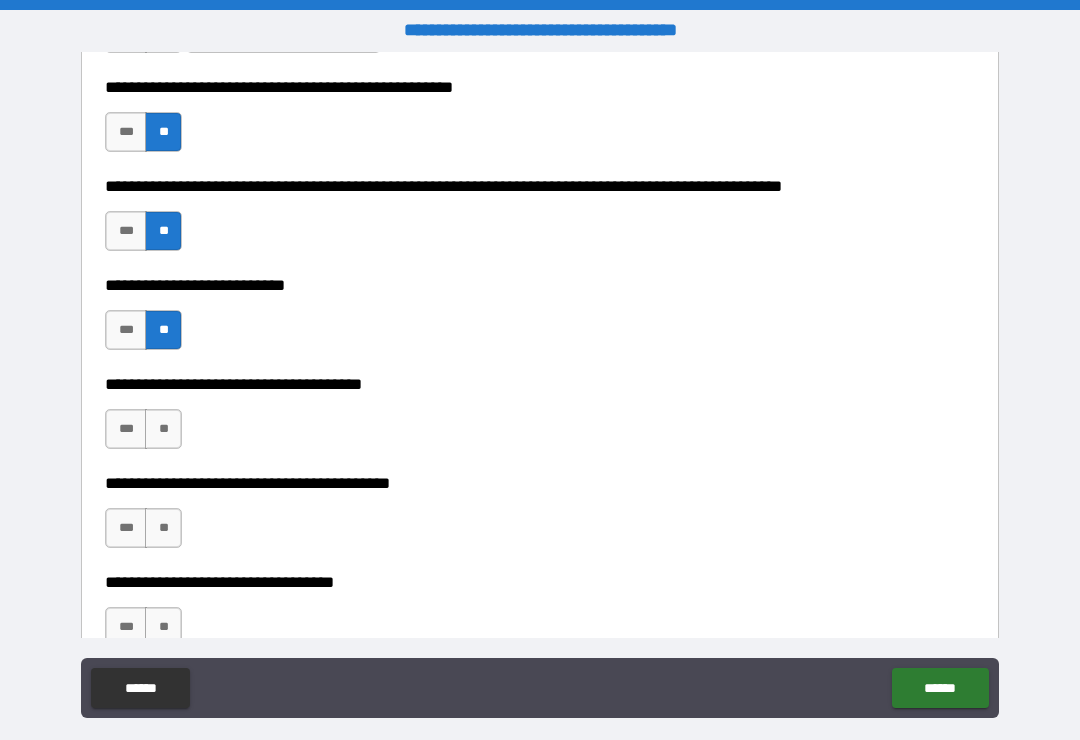 scroll, scrollTop: 853, scrollLeft: 0, axis: vertical 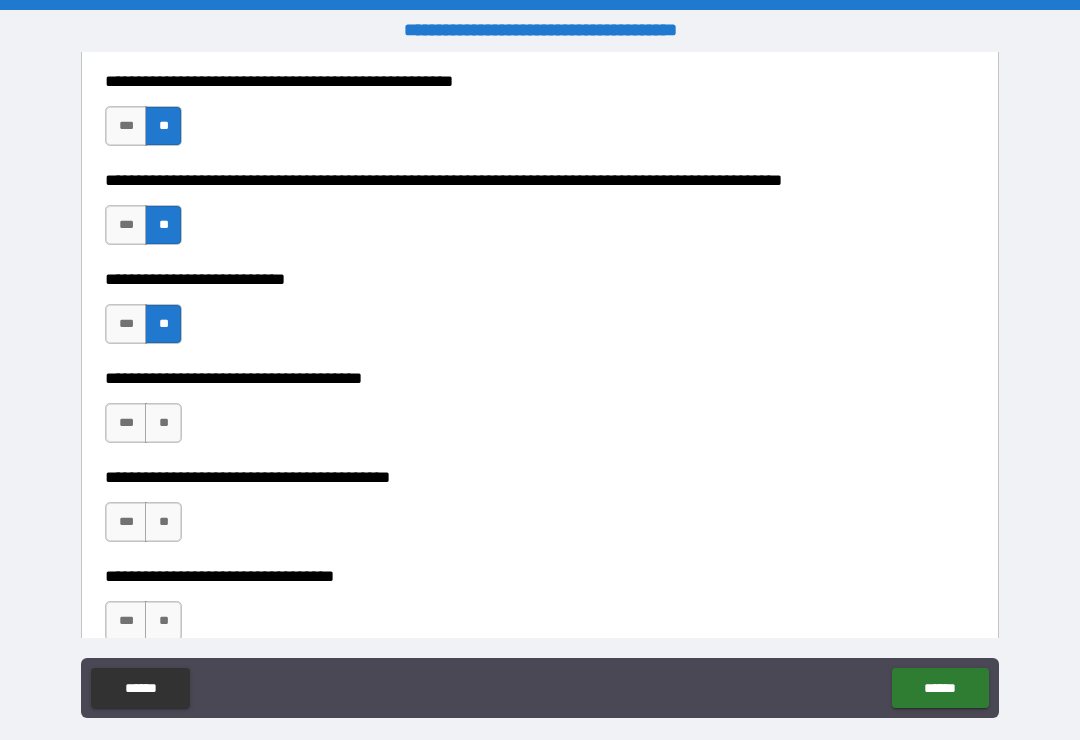 click on "**" at bounding box center [163, 423] 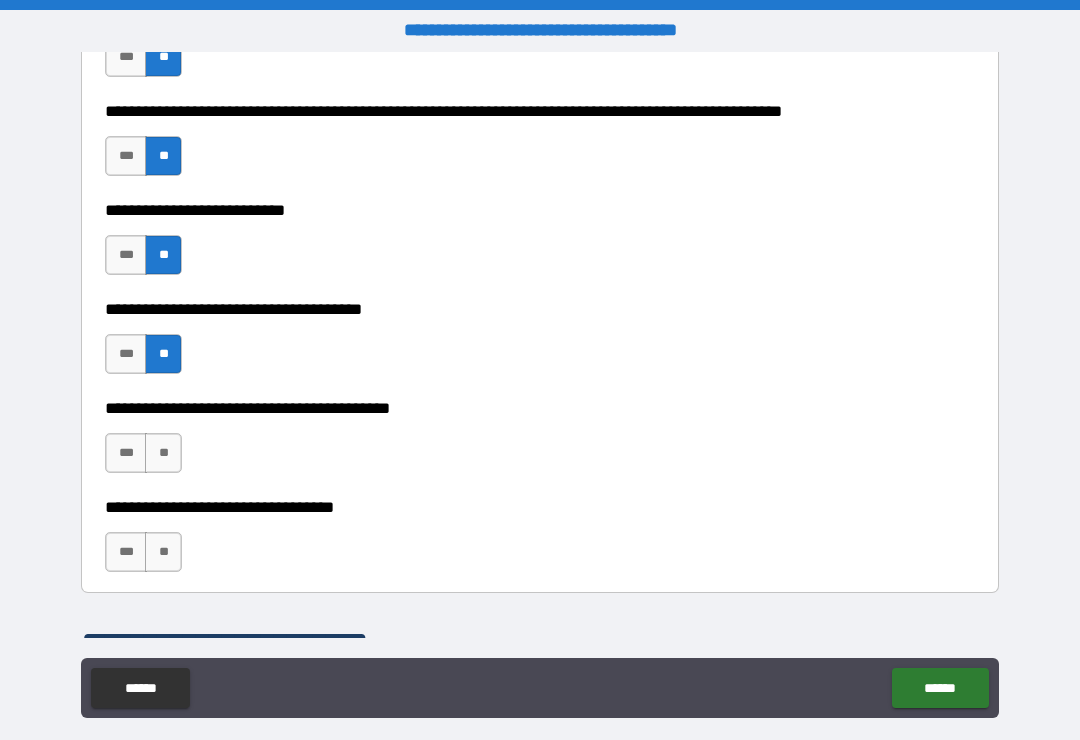 scroll, scrollTop: 933, scrollLeft: 0, axis: vertical 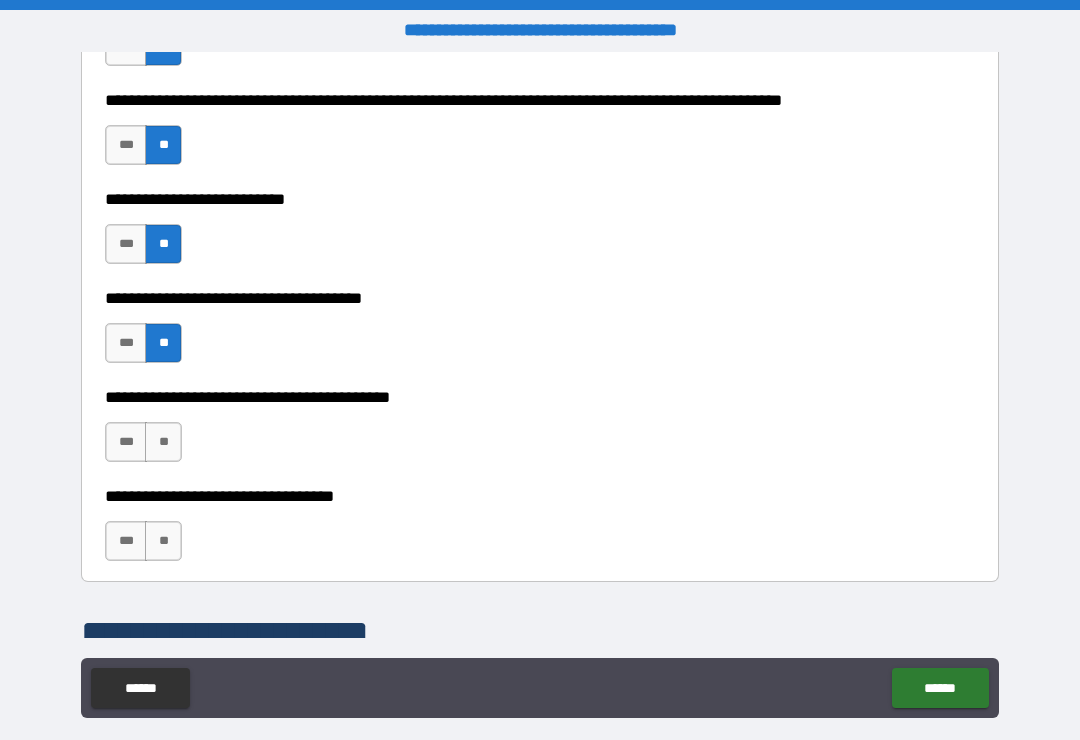 click on "**" at bounding box center (163, 442) 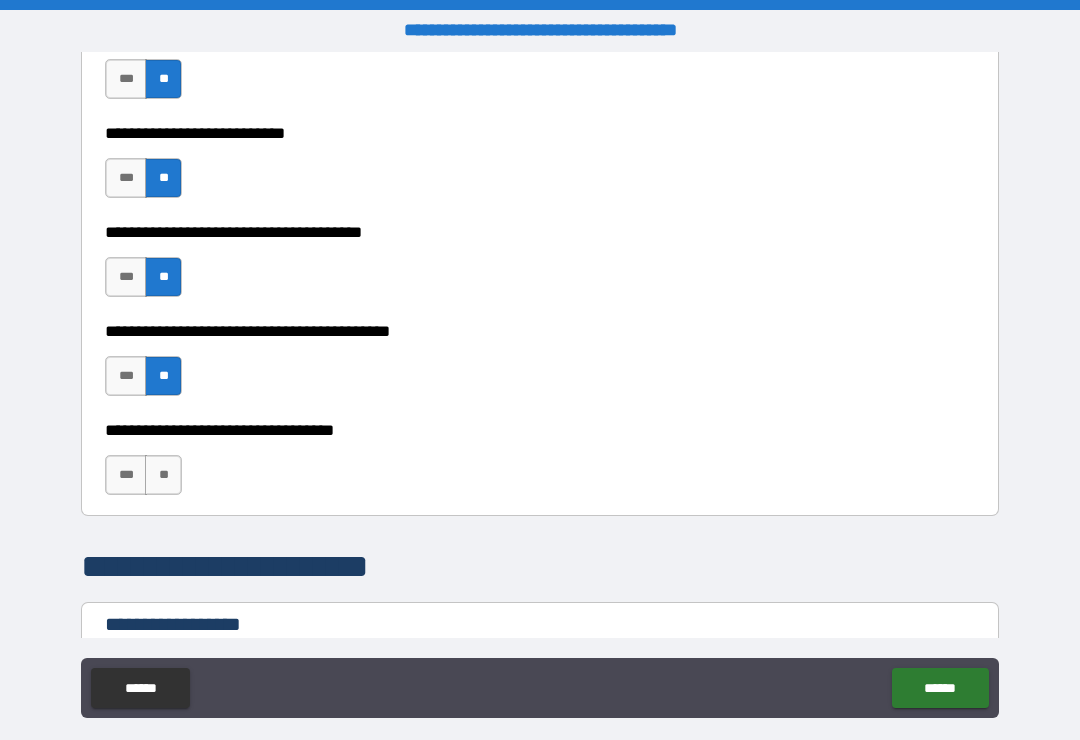 click on "**" at bounding box center [163, 475] 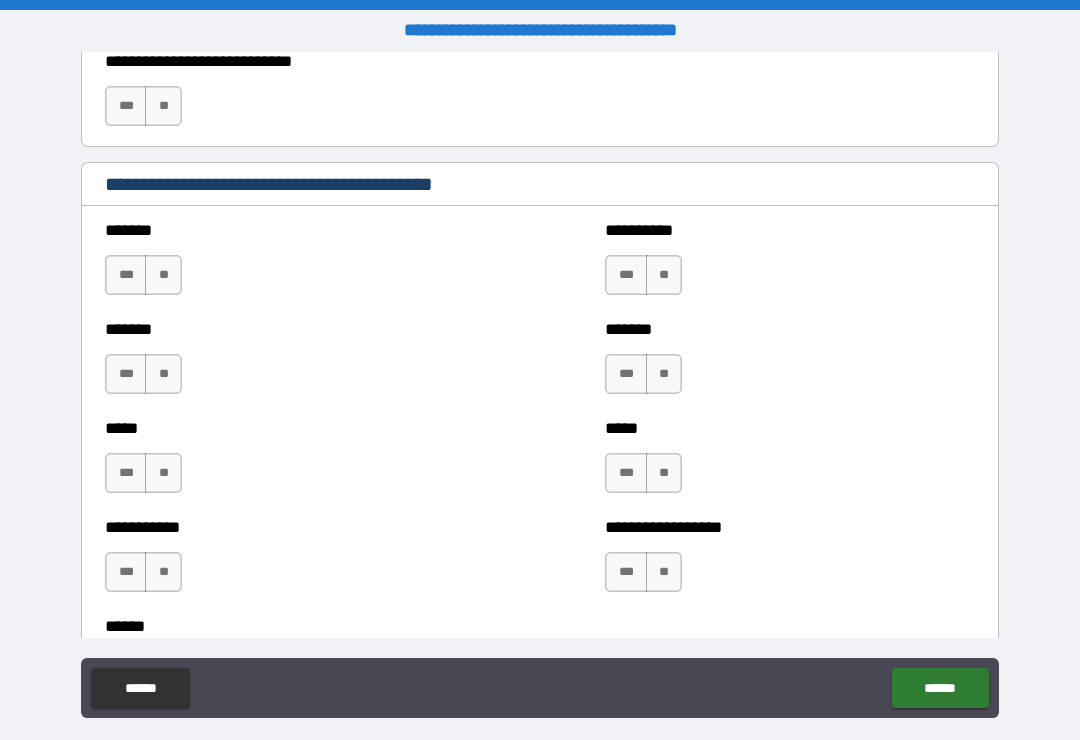 scroll, scrollTop: 1706, scrollLeft: 0, axis: vertical 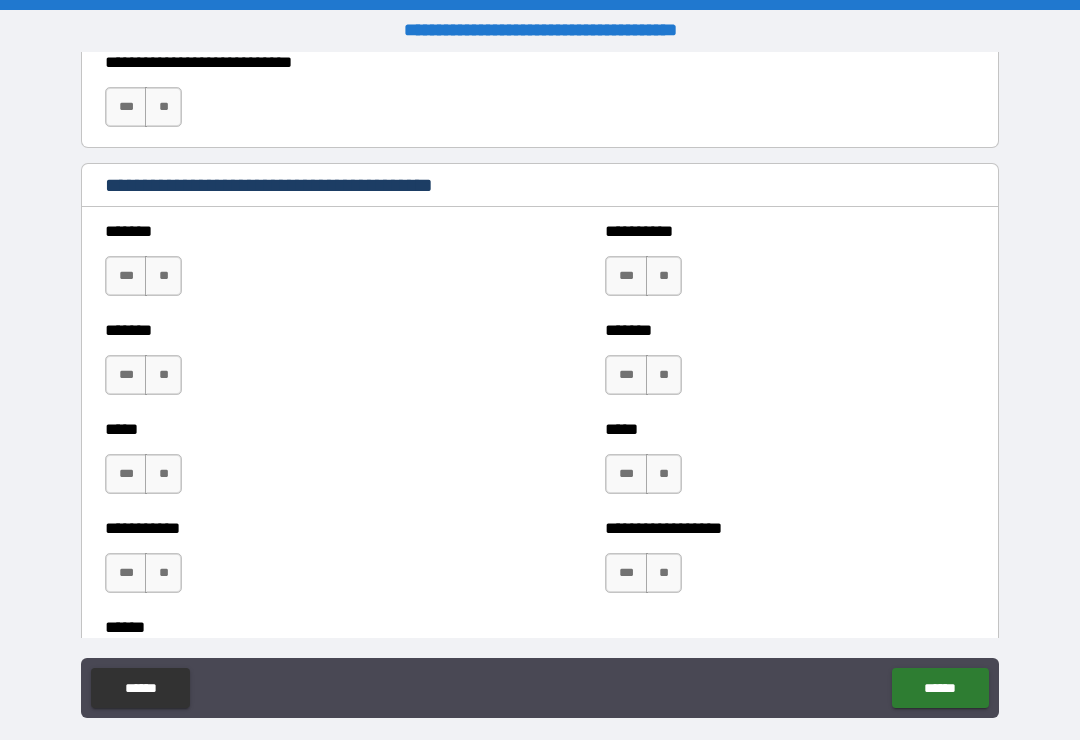 click on "**" at bounding box center [163, 276] 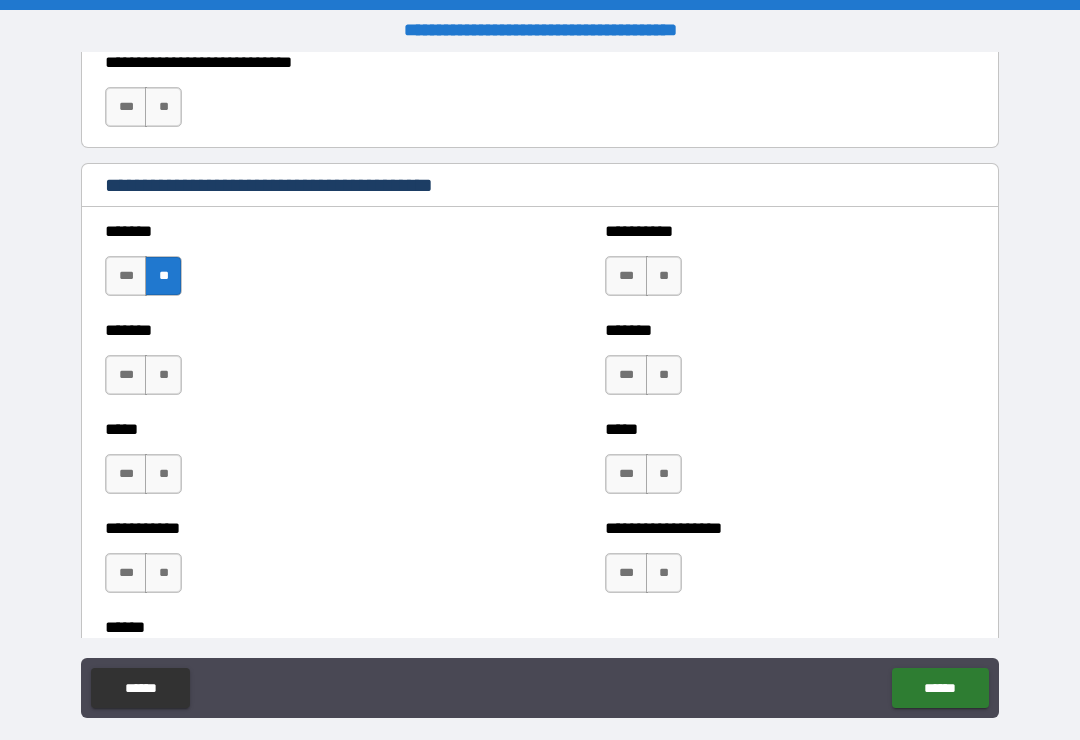 click on "**" at bounding box center [163, 375] 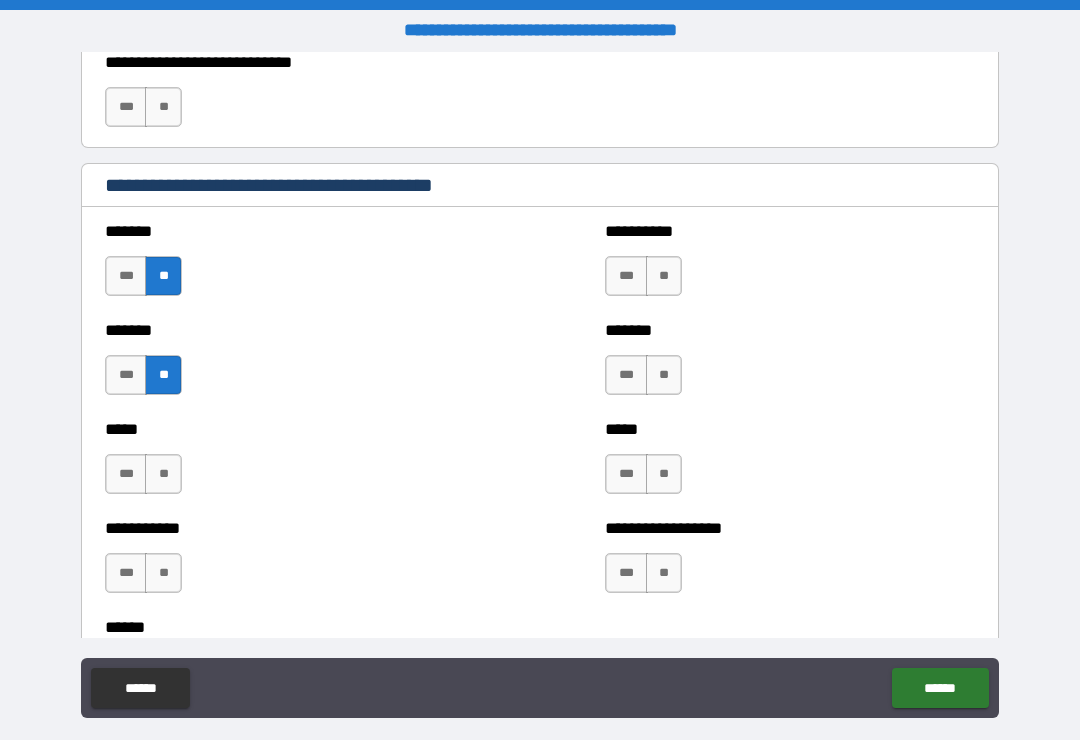 click on "**" at bounding box center (163, 474) 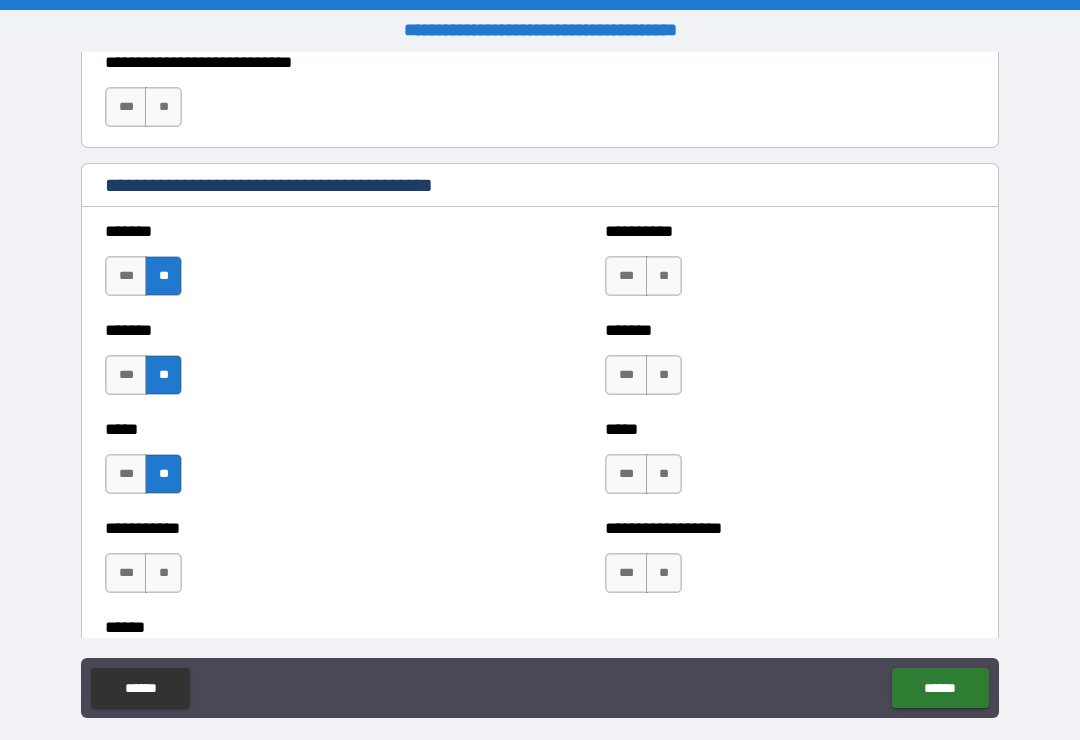 click on "**" at bounding box center (163, 573) 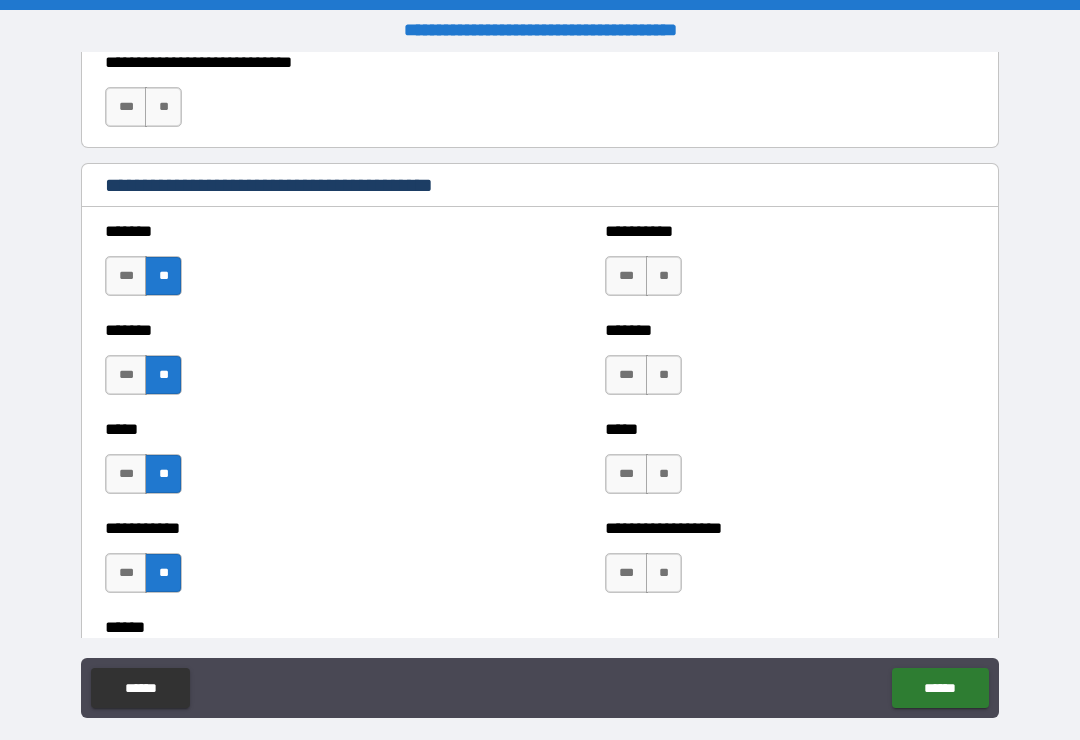 click on "**" at bounding box center (664, 276) 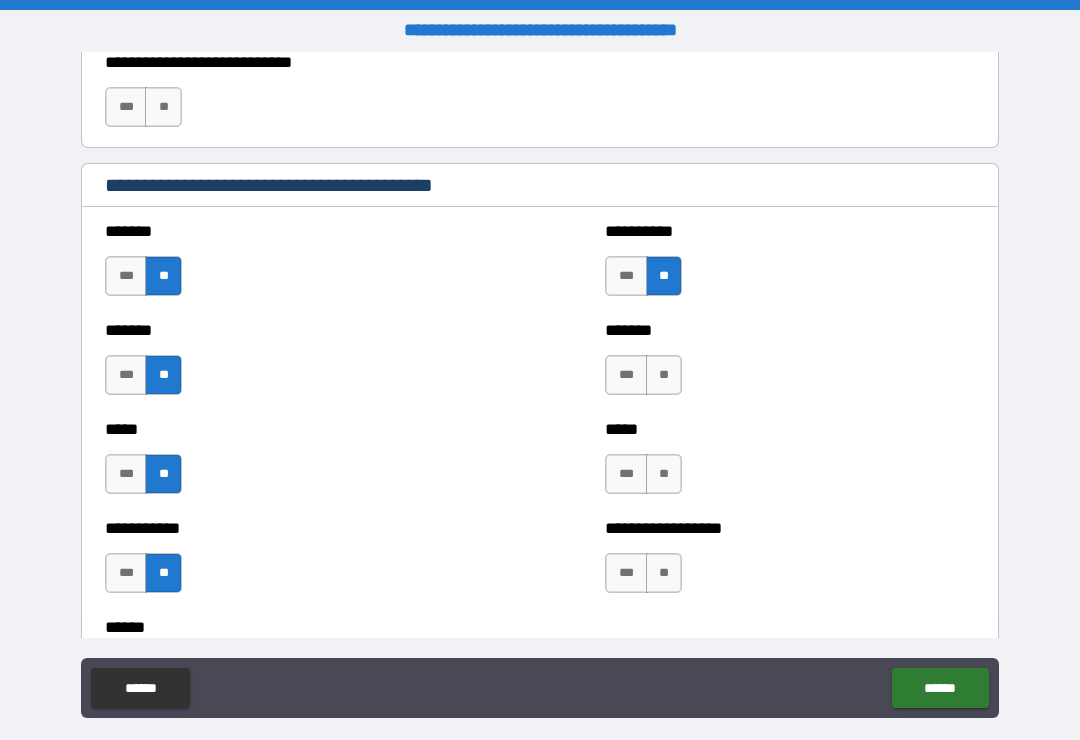 click on "**" at bounding box center (664, 375) 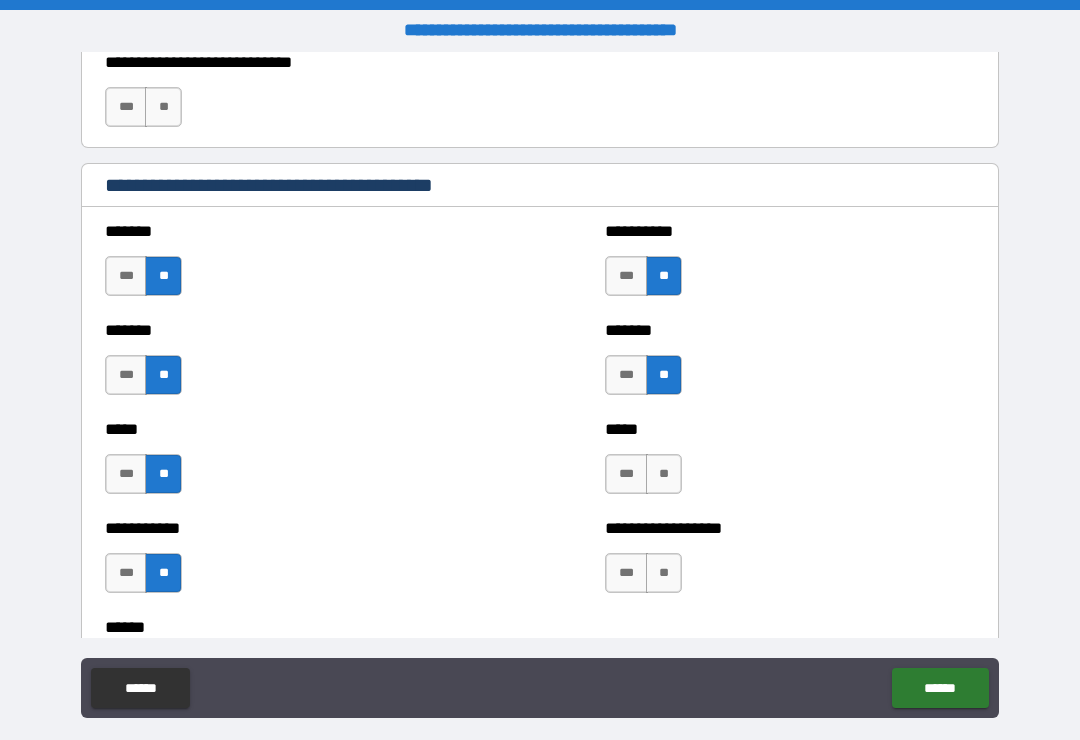 click on "**" at bounding box center (664, 474) 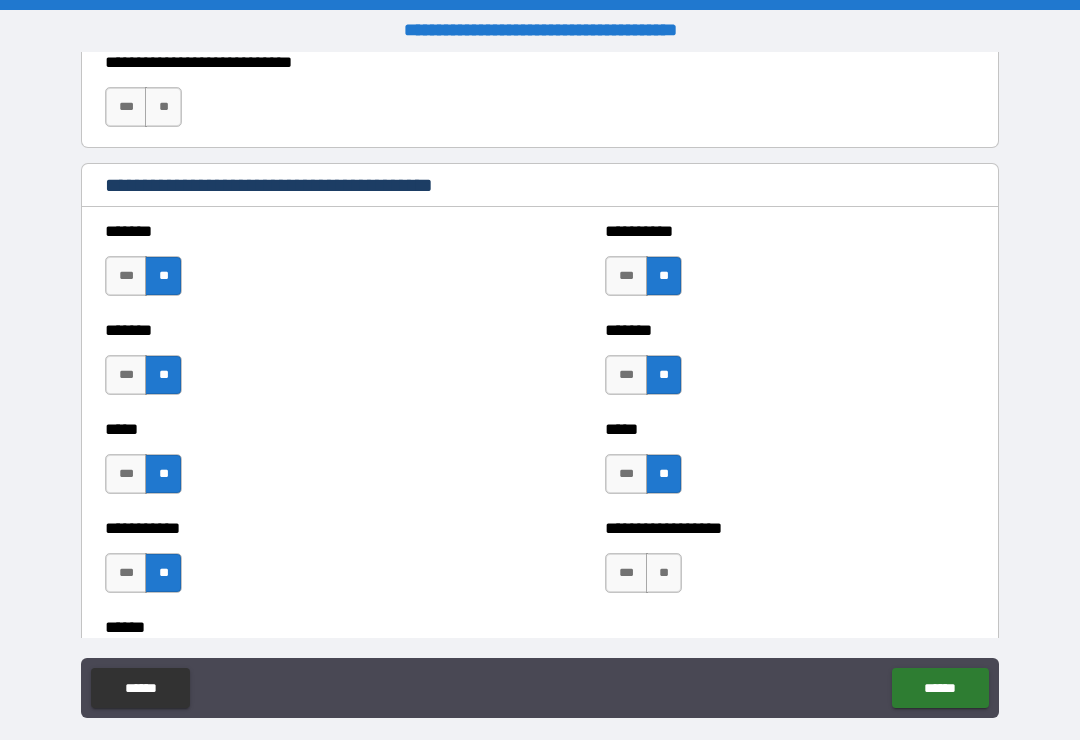 click on "**" at bounding box center (664, 573) 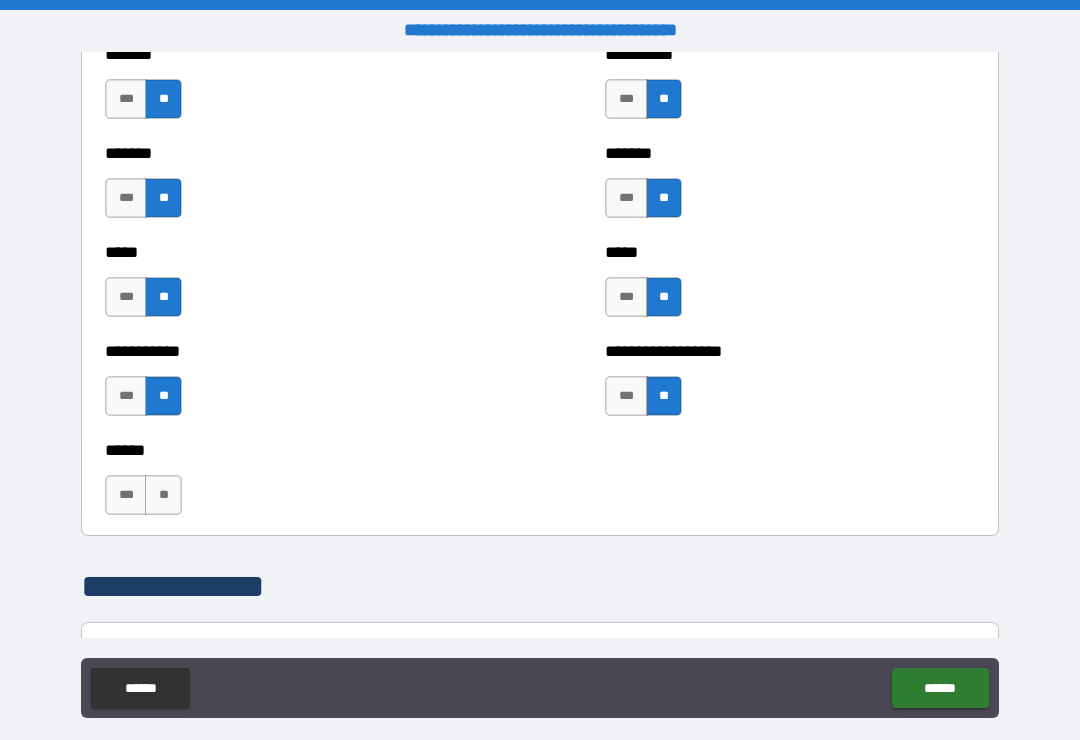 click on "**" at bounding box center [163, 495] 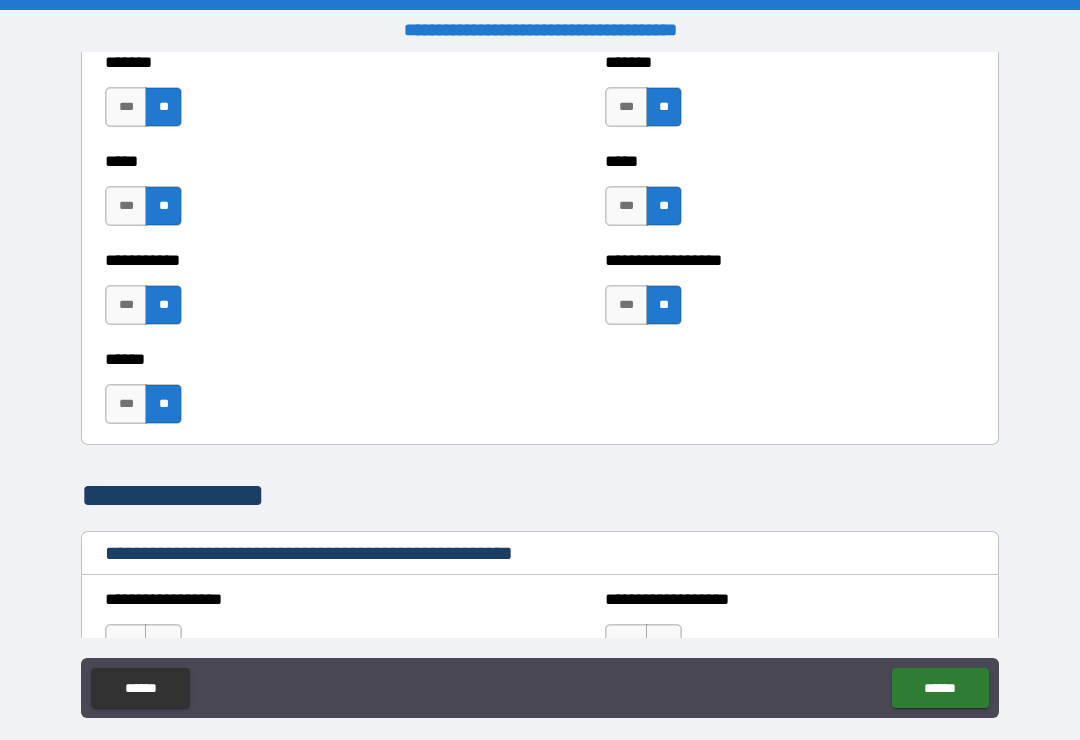 scroll, scrollTop: 2305, scrollLeft: 0, axis: vertical 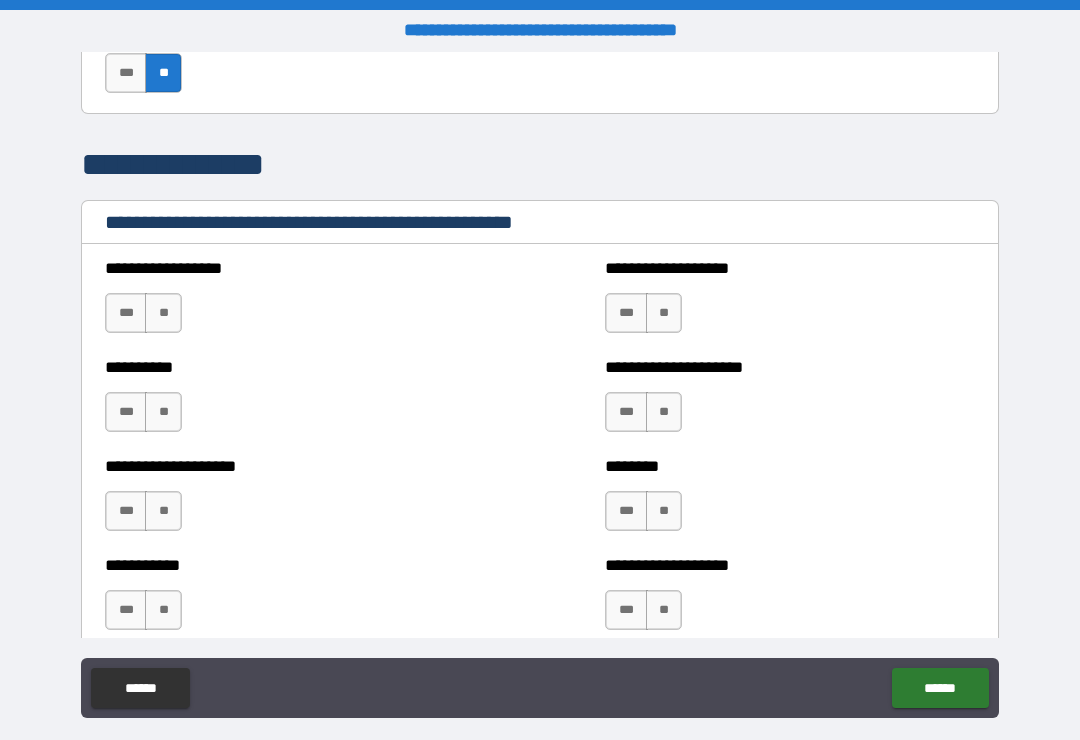 click on "**" at bounding box center [163, 313] 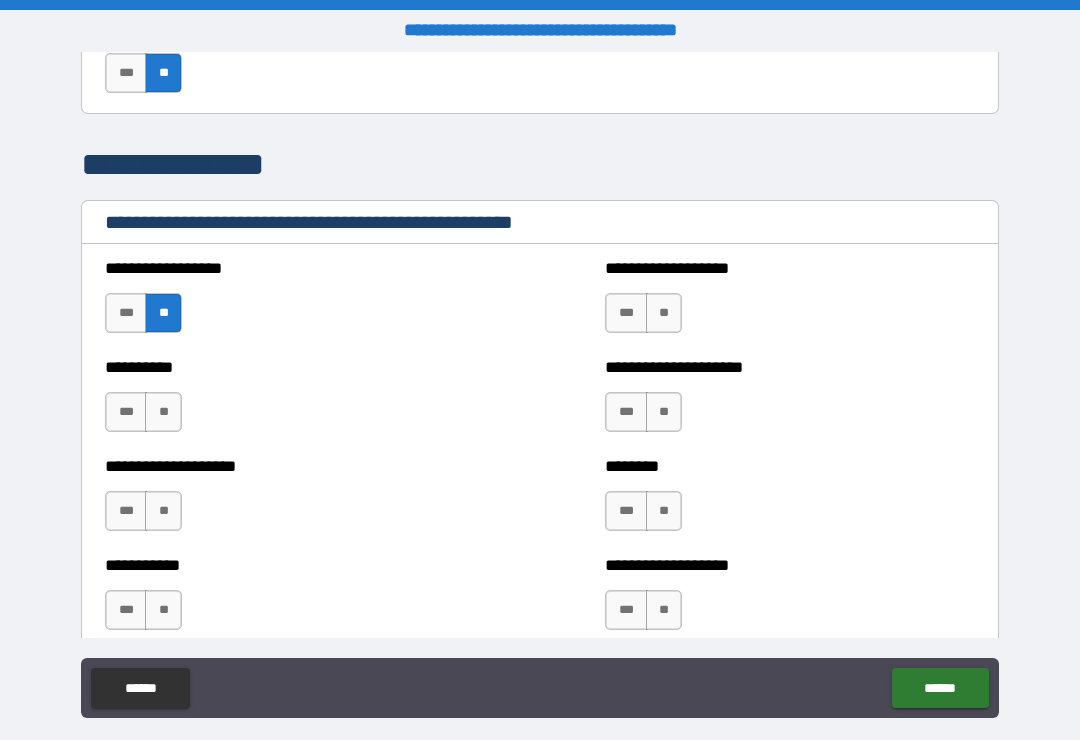 click on "**" at bounding box center [664, 313] 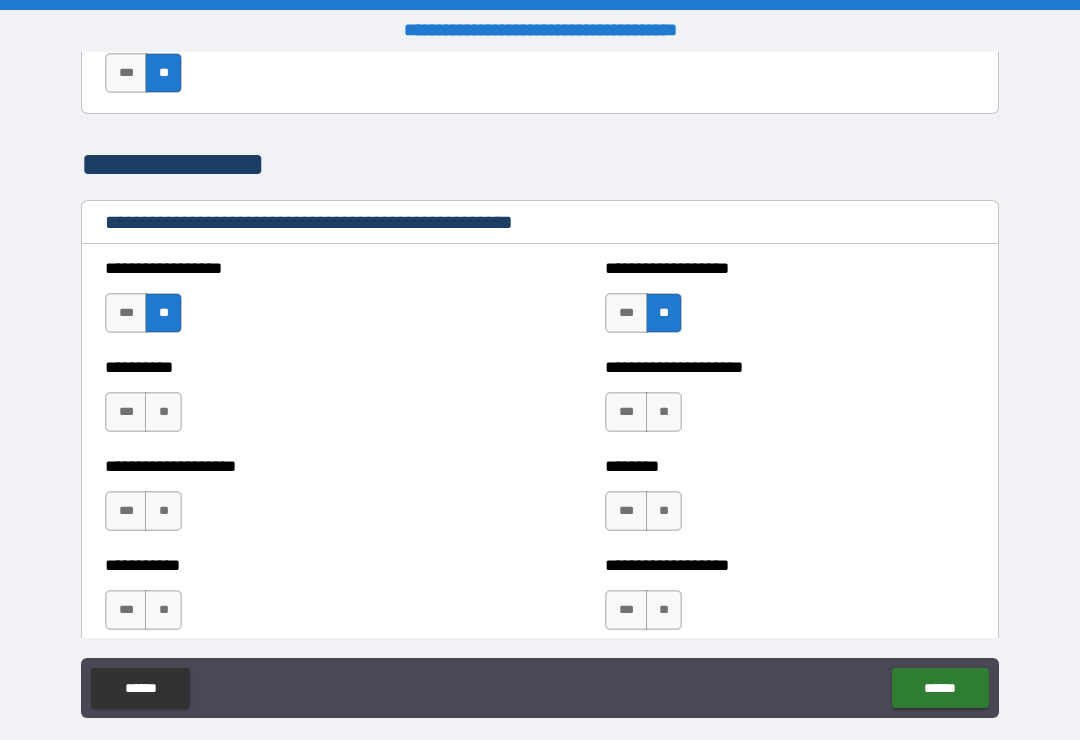 click on "**" at bounding box center (664, 412) 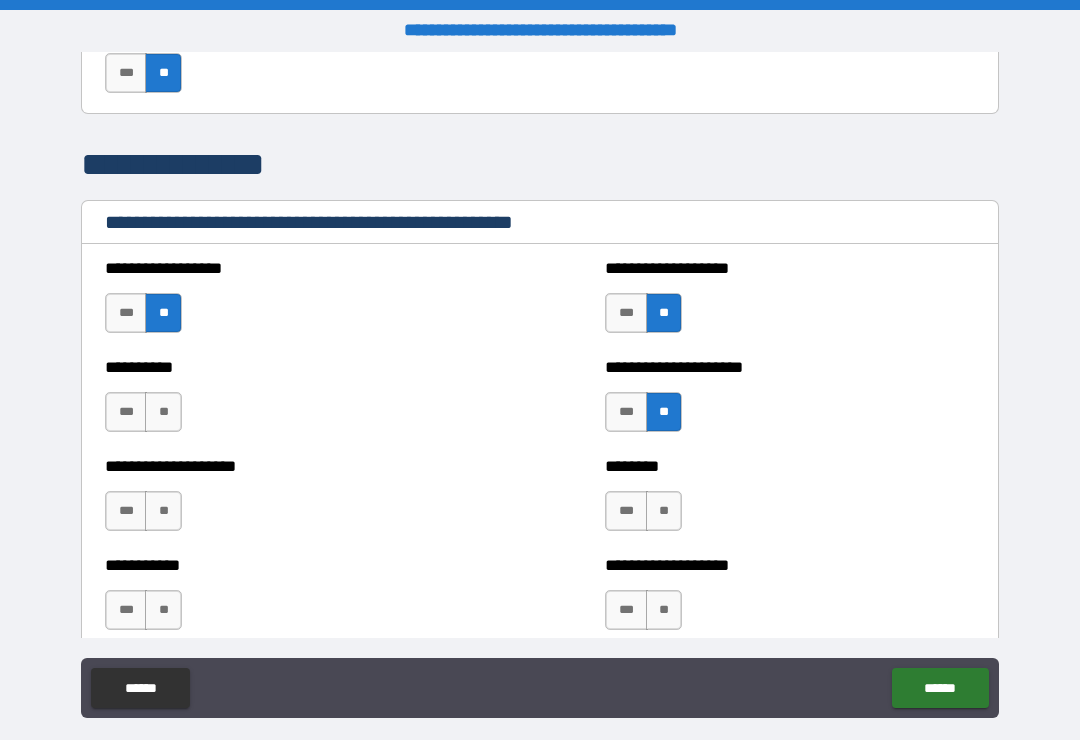 click on "**" at bounding box center [163, 412] 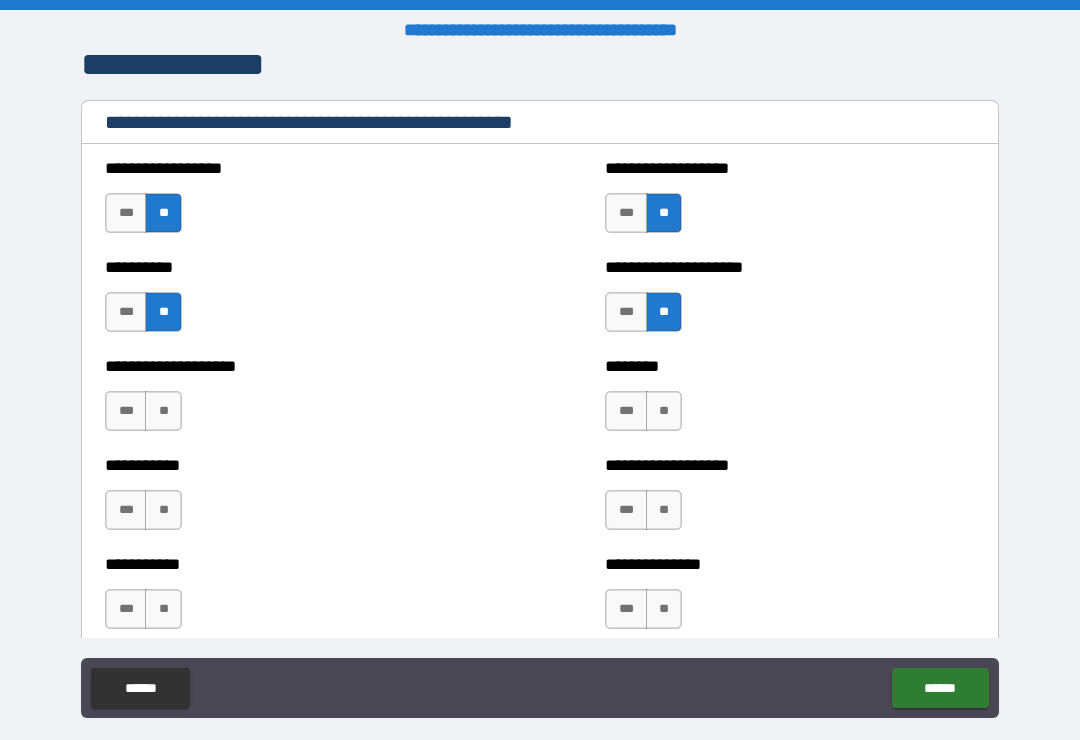 scroll, scrollTop: 2408, scrollLeft: 0, axis: vertical 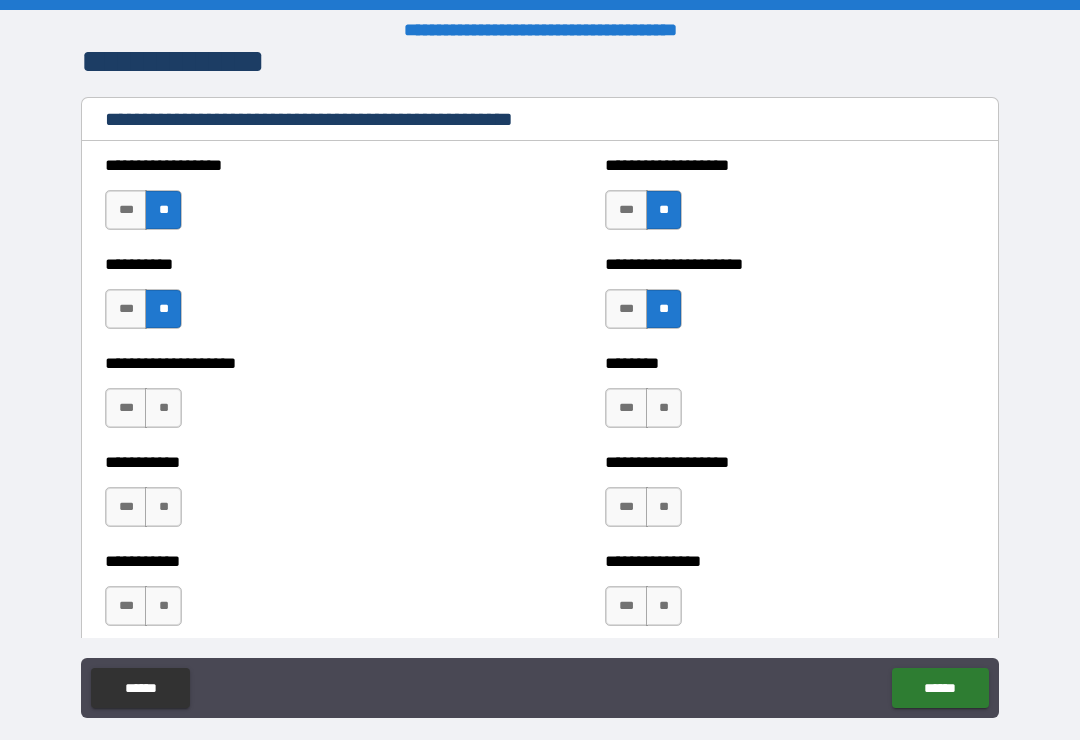 click on "**" at bounding box center (664, 408) 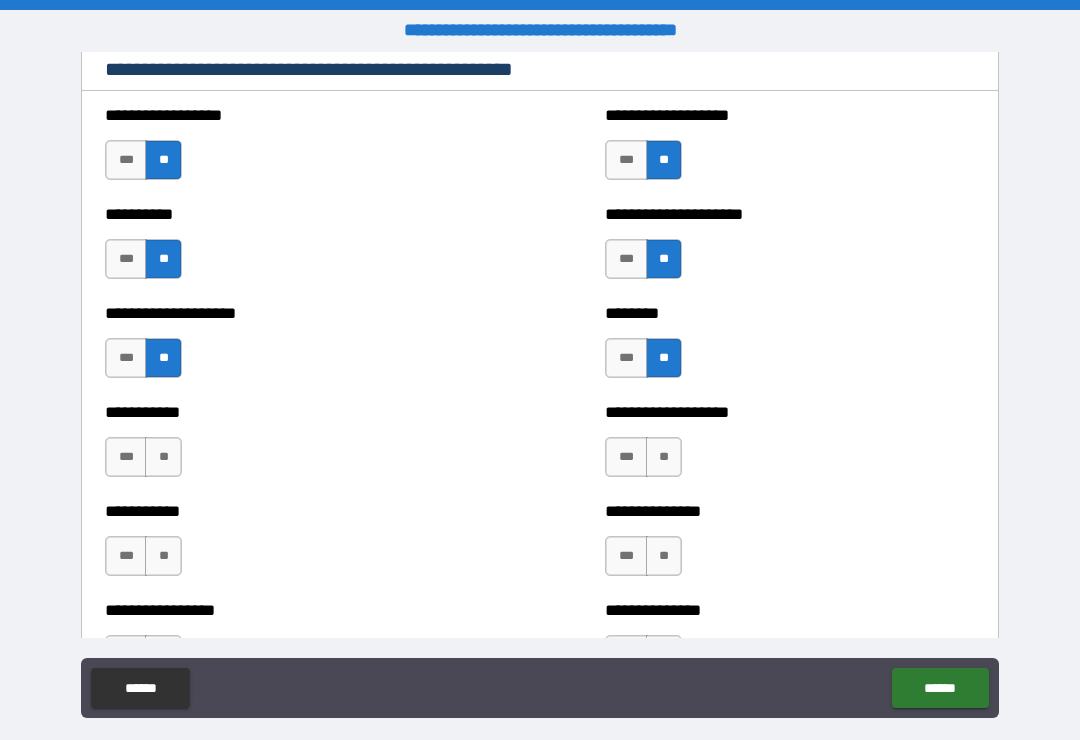scroll, scrollTop: 2483, scrollLeft: 0, axis: vertical 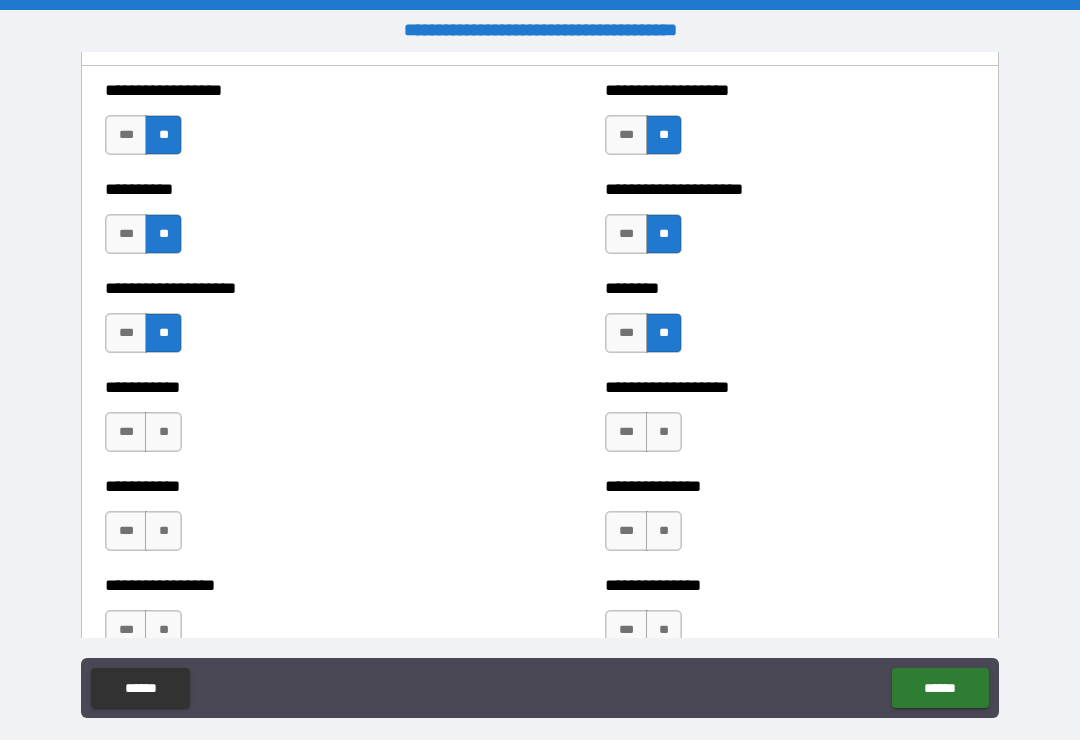 click on "**" at bounding box center [664, 432] 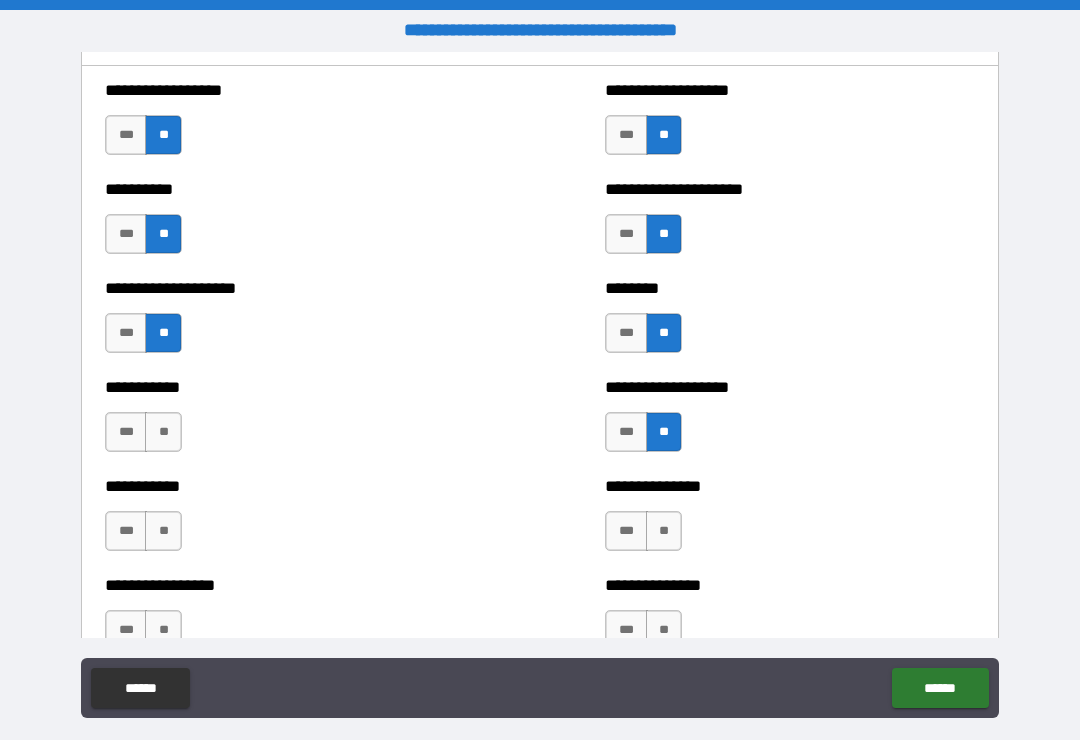 click on "**" at bounding box center (163, 432) 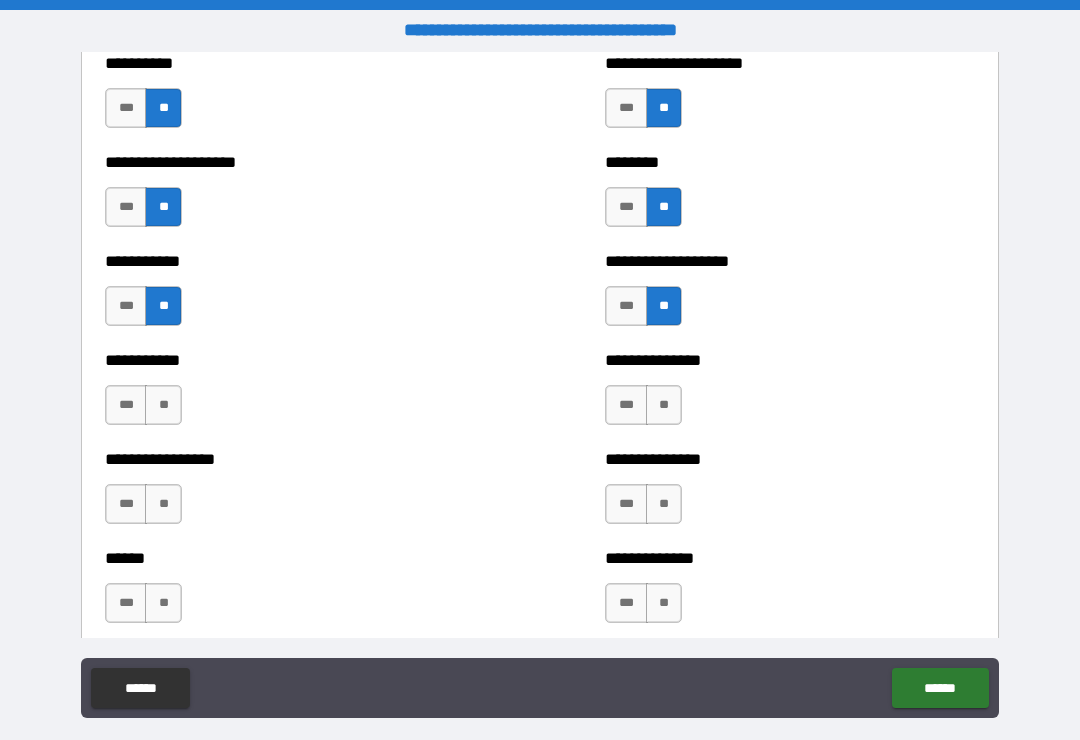 scroll, scrollTop: 2608, scrollLeft: 0, axis: vertical 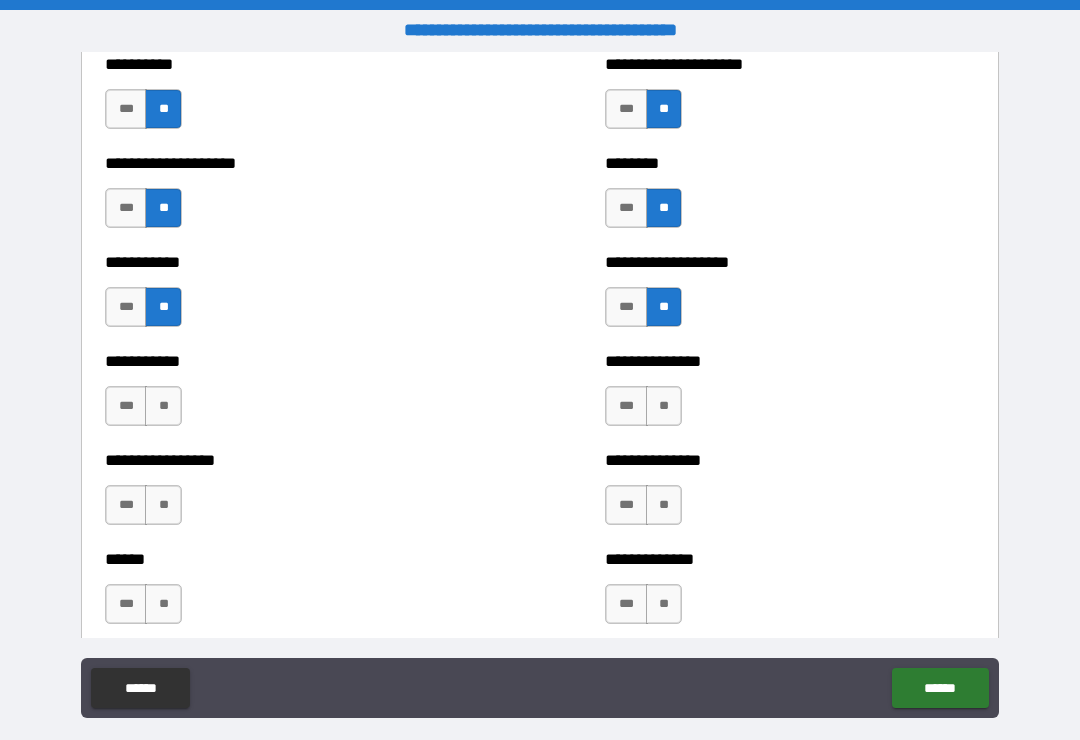 click on "**" at bounding box center (664, 406) 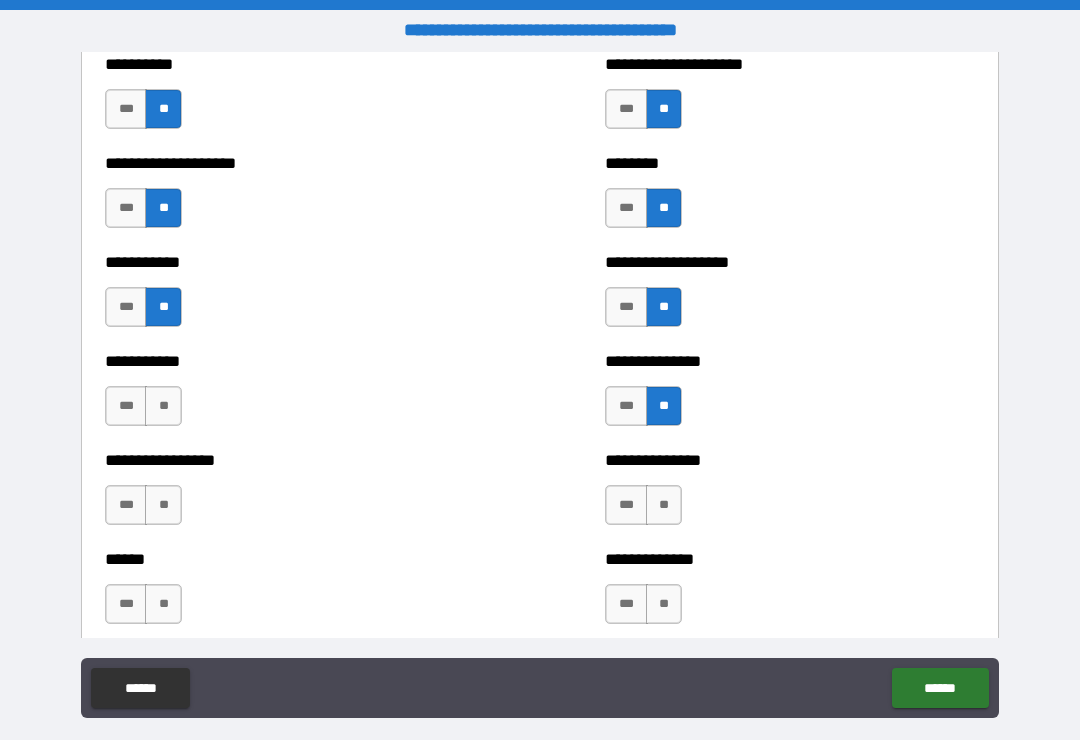 click on "**" at bounding box center (163, 406) 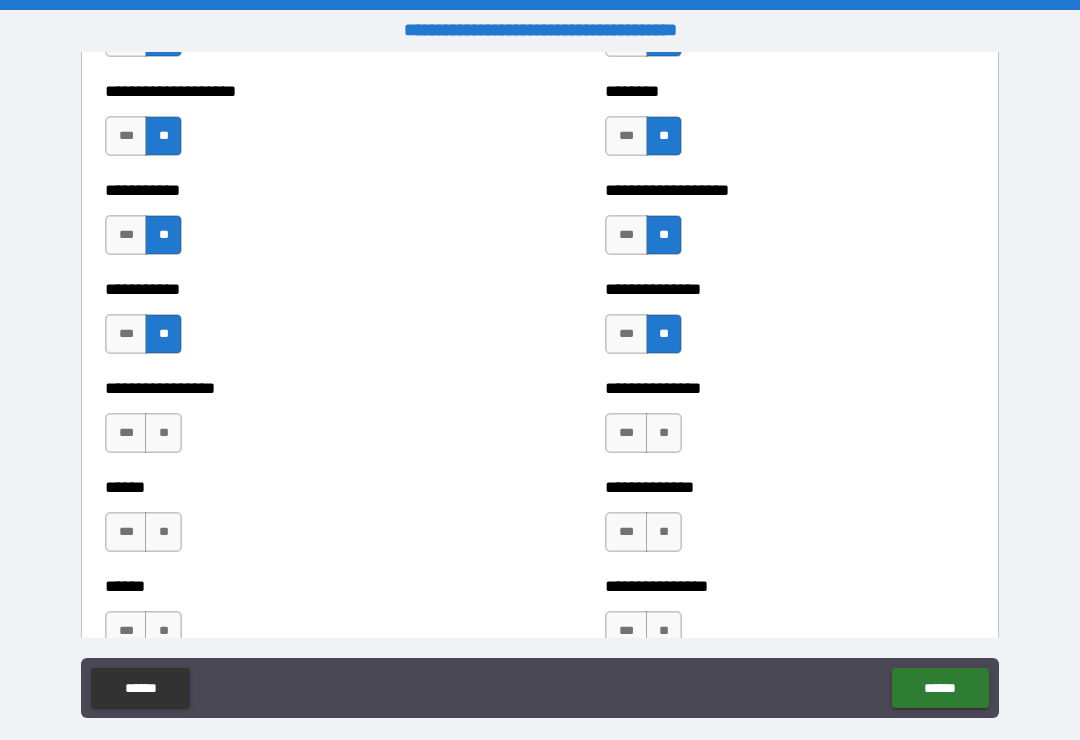 scroll, scrollTop: 2685, scrollLeft: 0, axis: vertical 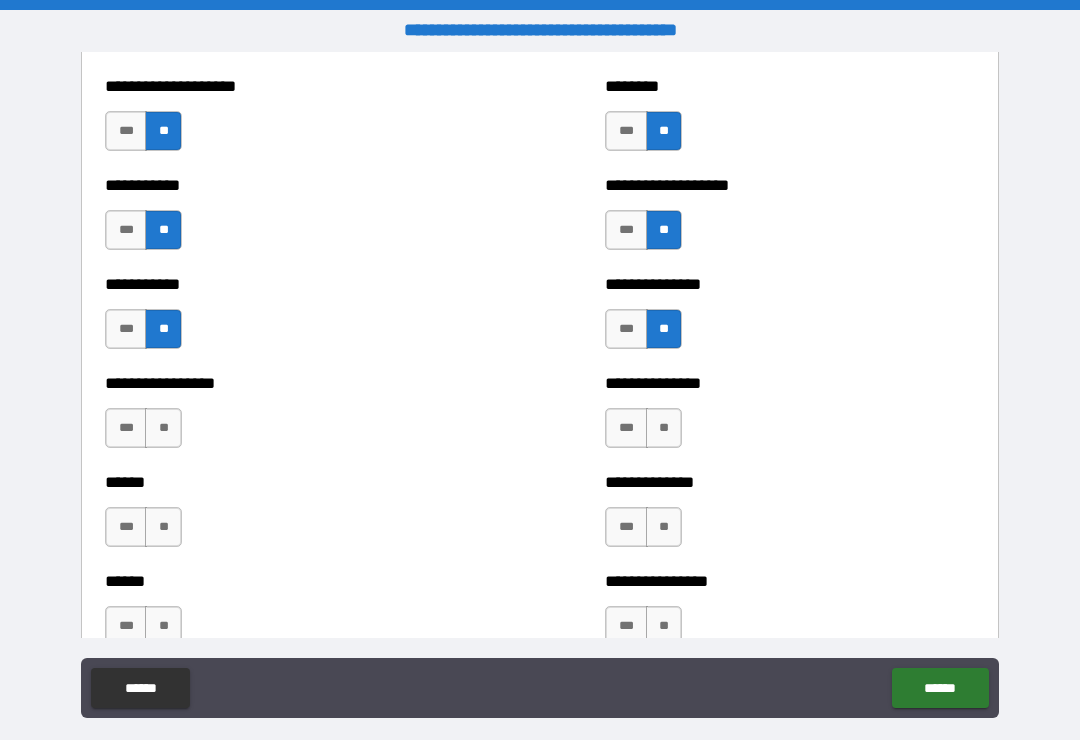 click on "**" at bounding box center [664, 428] 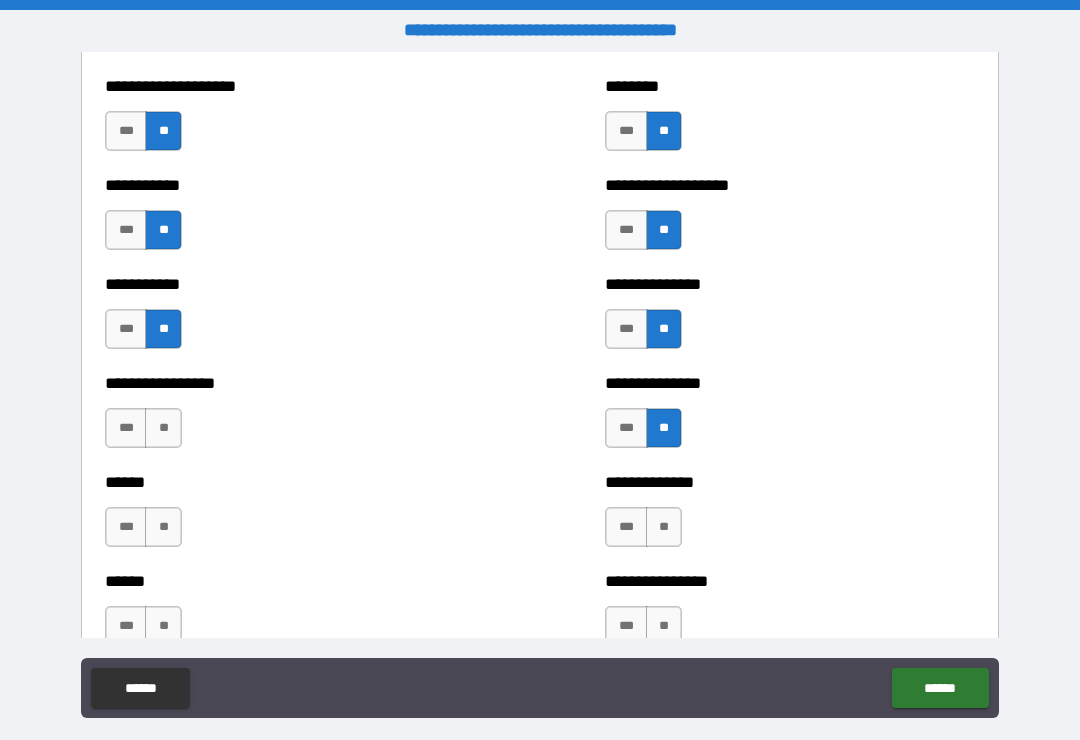 click on "**" at bounding box center [163, 428] 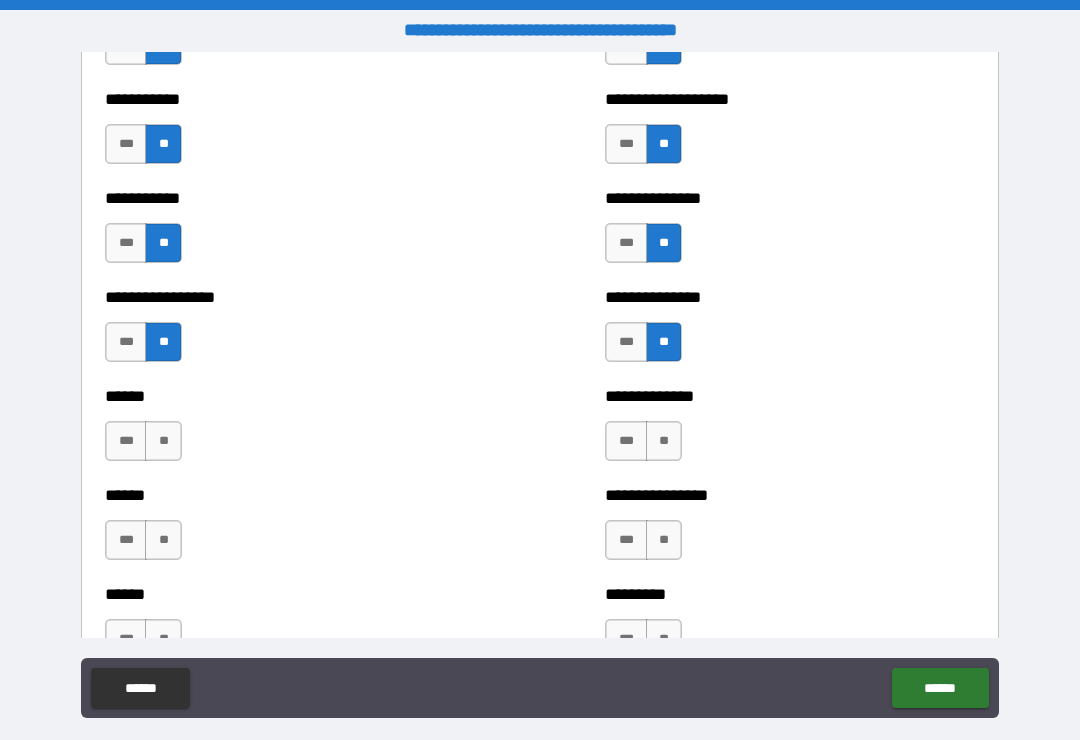 scroll, scrollTop: 2776, scrollLeft: 0, axis: vertical 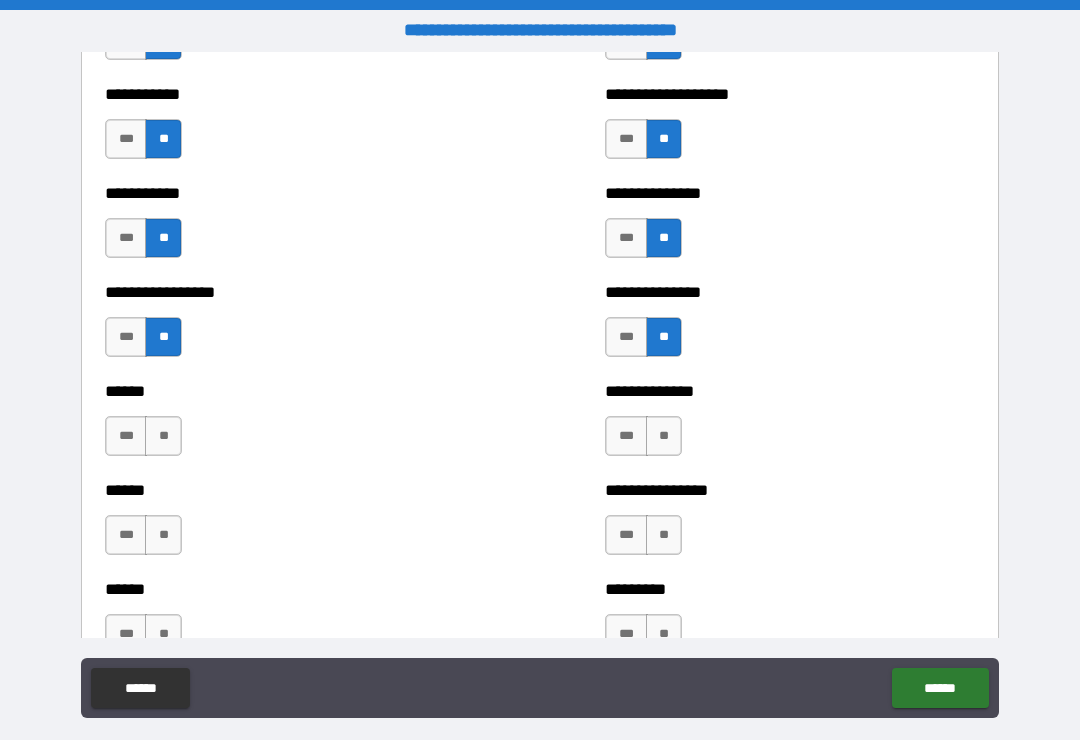 click on "**" at bounding box center (664, 436) 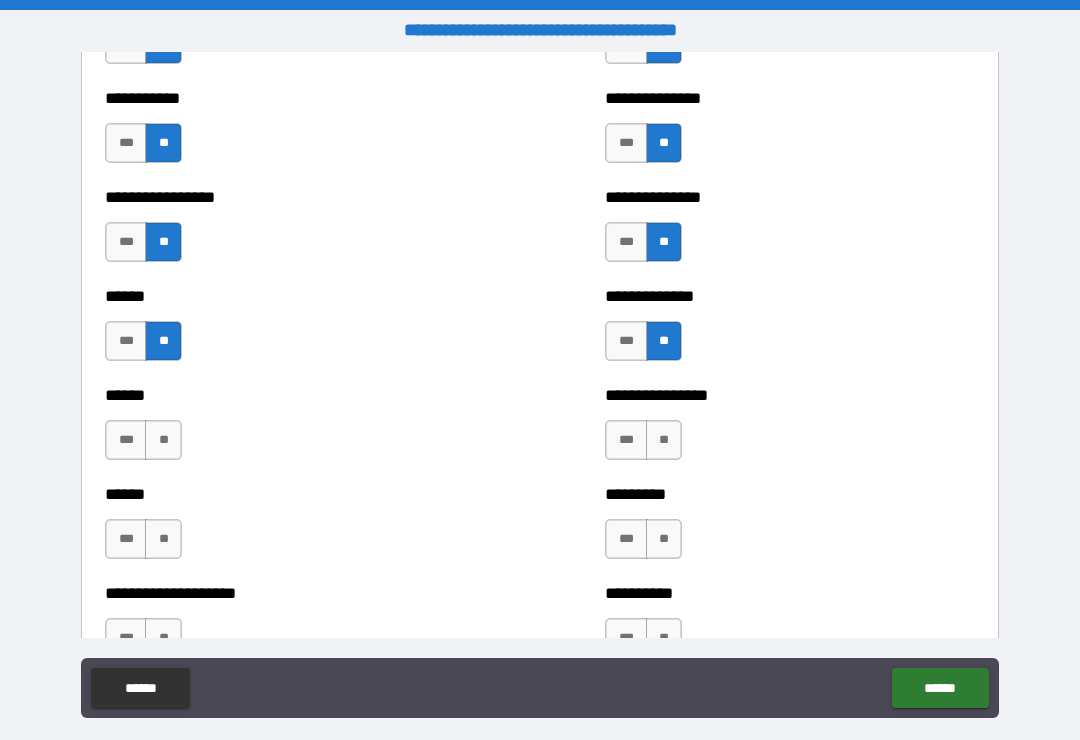 scroll, scrollTop: 2877, scrollLeft: 0, axis: vertical 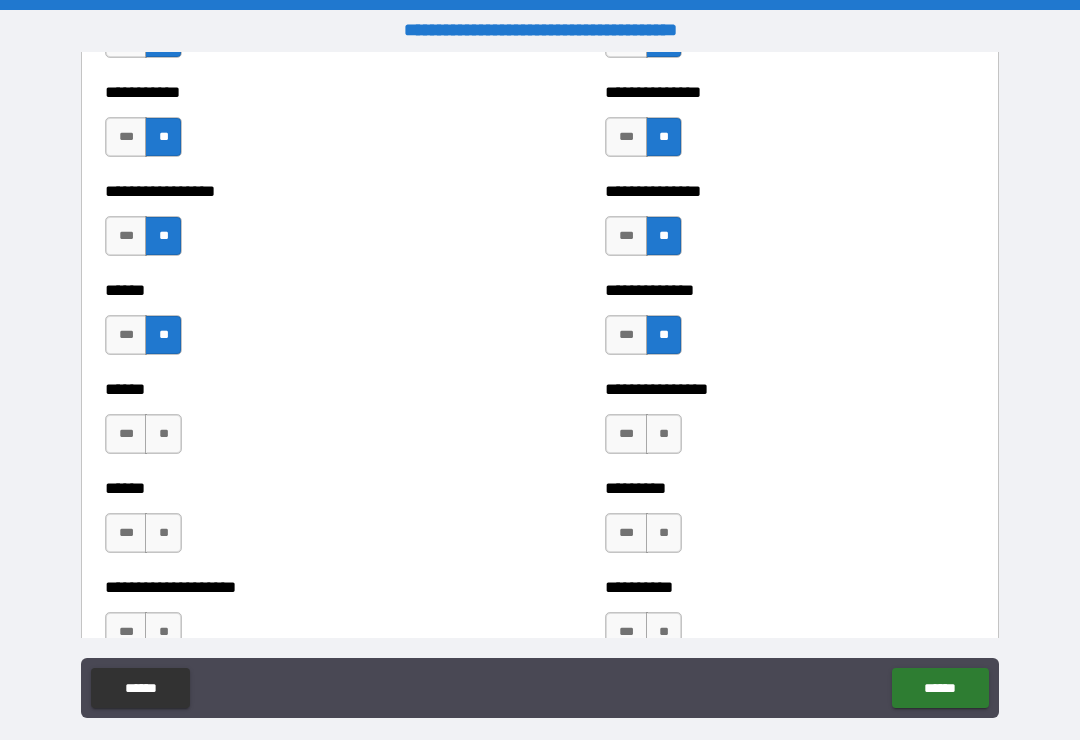 click on "**" at bounding box center [664, 434] 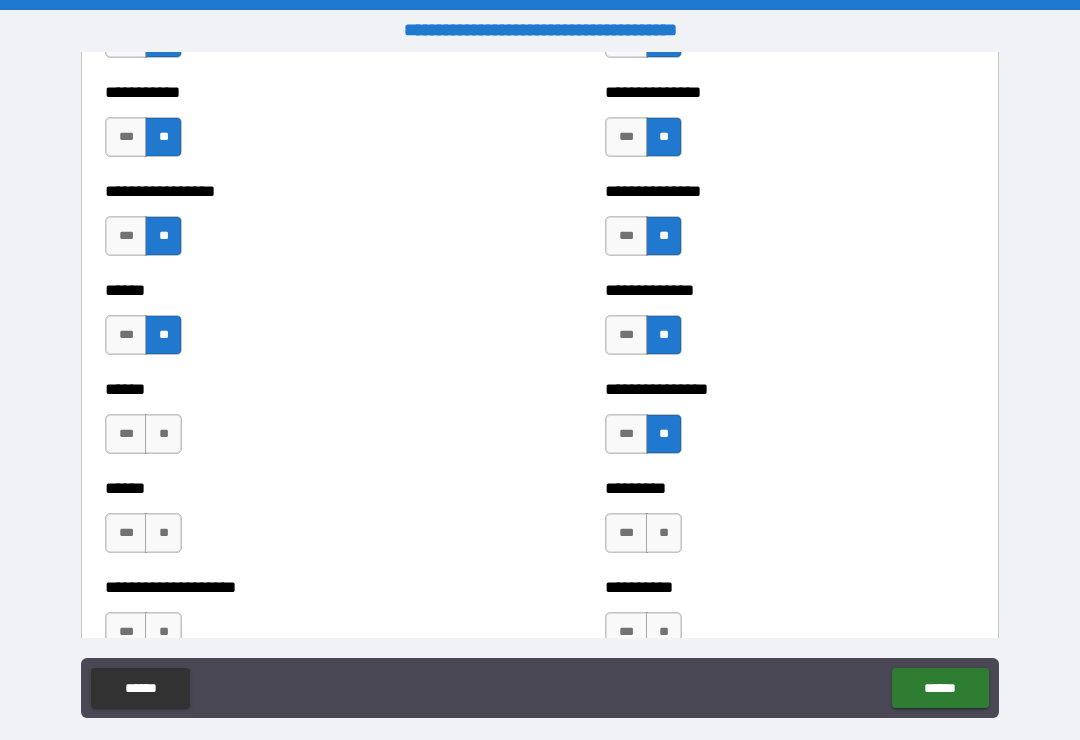 click on "**" at bounding box center (163, 434) 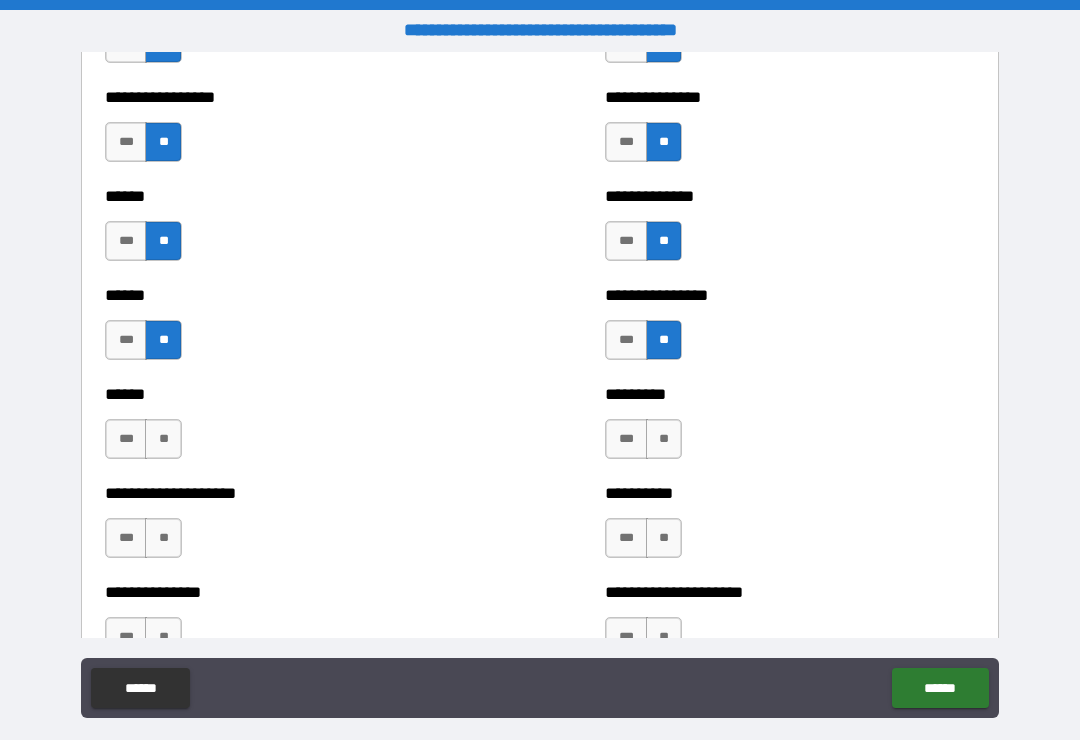scroll, scrollTop: 2972, scrollLeft: 0, axis: vertical 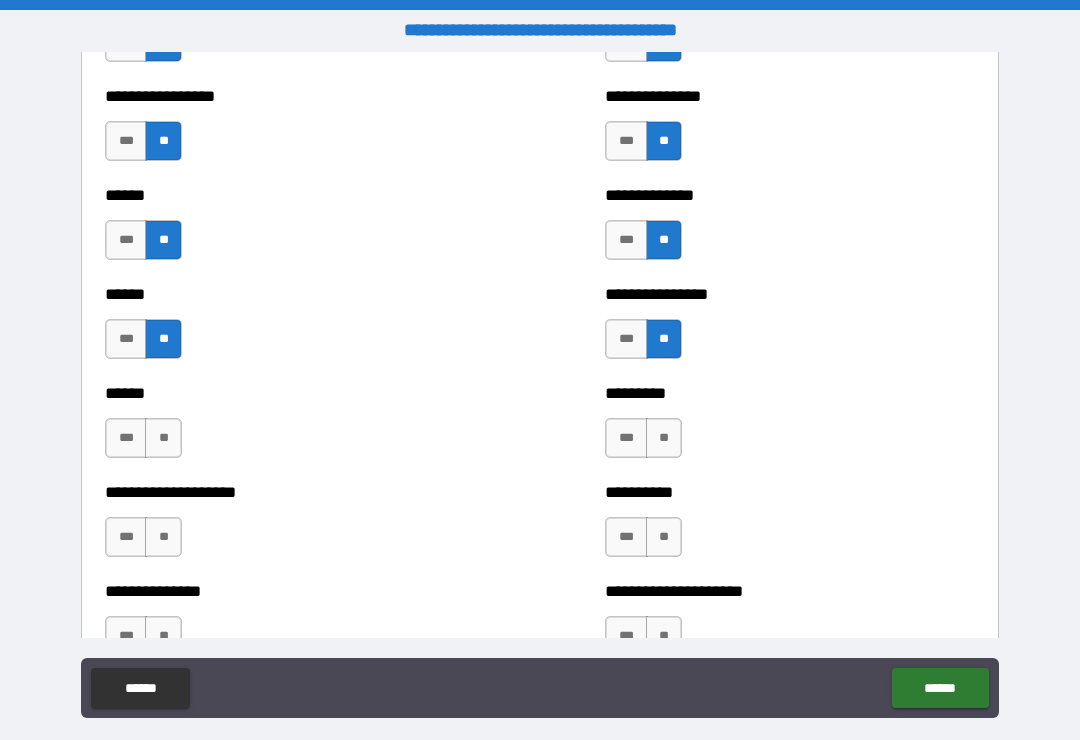 click on "**" at bounding box center [664, 438] 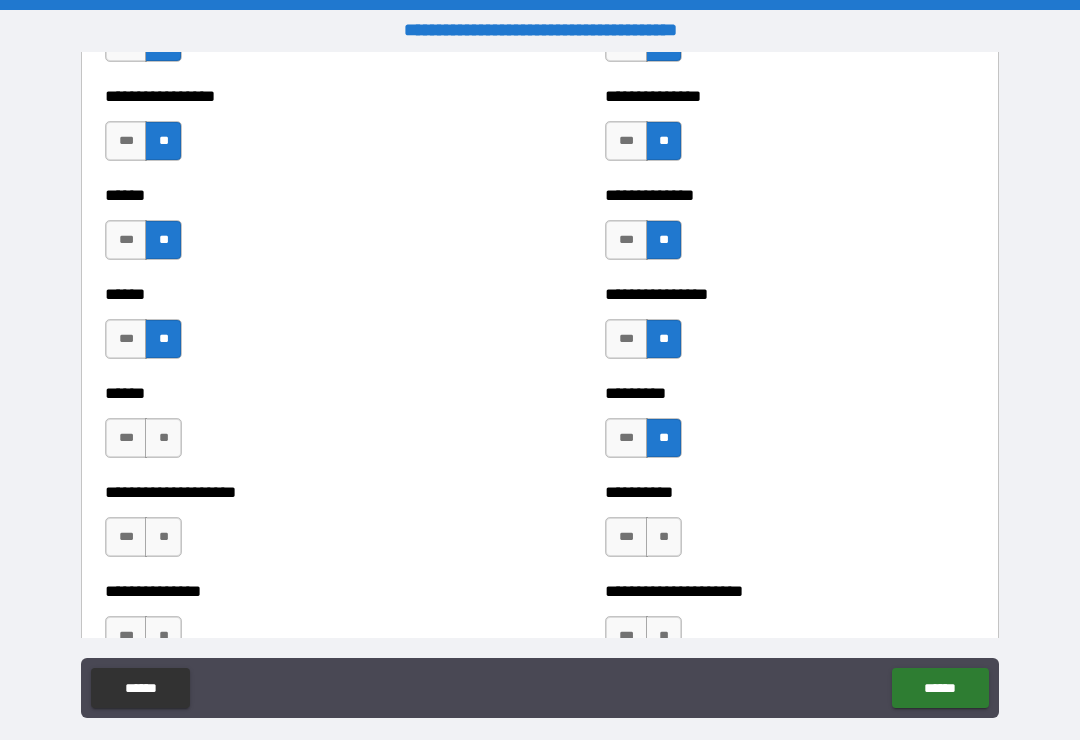 click on "**" at bounding box center [163, 438] 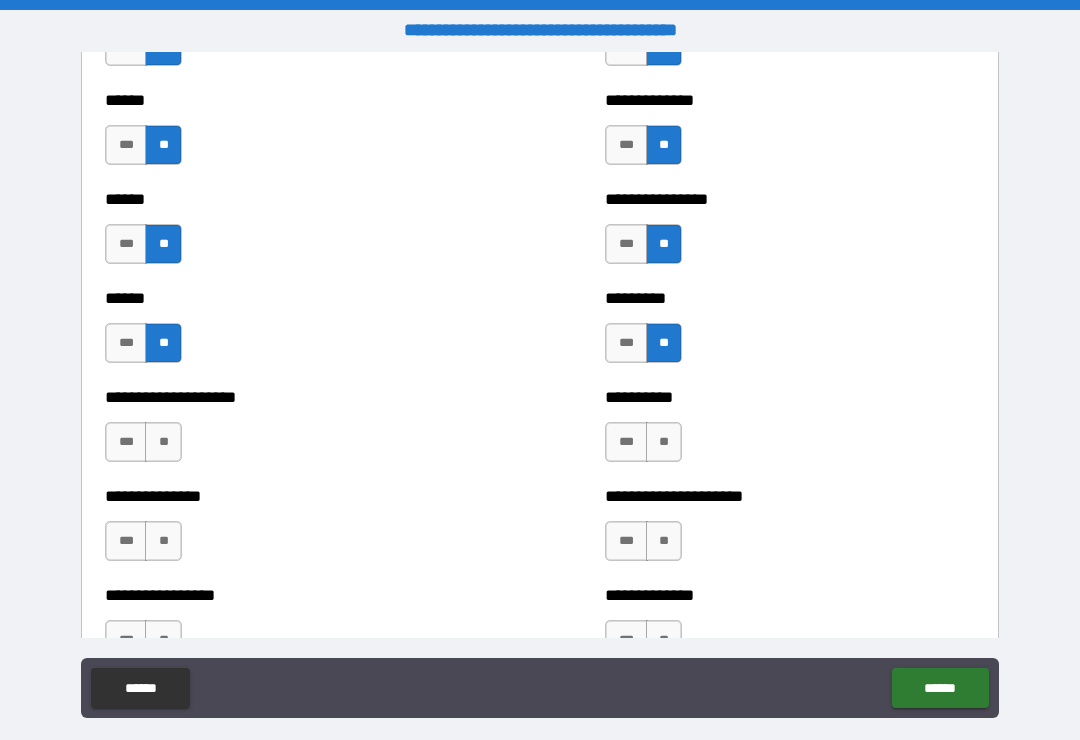 scroll, scrollTop: 3084, scrollLeft: 0, axis: vertical 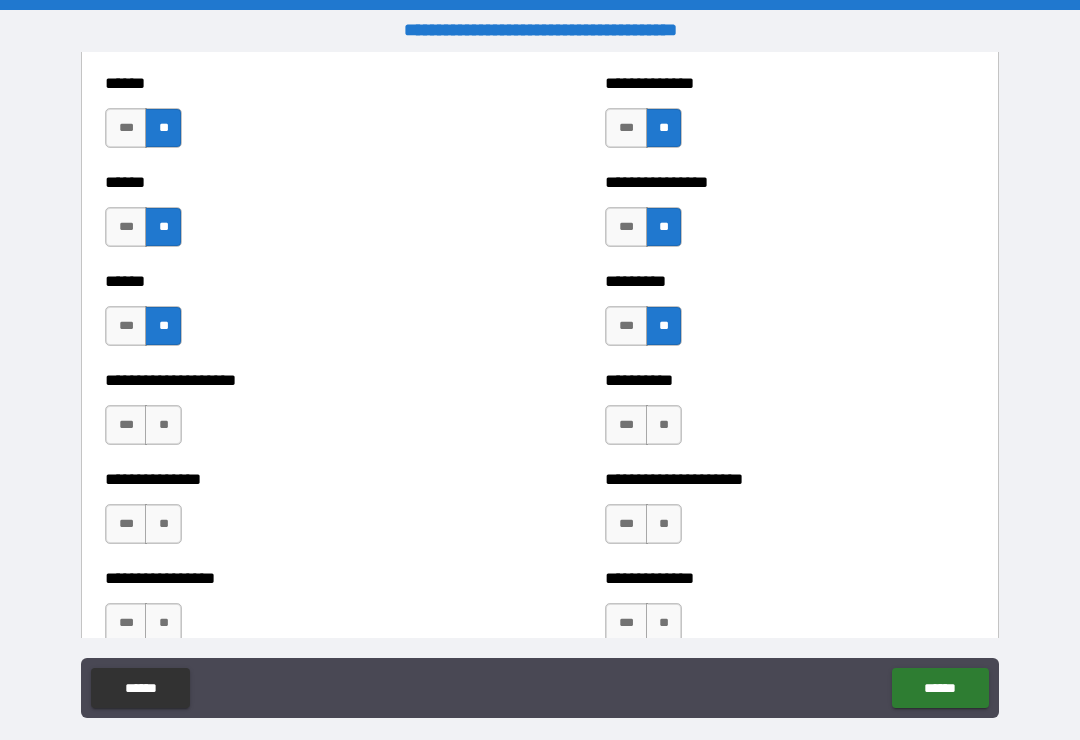 click on "**" at bounding box center (664, 425) 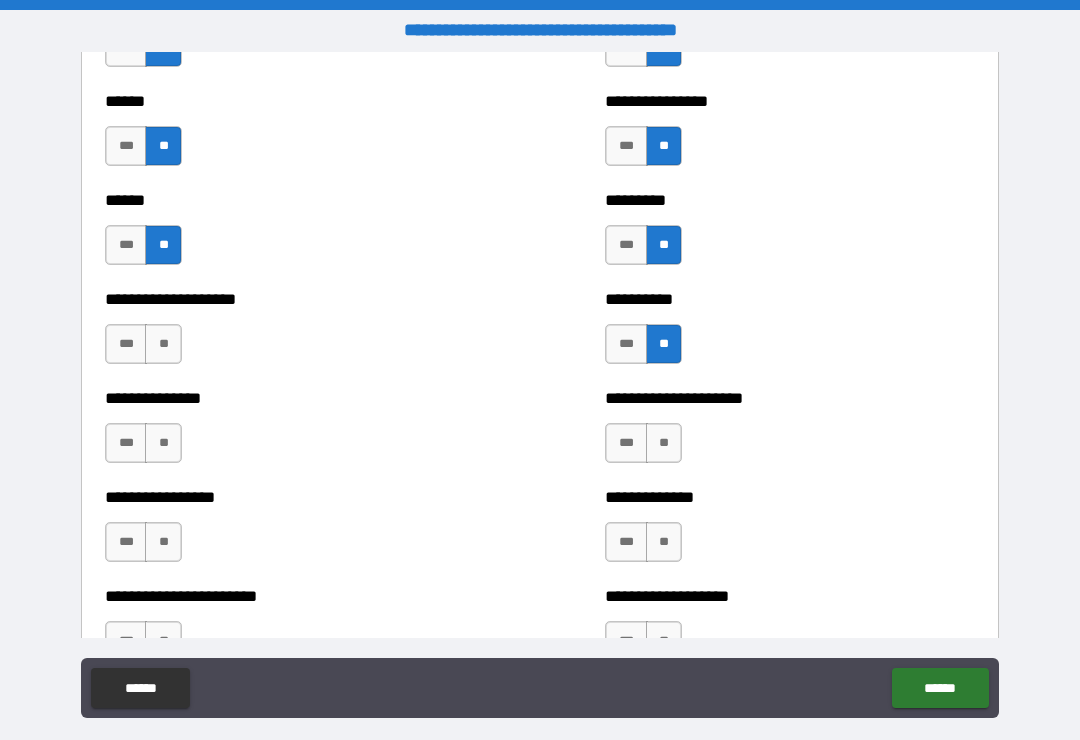 scroll, scrollTop: 3170, scrollLeft: 0, axis: vertical 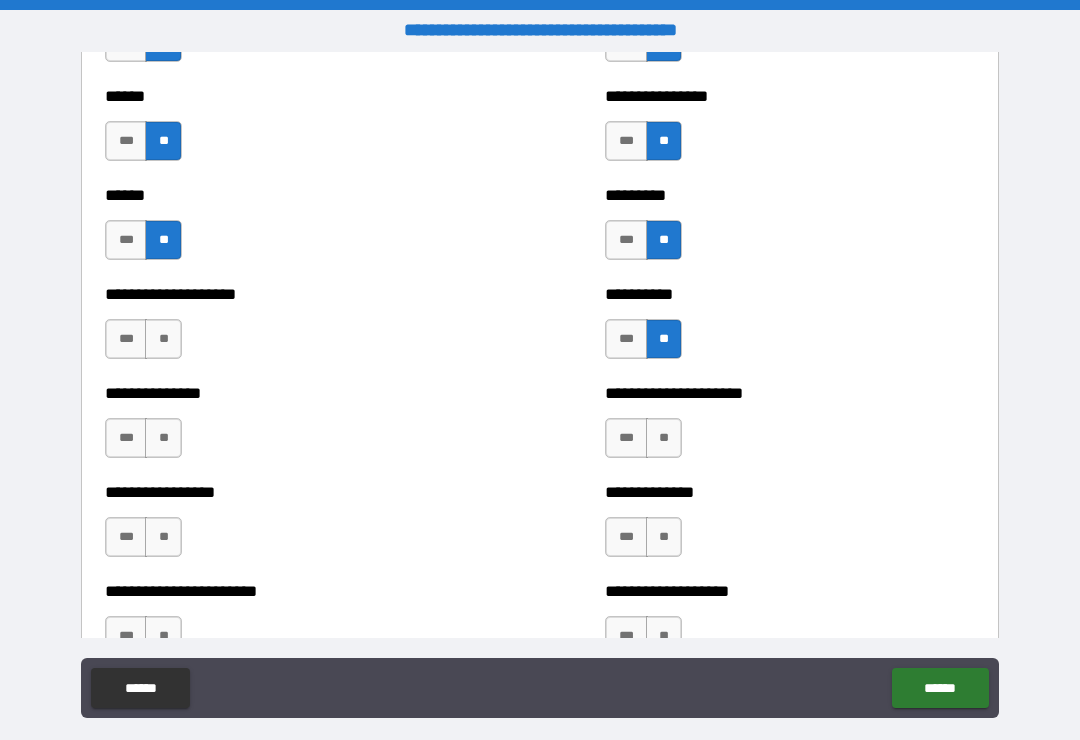 click on "**" at bounding box center [163, 339] 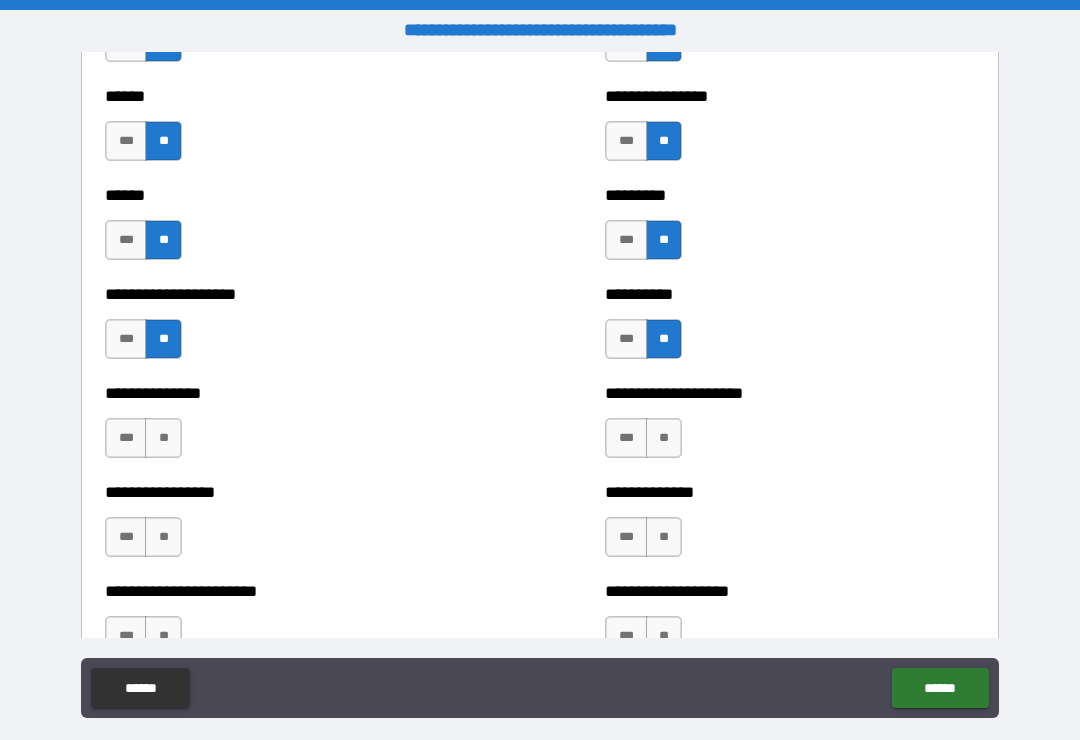 click on "**" at bounding box center (664, 438) 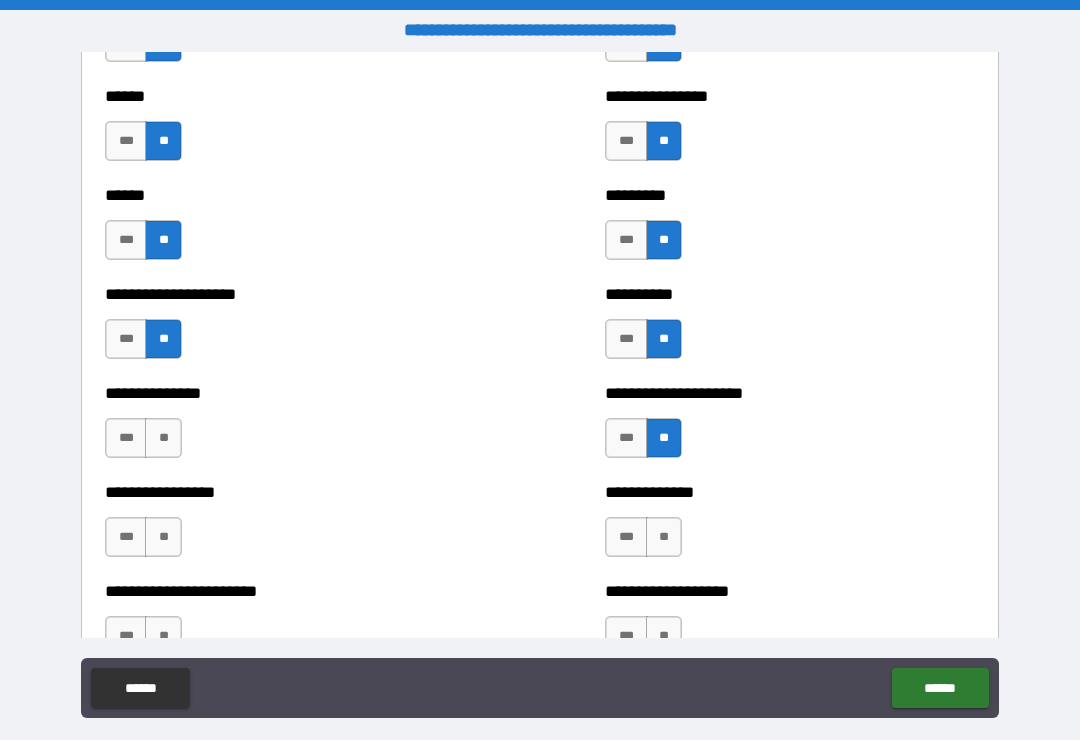 click on "***" at bounding box center (626, 438) 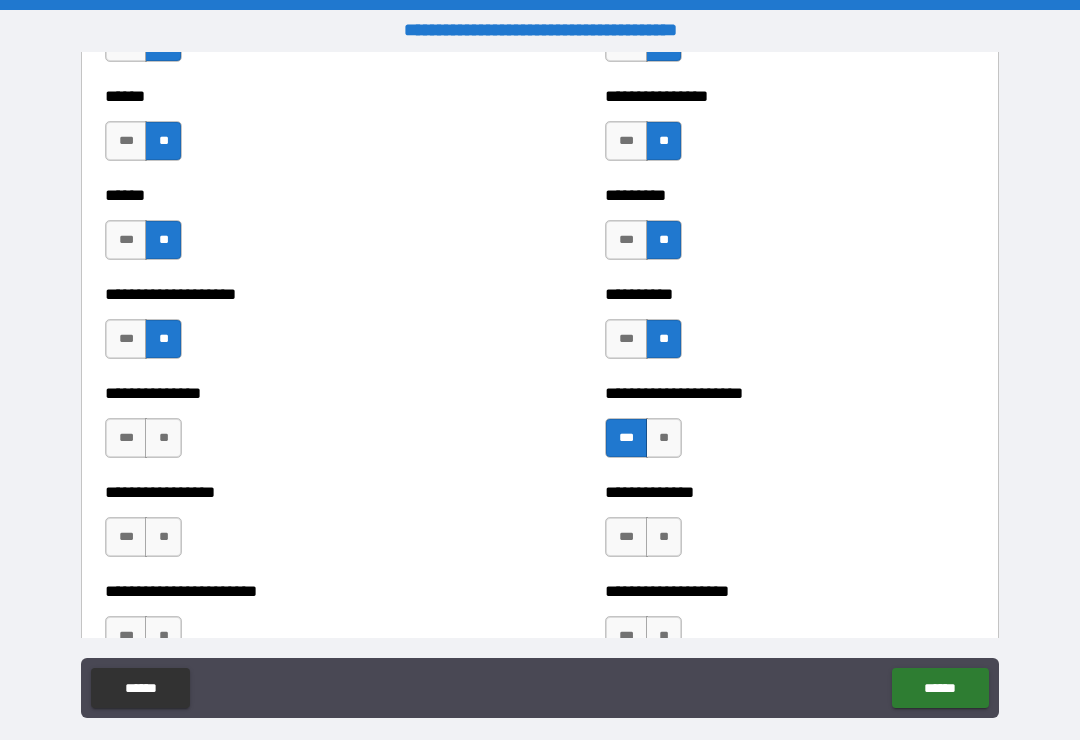 click on "**" at bounding box center [163, 438] 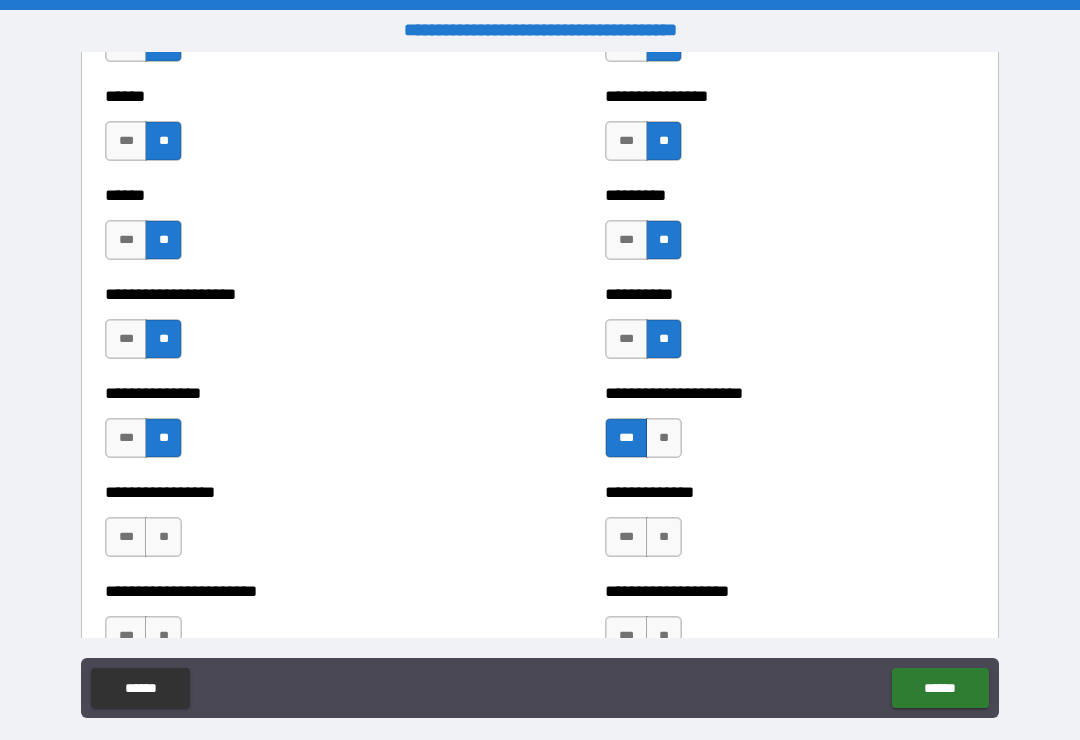 scroll, scrollTop: 3329, scrollLeft: 0, axis: vertical 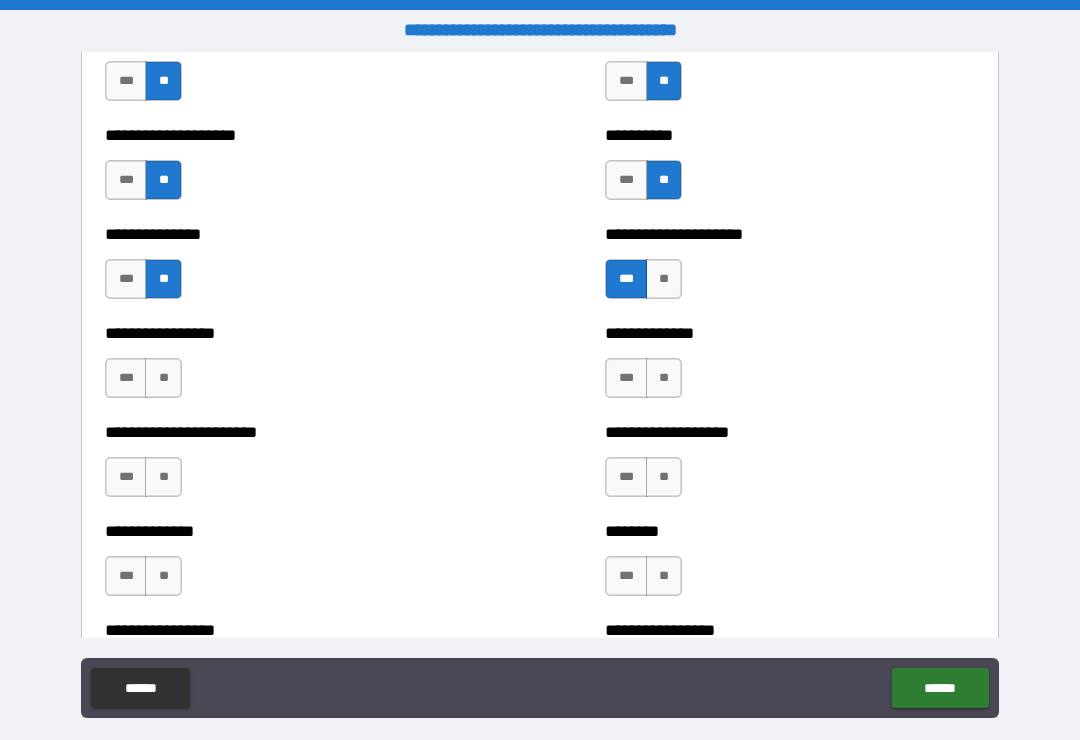 click on "**" at bounding box center (163, 378) 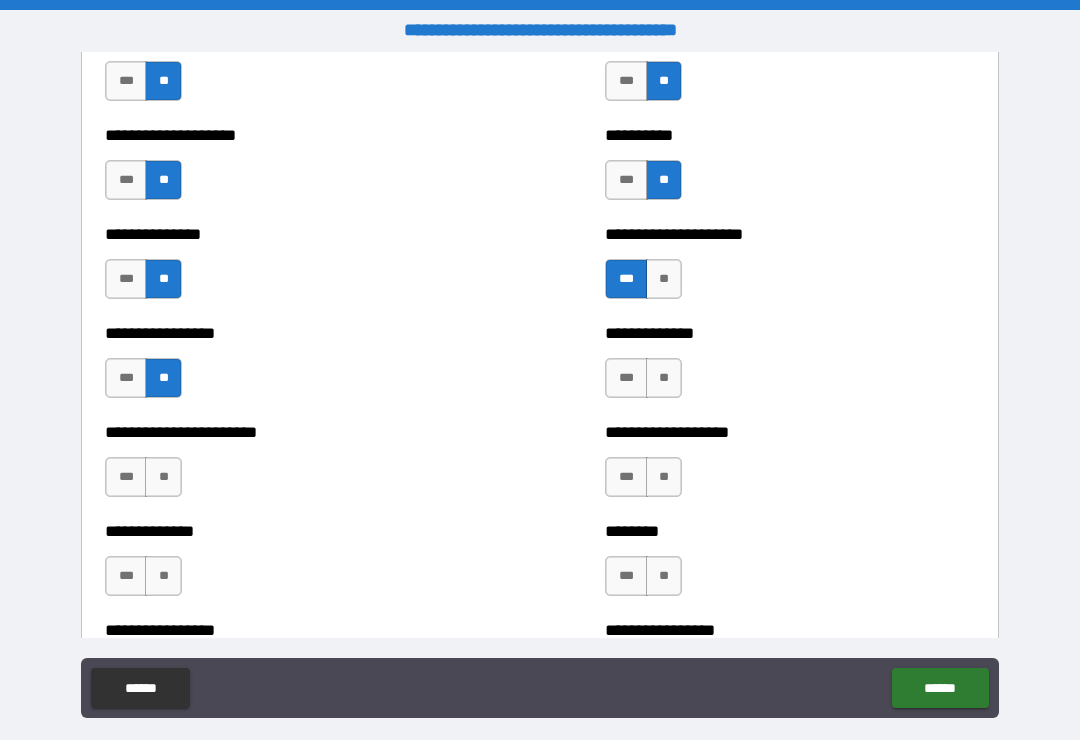 click on "**" at bounding box center [664, 378] 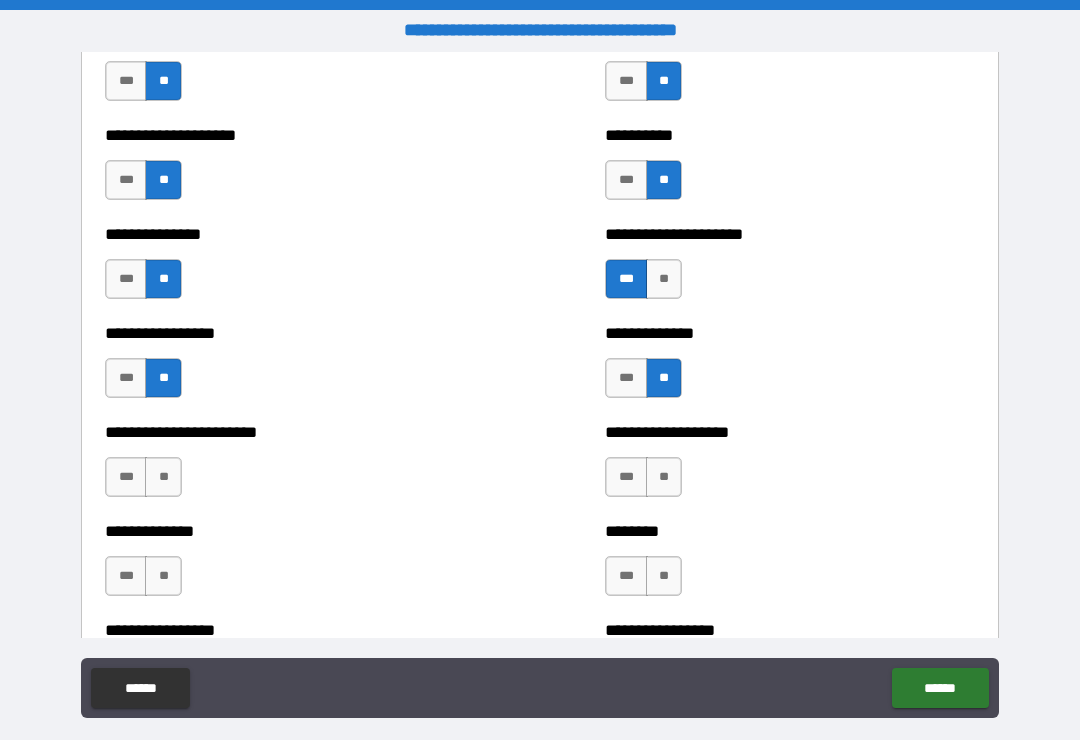 click on "**" at bounding box center (664, 477) 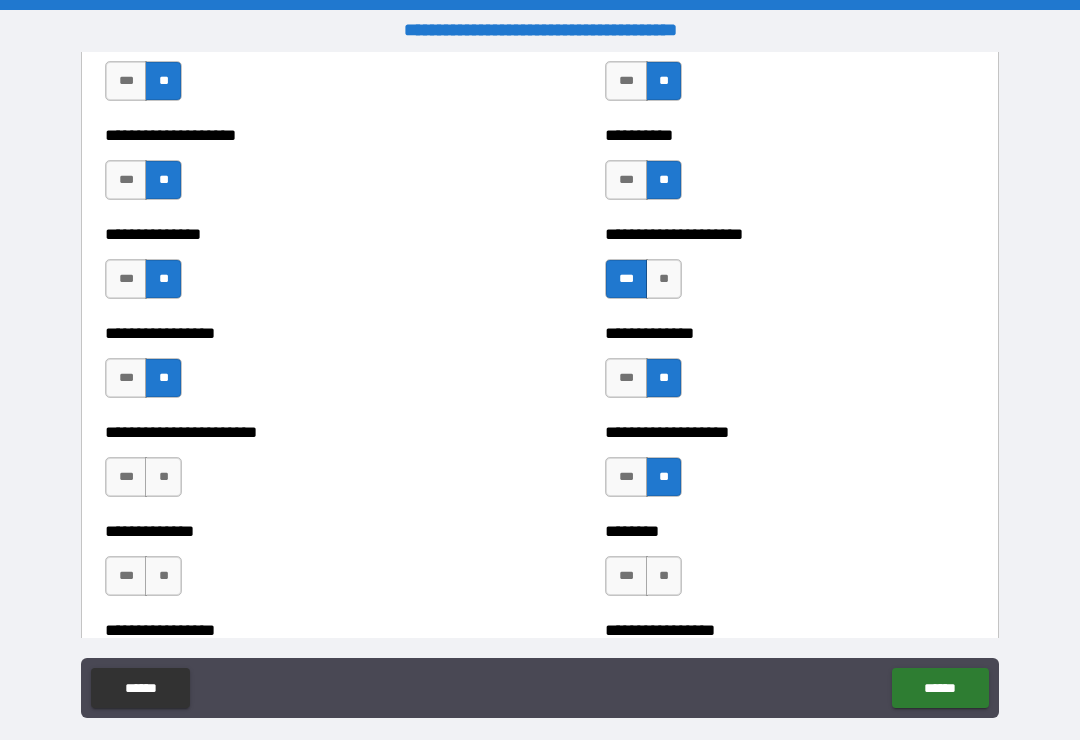 click on "**" at bounding box center [163, 477] 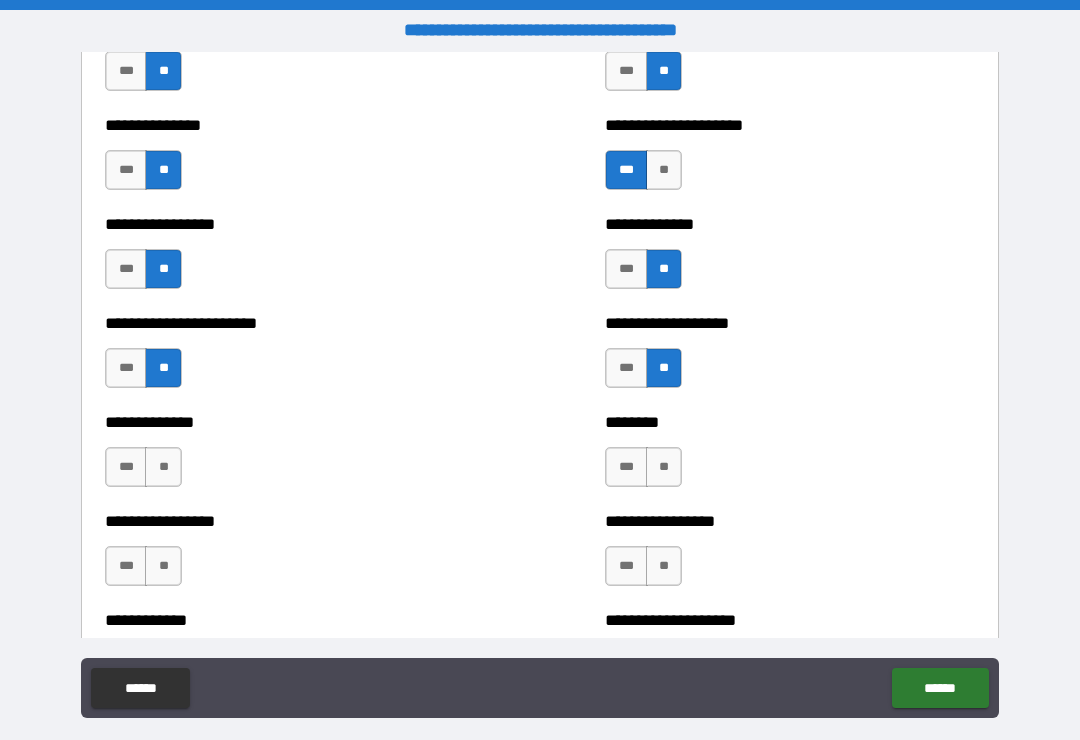 scroll, scrollTop: 3451, scrollLeft: 0, axis: vertical 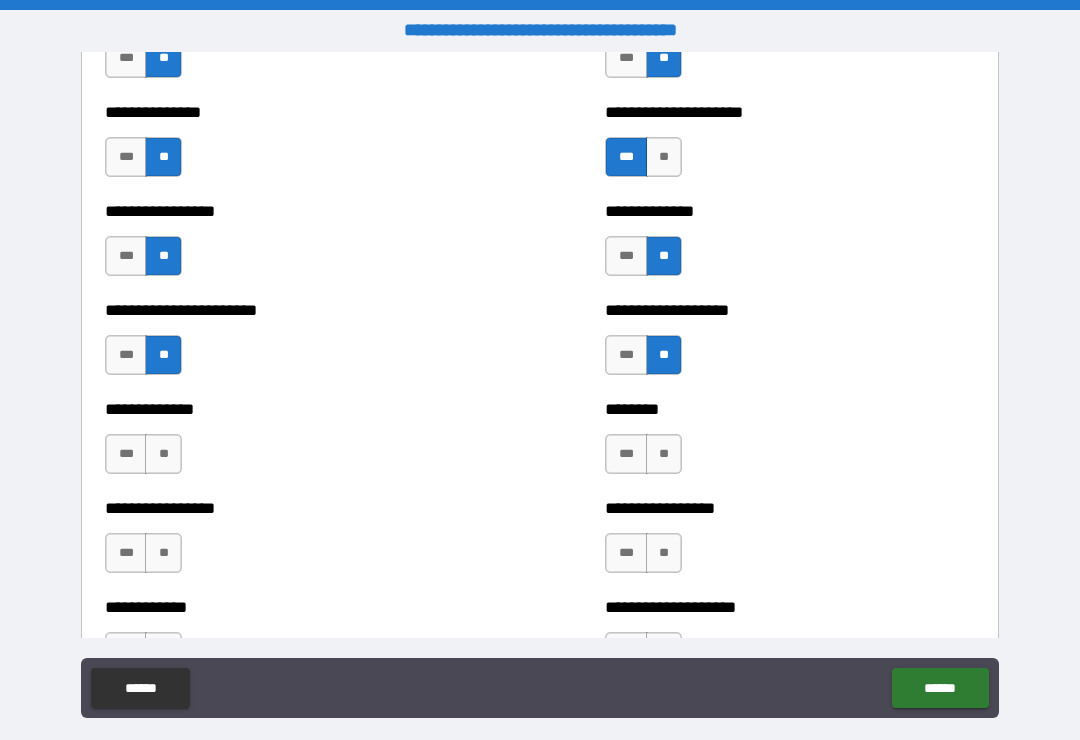 click on "**" at bounding box center (163, 454) 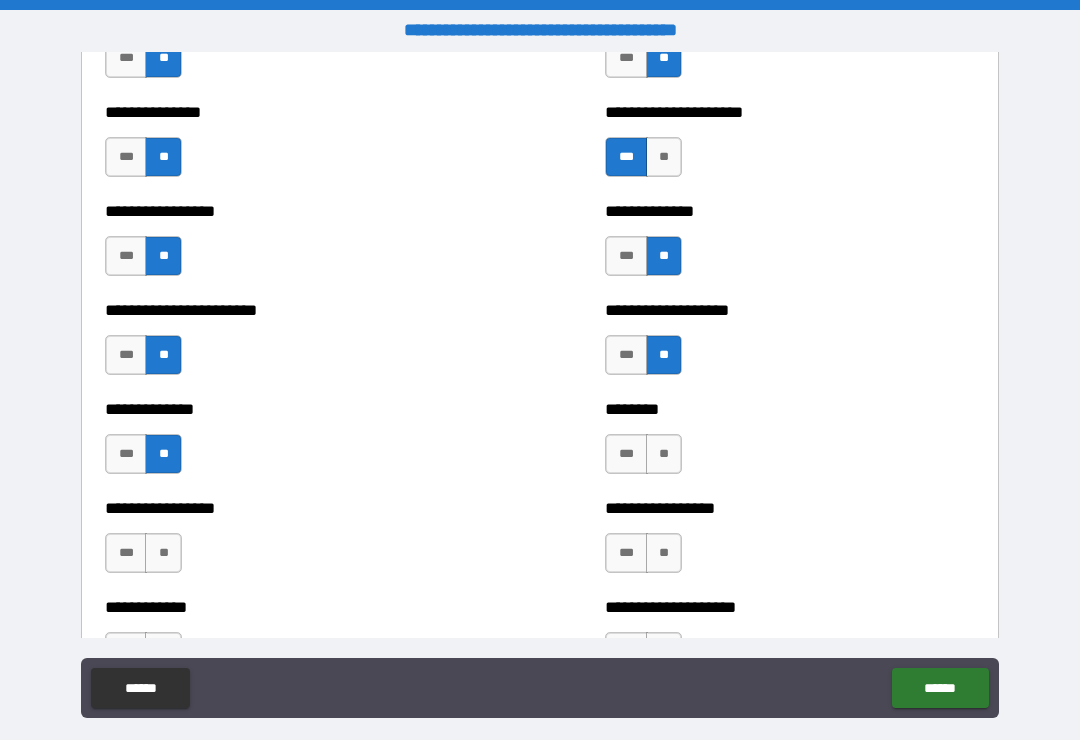 click on "**" at bounding box center [664, 454] 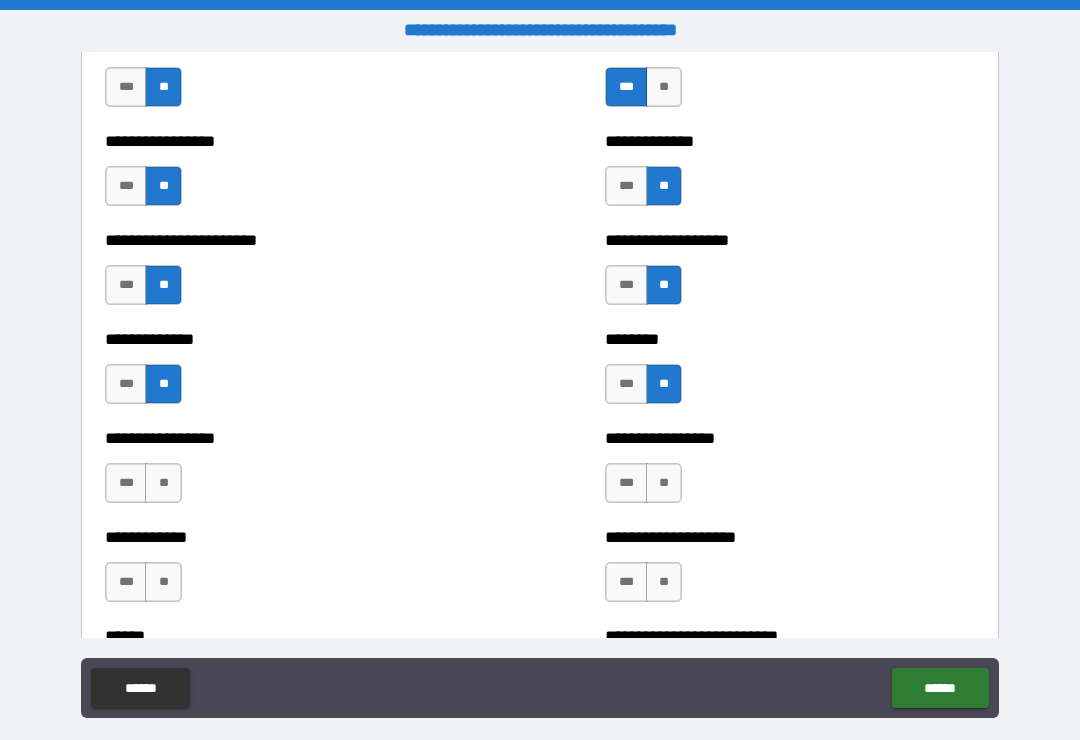 scroll, scrollTop: 3542, scrollLeft: 0, axis: vertical 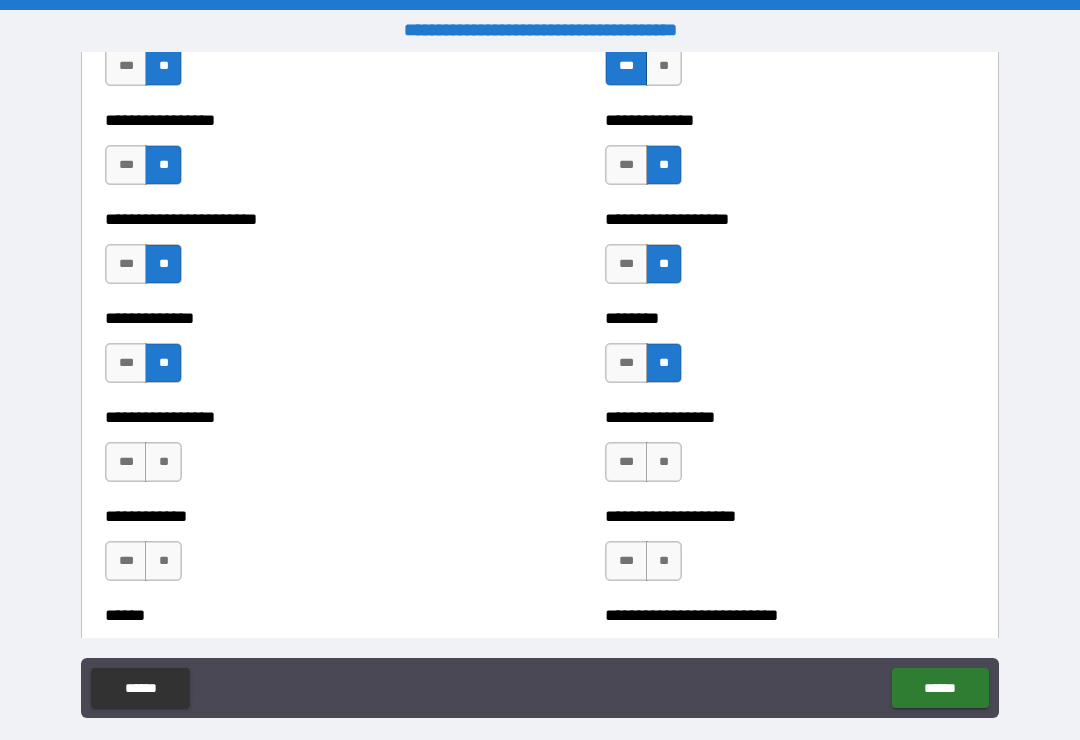 click on "**" at bounding box center [163, 462] 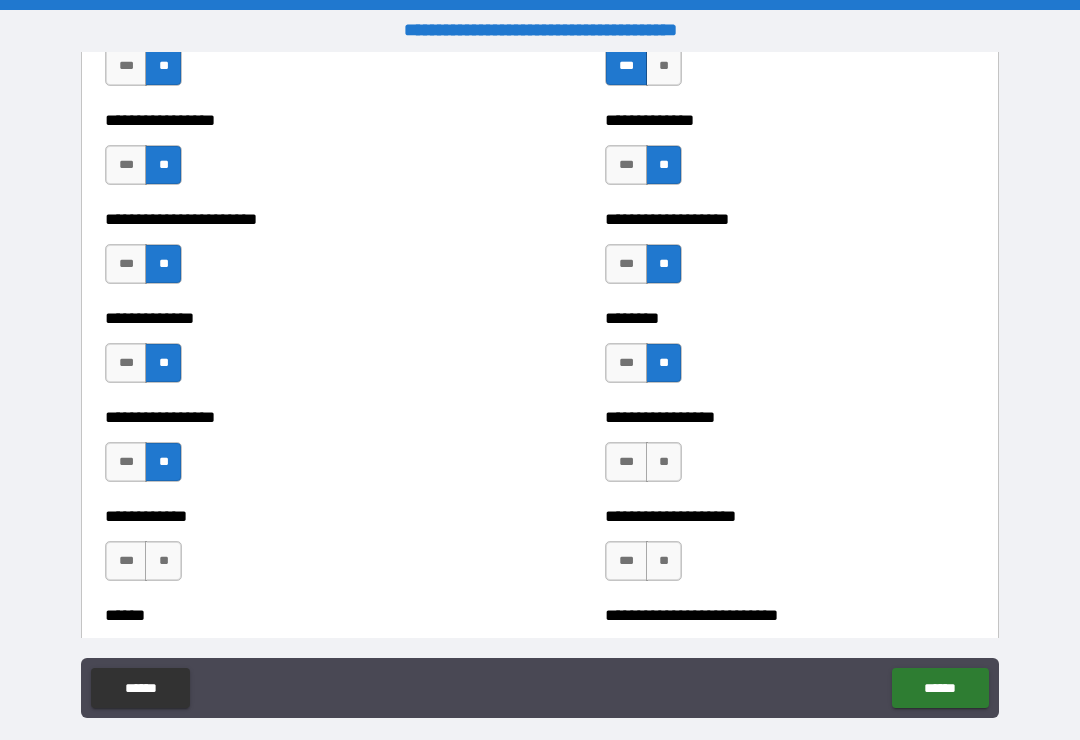 click on "**" at bounding box center (664, 462) 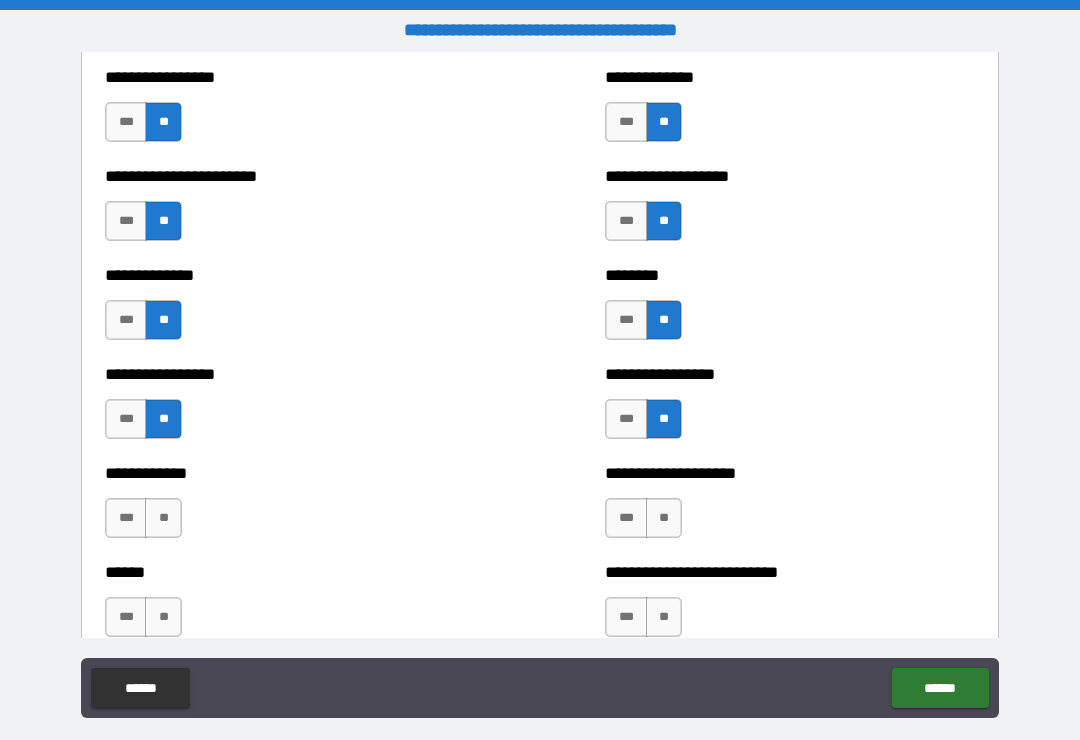 scroll, scrollTop: 3634, scrollLeft: 0, axis: vertical 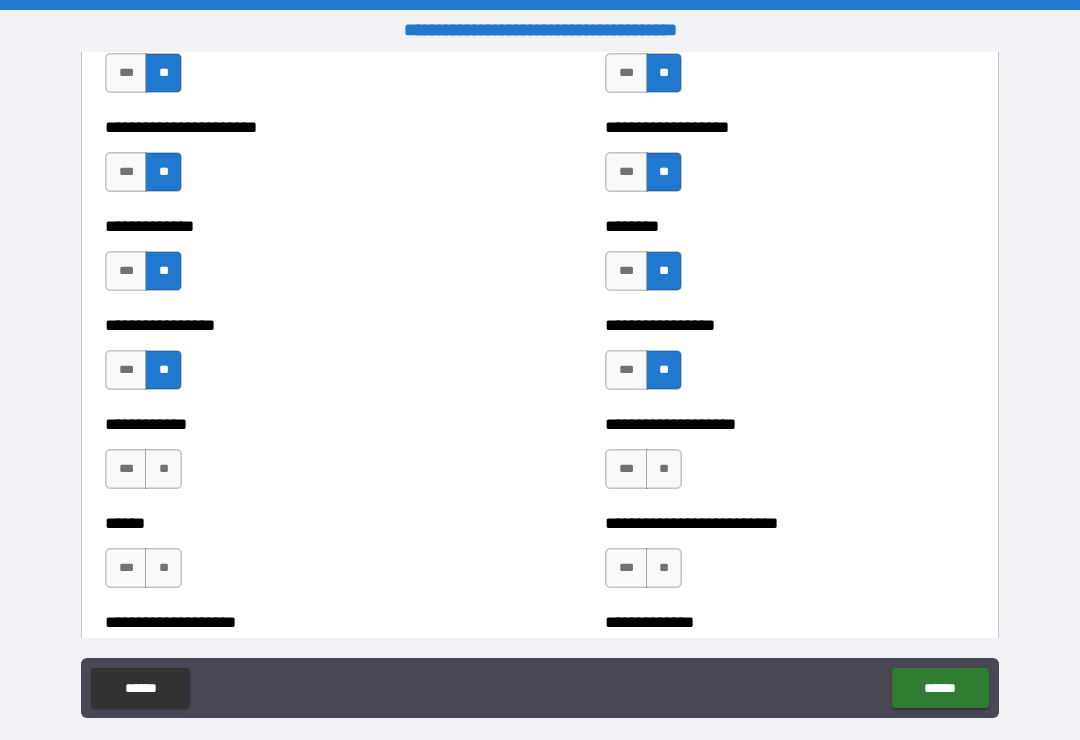 click on "**" at bounding box center (163, 469) 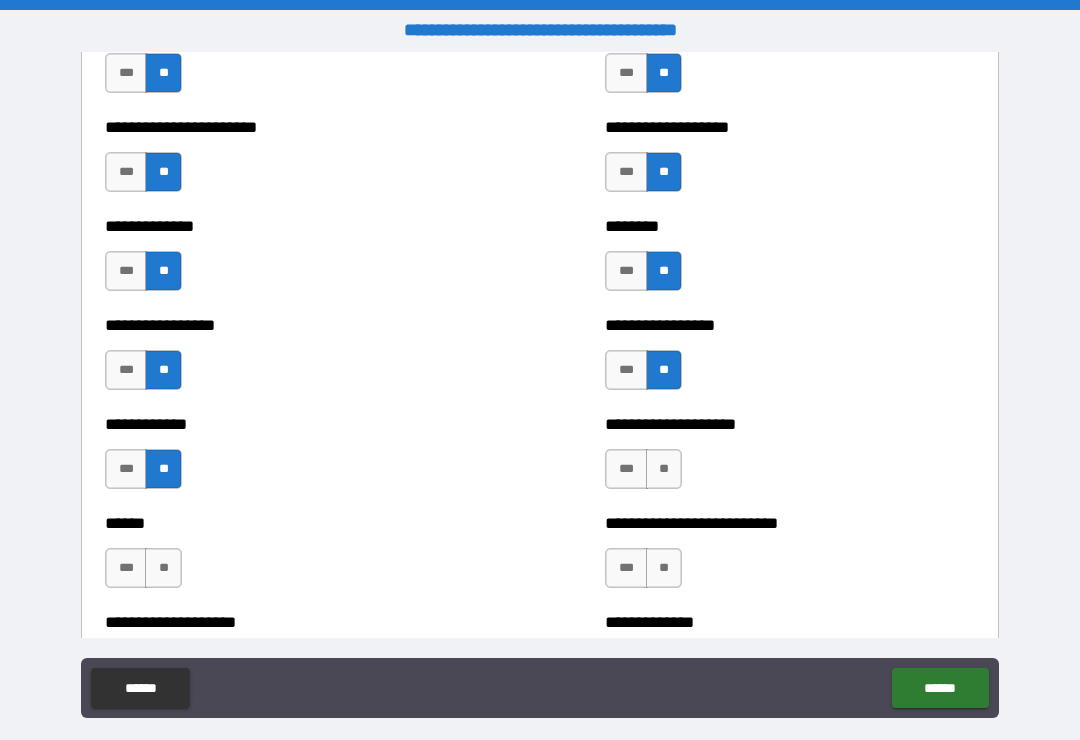 click on "**" at bounding box center [664, 469] 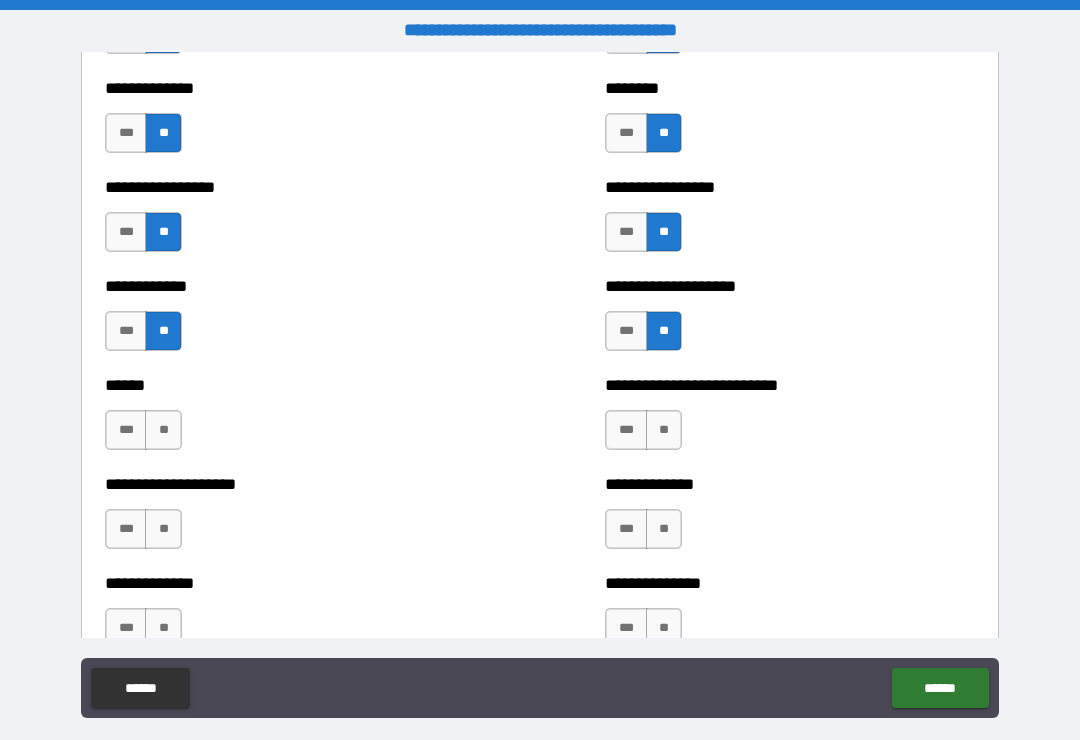 scroll, scrollTop: 3770, scrollLeft: 0, axis: vertical 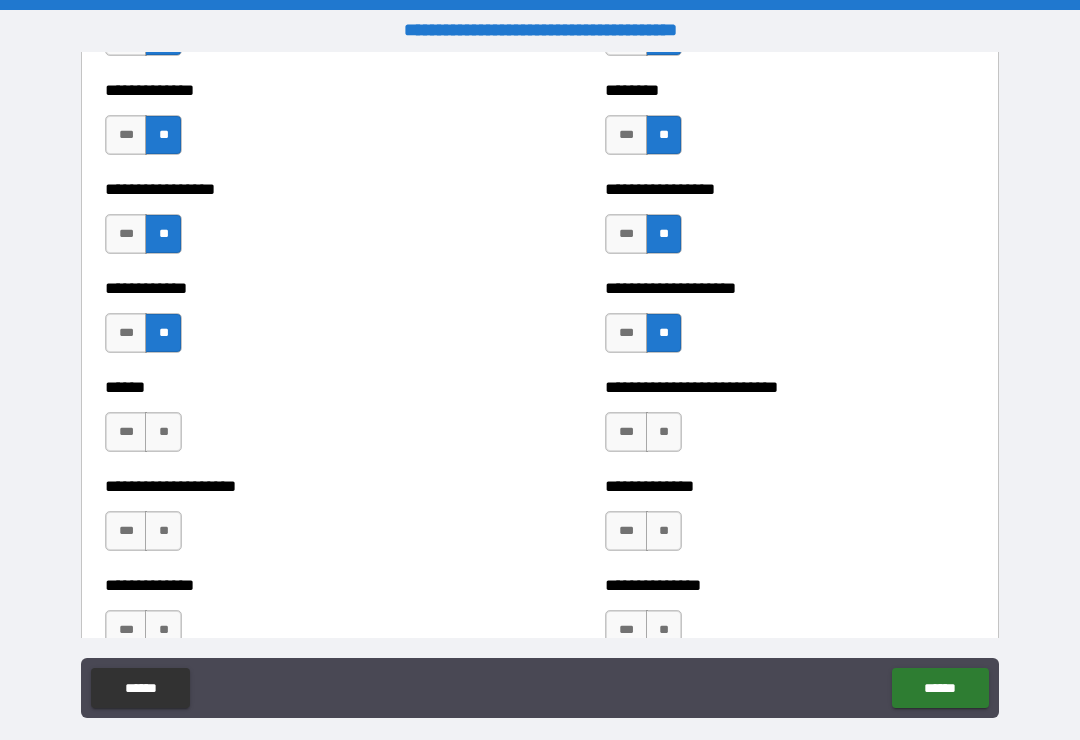click on "**" at bounding box center (163, 432) 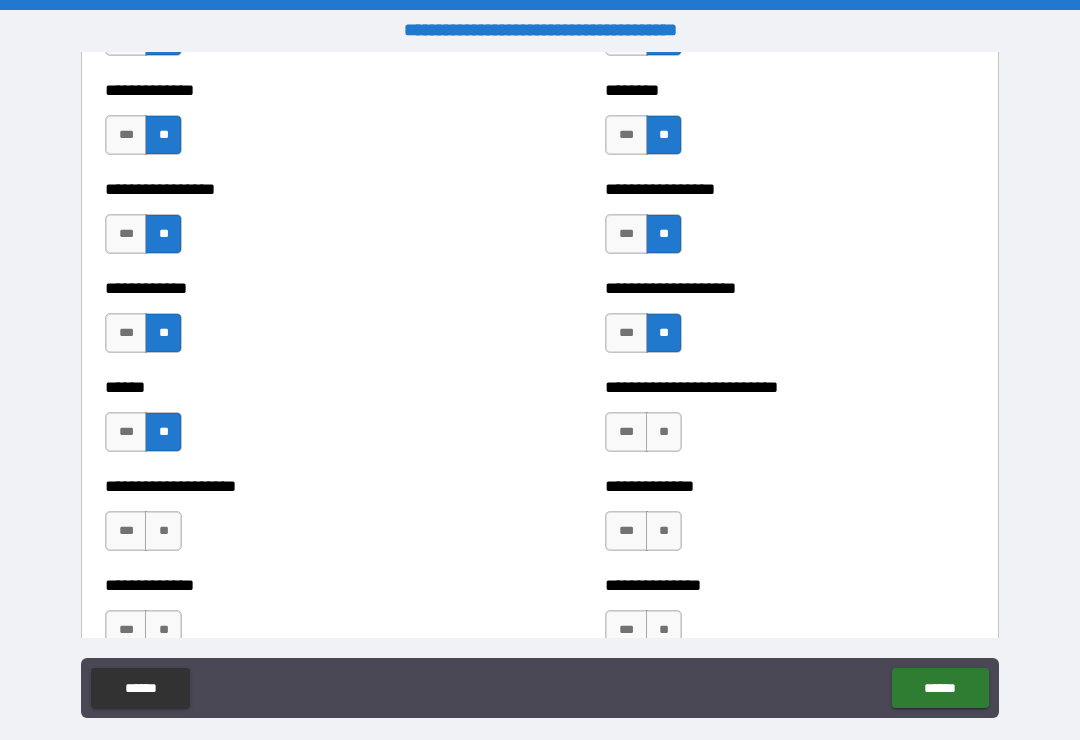 click on "**" at bounding box center (664, 432) 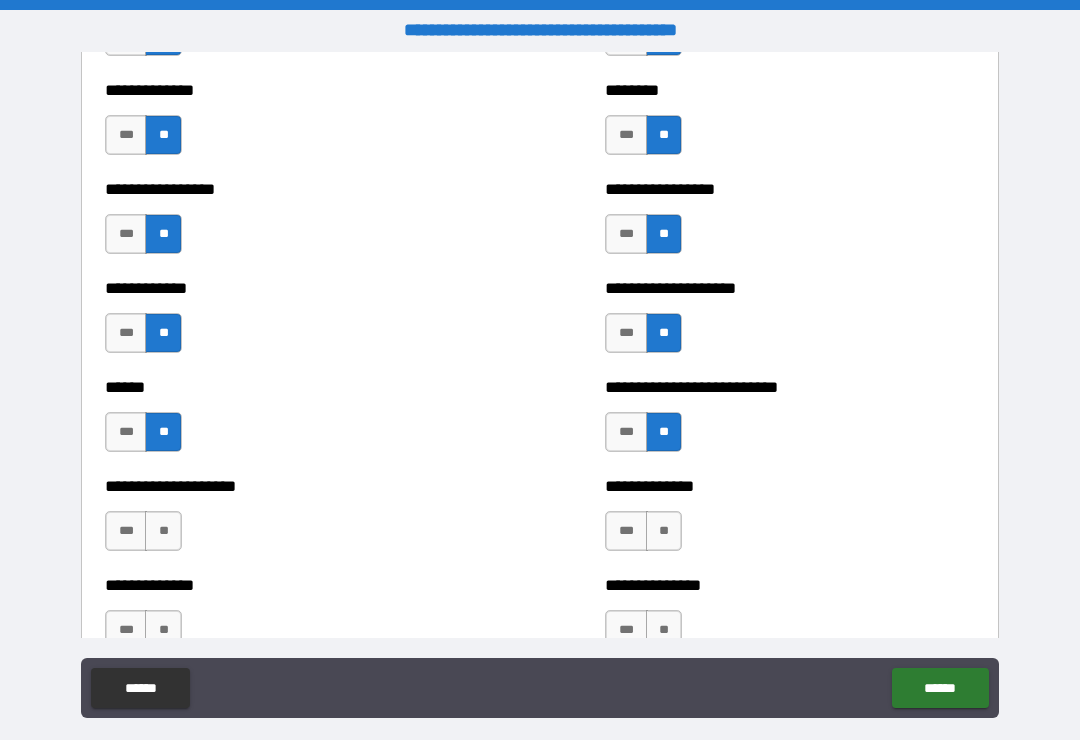 click on "**" at bounding box center [163, 531] 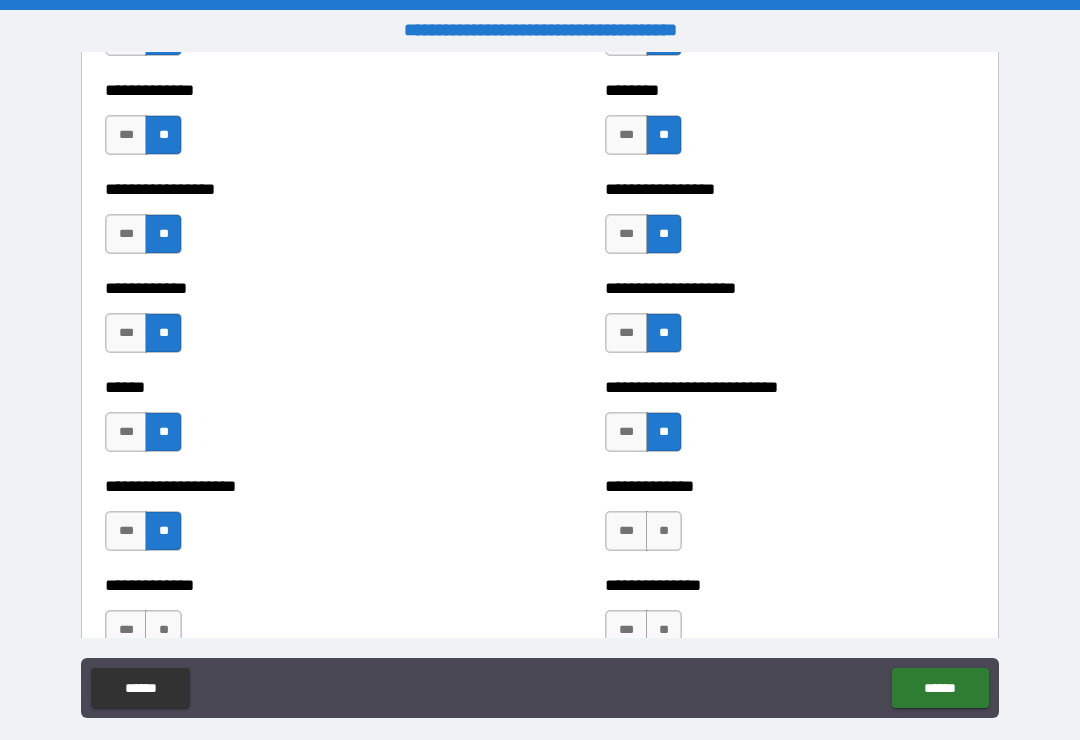 click on "**" at bounding box center [664, 531] 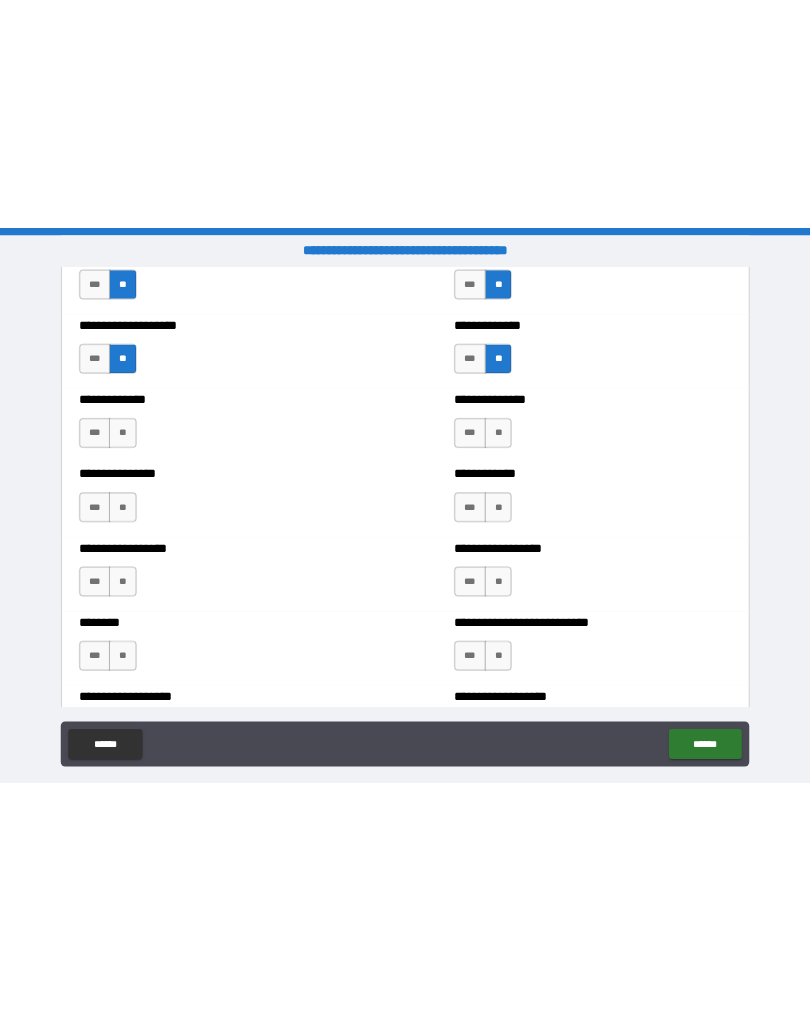 scroll, scrollTop: 4141, scrollLeft: 0, axis: vertical 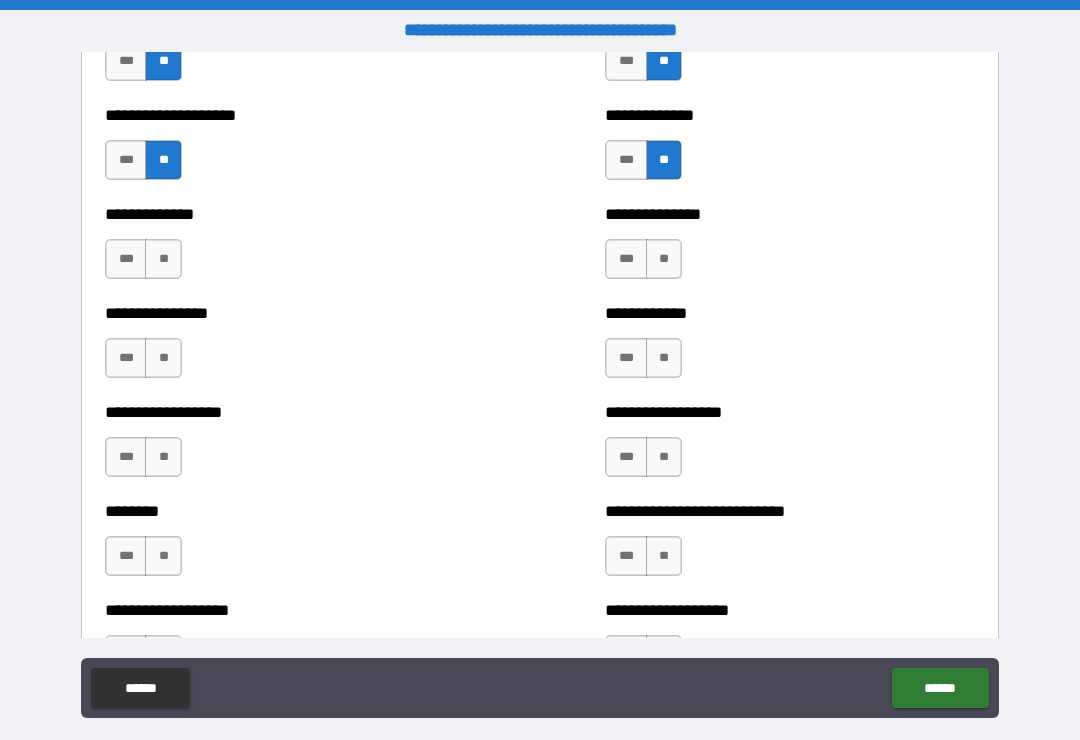 click on "**" at bounding box center [163, 259] 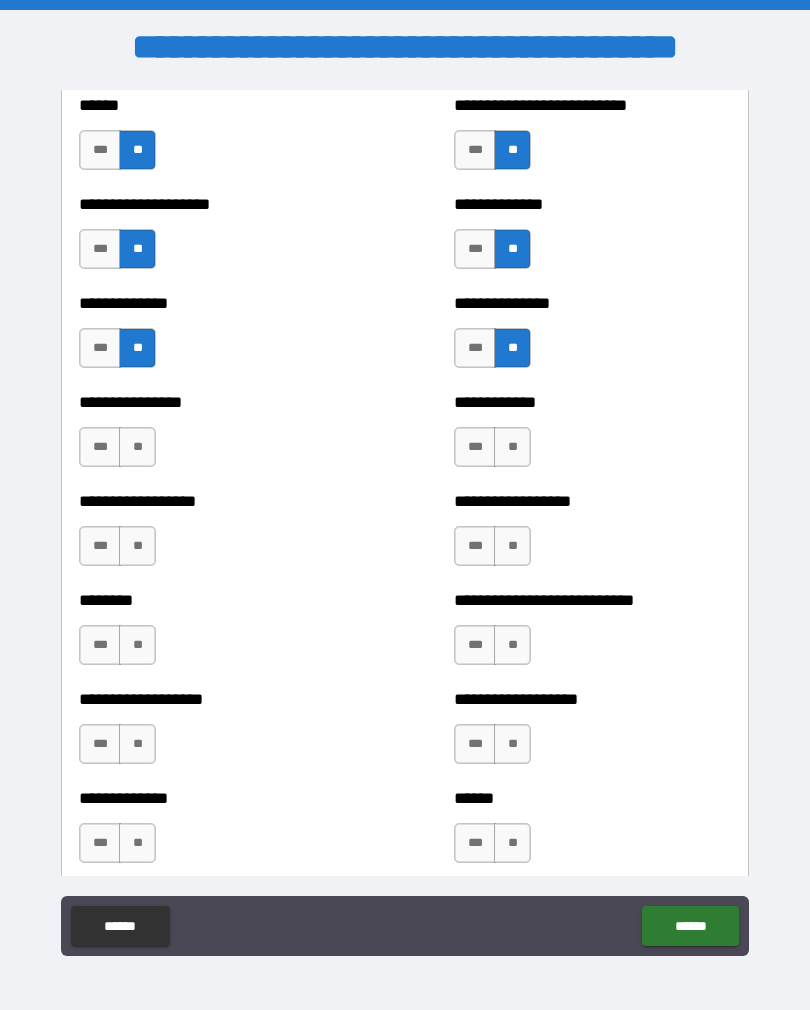 click on "**" at bounding box center (137, 447) 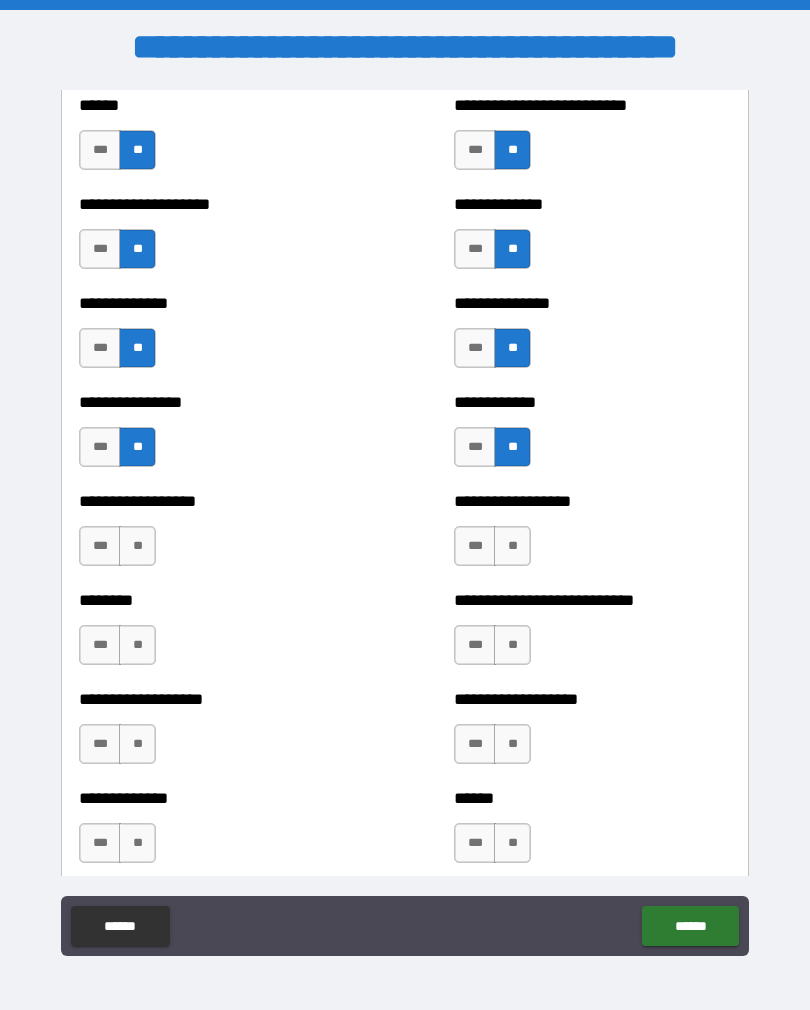 click on "**" at bounding box center [137, 546] 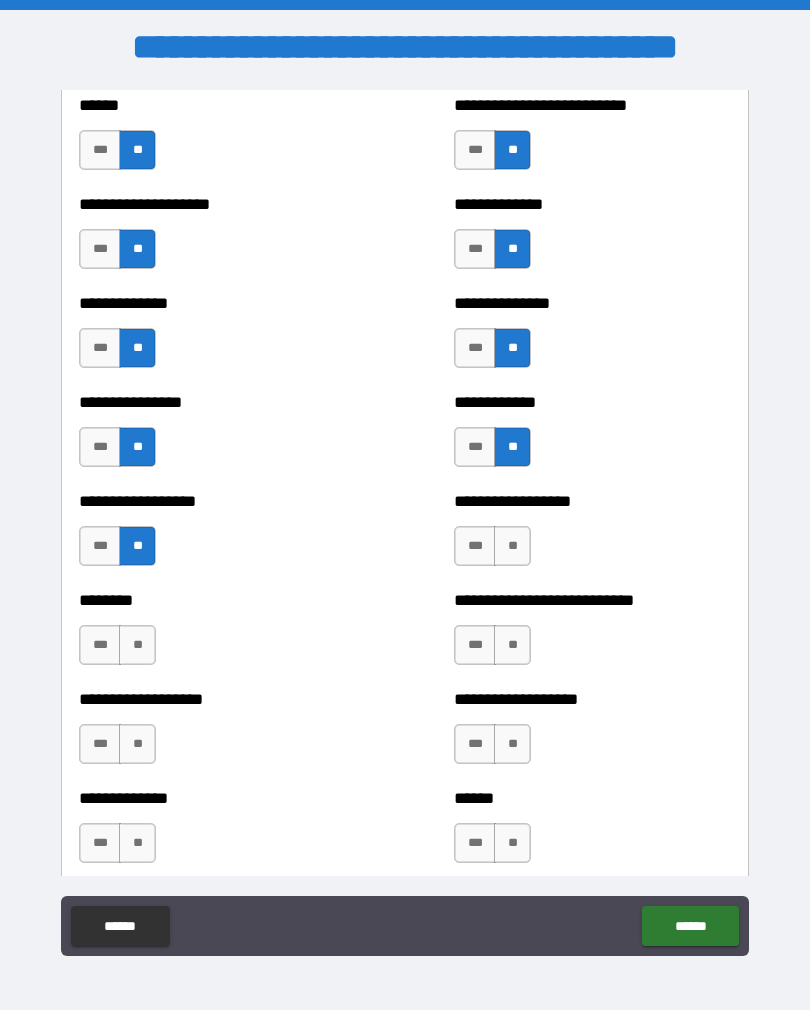 click on "**" at bounding box center (512, 546) 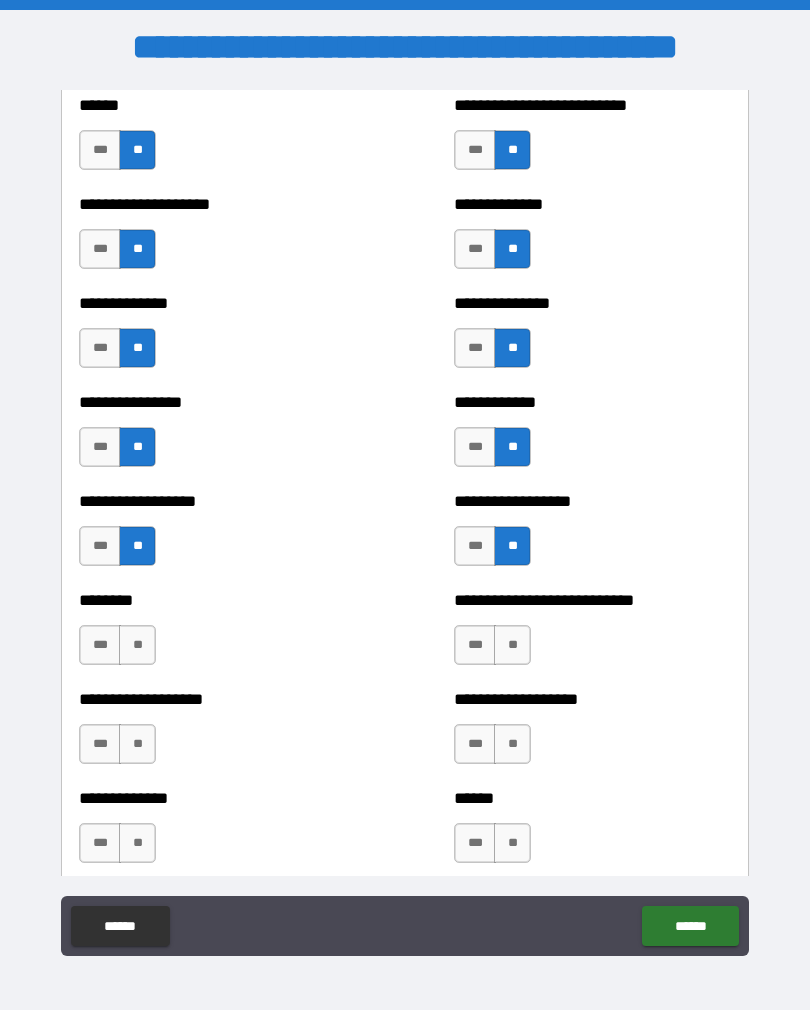 click on "**" at bounding box center [512, 645] 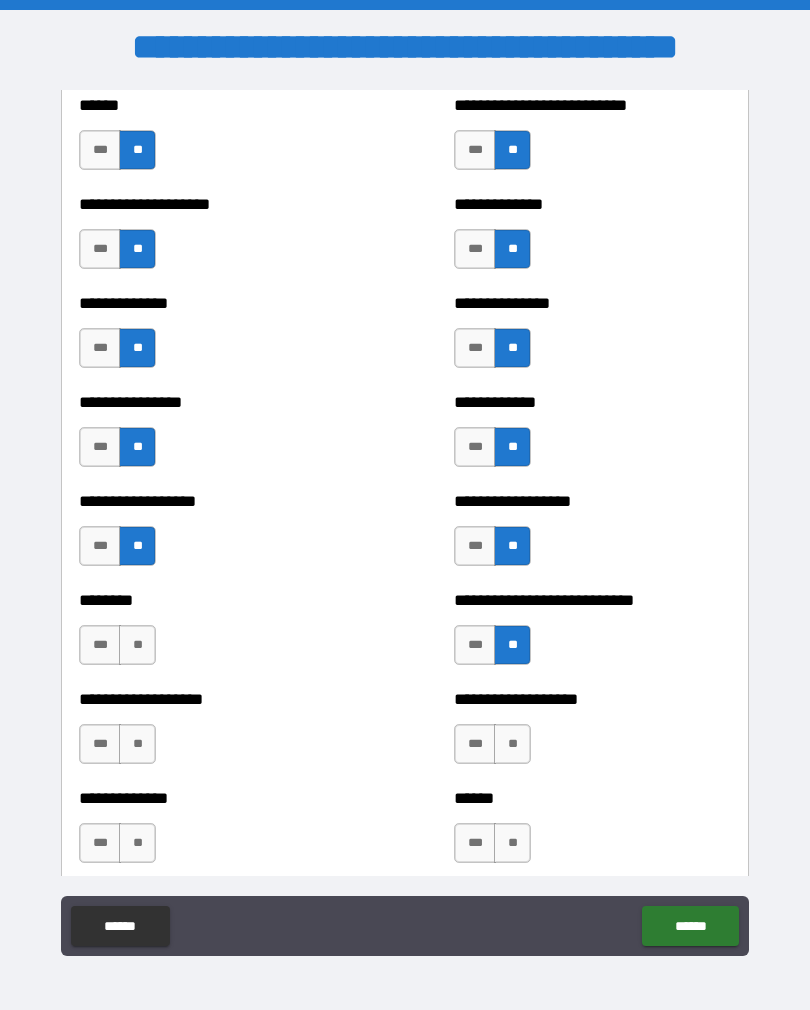 click on "**" at bounding box center (137, 645) 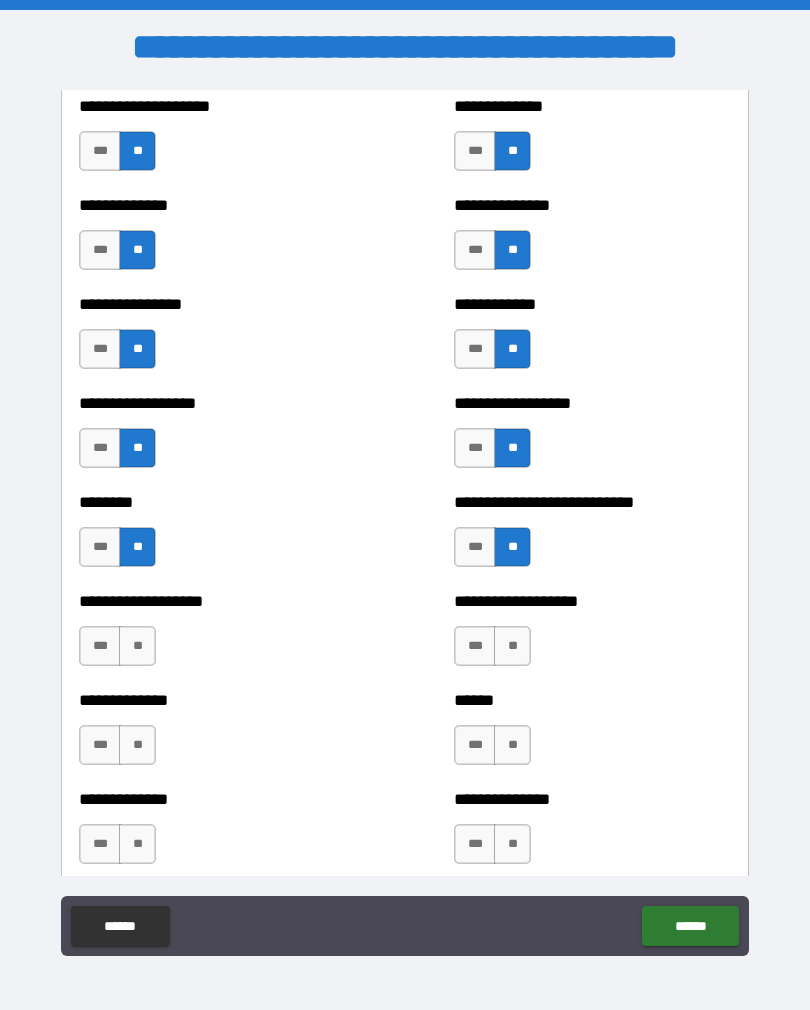 scroll, scrollTop: 4239, scrollLeft: 0, axis: vertical 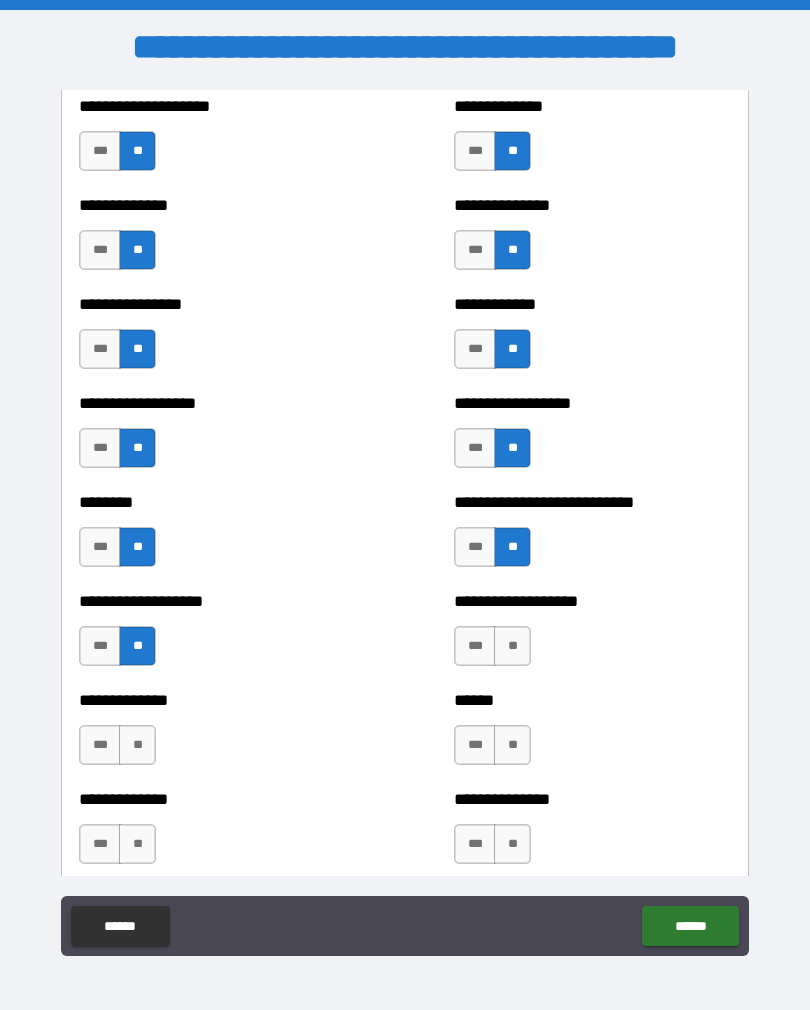 click on "**" at bounding box center (512, 646) 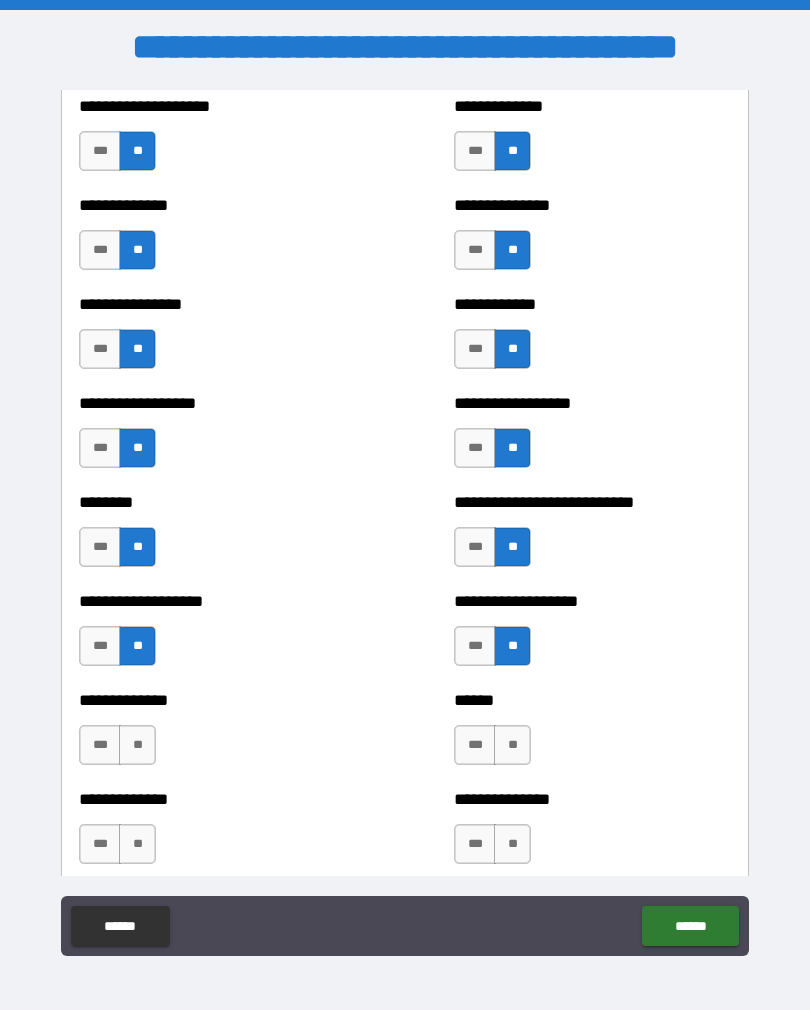 click on "**" at bounding box center [137, 745] 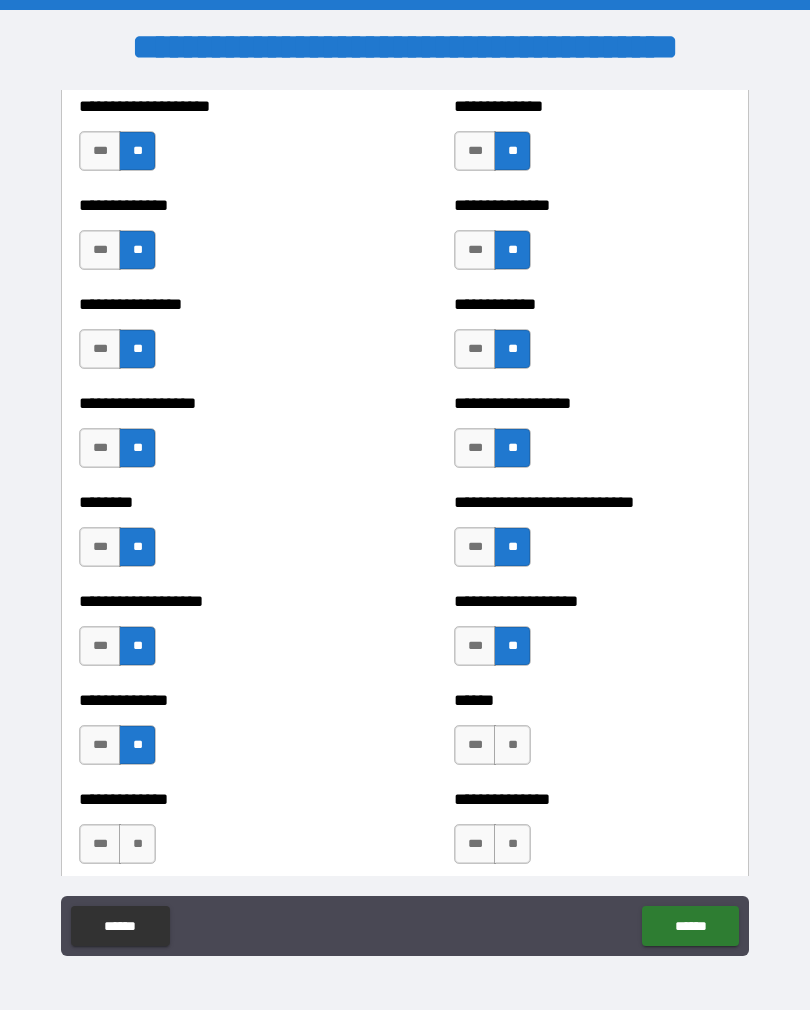 click on "**" at bounding box center (512, 745) 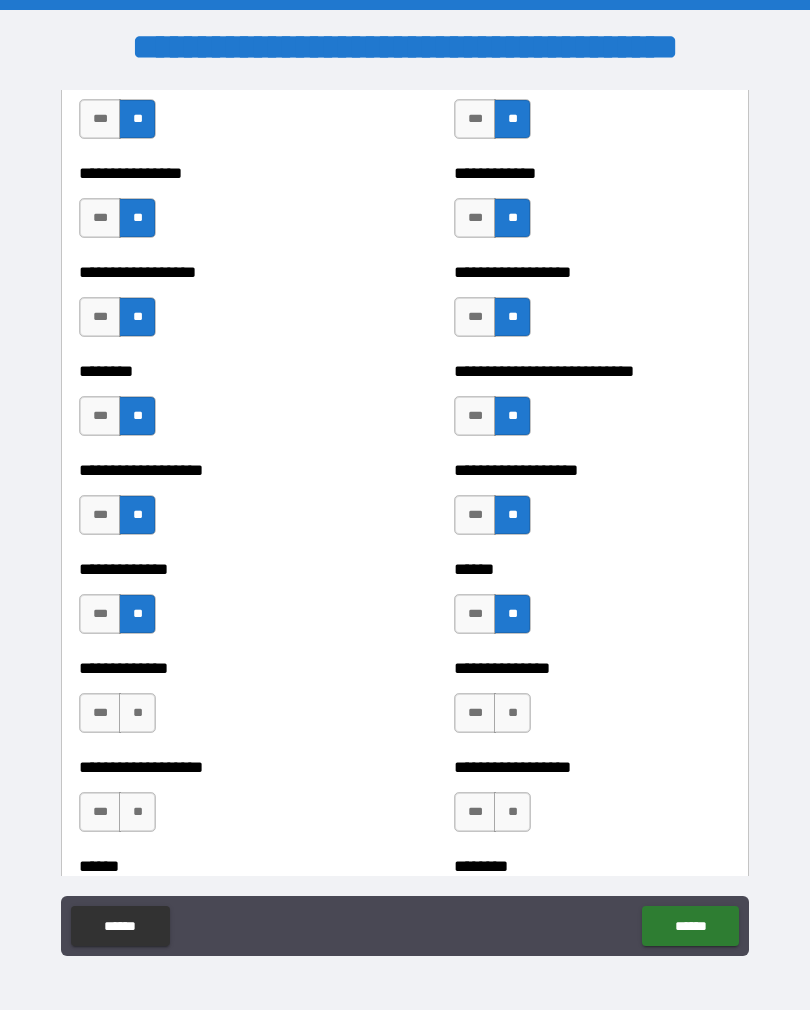 scroll, scrollTop: 4378, scrollLeft: 0, axis: vertical 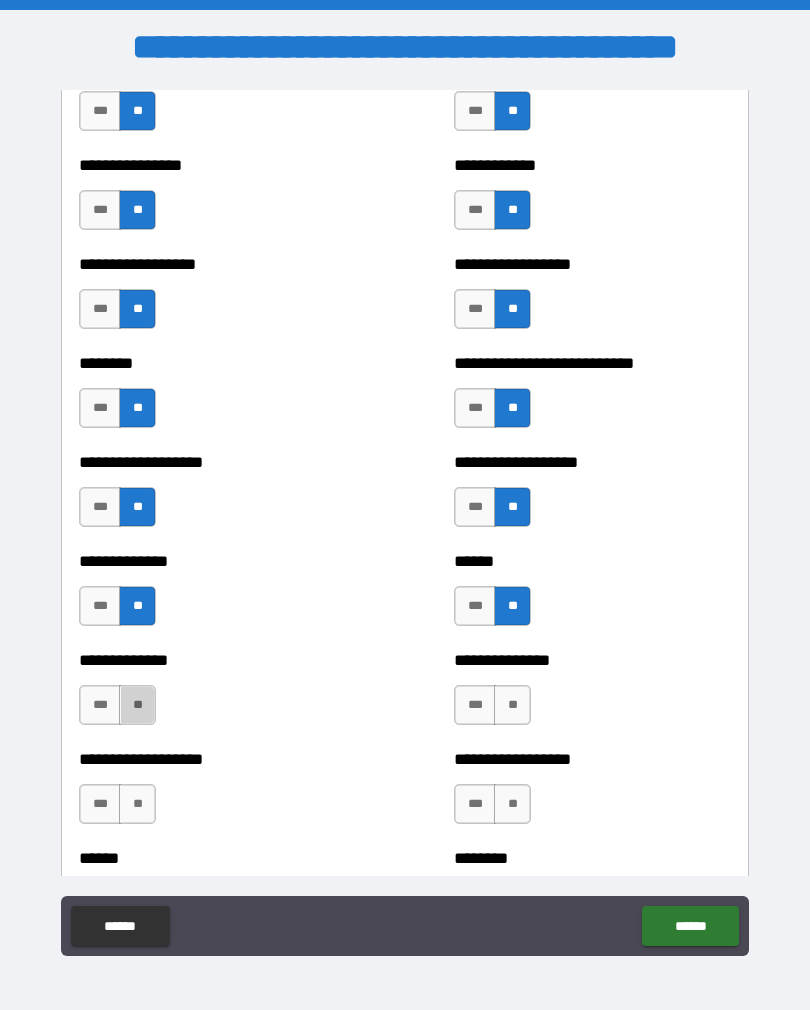 click on "**" at bounding box center [137, 705] 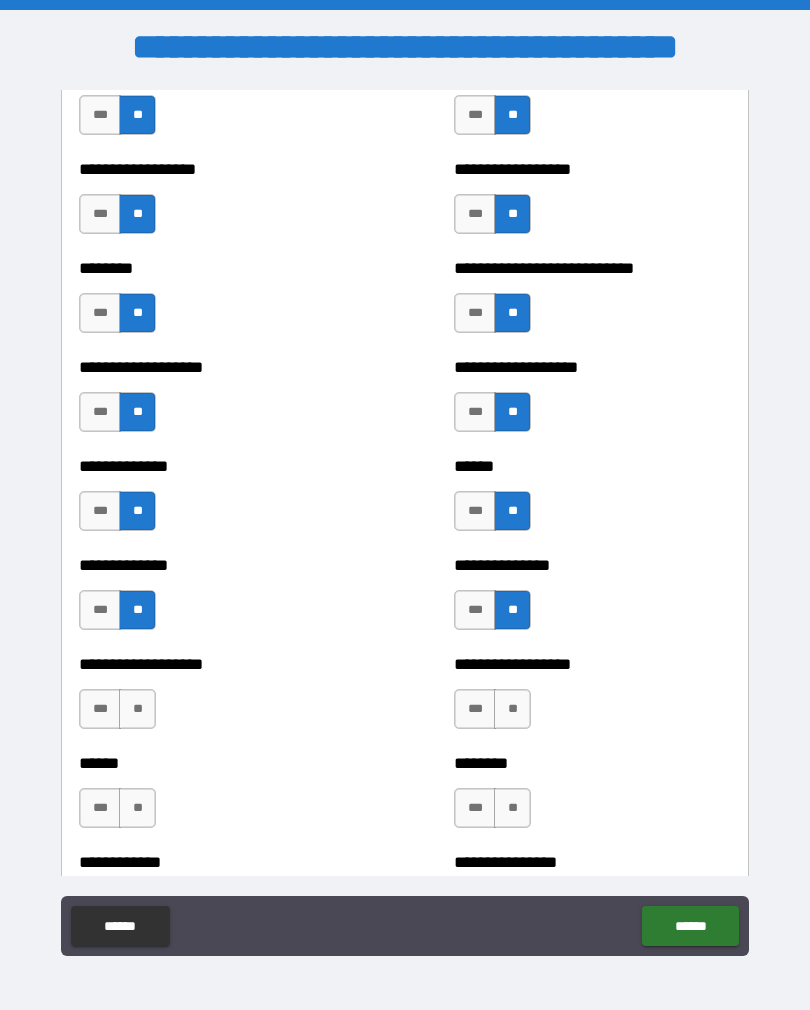 scroll, scrollTop: 4472, scrollLeft: 0, axis: vertical 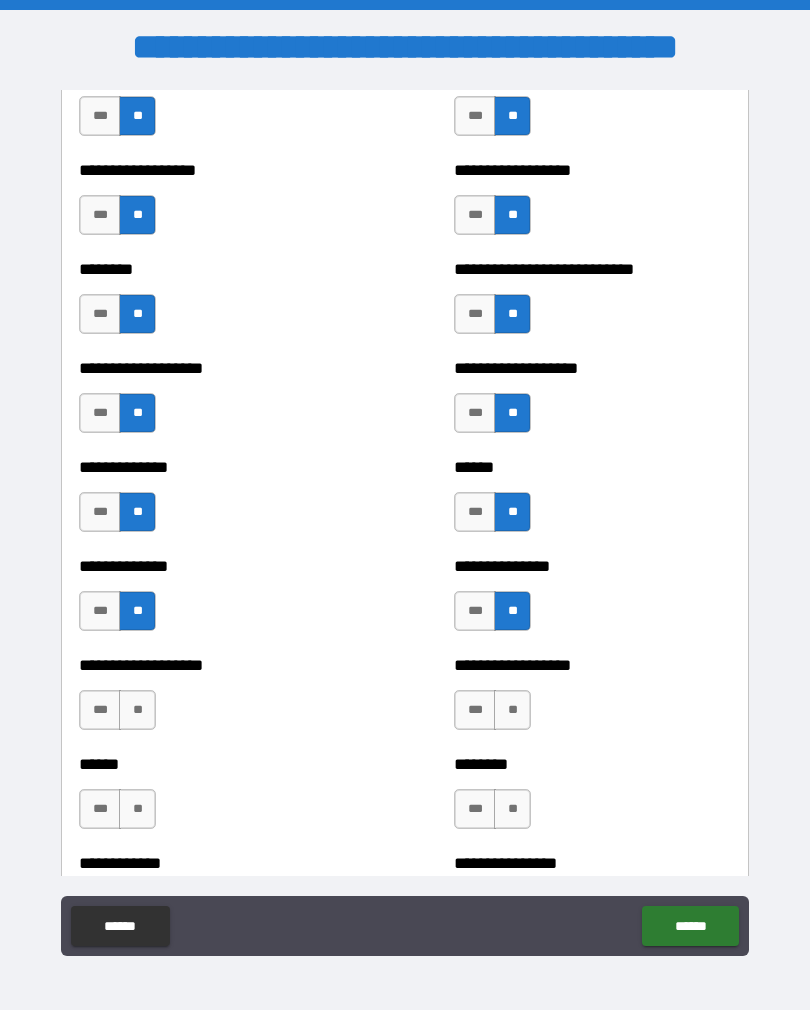 click on "**" at bounding box center (137, 710) 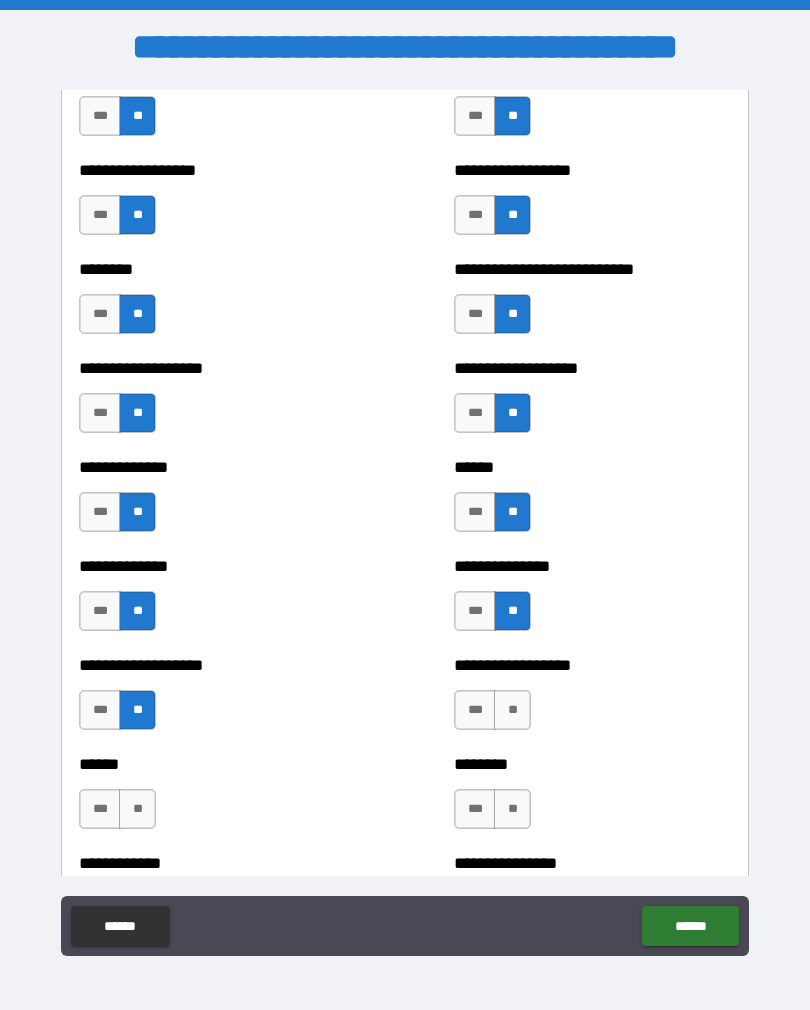 click on "**" at bounding box center [512, 710] 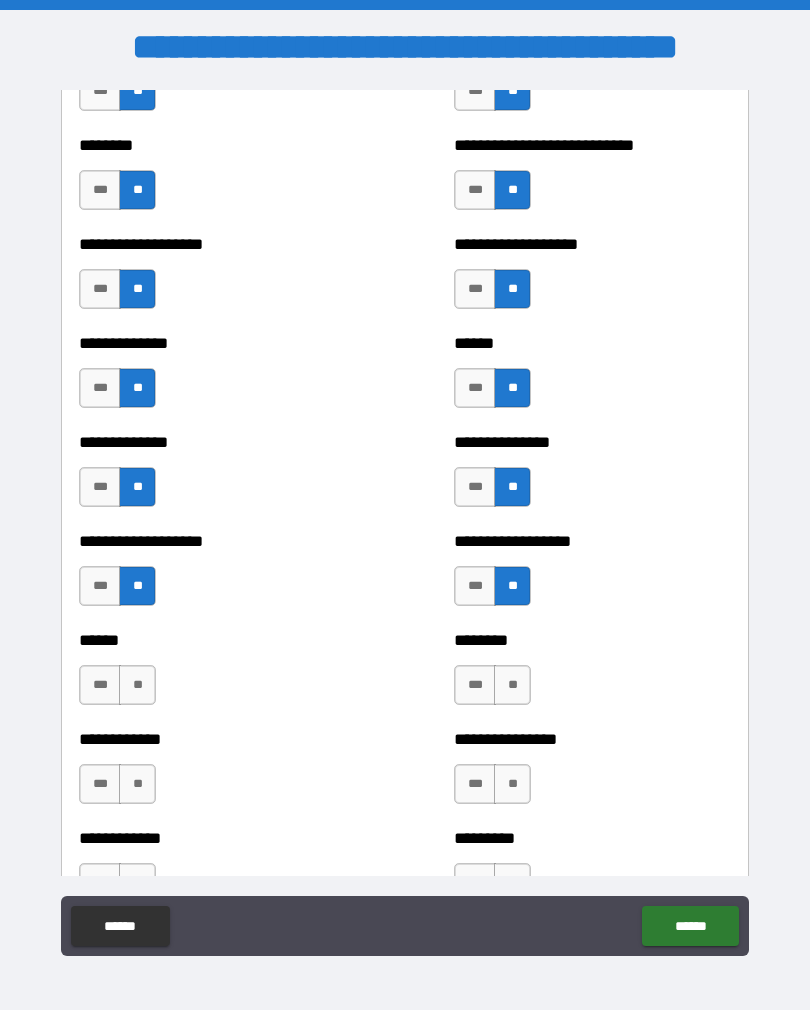 scroll, scrollTop: 4593, scrollLeft: 0, axis: vertical 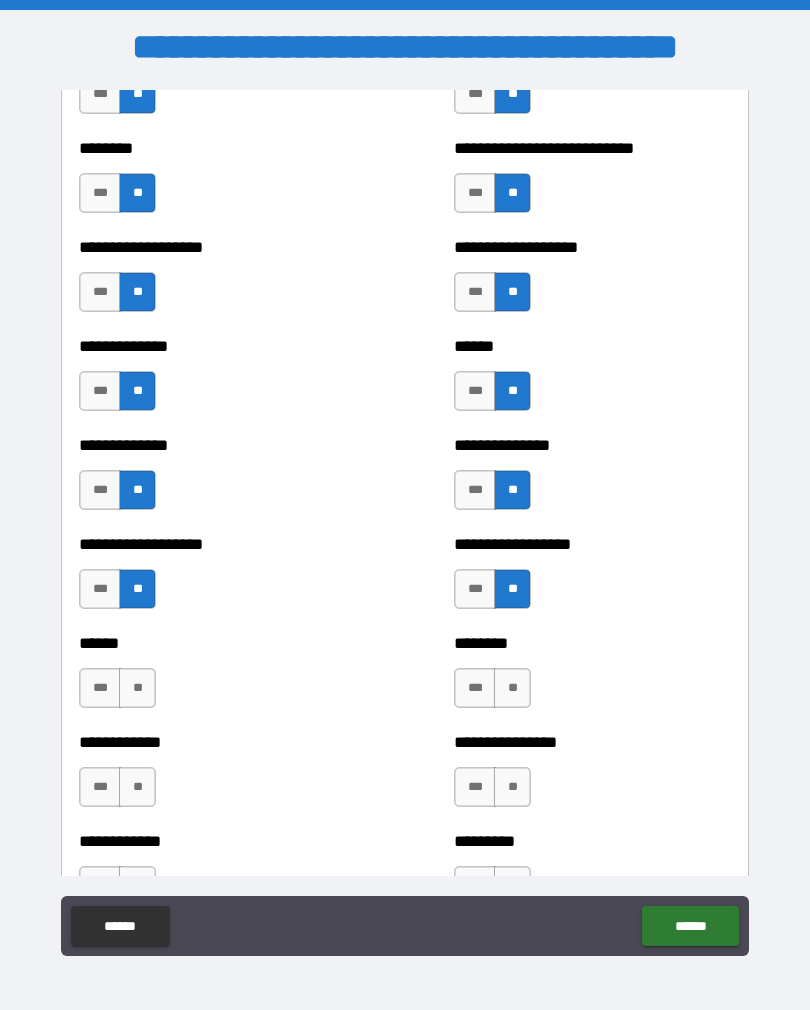 click on "**" at bounding box center [137, 688] 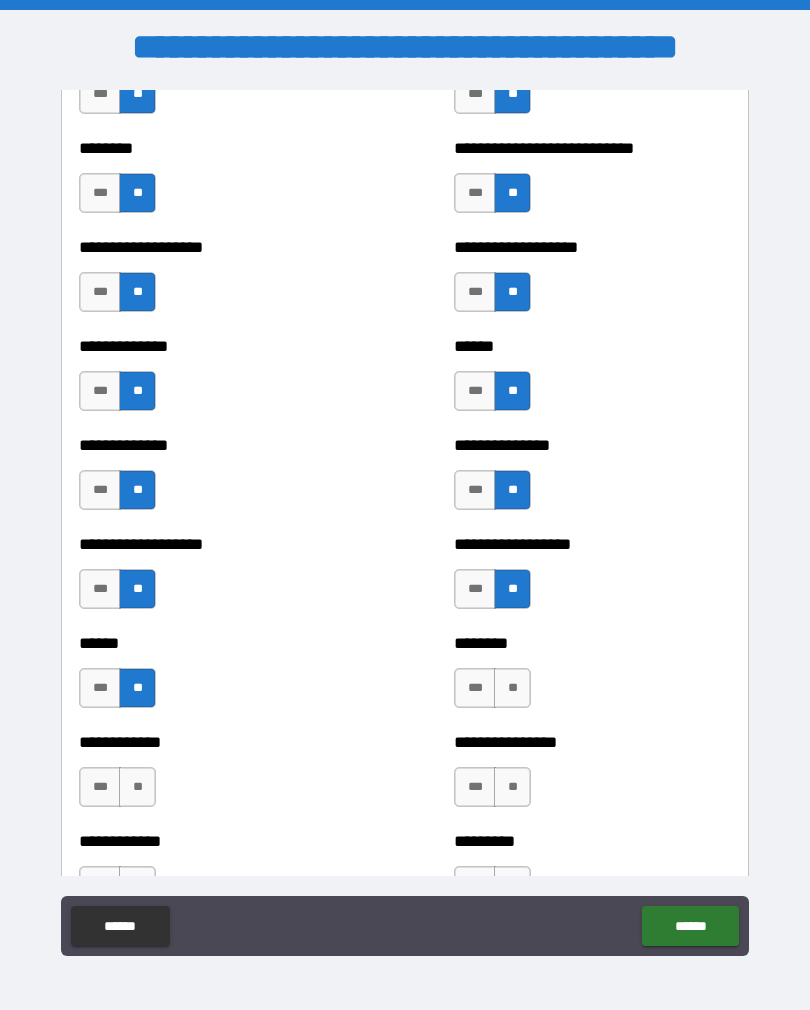 click on "**" at bounding box center (512, 688) 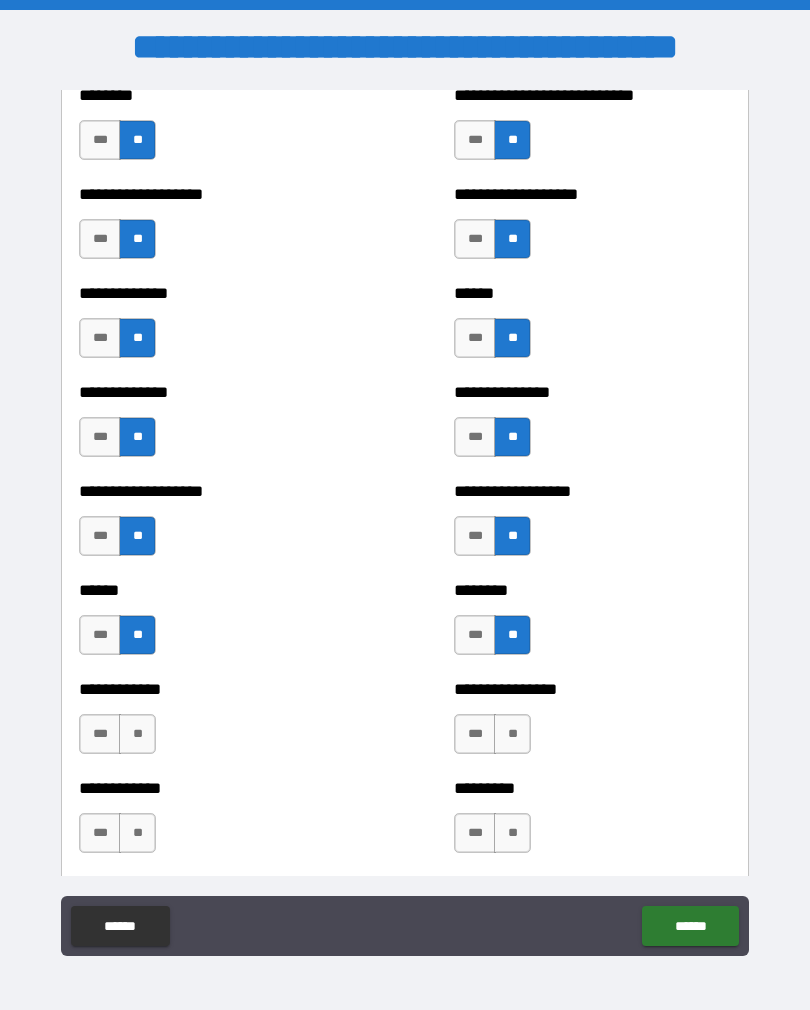 scroll, scrollTop: 4670, scrollLeft: 0, axis: vertical 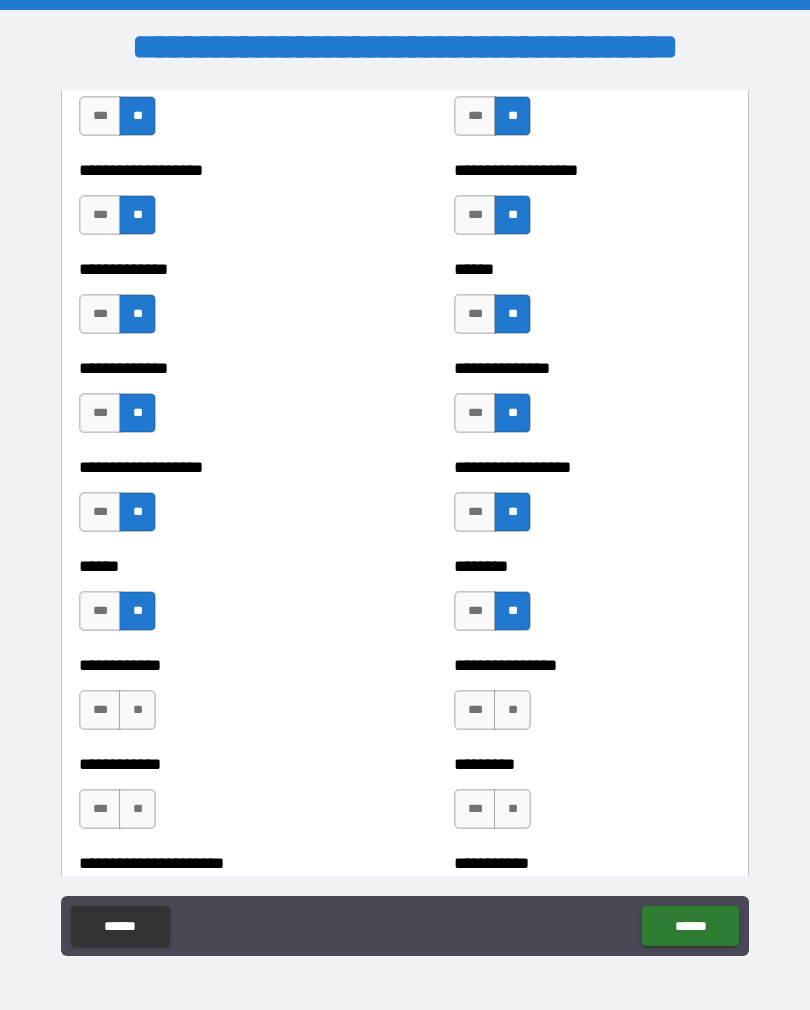 click on "**" at bounding box center [137, 710] 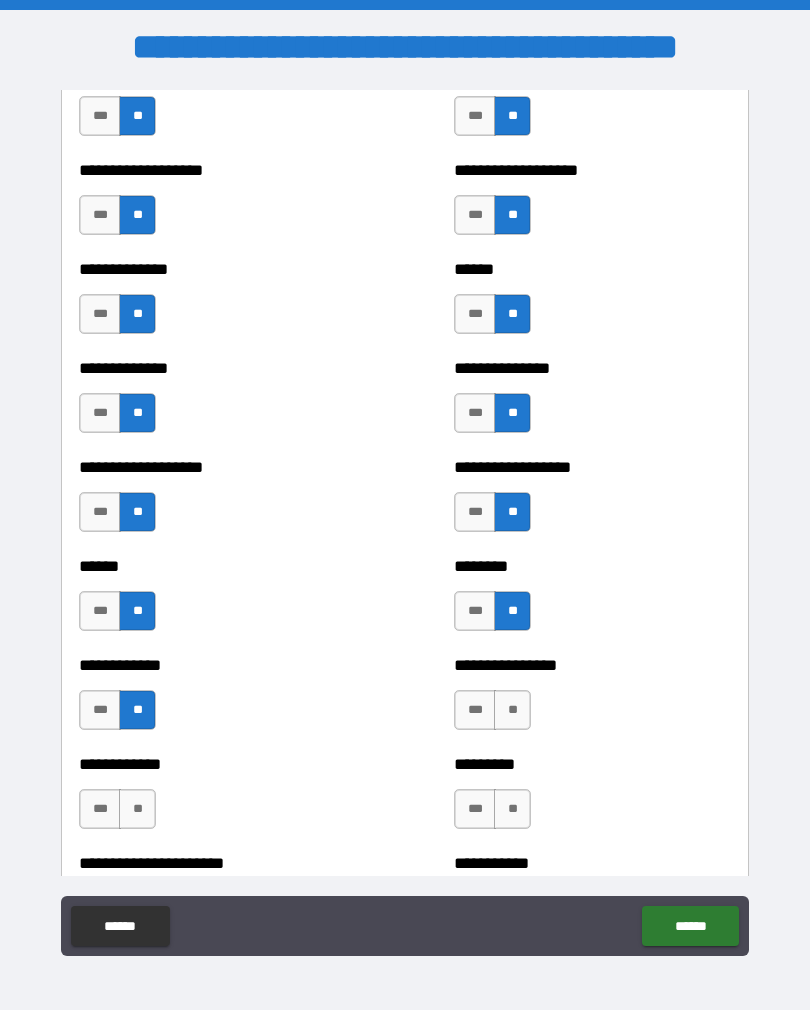click on "**" at bounding box center [512, 710] 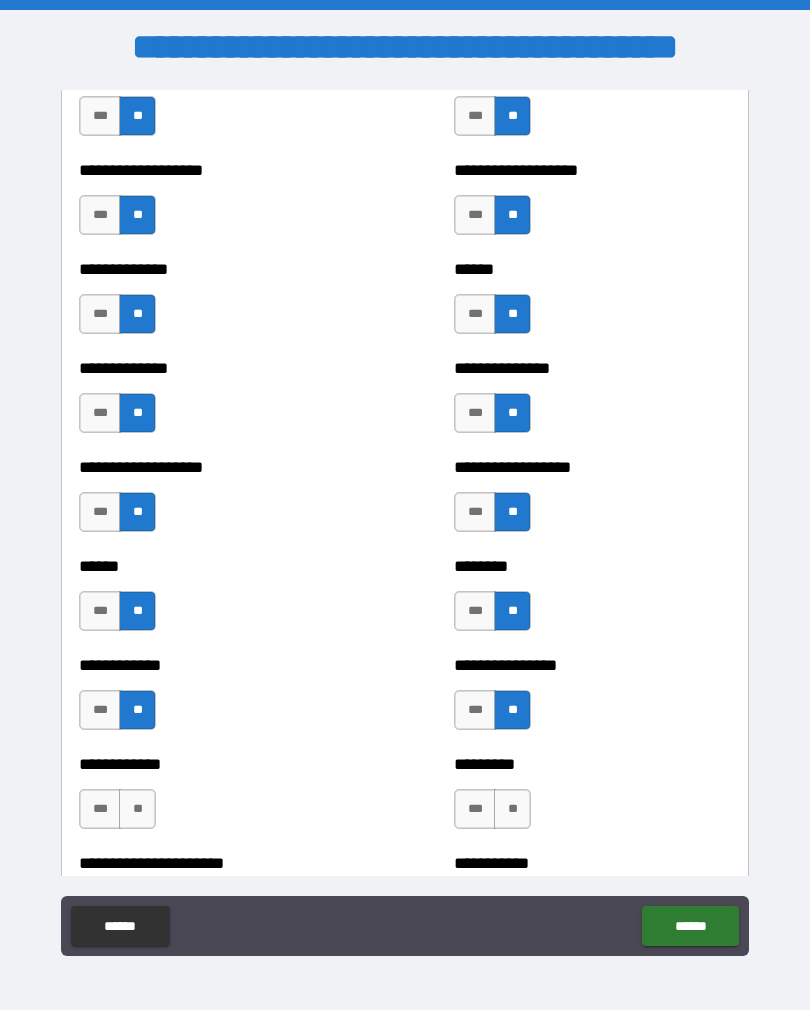 scroll, scrollTop: 4747, scrollLeft: 0, axis: vertical 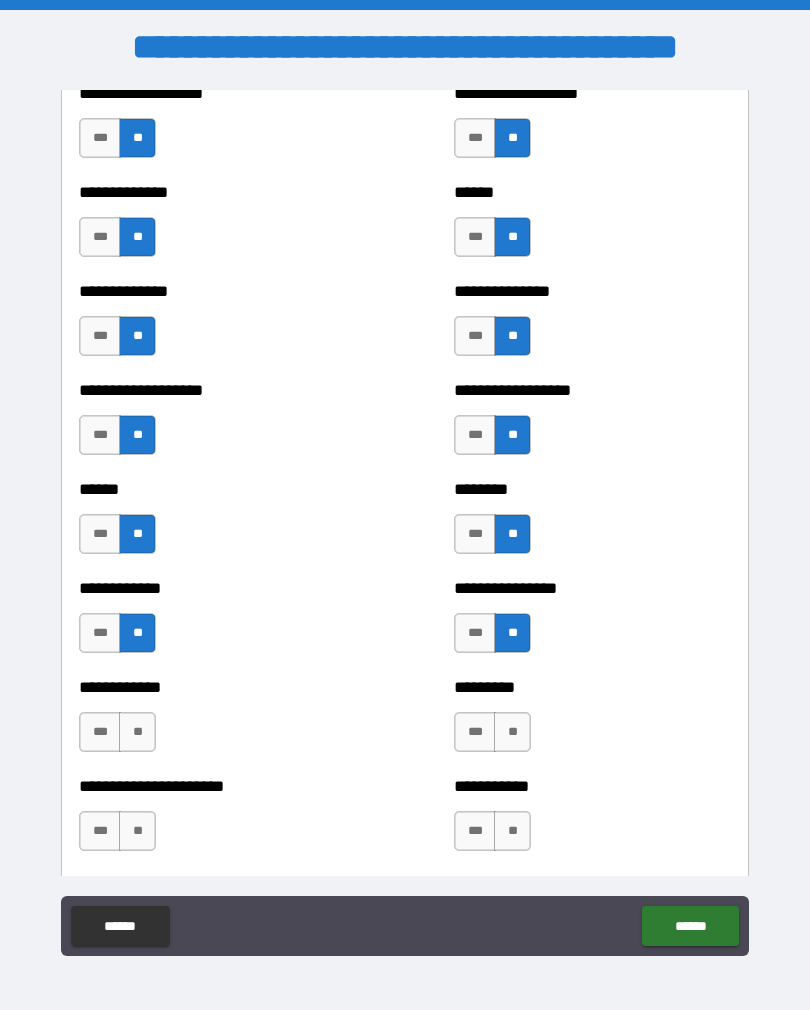 click on "**" at bounding box center (137, 732) 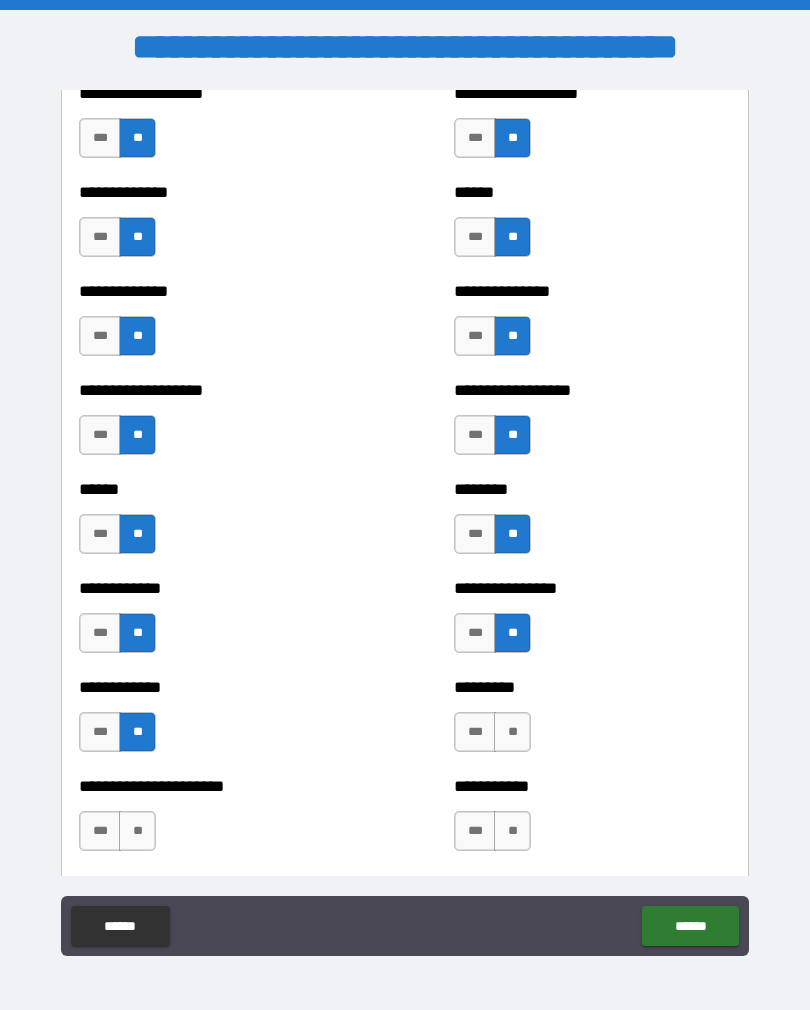 click on "**" at bounding box center (512, 732) 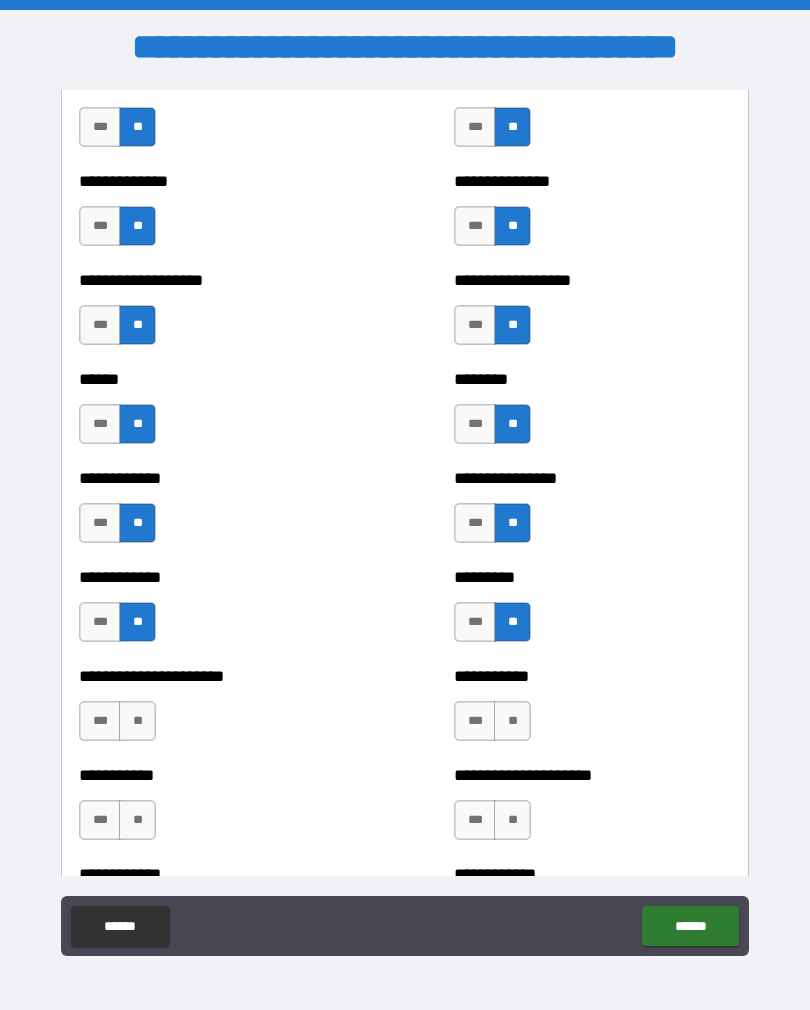 scroll, scrollTop: 4855, scrollLeft: 0, axis: vertical 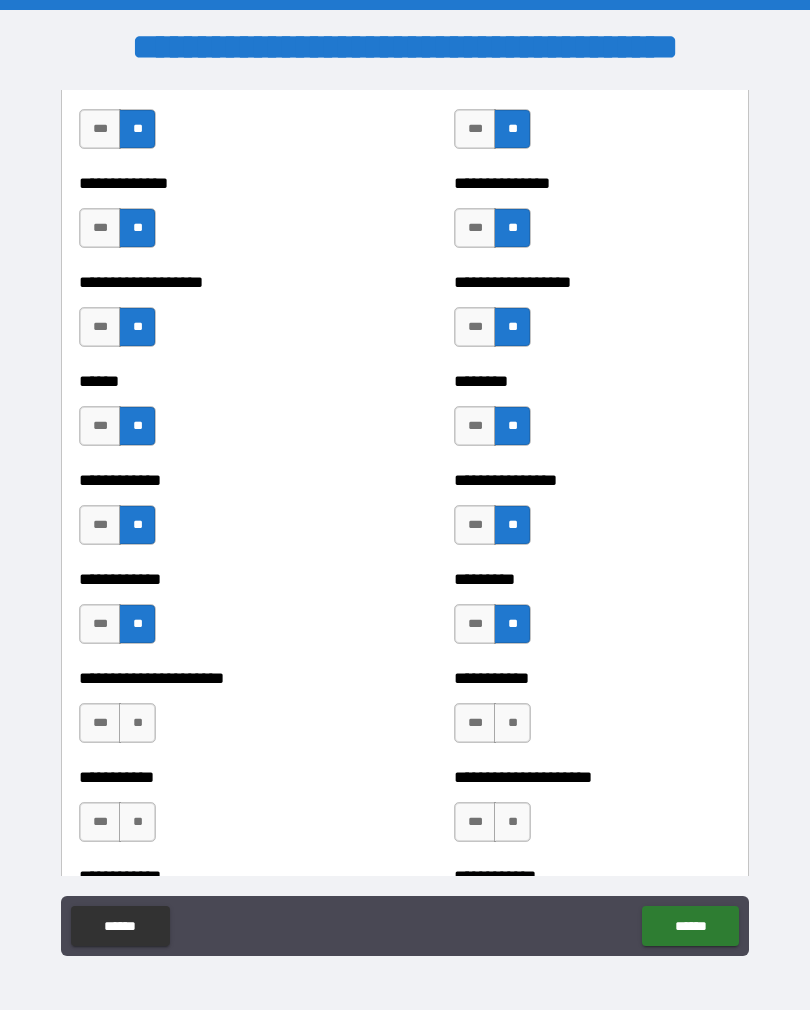 click on "**" at bounding box center (137, 723) 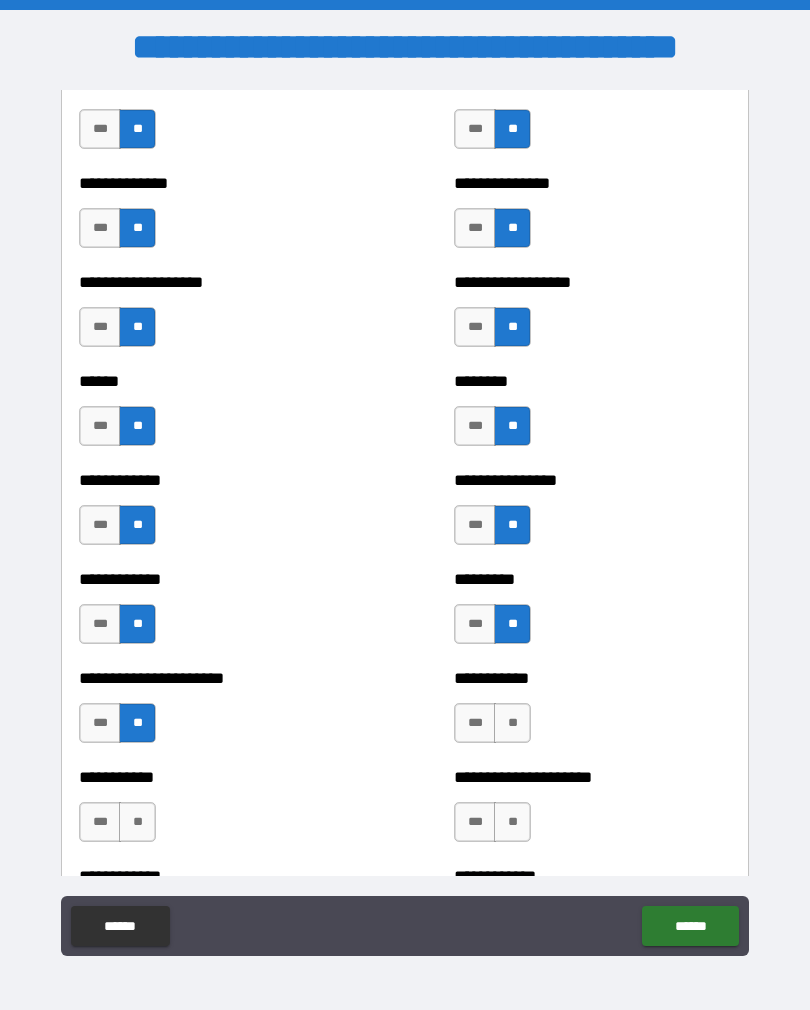 click on "**" at bounding box center [512, 723] 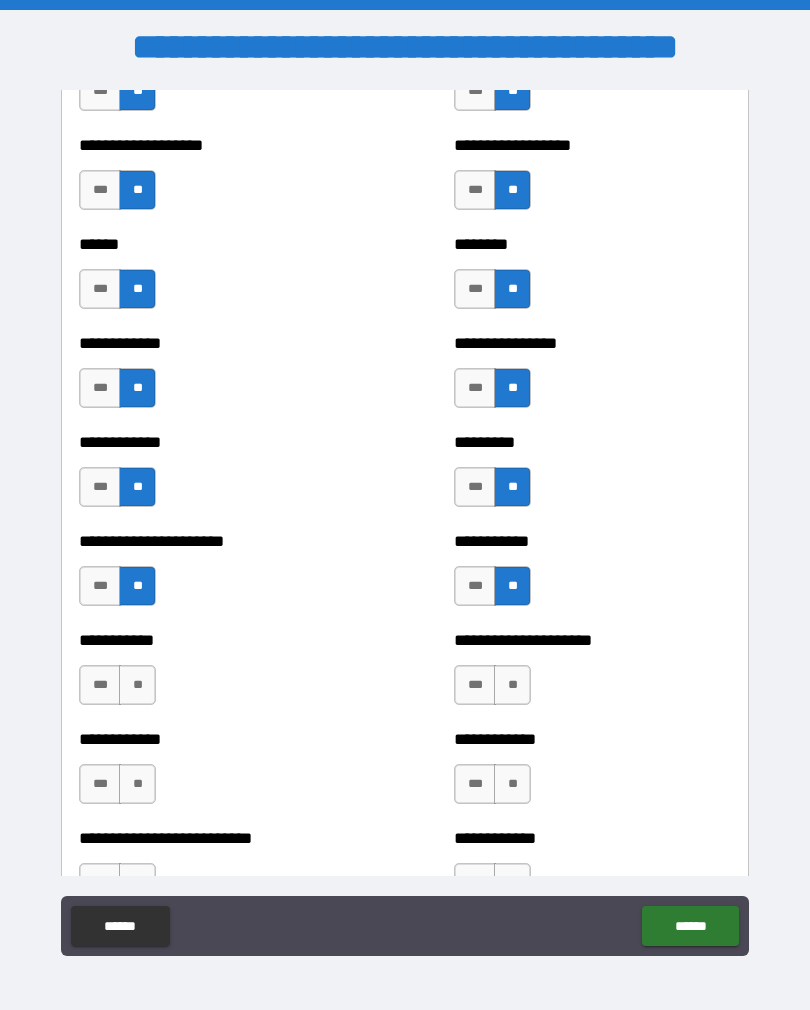 scroll, scrollTop: 4999, scrollLeft: 0, axis: vertical 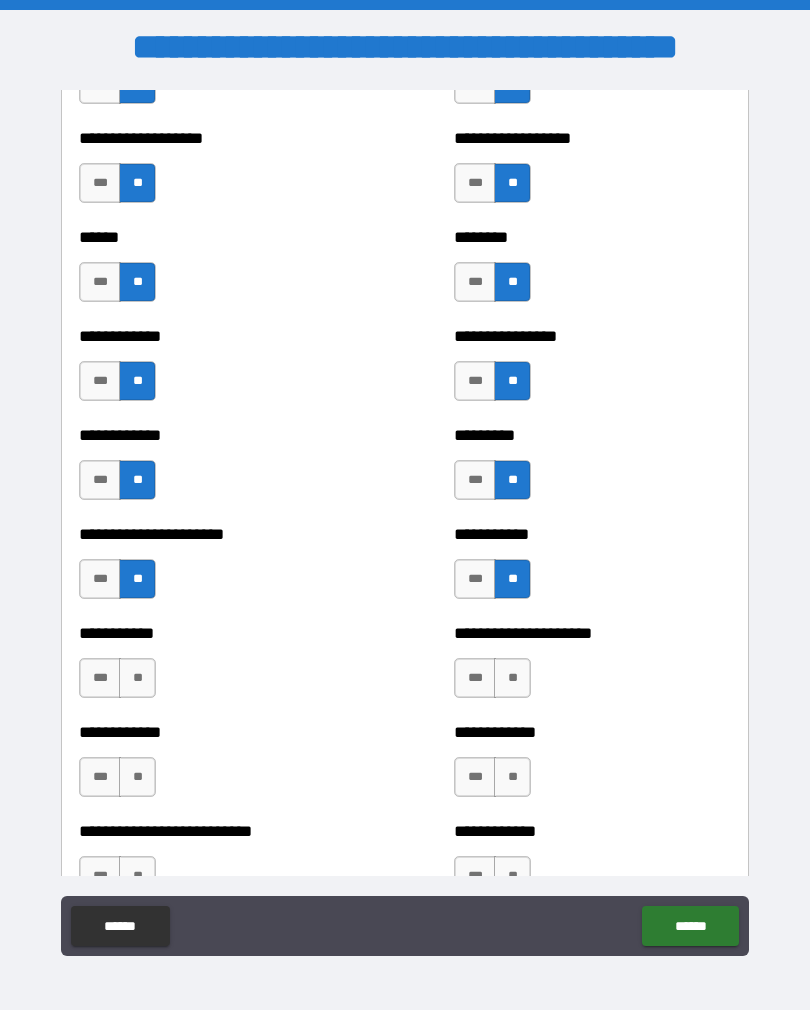 click on "**" at bounding box center [137, 678] 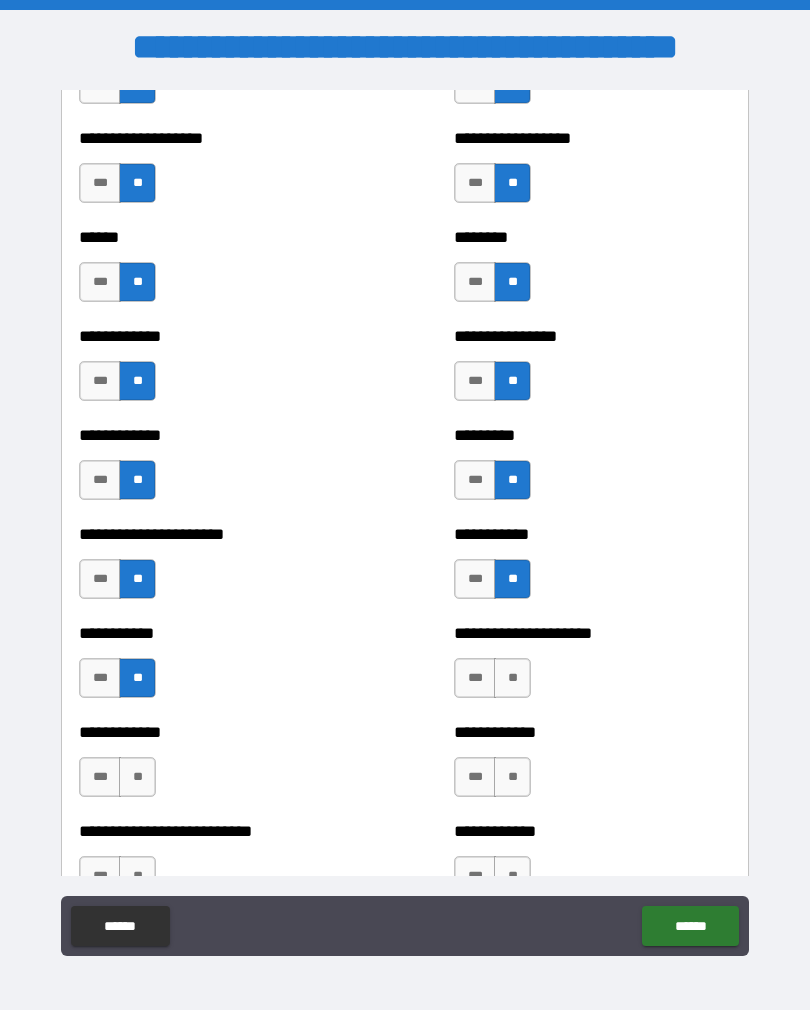 click on "**" at bounding box center (512, 678) 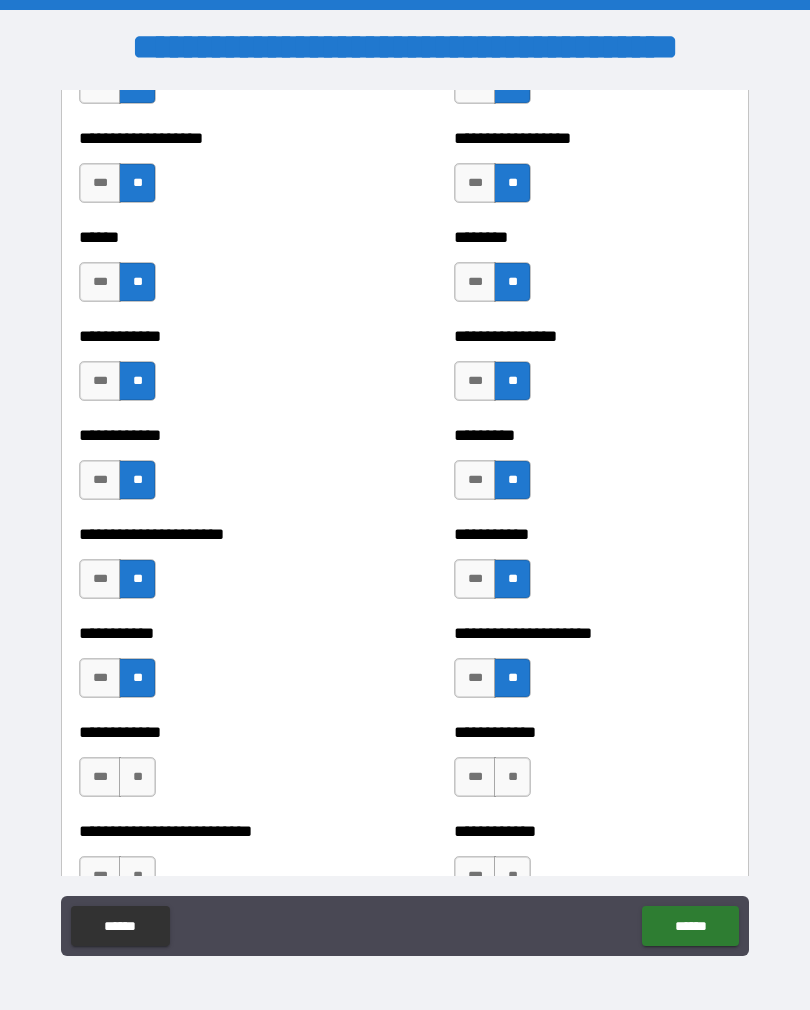scroll, scrollTop: 5043, scrollLeft: 0, axis: vertical 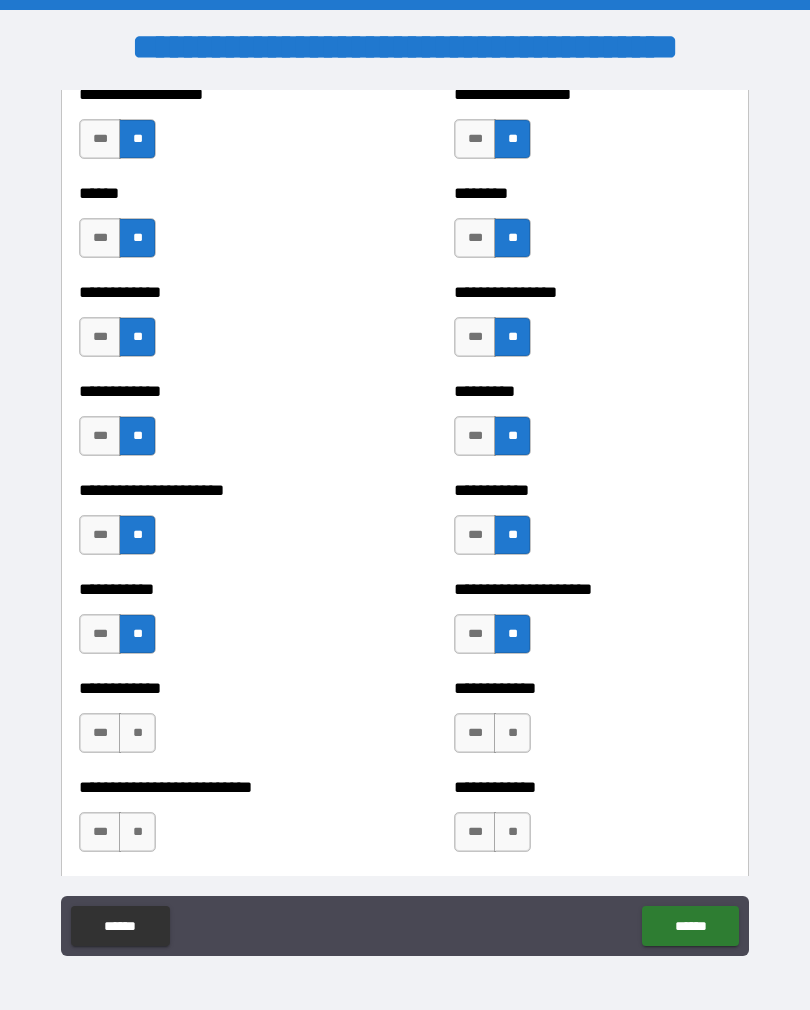 click on "**" at bounding box center (137, 733) 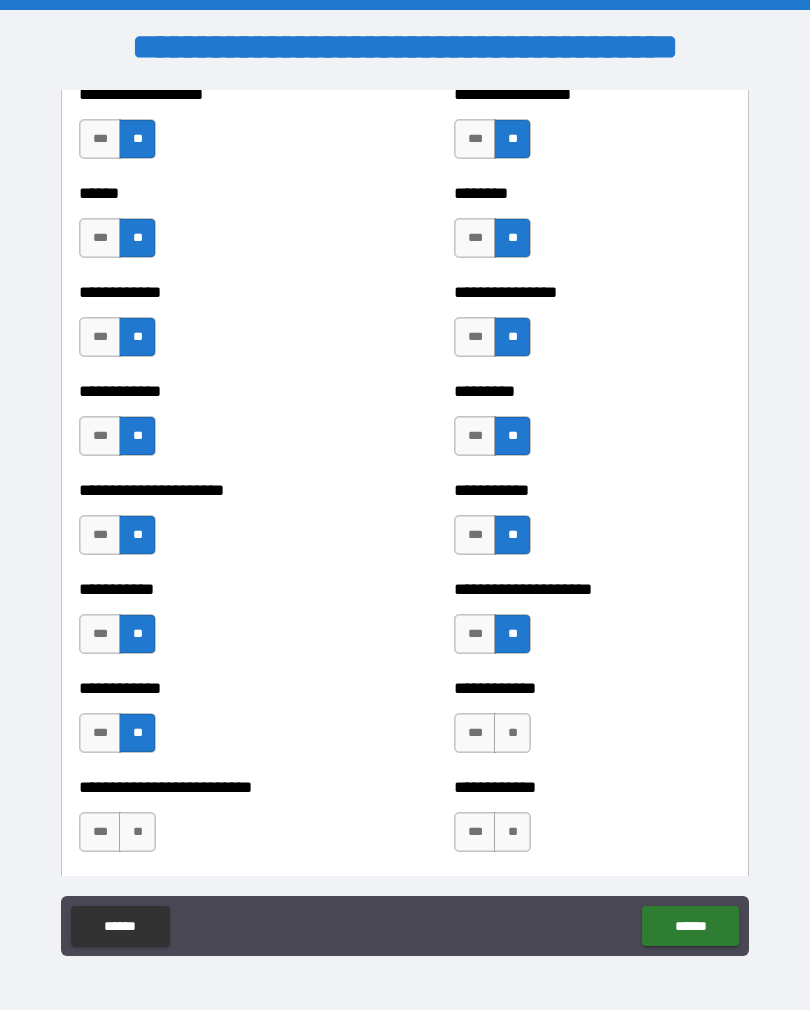 click on "**" at bounding box center [512, 733] 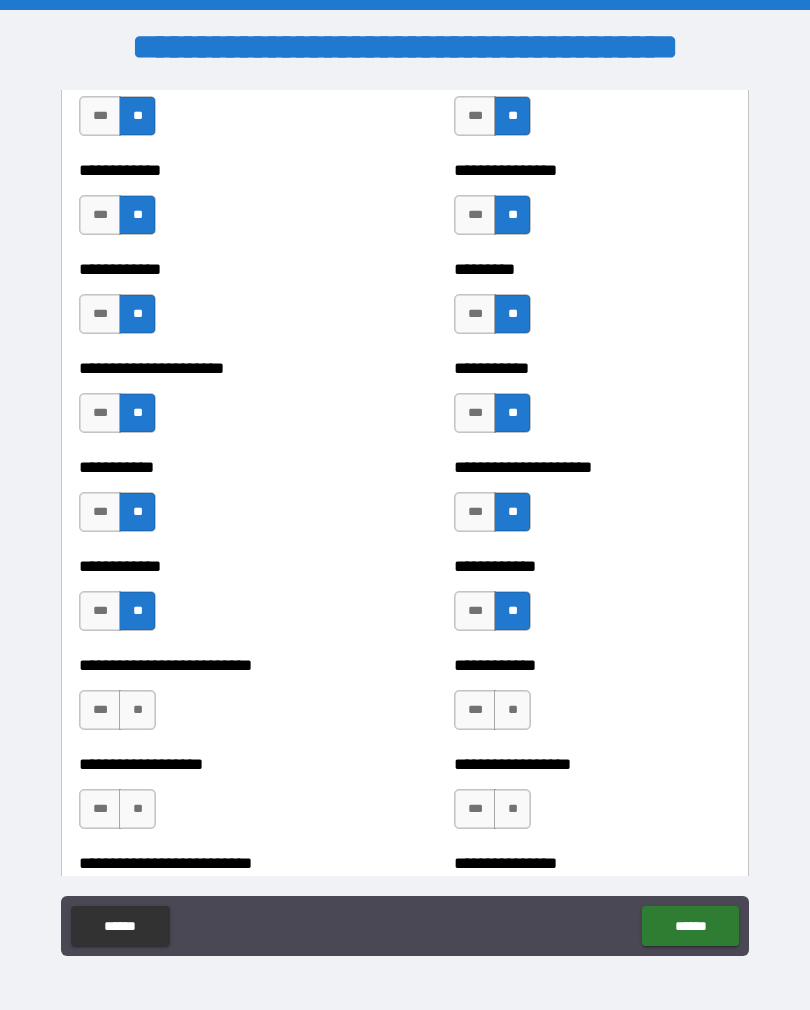 click on "**" at bounding box center [137, 710] 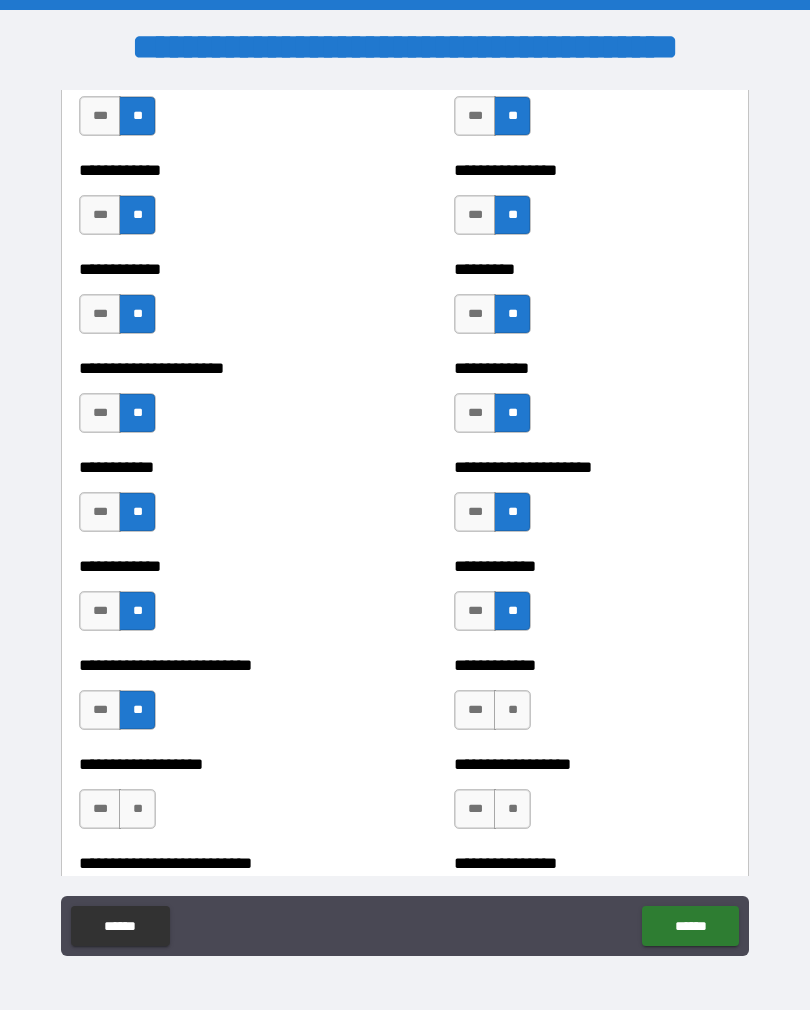 click on "**" at bounding box center [512, 710] 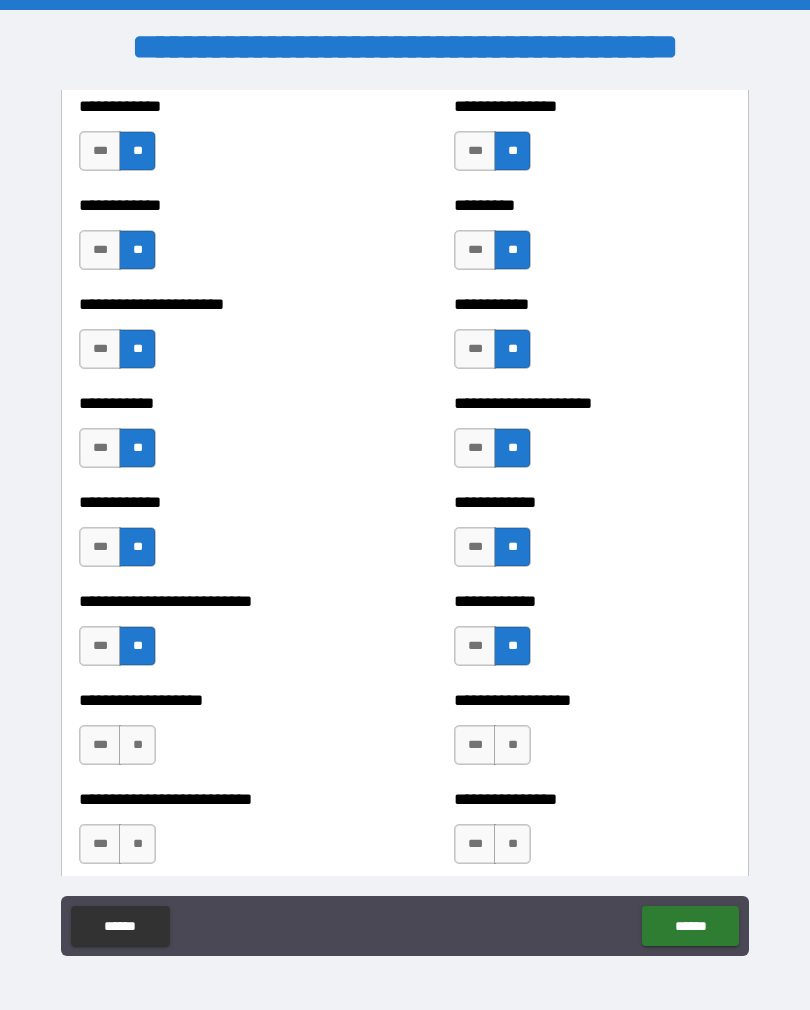 click on "**" at bounding box center (137, 745) 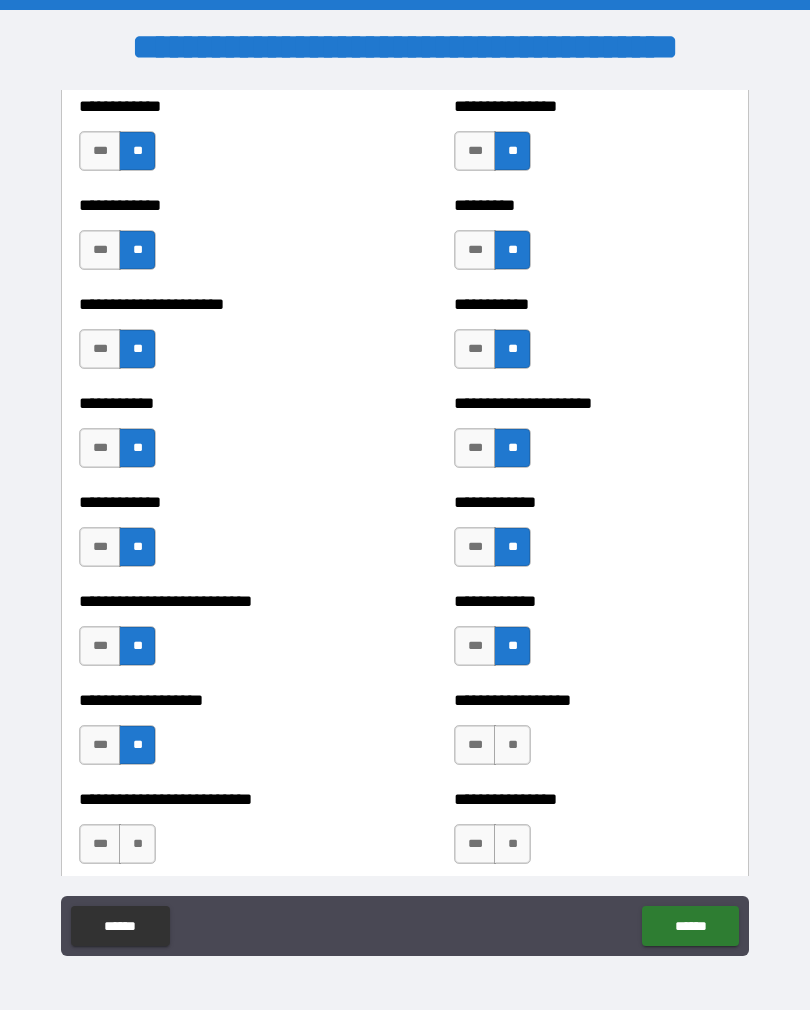 click on "**" at bounding box center (512, 745) 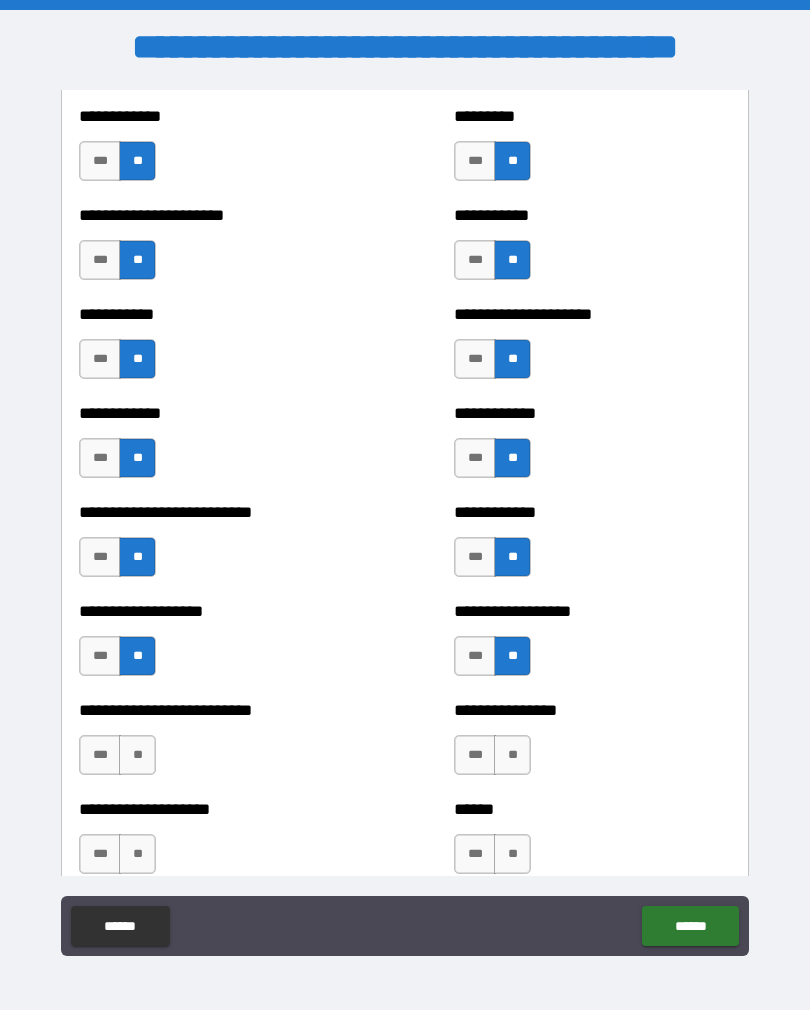 scroll, scrollTop: 5322, scrollLeft: 0, axis: vertical 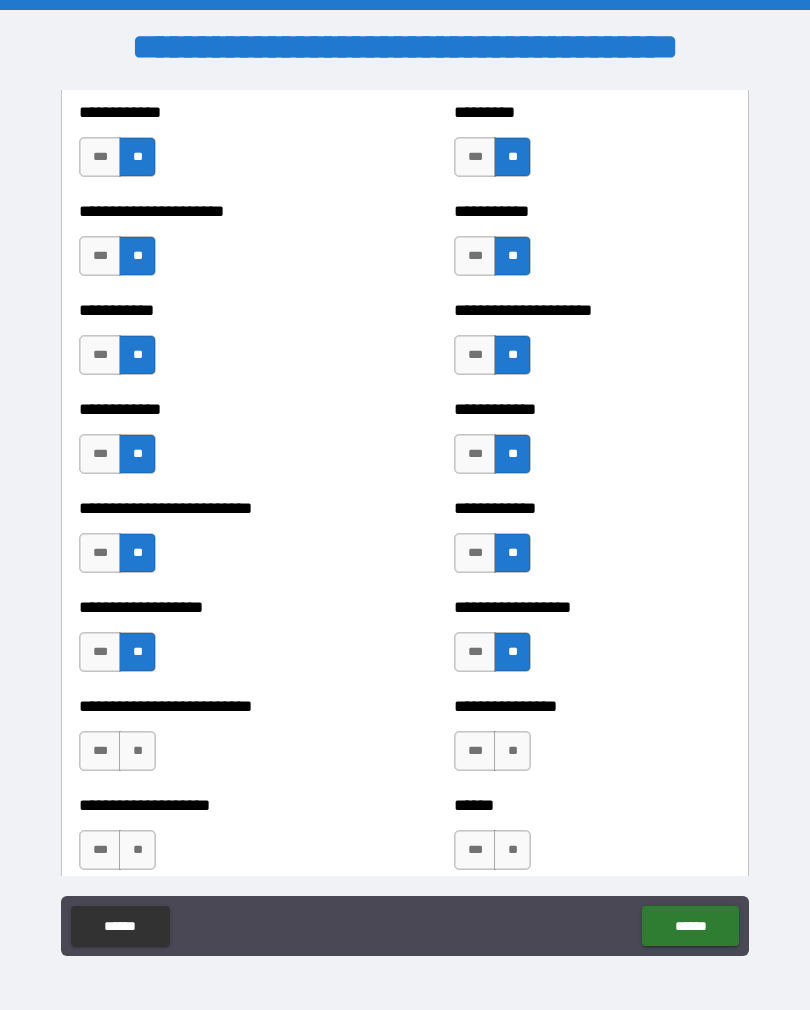 click on "**" at bounding box center (512, 751) 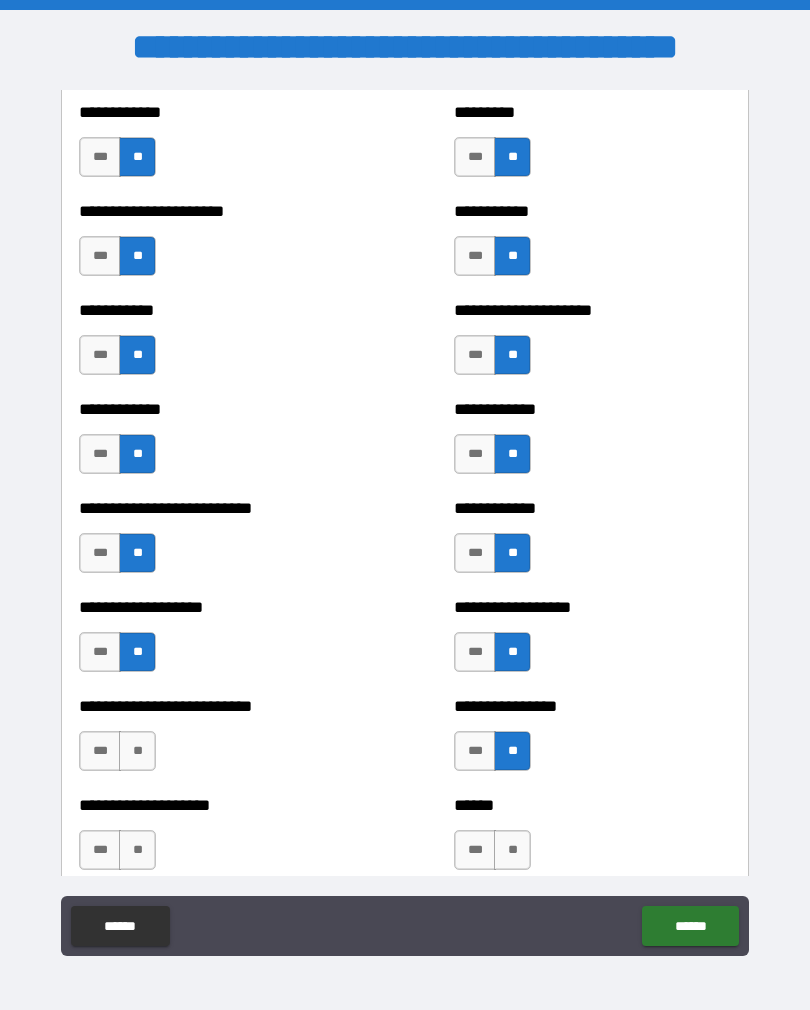 click on "**" at bounding box center [137, 751] 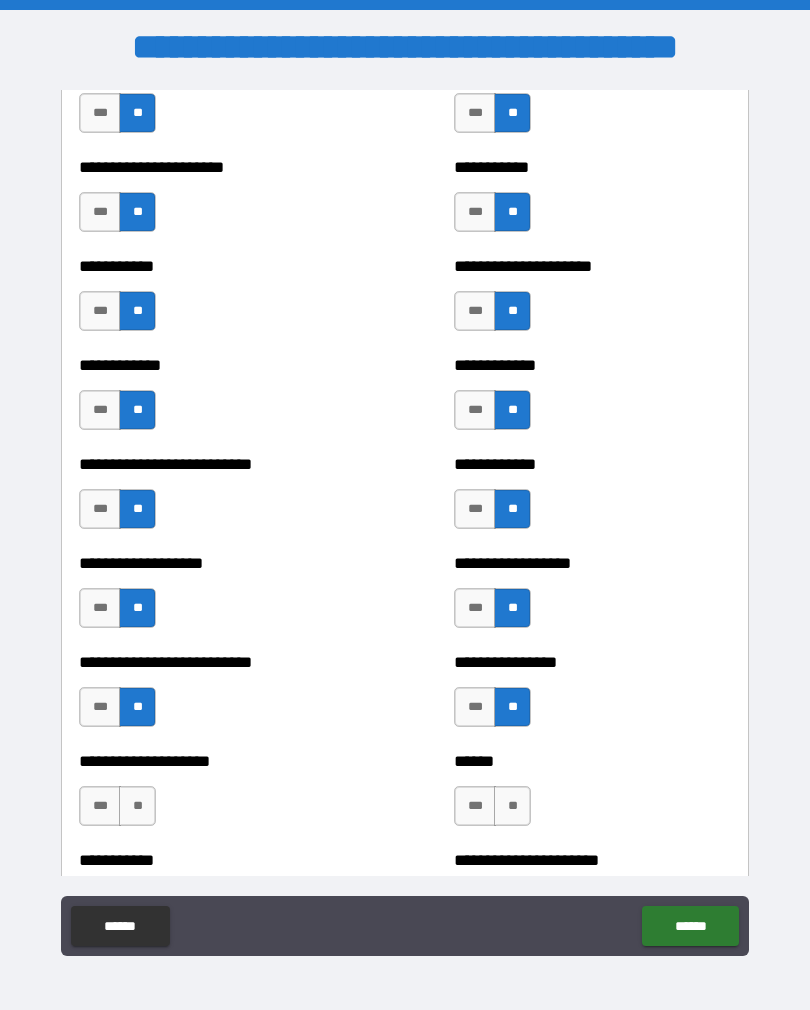 scroll, scrollTop: 5433, scrollLeft: 0, axis: vertical 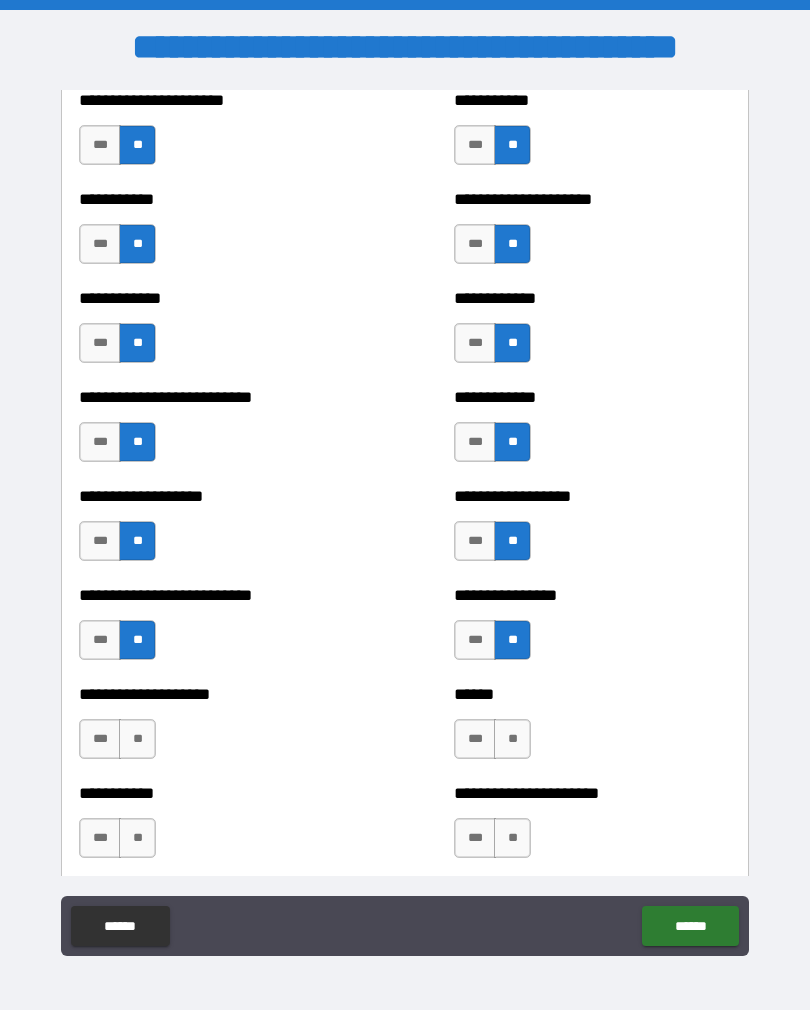 click on "**" at bounding box center [137, 739] 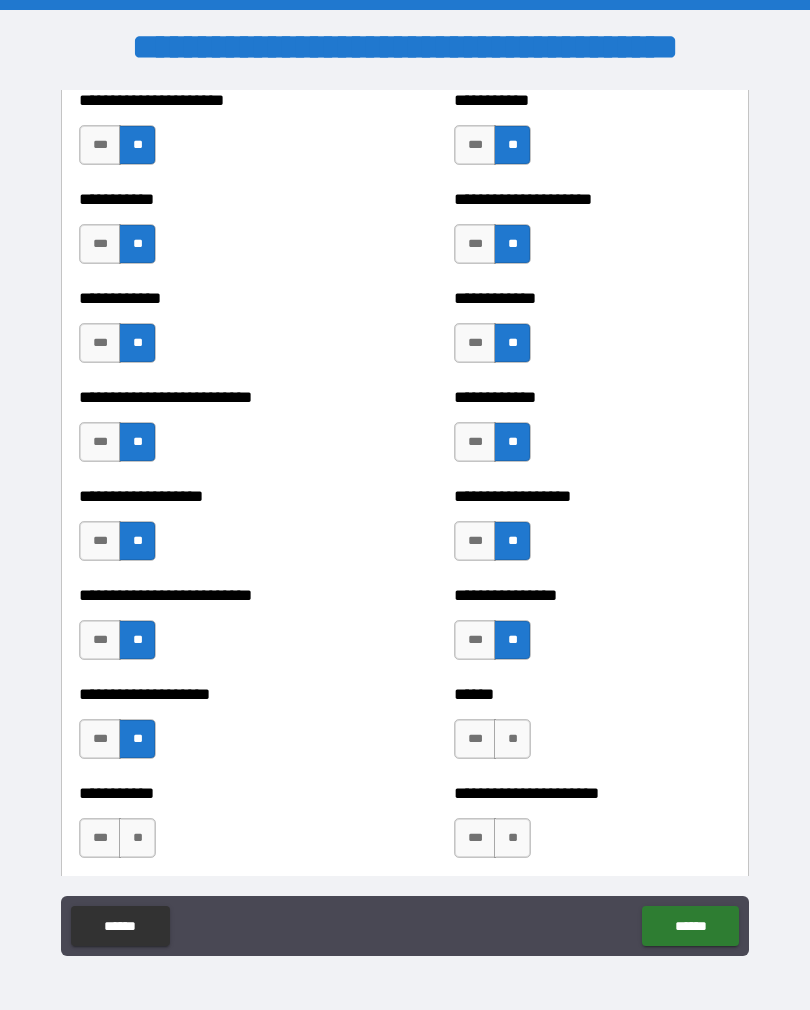 click on "**" at bounding box center (512, 739) 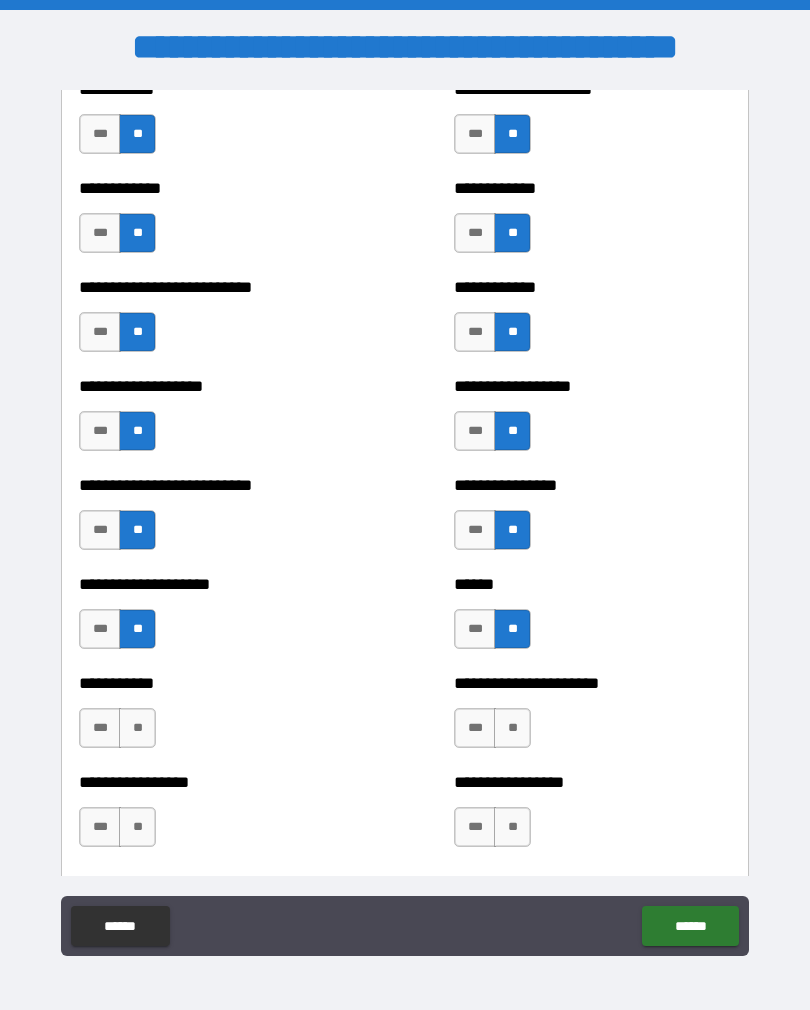scroll, scrollTop: 5543, scrollLeft: 0, axis: vertical 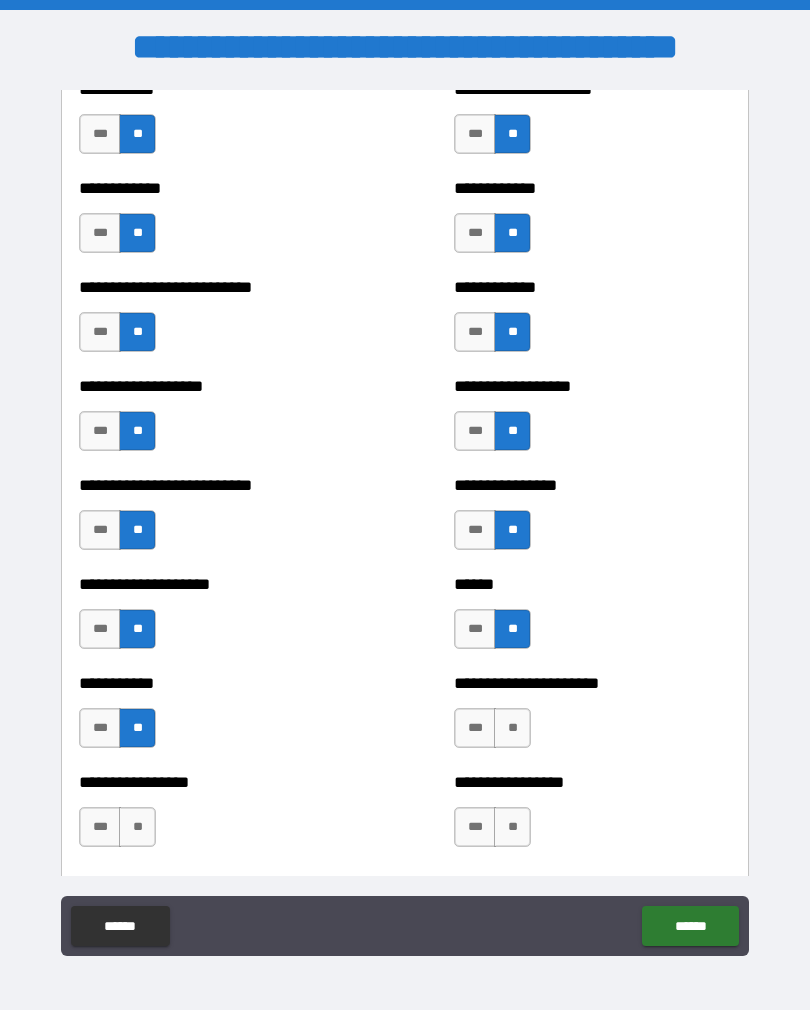 click on "**" at bounding box center [512, 728] 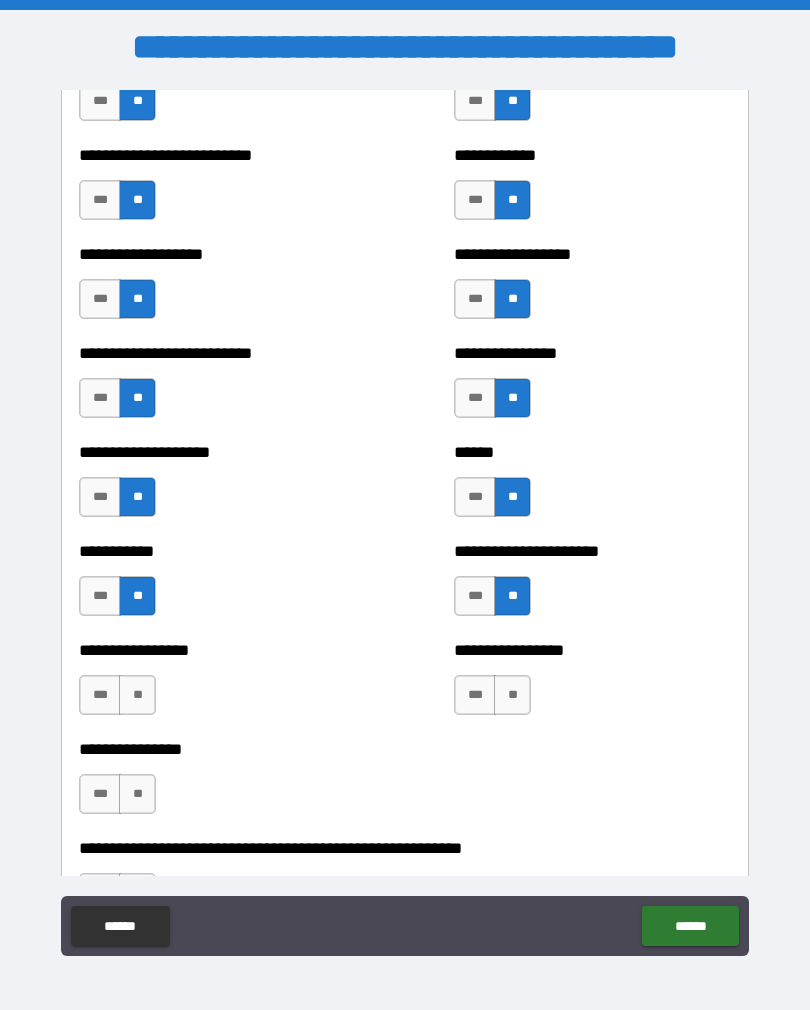 scroll, scrollTop: 5674, scrollLeft: 0, axis: vertical 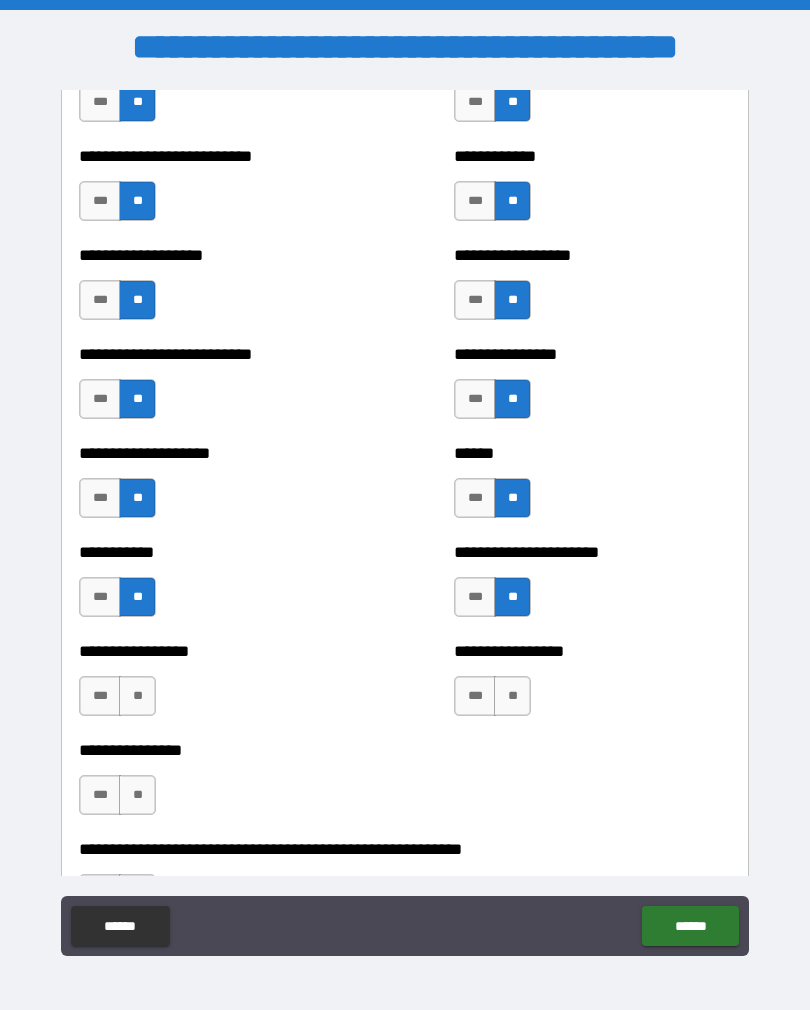 click on "**" at bounding box center (137, 696) 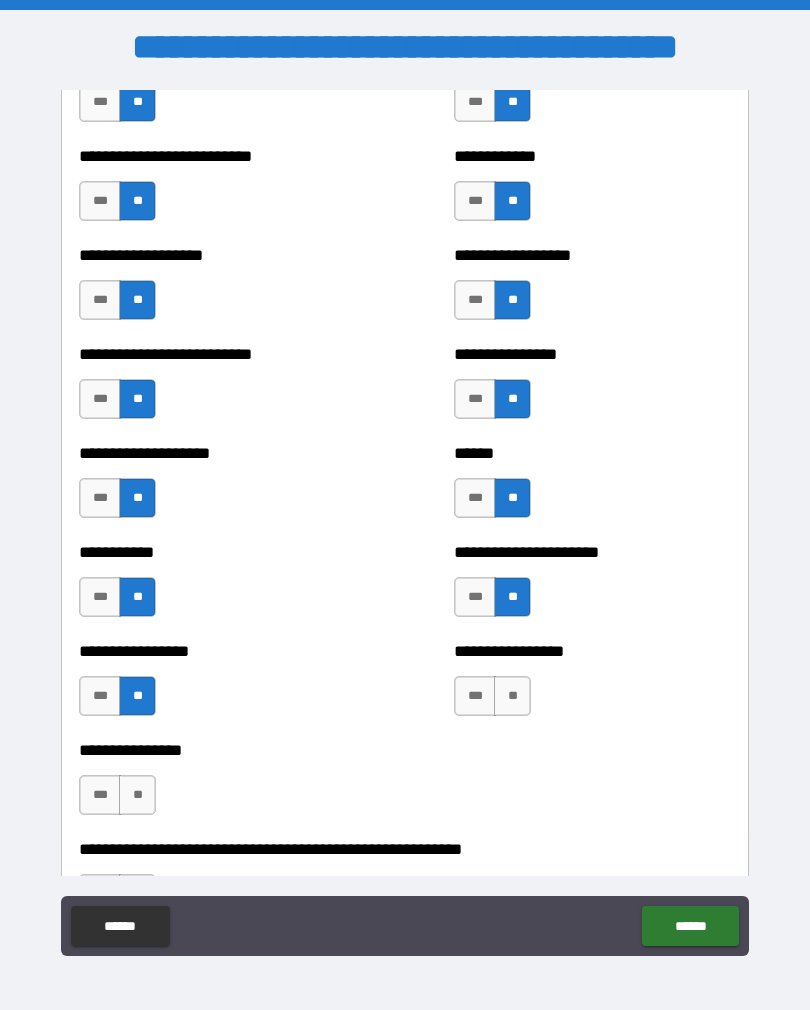 click on "**" at bounding box center (512, 696) 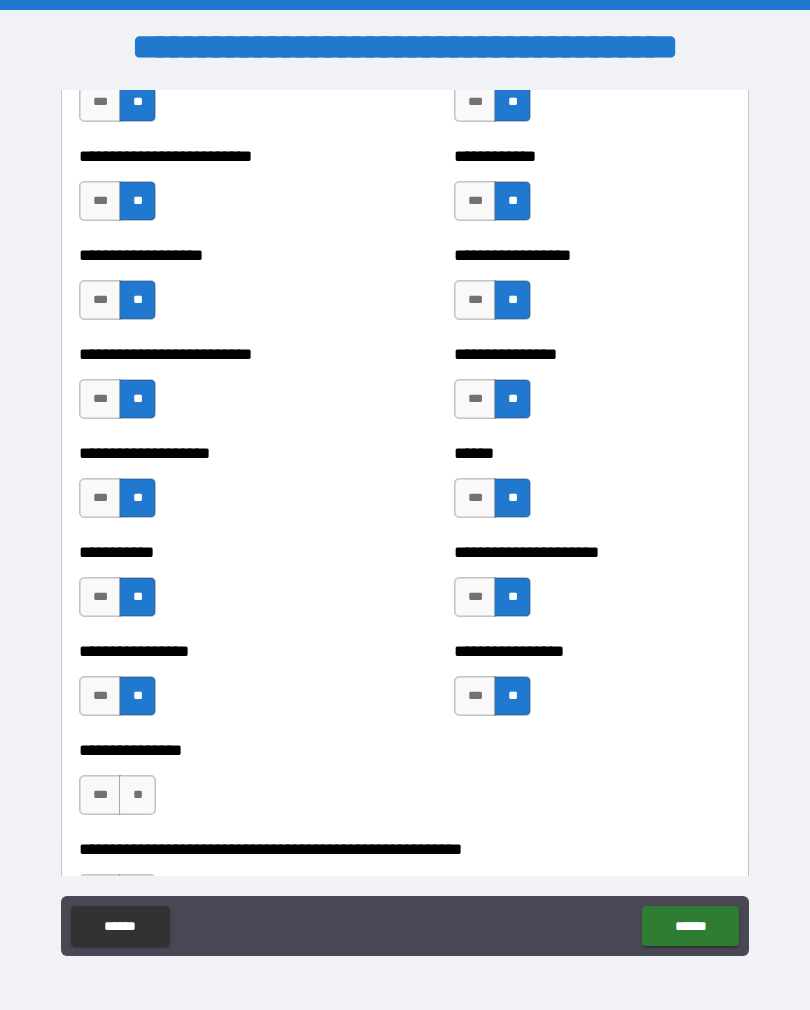 click on "**" at bounding box center (137, 795) 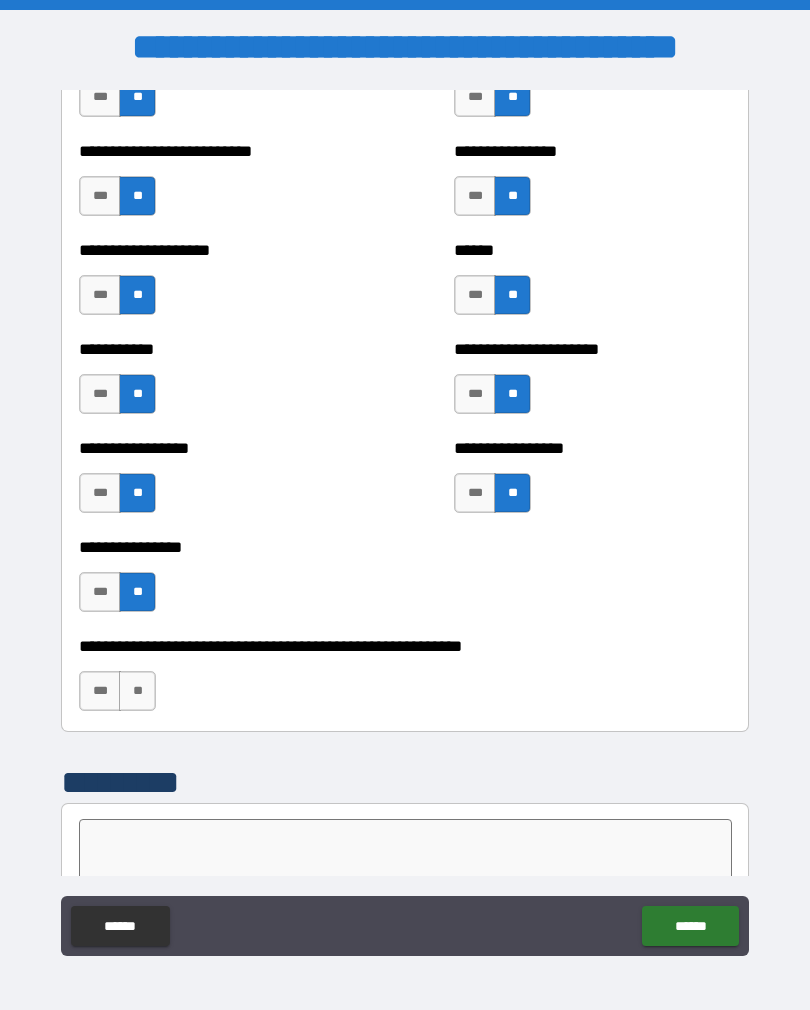 scroll, scrollTop: 5878, scrollLeft: 0, axis: vertical 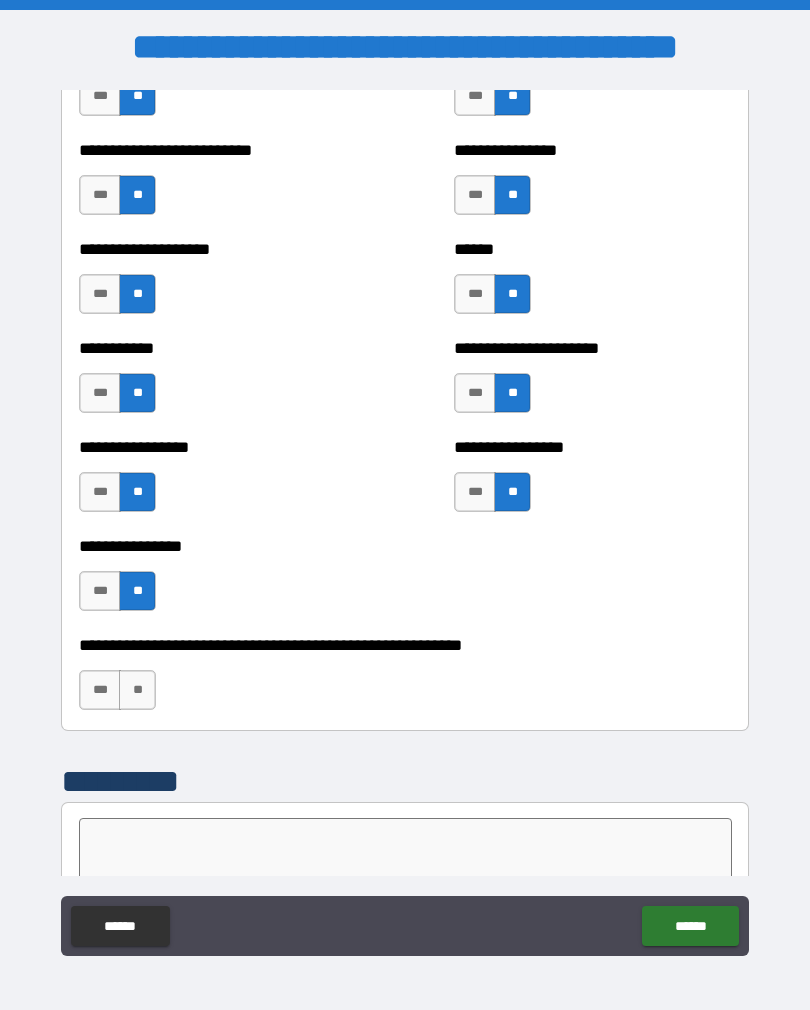 click on "**" at bounding box center [137, 690] 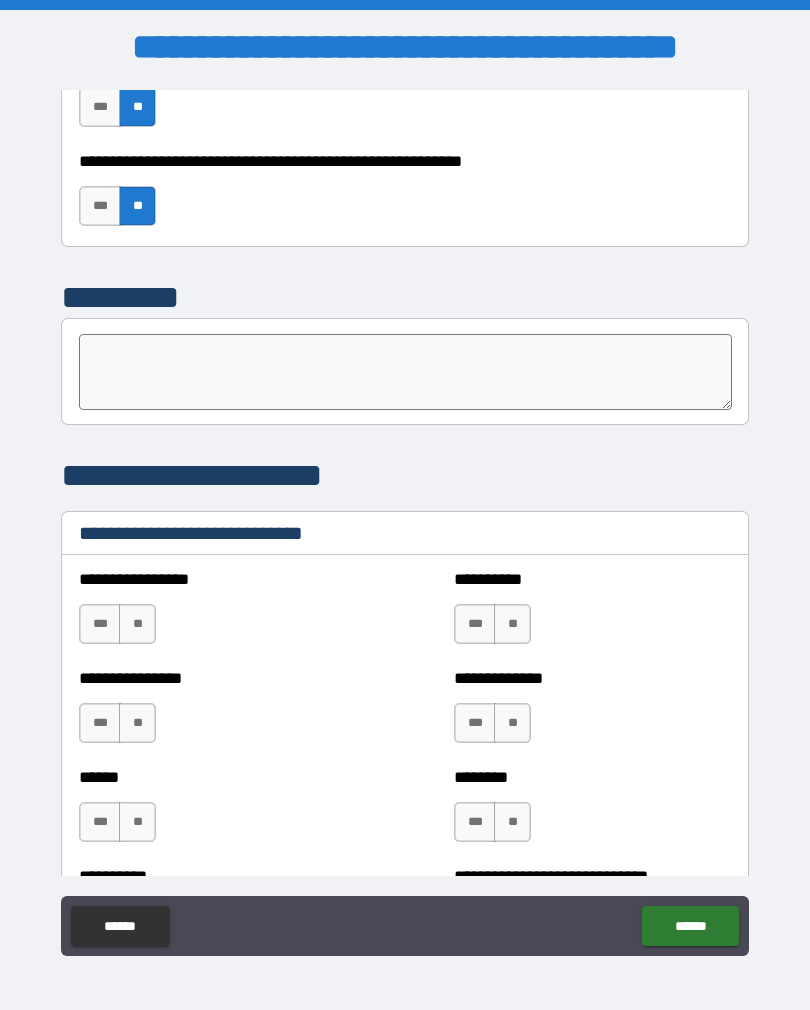 scroll, scrollTop: 6363, scrollLeft: 0, axis: vertical 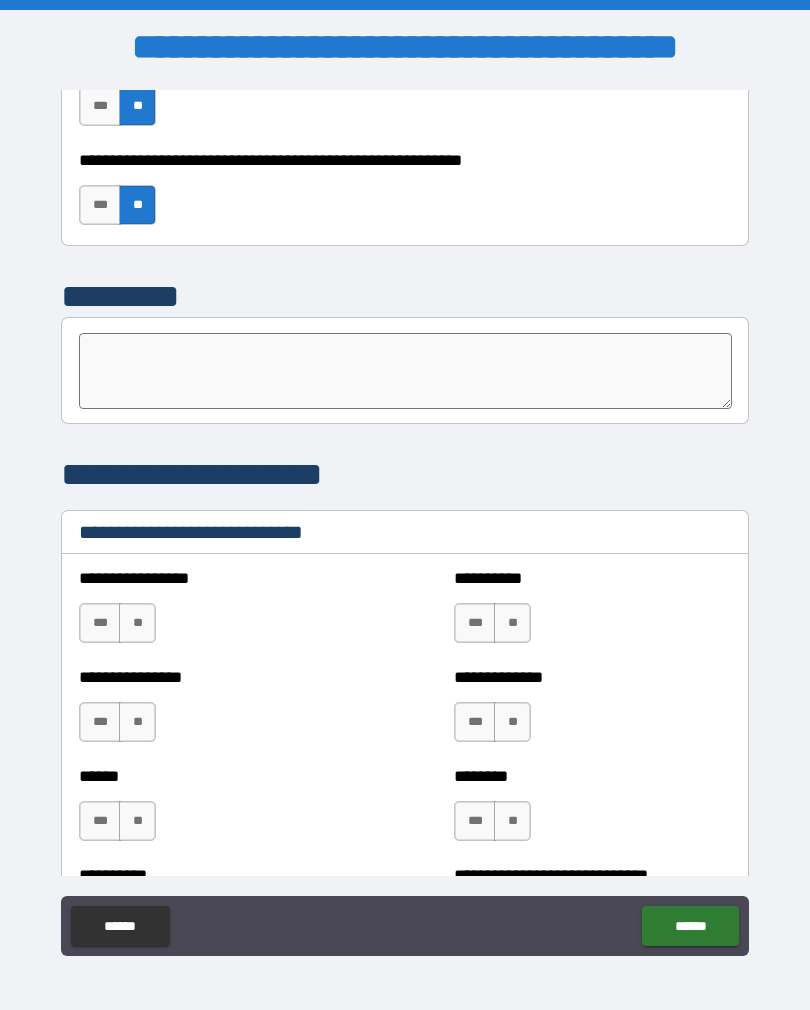 click on "***" at bounding box center (100, 623) 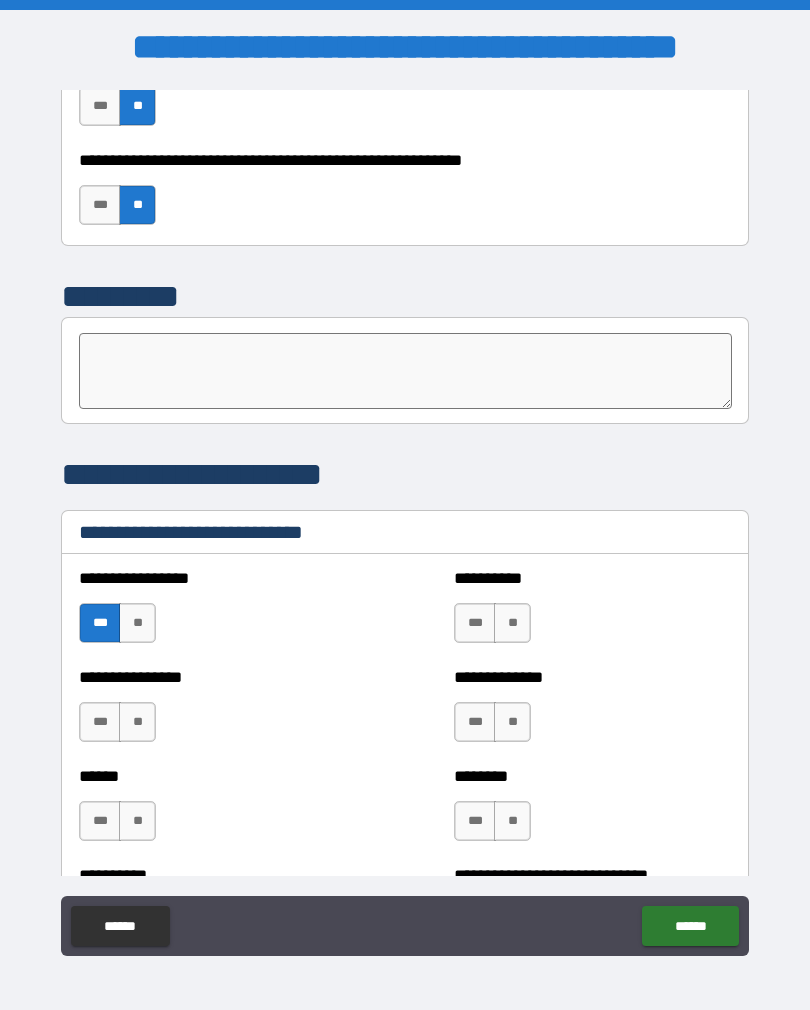 scroll, scrollTop: 6409, scrollLeft: 0, axis: vertical 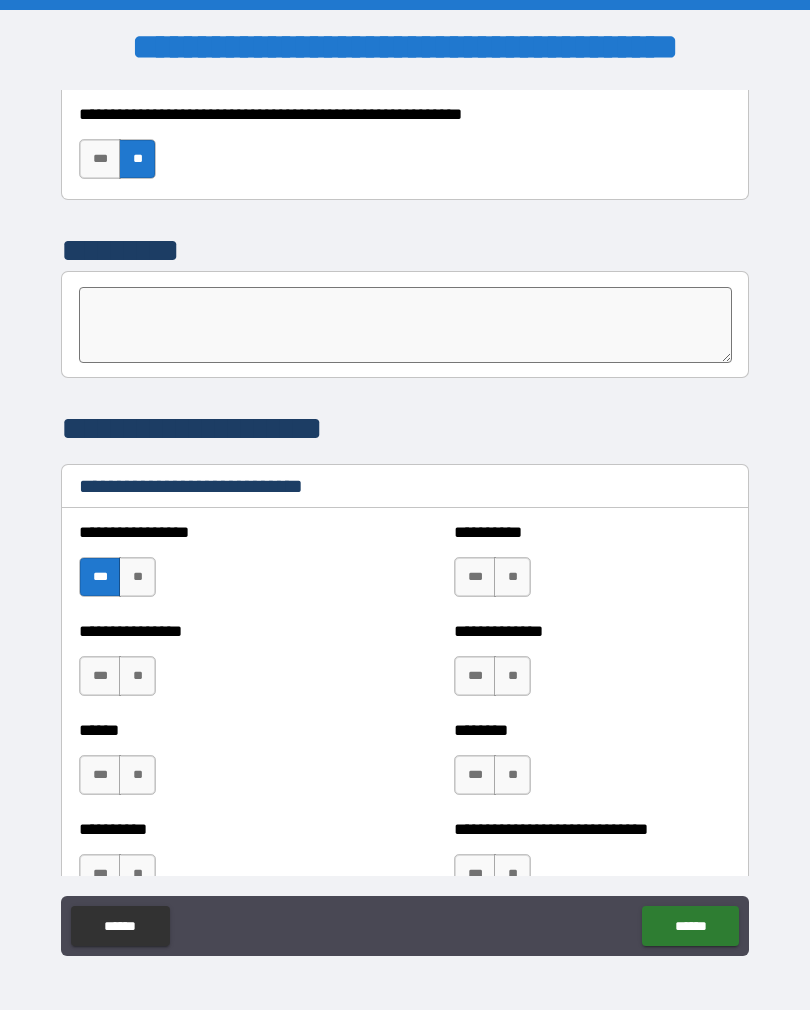 click on "***" at bounding box center (475, 676) 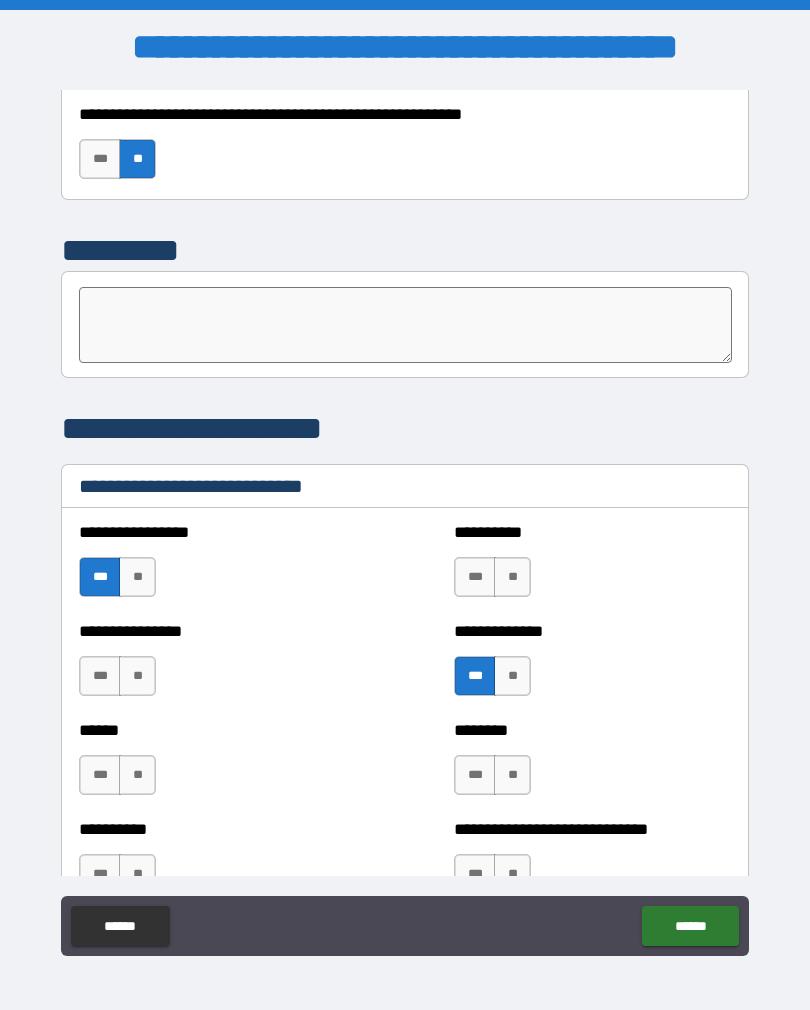 click on "**********" at bounding box center (592, 567) 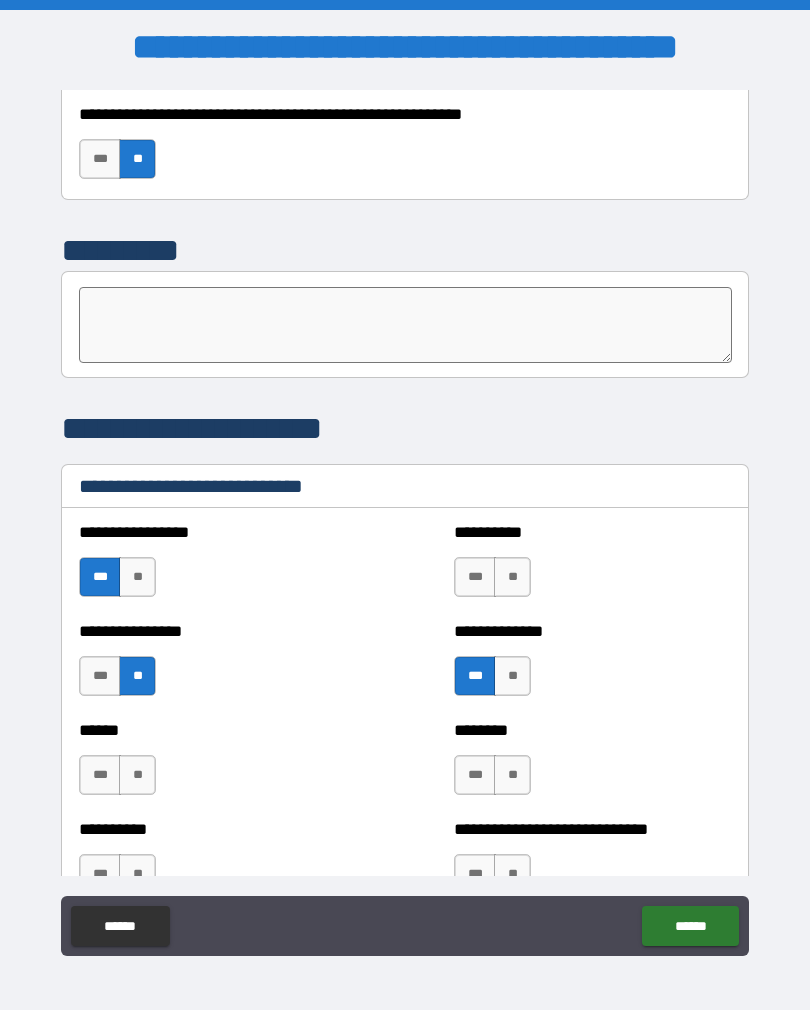 click on "**" at bounding box center (512, 577) 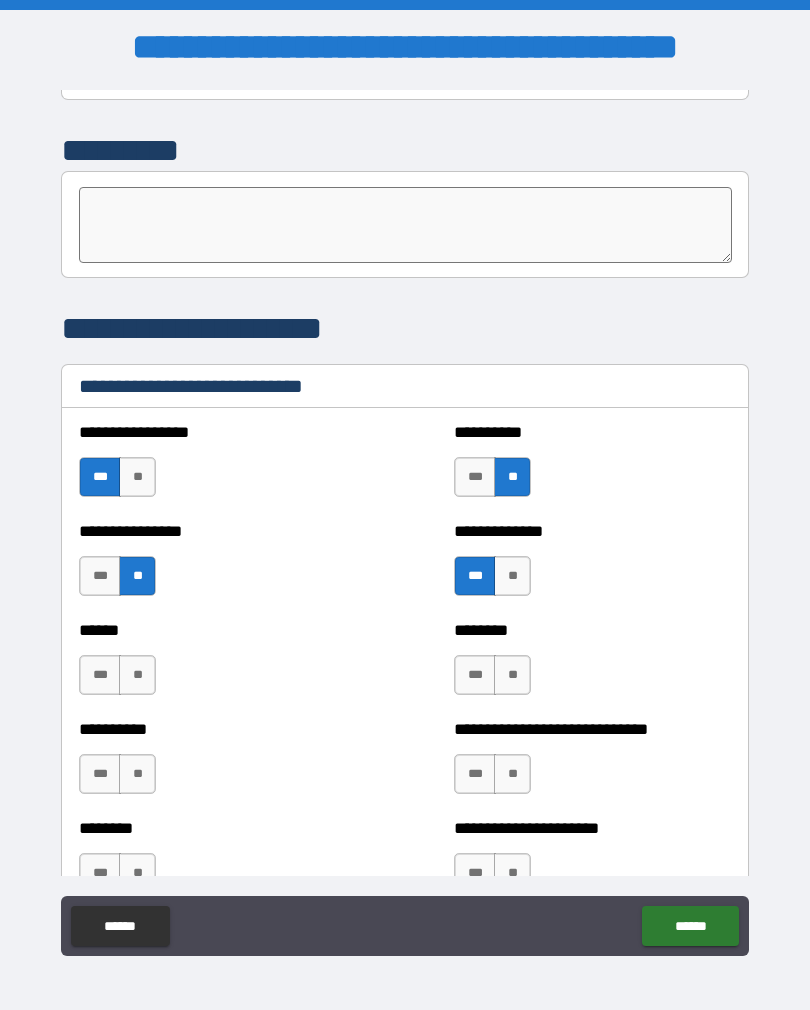 scroll, scrollTop: 6511, scrollLeft: 0, axis: vertical 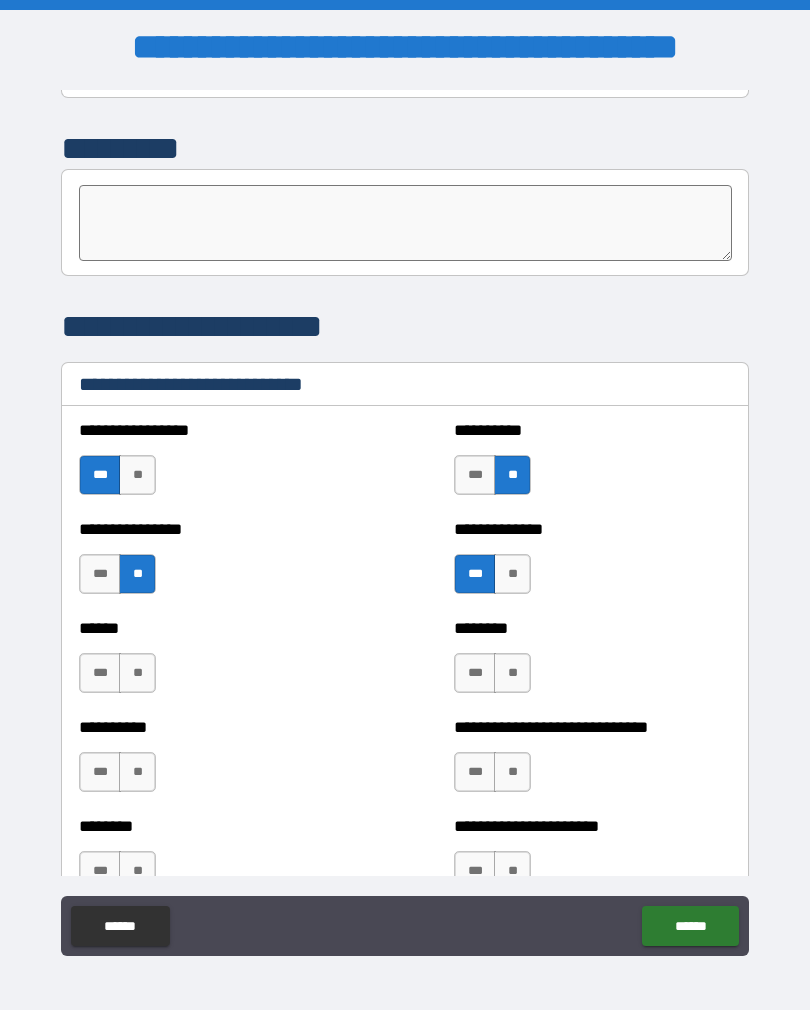 click on "**" at bounding box center (137, 673) 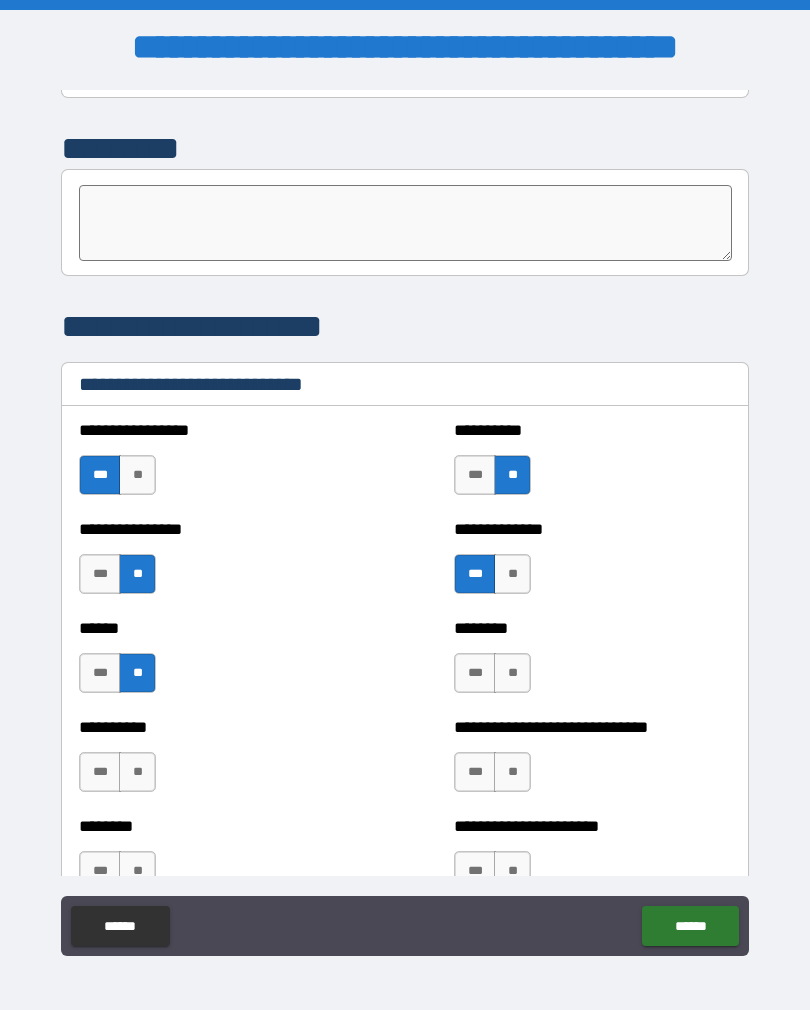 click on "**" at bounding box center [512, 673] 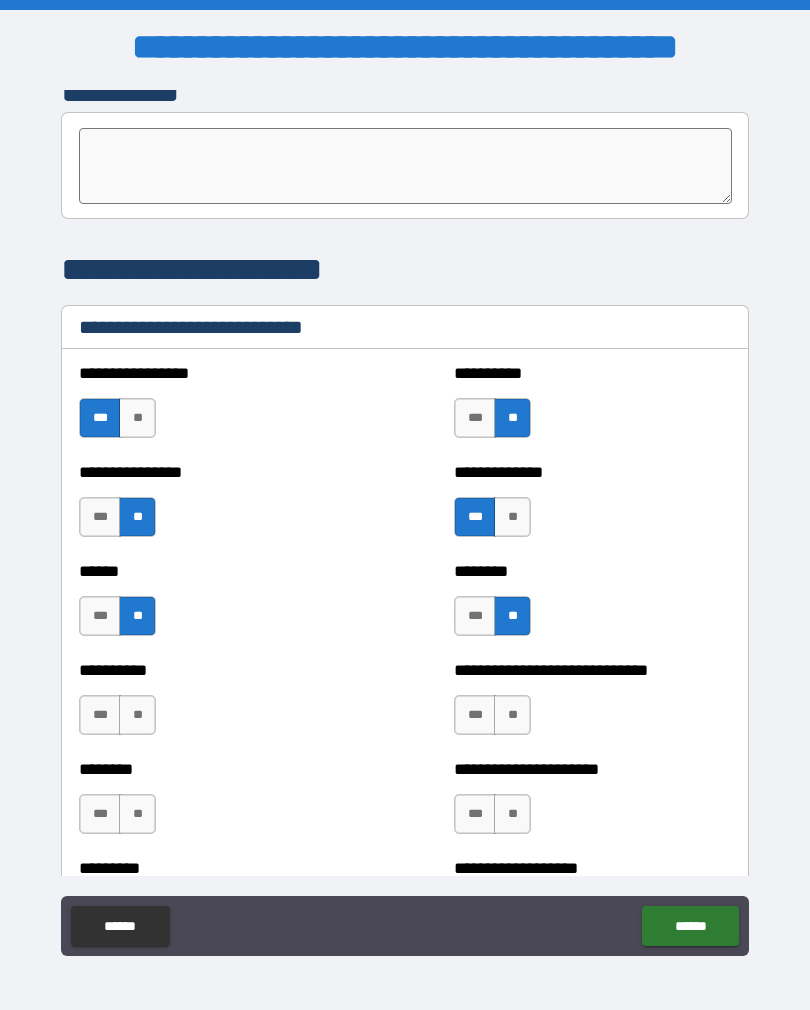 scroll, scrollTop: 6581, scrollLeft: 0, axis: vertical 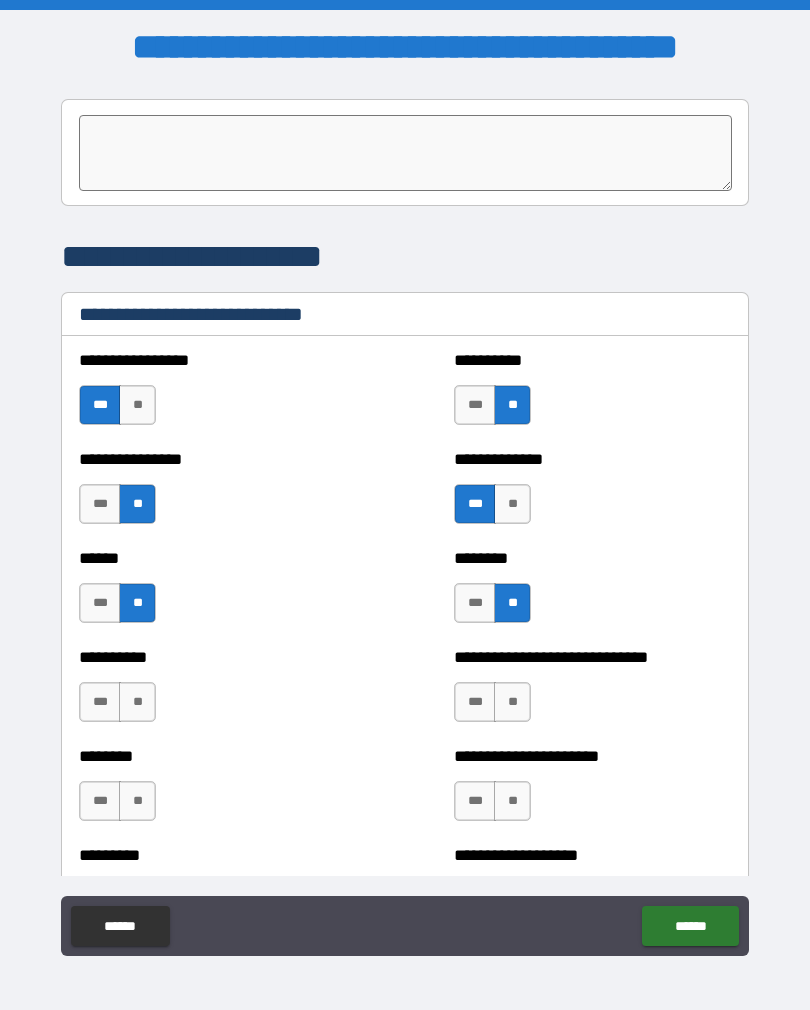 click on "**" at bounding box center (137, 702) 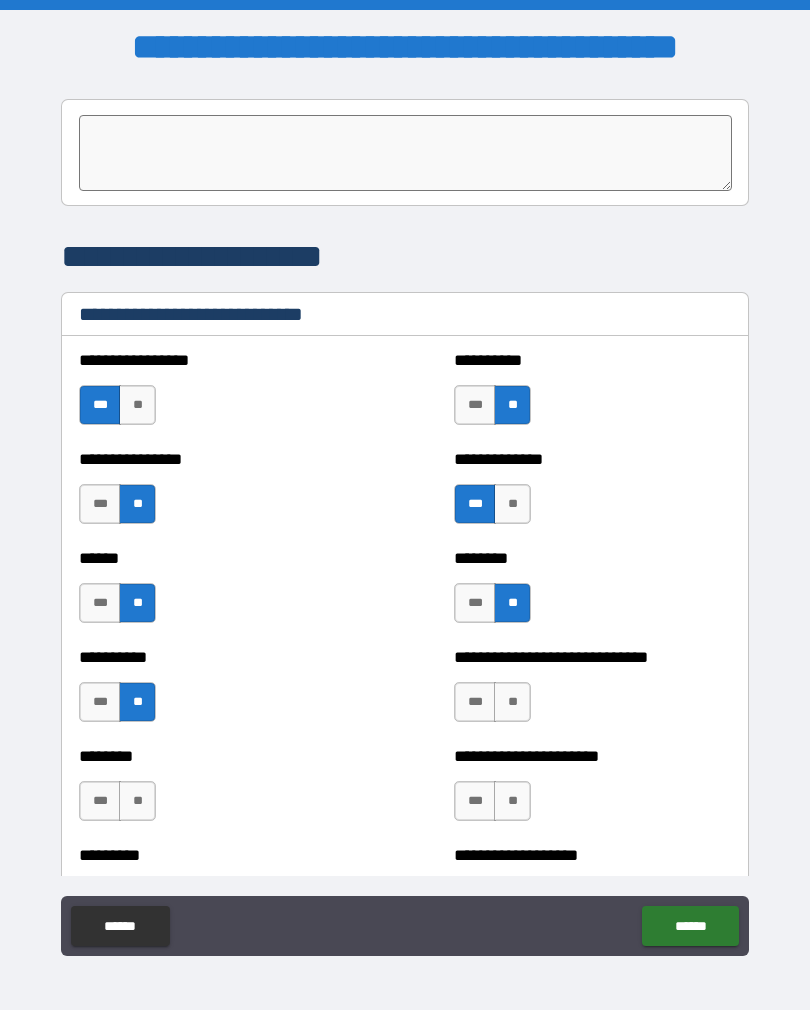 click on "***" at bounding box center [475, 702] 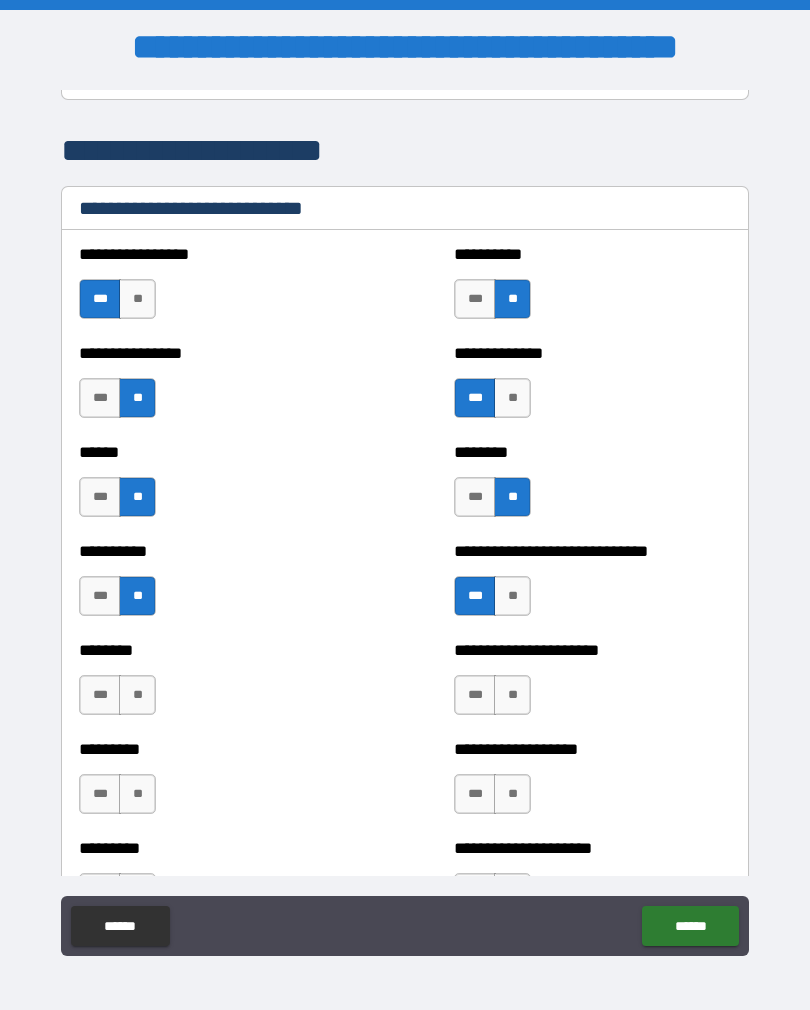 scroll, scrollTop: 6687, scrollLeft: 0, axis: vertical 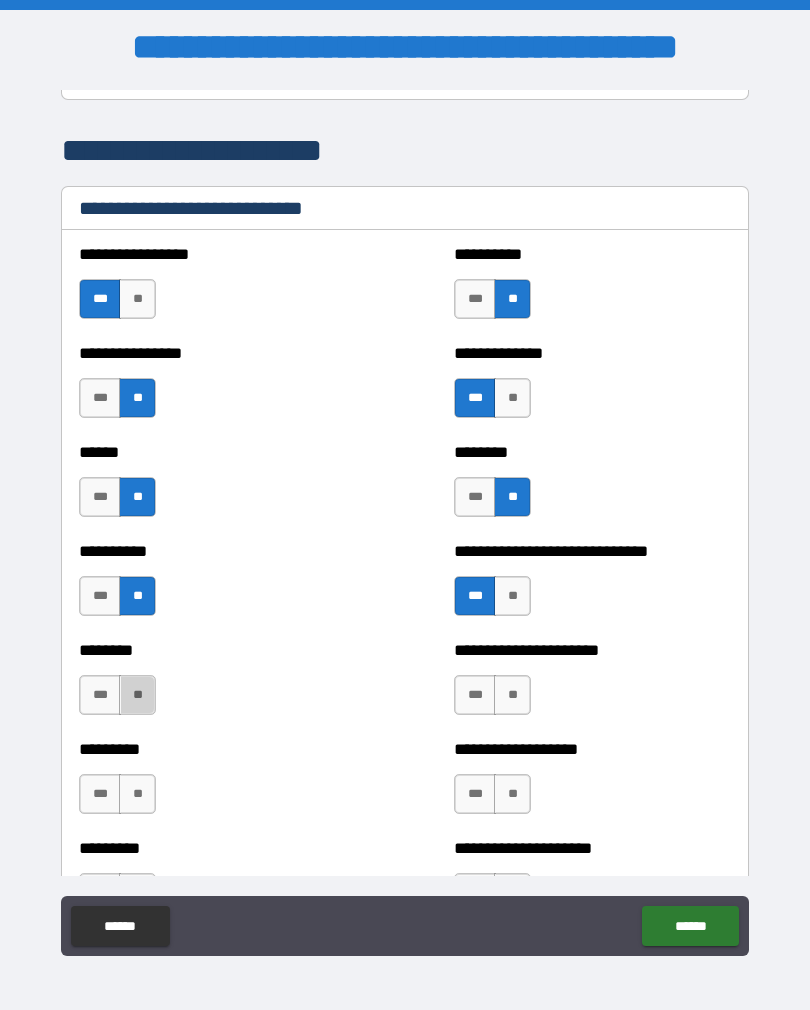 click on "**" at bounding box center [137, 695] 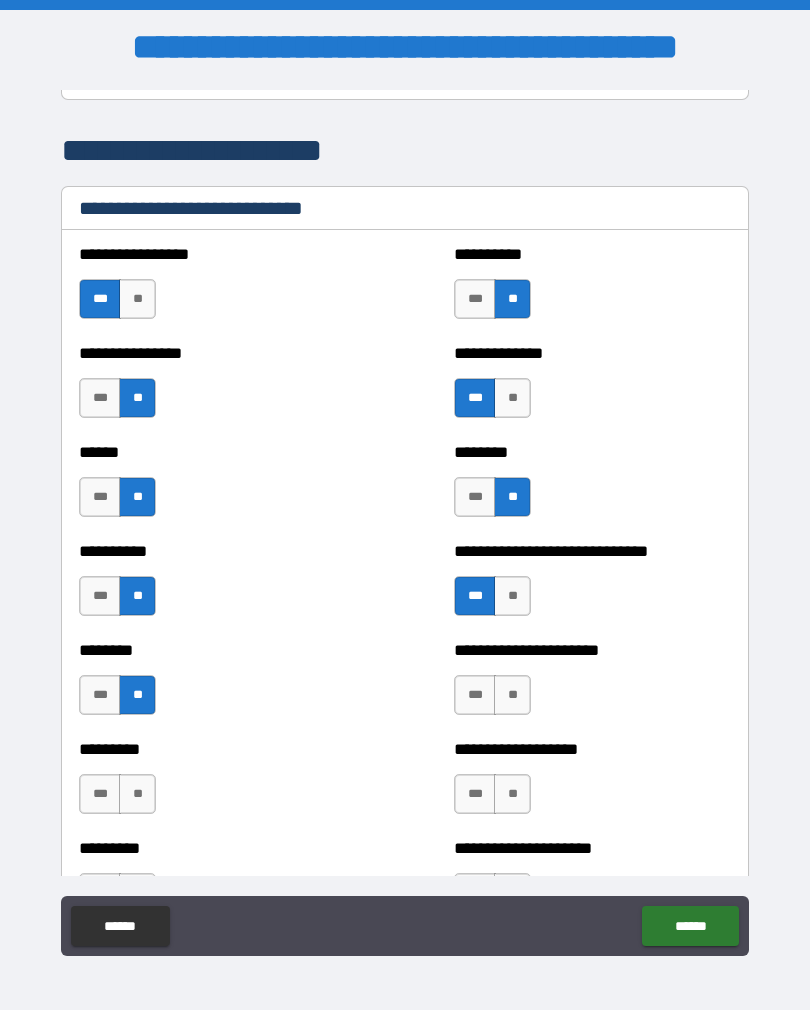 click on "***" at bounding box center [475, 695] 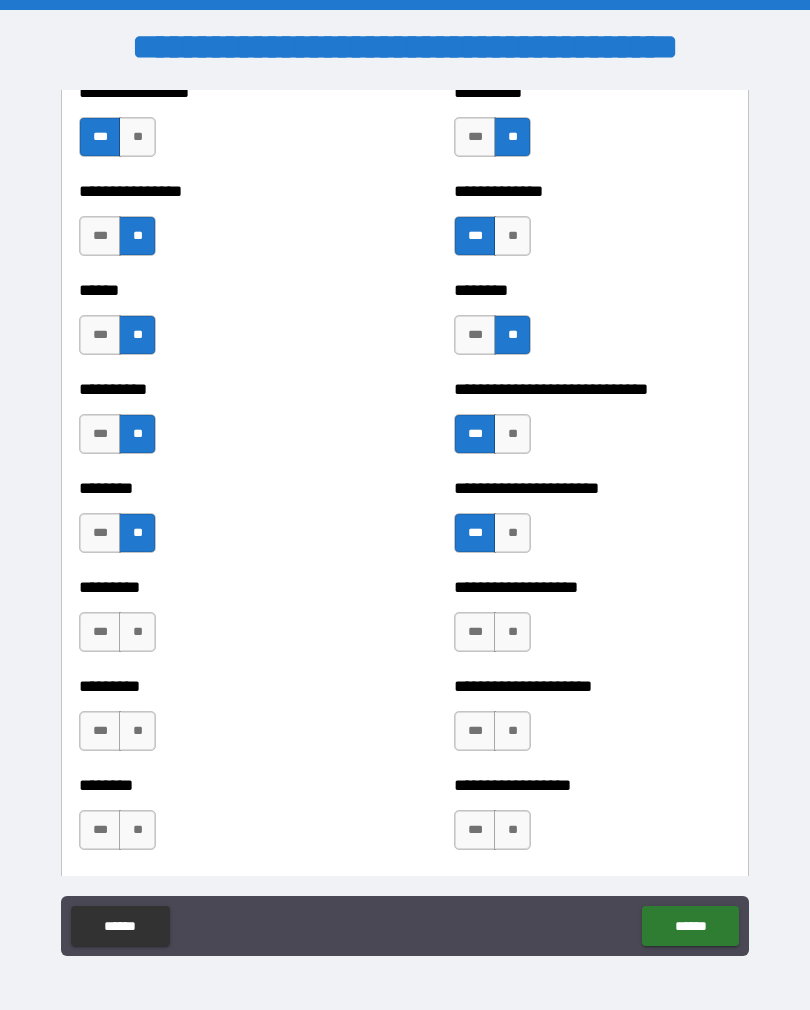 scroll, scrollTop: 6848, scrollLeft: 0, axis: vertical 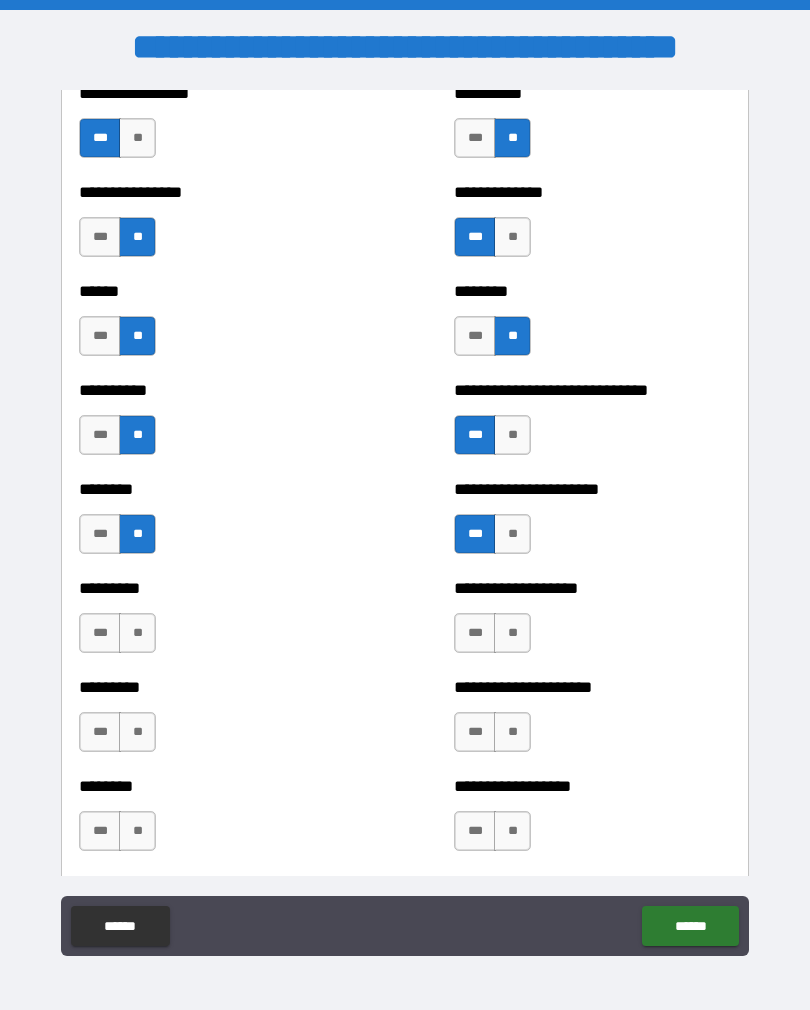 click on "**" at bounding box center (137, 633) 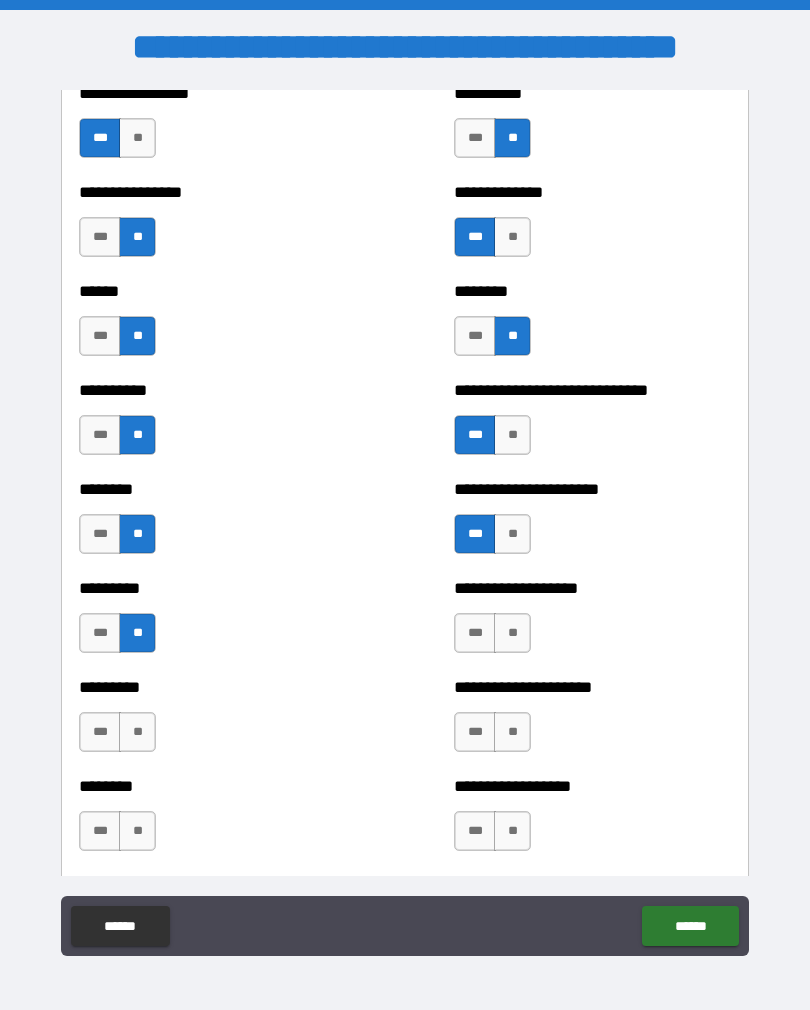 click on "***" at bounding box center (475, 633) 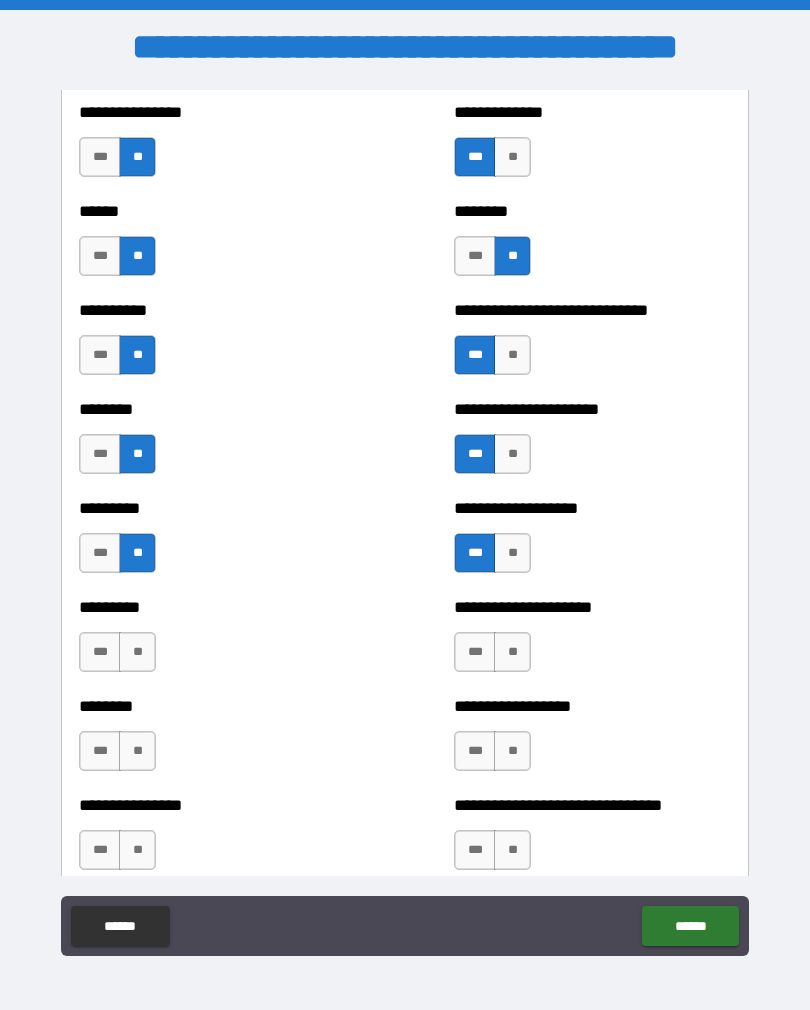 scroll, scrollTop: 6933, scrollLeft: 0, axis: vertical 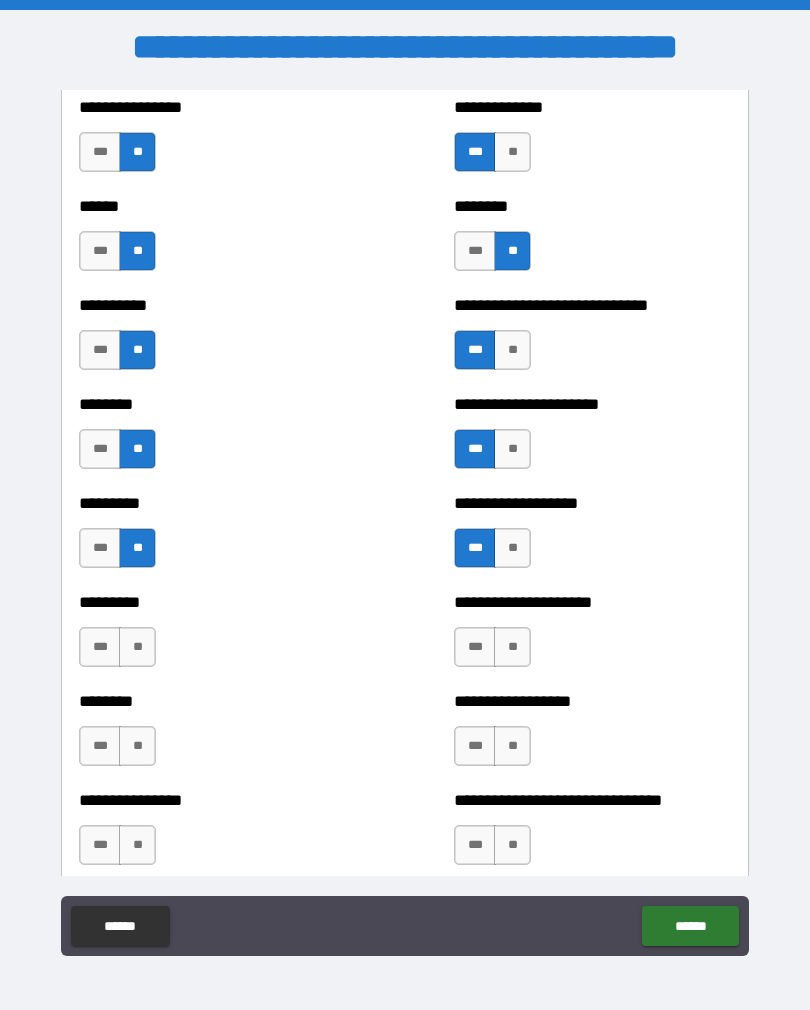 click on "**" at bounding box center [137, 647] 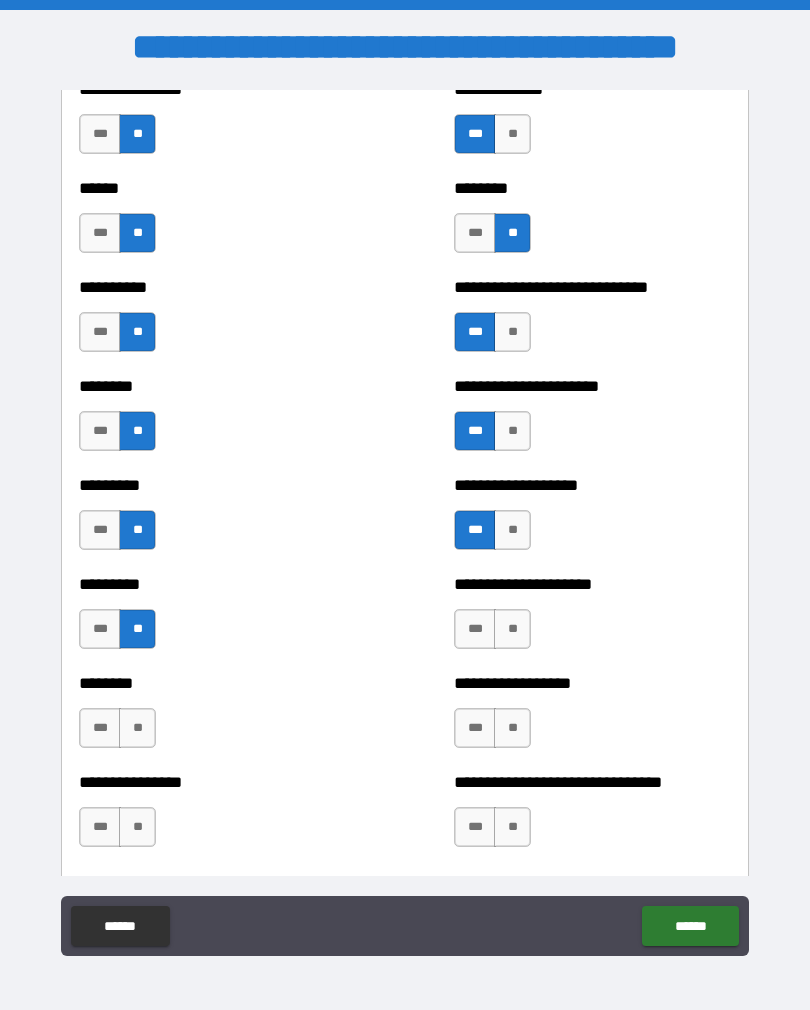 scroll, scrollTop: 6953, scrollLeft: 0, axis: vertical 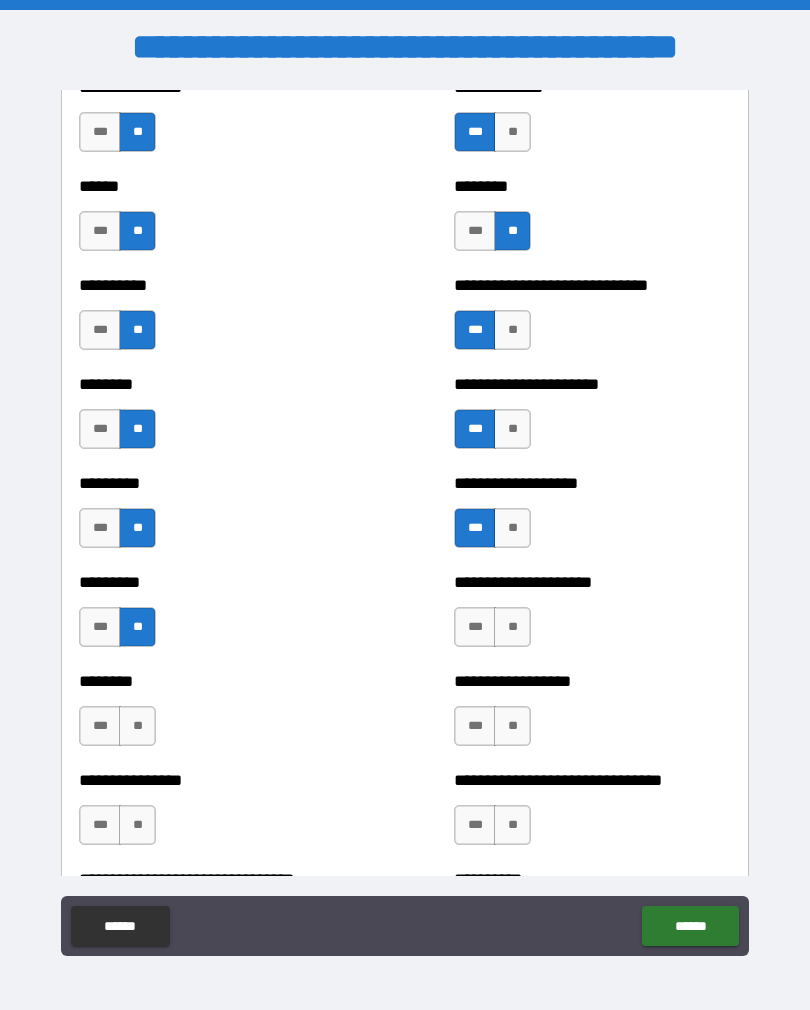 click on "**" at bounding box center [512, 627] 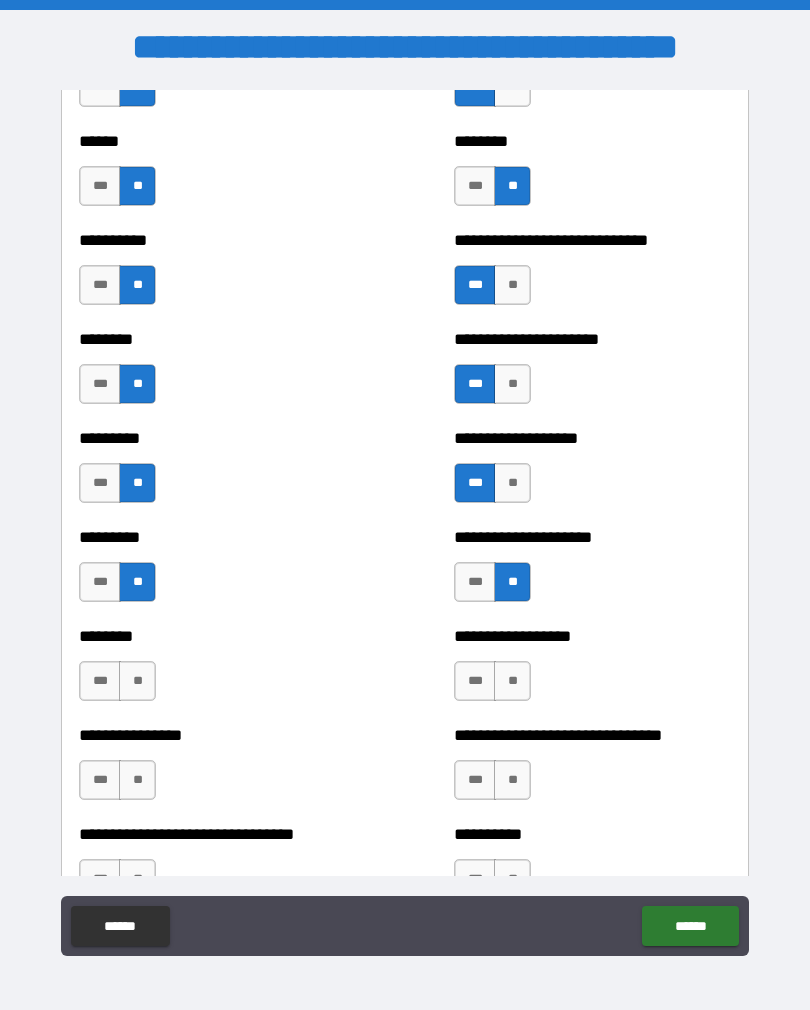 scroll, scrollTop: 7003, scrollLeft: 0, axis: vertical 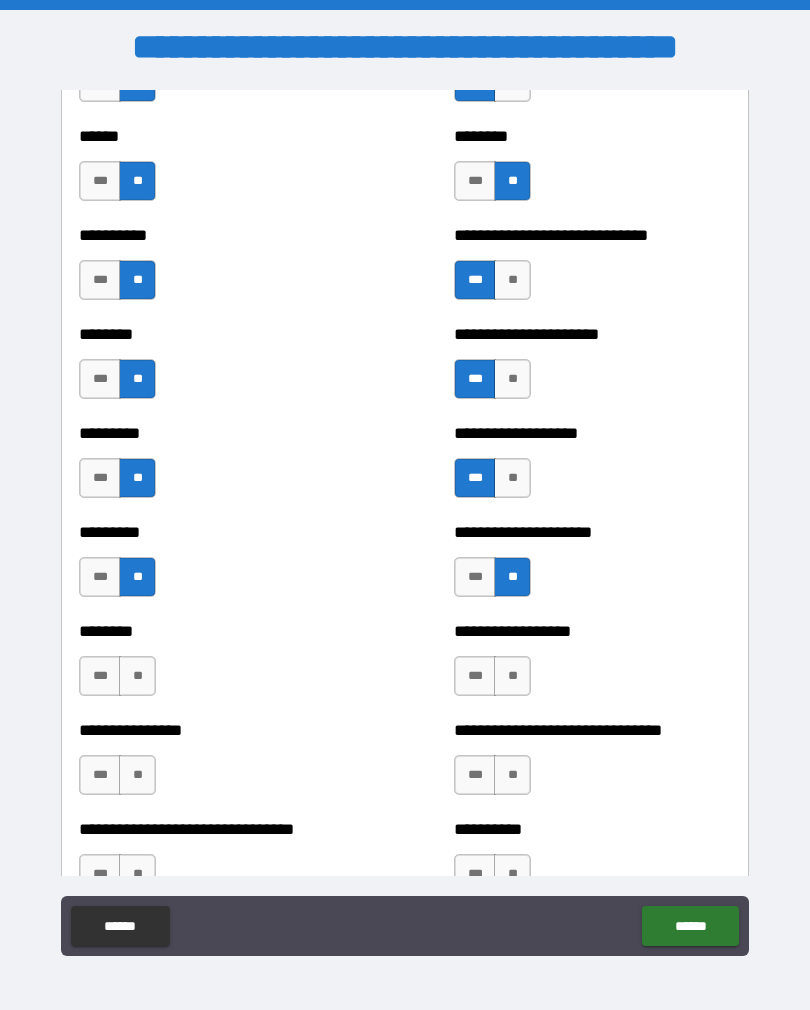 click on "**" at bounding box center [137, 676] 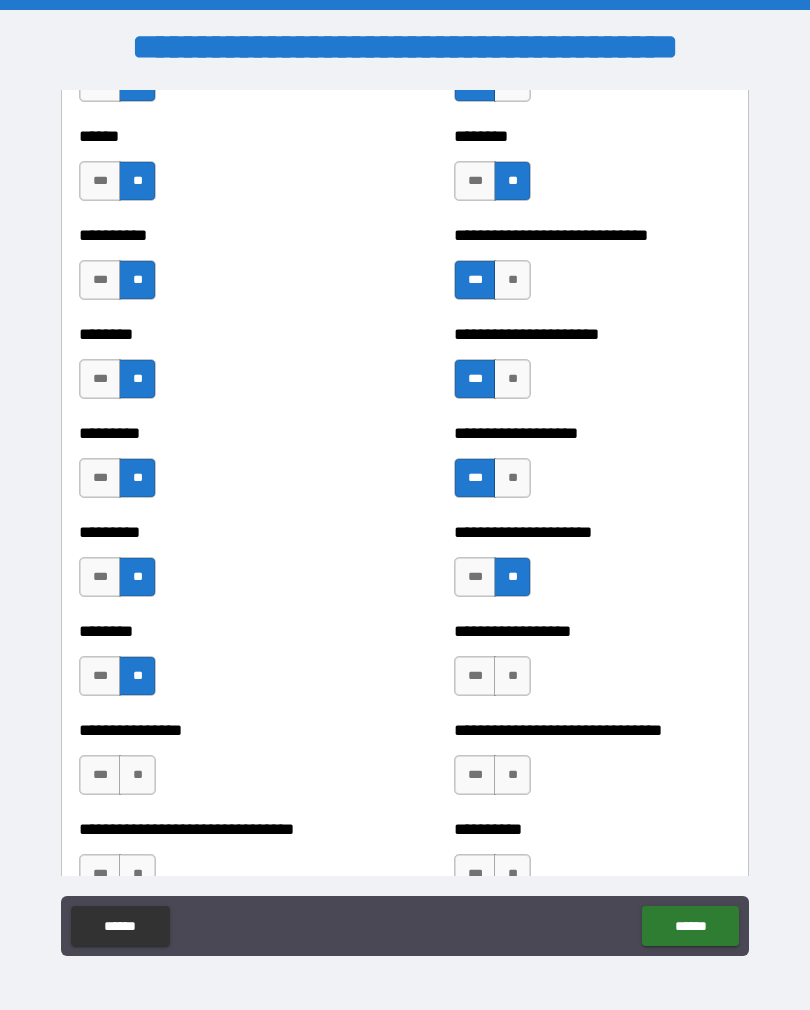 click on "***" at bounding box center [100, 676] 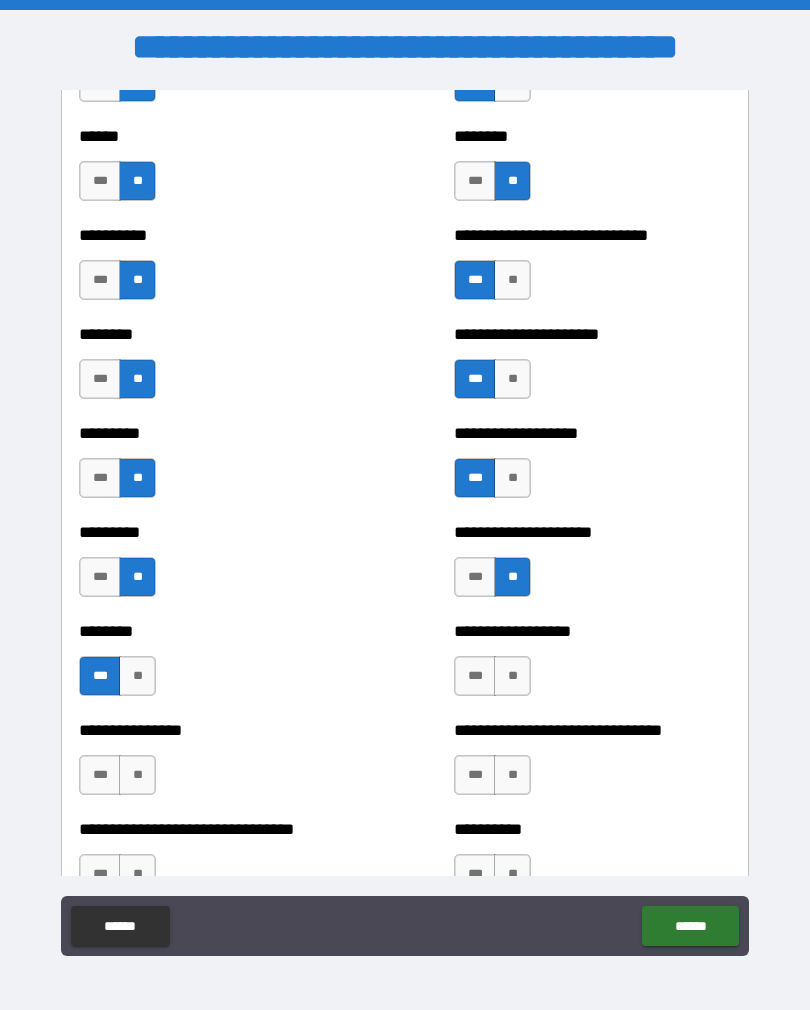 click on "**" at bounding box center (512, 676) 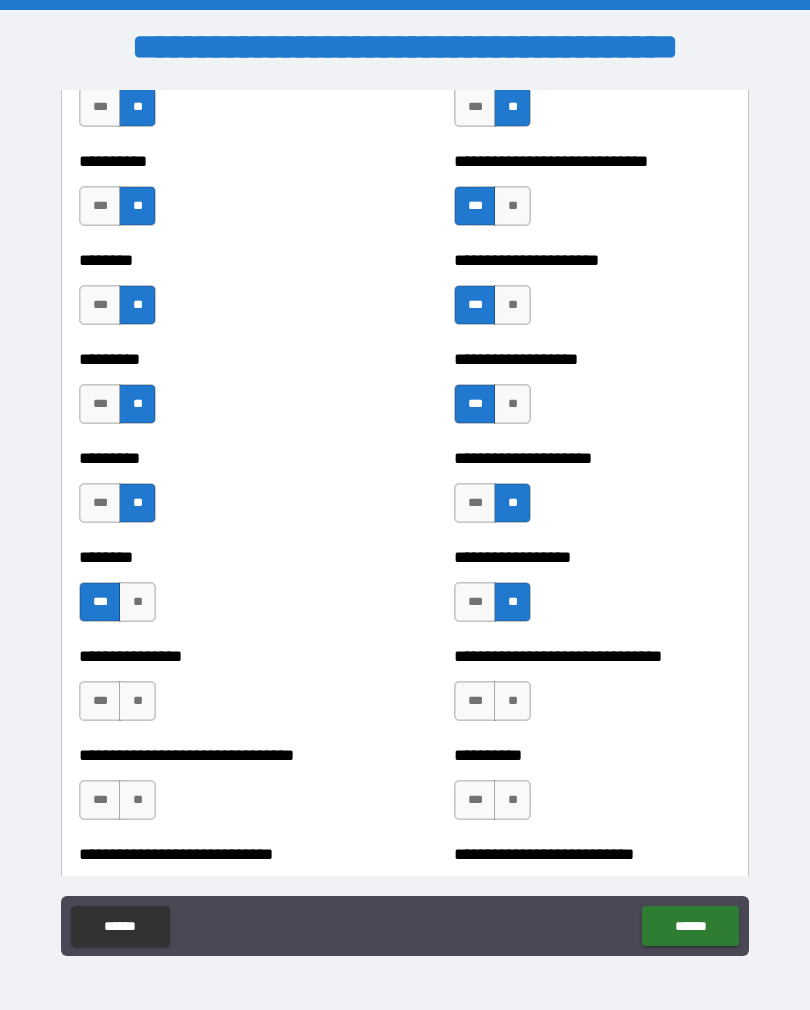 scroll, scrollTop: 7076, scrollLeft: 0, axis: vertical 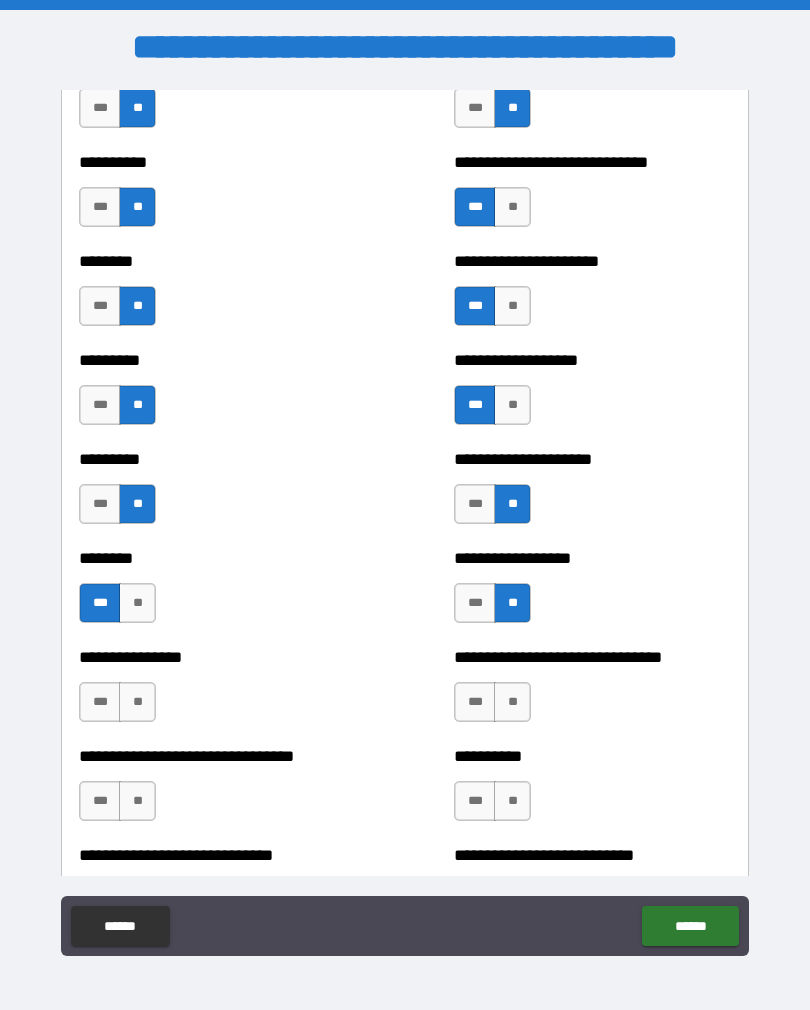 click on "**" at bounding box center [137, 702] 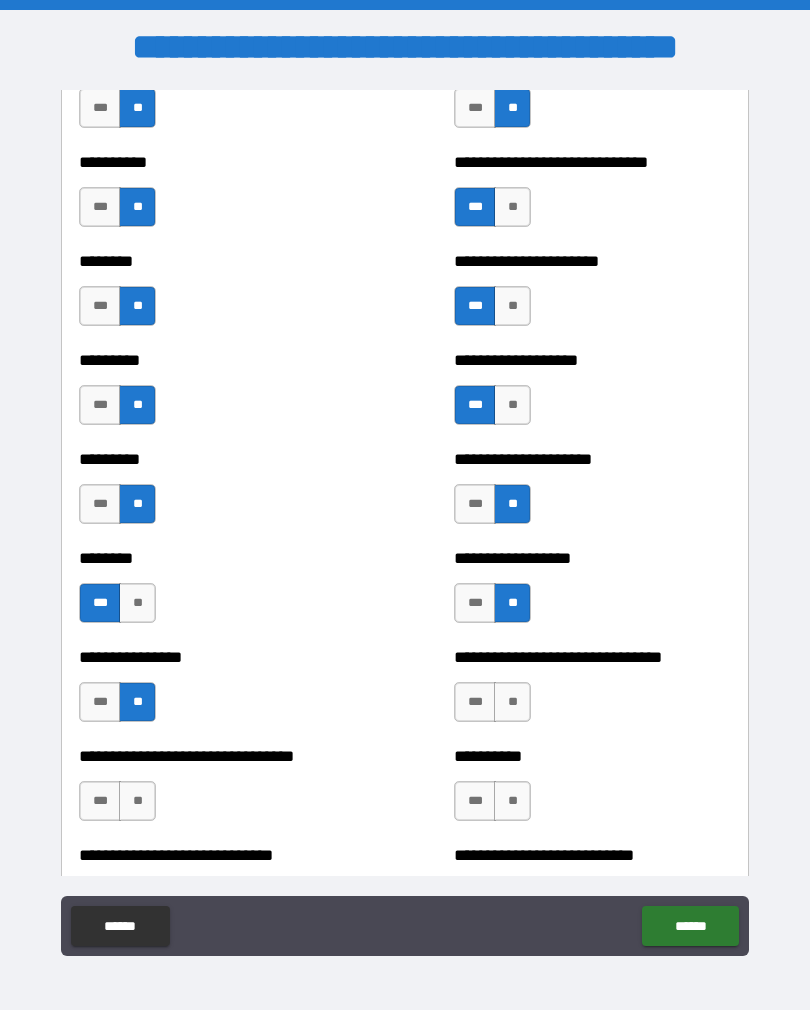 click on "**" at bounding box center [512, 702] 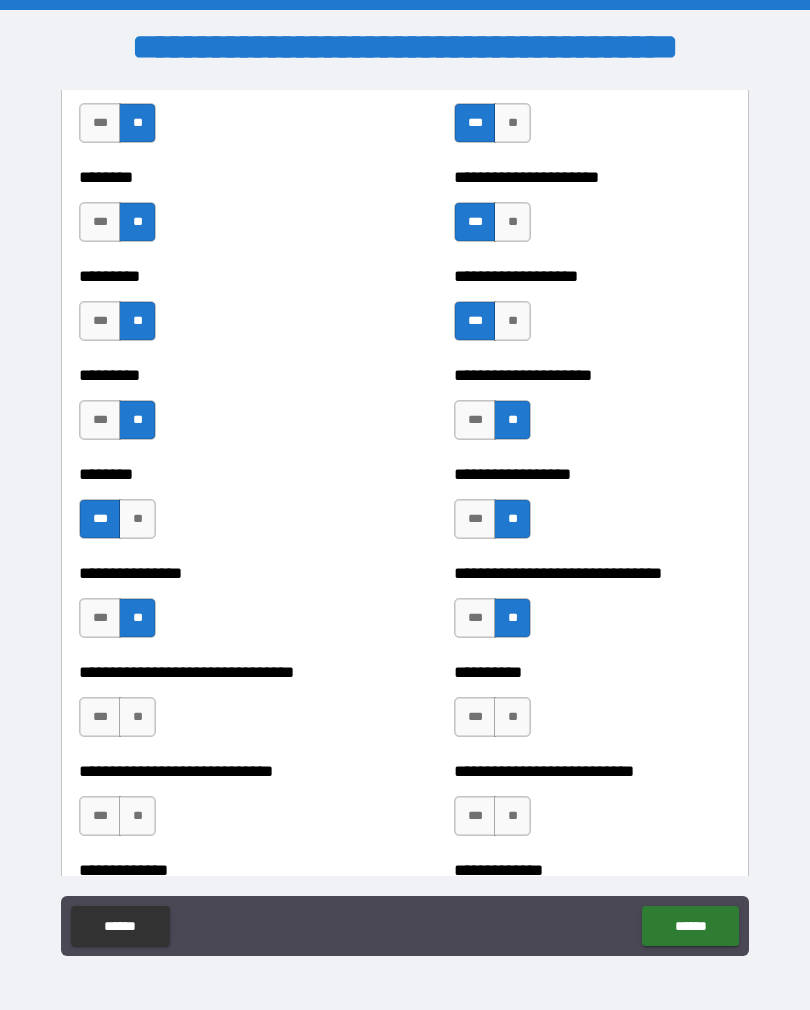 scroll, scrollTop: 7166, scrollLeft: 0, axis: vertical 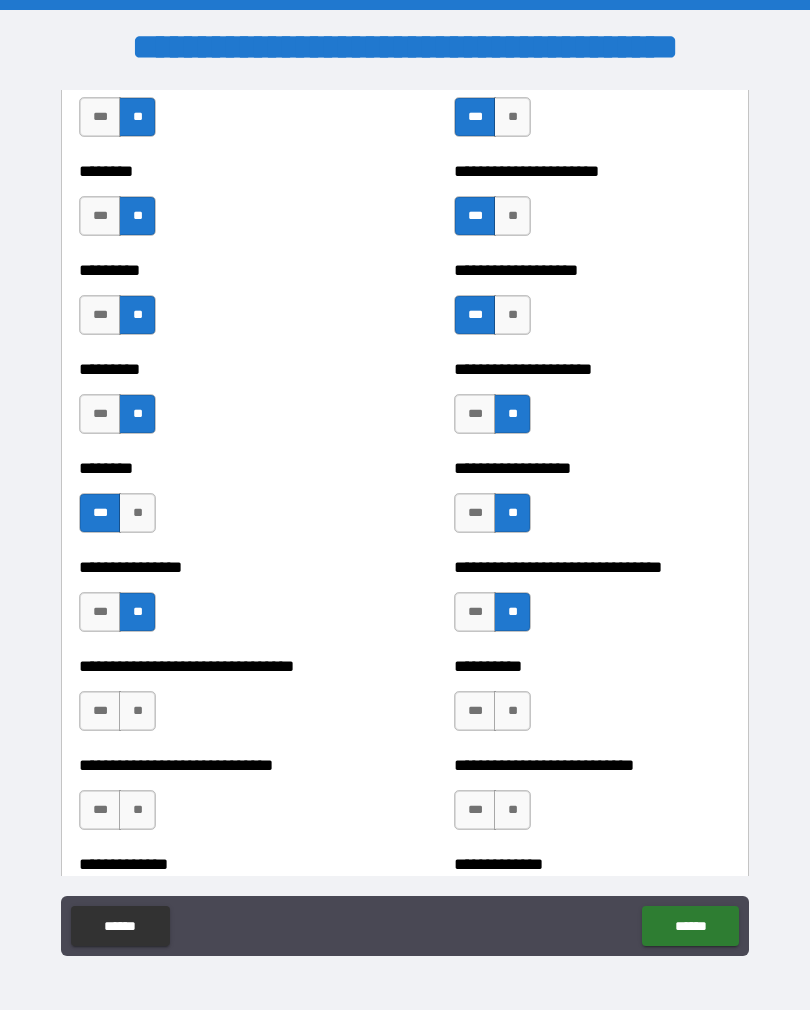 click on "**" at bounding box center (137, 711) 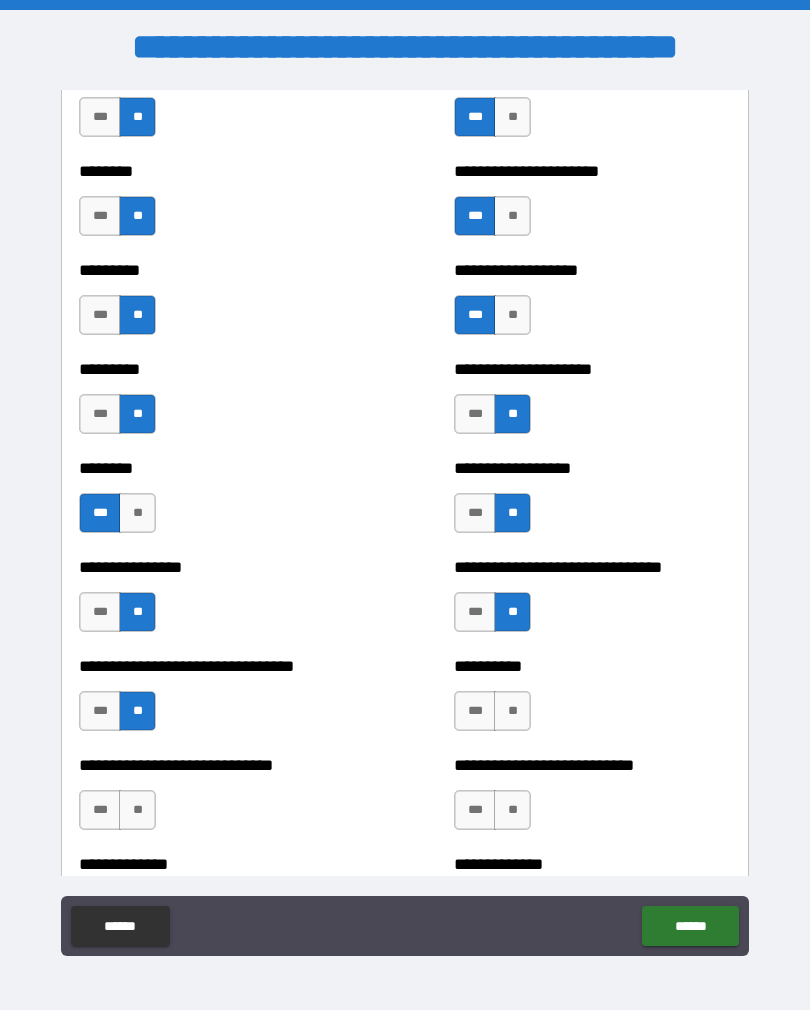 click on "**" at bounding box center [512, 711] 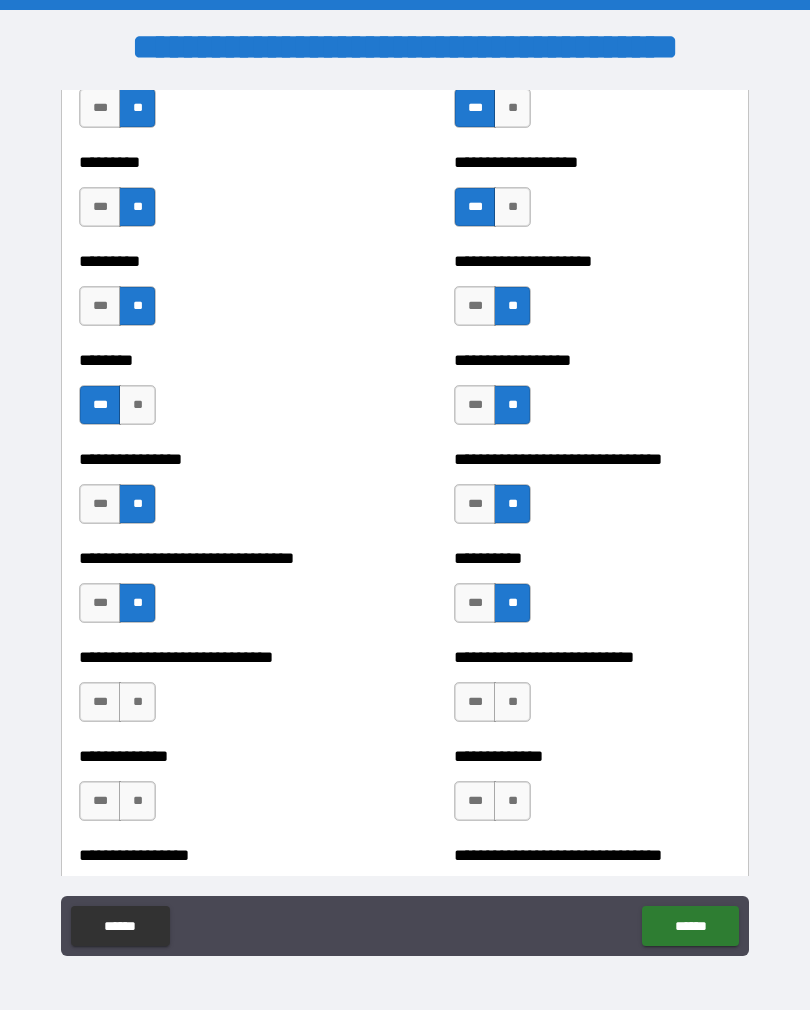 scroll, scrollTop: 7276, scrollLeft: 0, axis: vertical 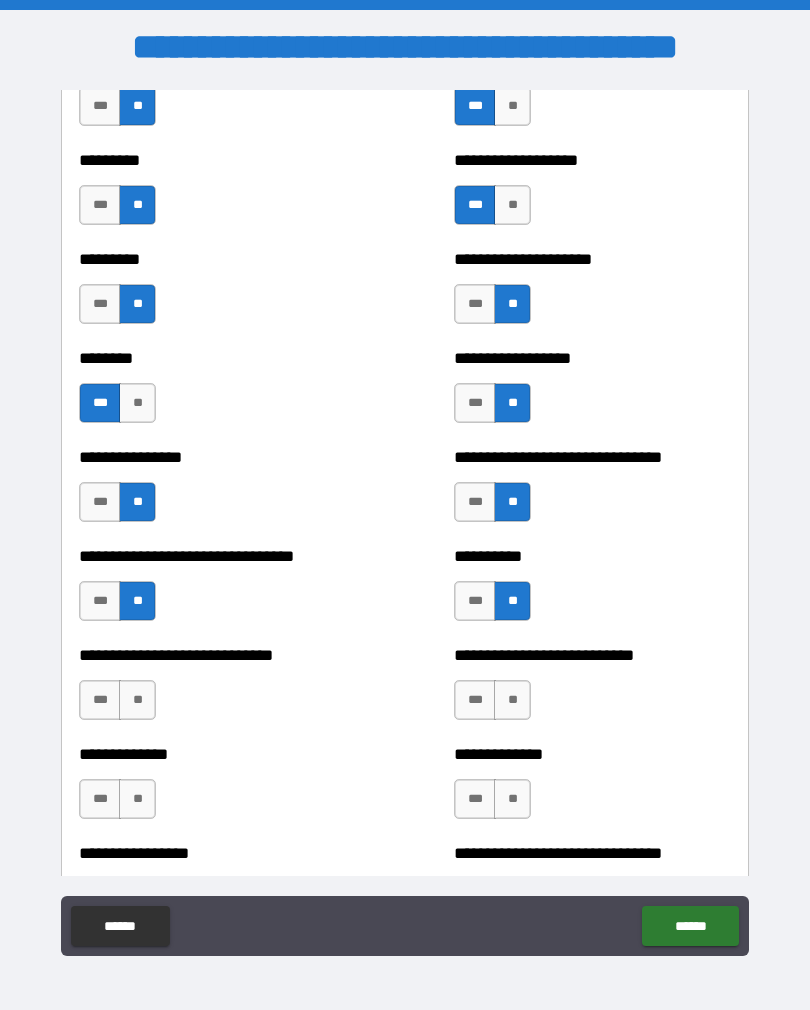 click on "**" at bounding box center [137, 700] 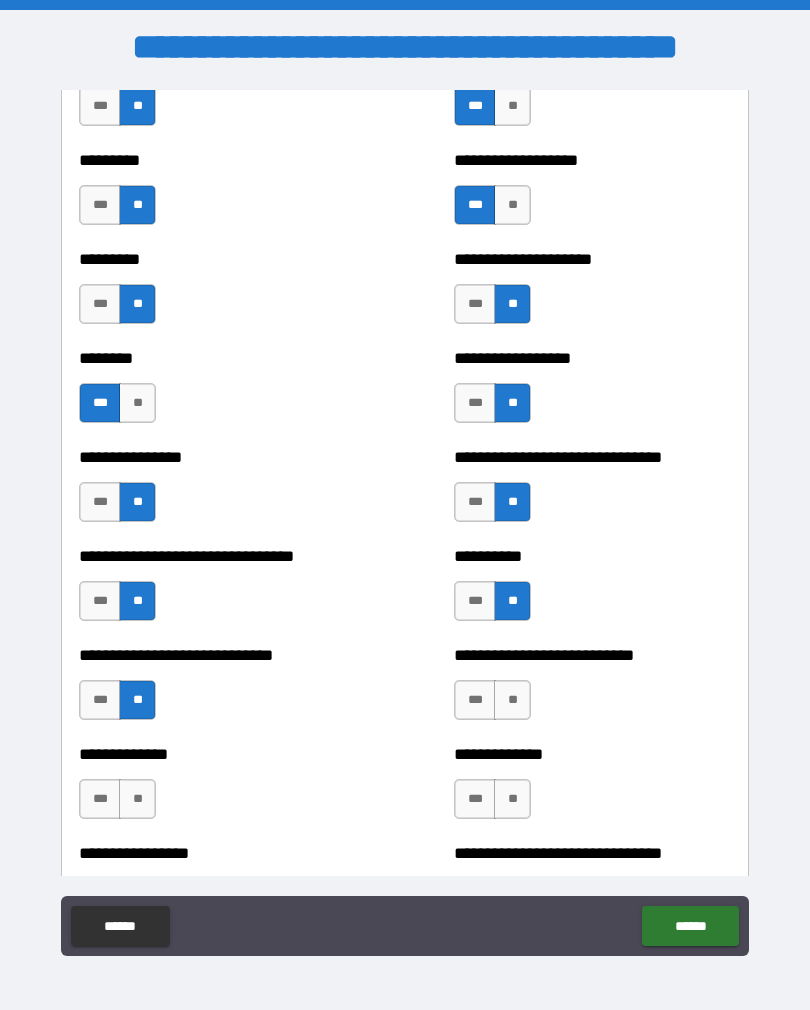 click on "**" at bounding box center [512, 700] 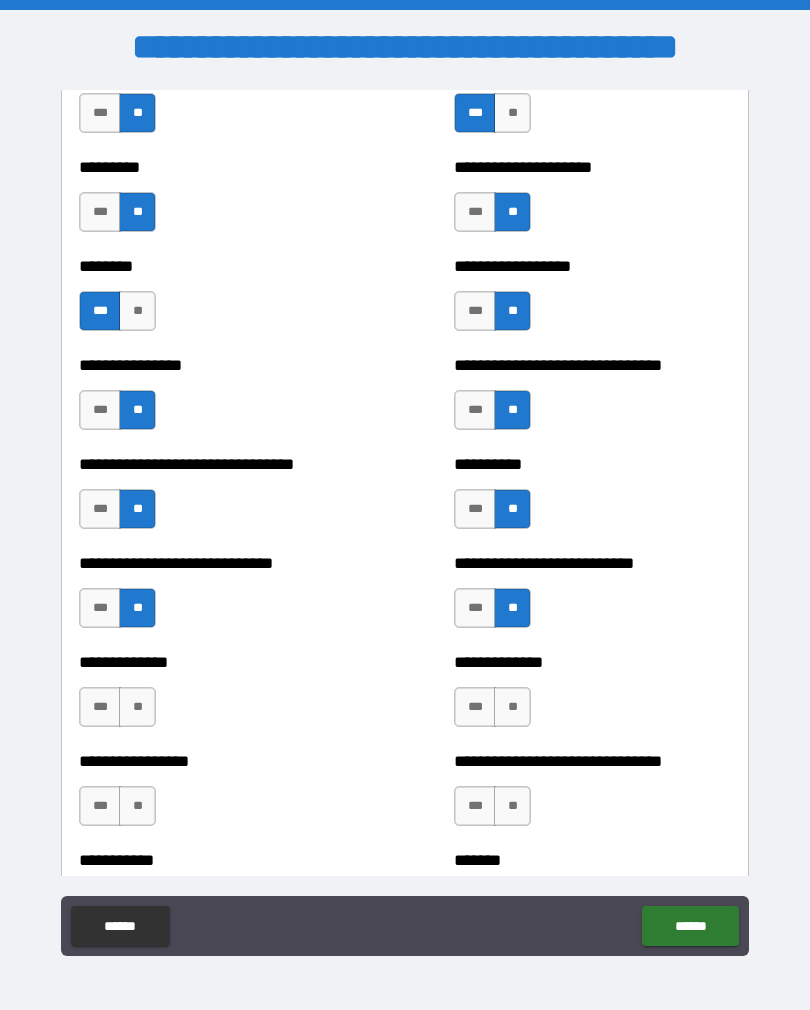 scroll, scrollTop: 7373, scrollLeft: 0, axis: vertical 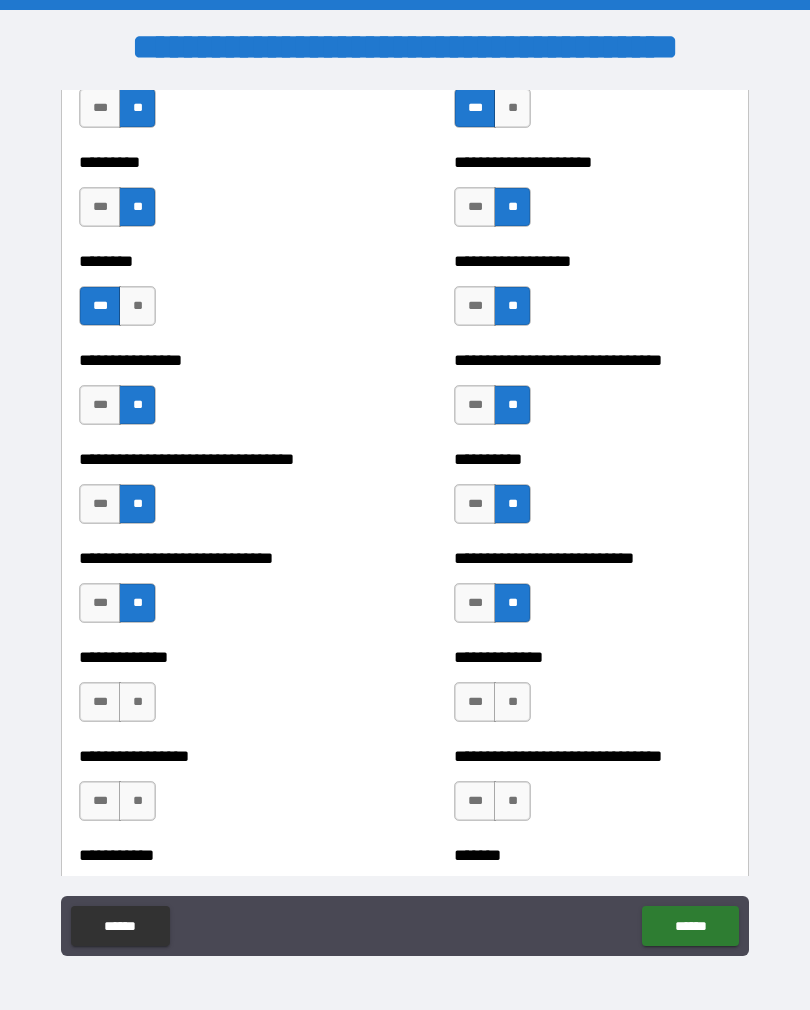 click on "**" at bounding box center (137, 702) 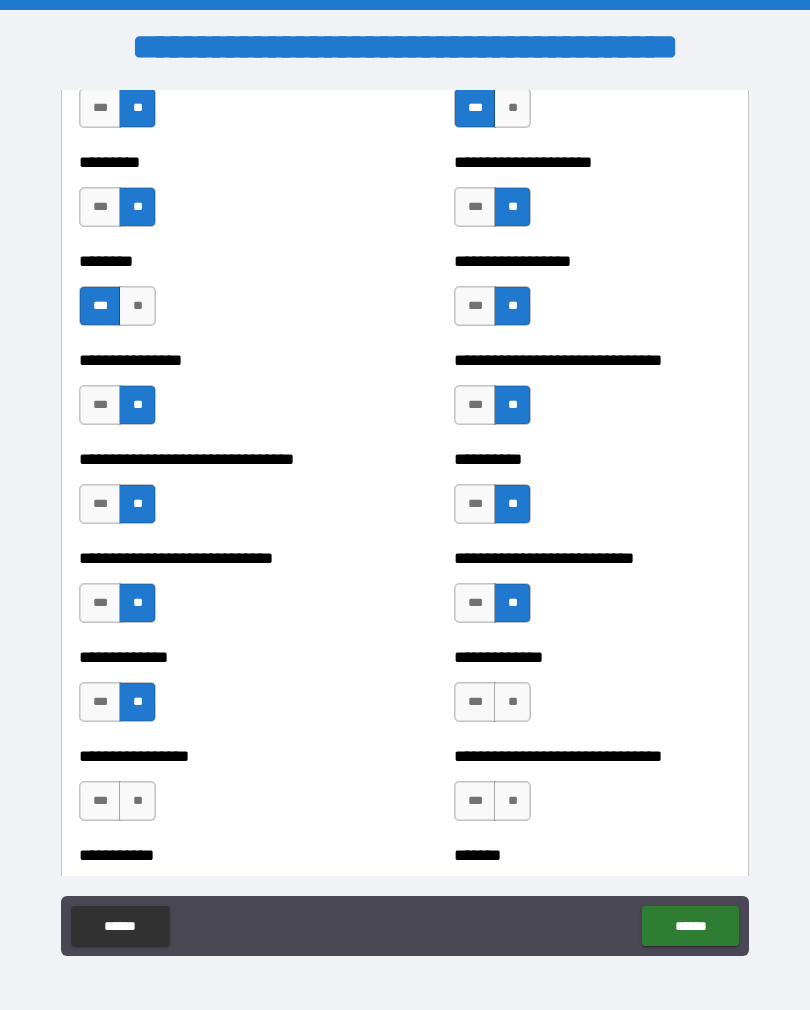 click on "***" at bounding box center [475, 702] 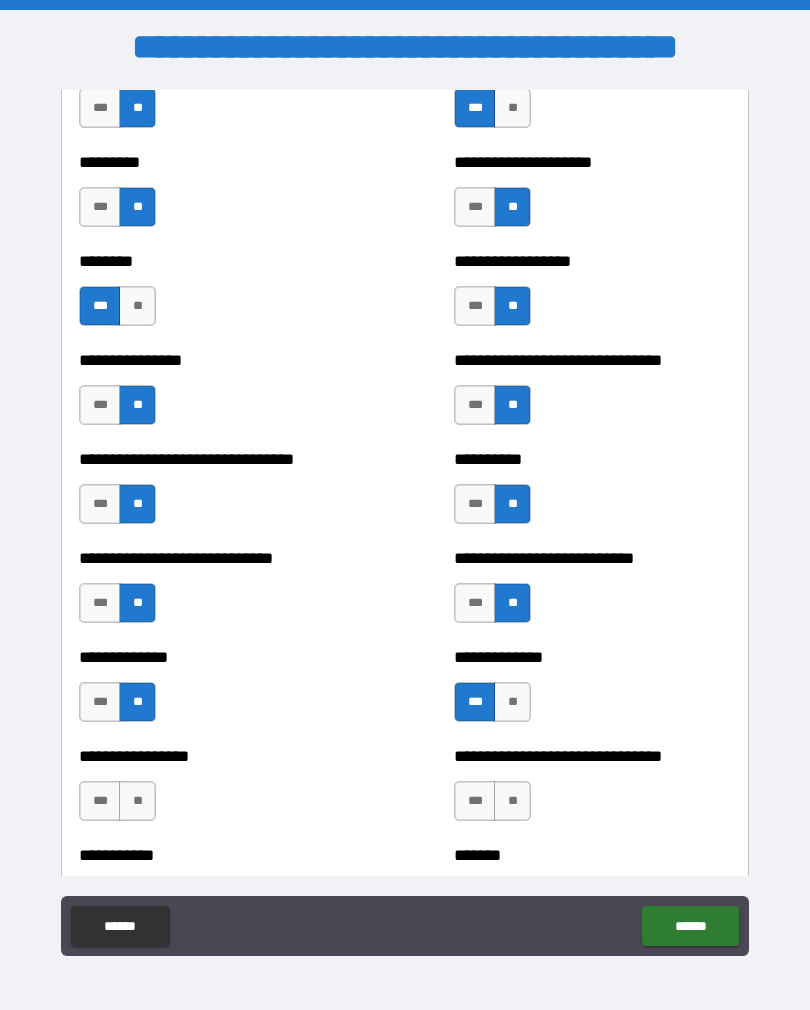 click on "**" at bounding box center [512, 702] 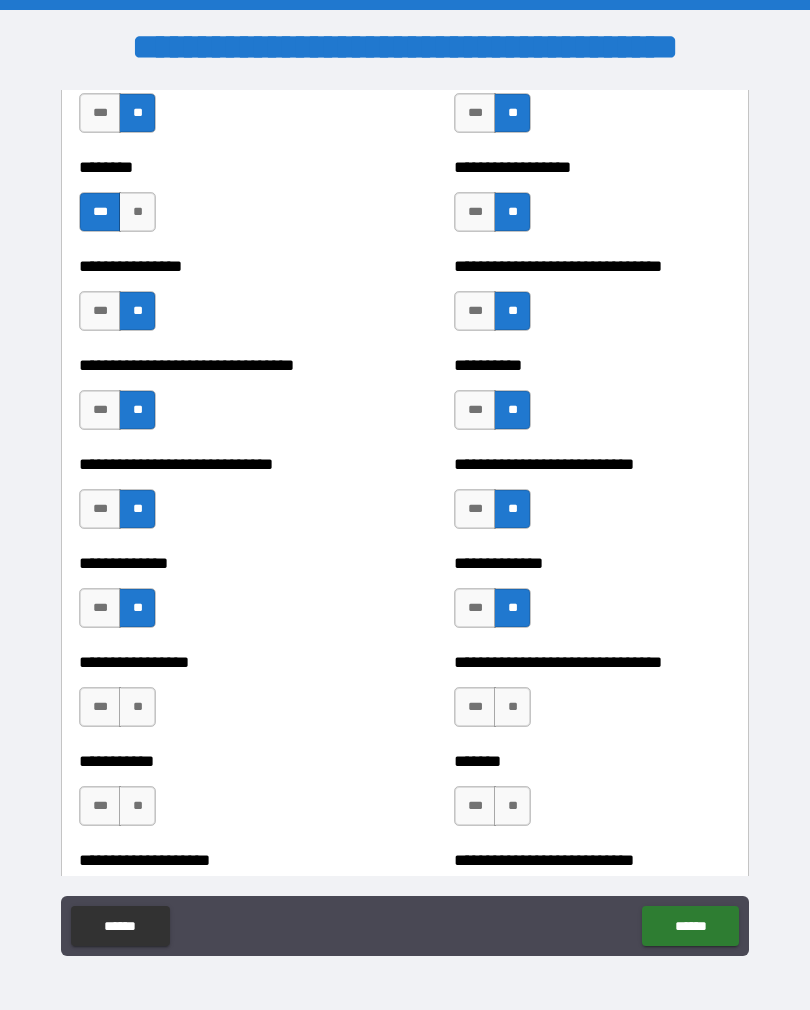 scroll, scrollTop: 7492, scrollLeft: 0, axis: vertical 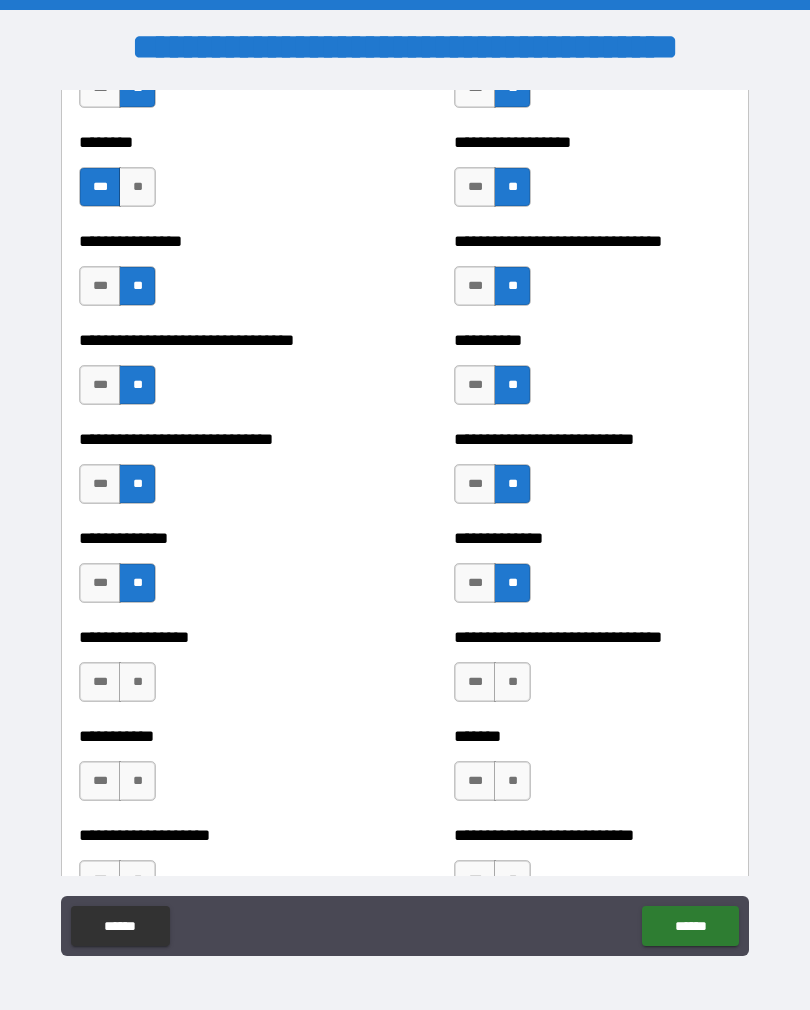 click on "**" at bounding box center (137, 682) 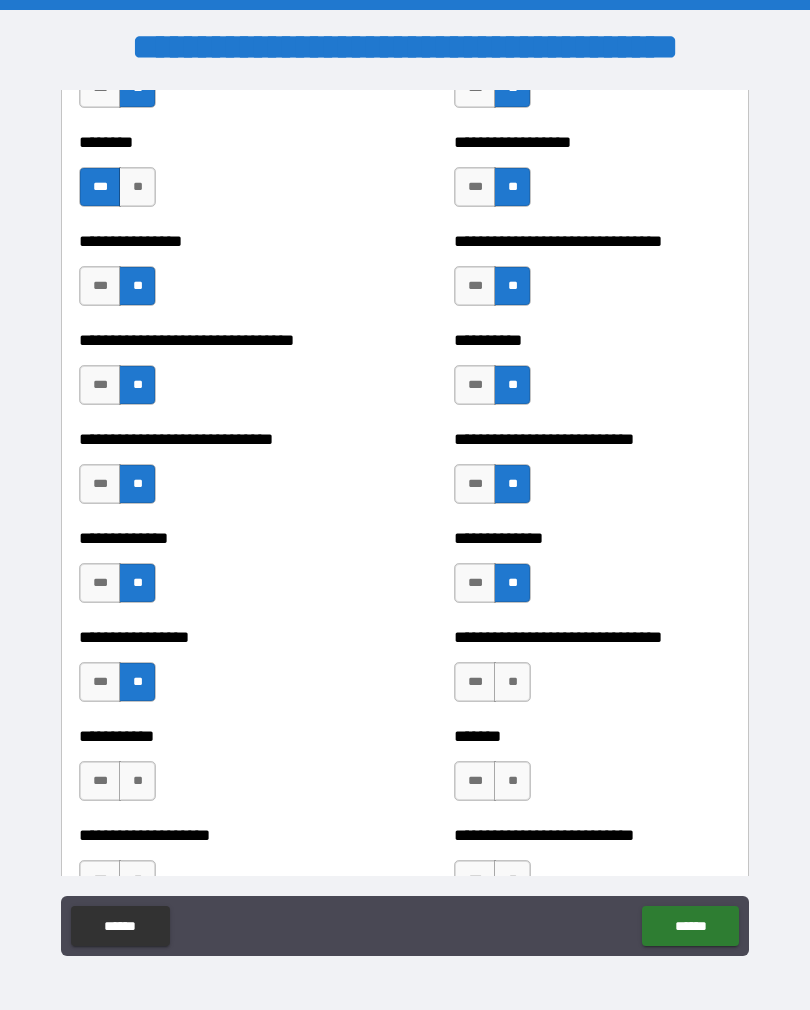 click on "**" at bounding box center [512, 682] 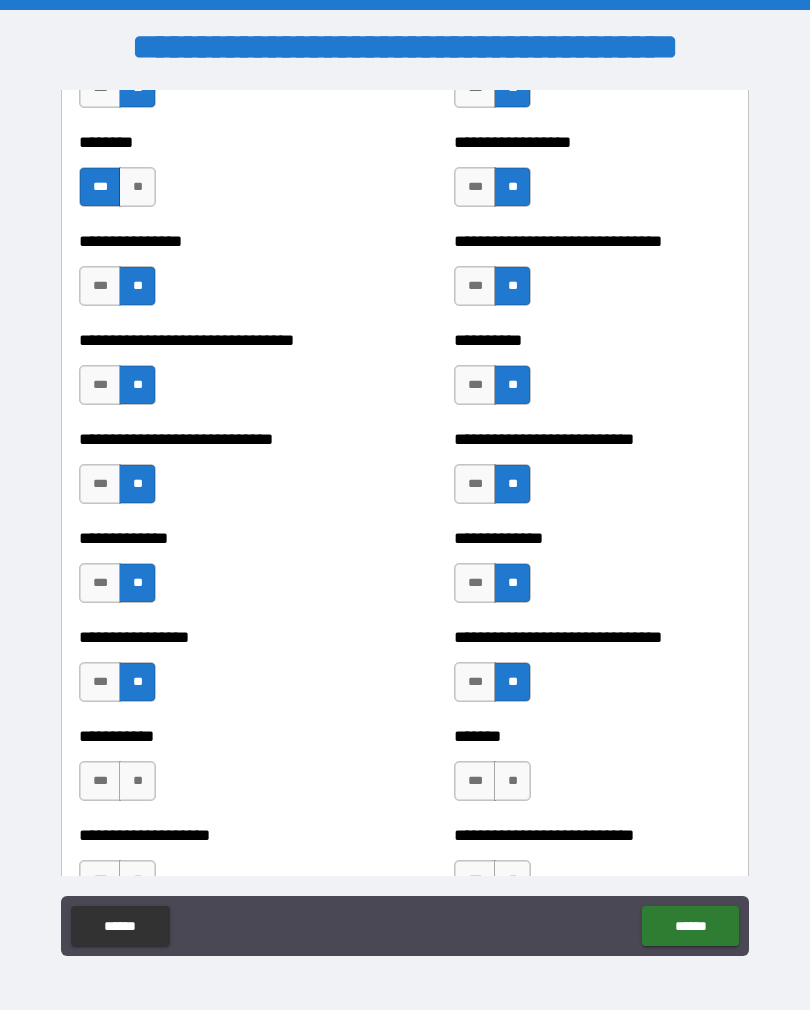 click on "***" at bounding box center [100, 682] 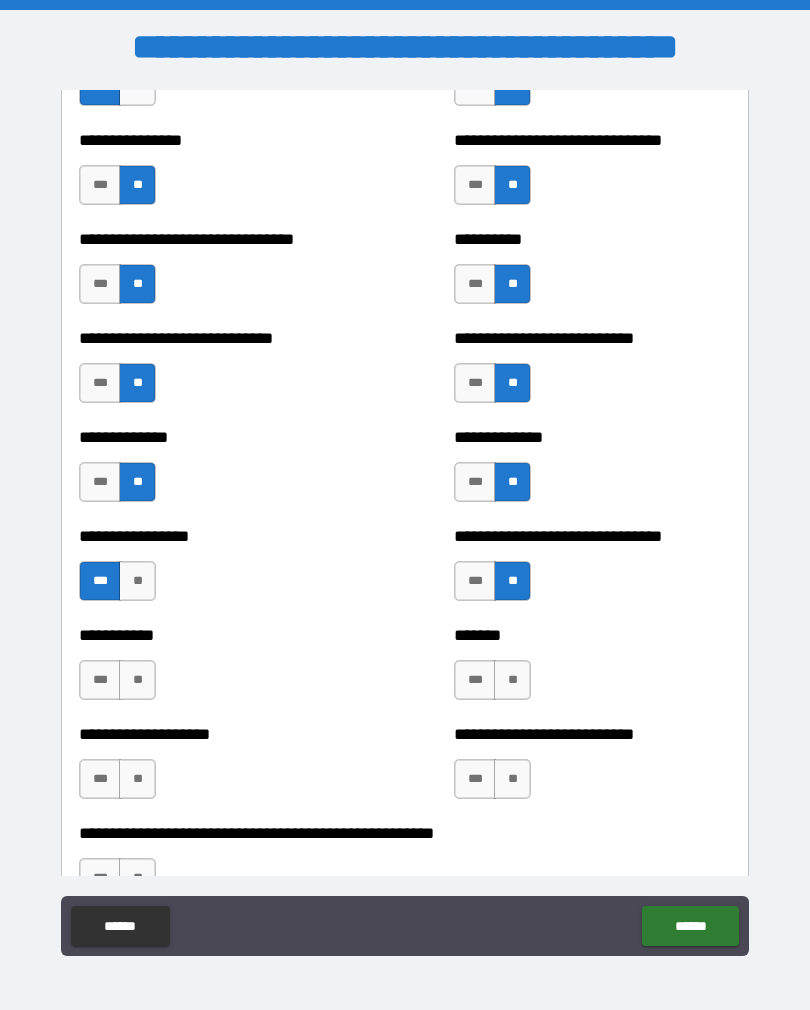 scroll, scrollTop: 7609, scrollLeft: 0, axis: vertical 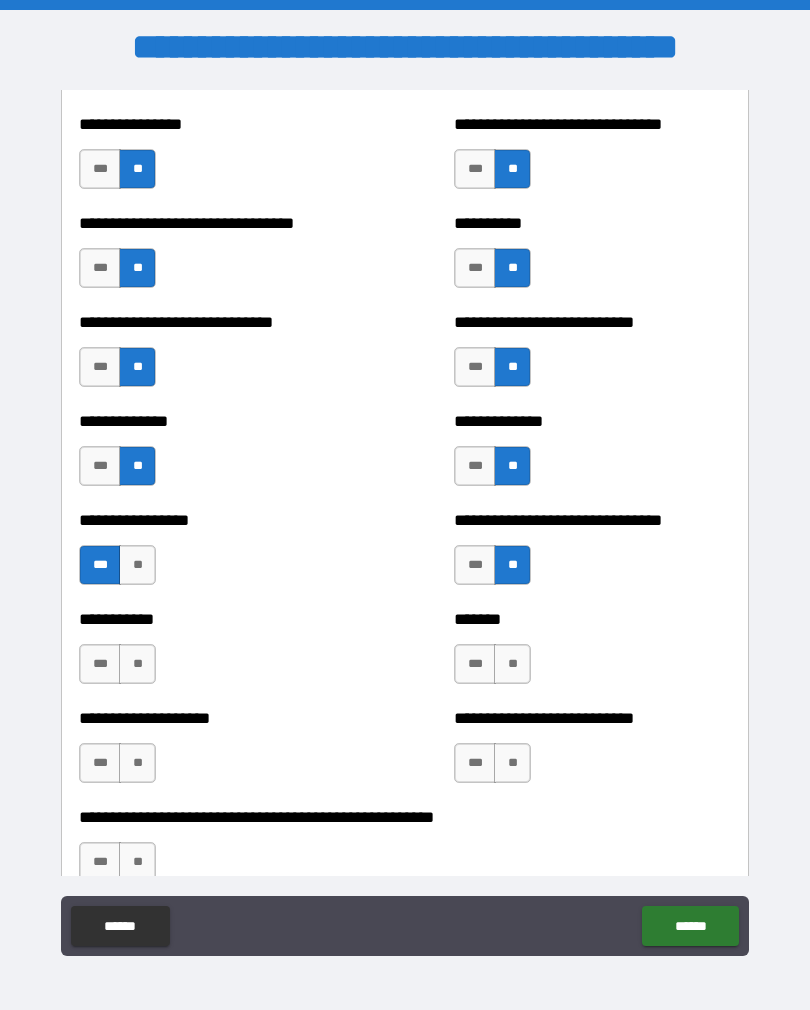 click on "**" at bounding box center [137, 664] 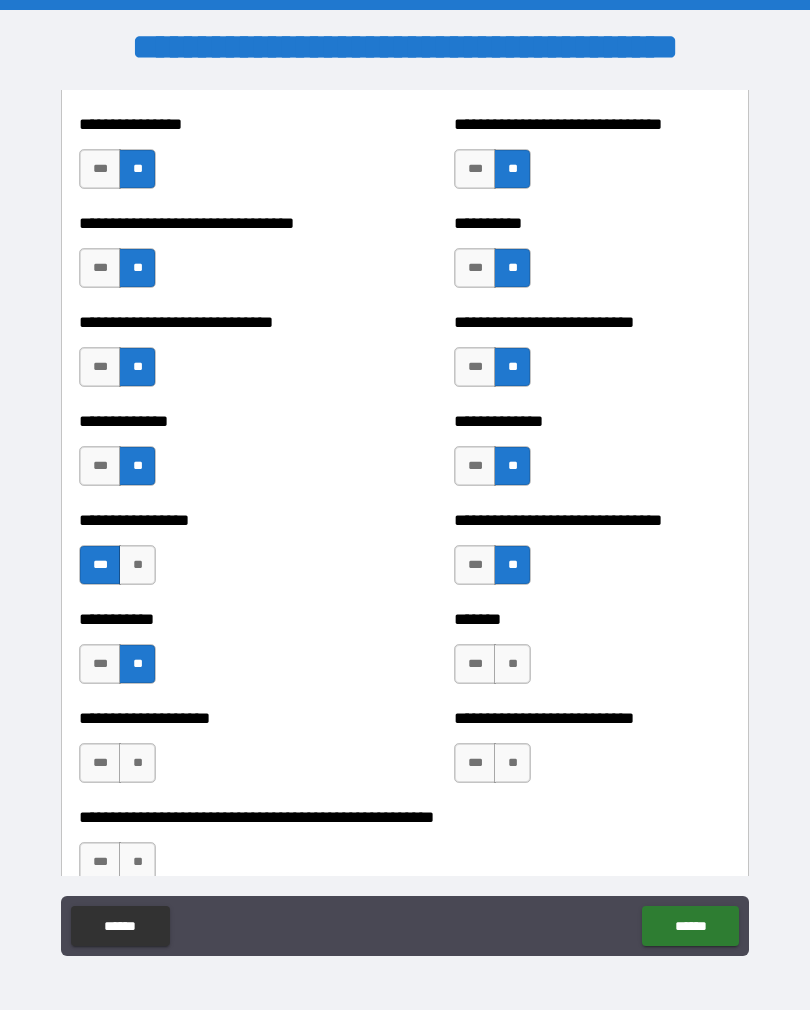 click on "**" at bounding box center [512, 664] 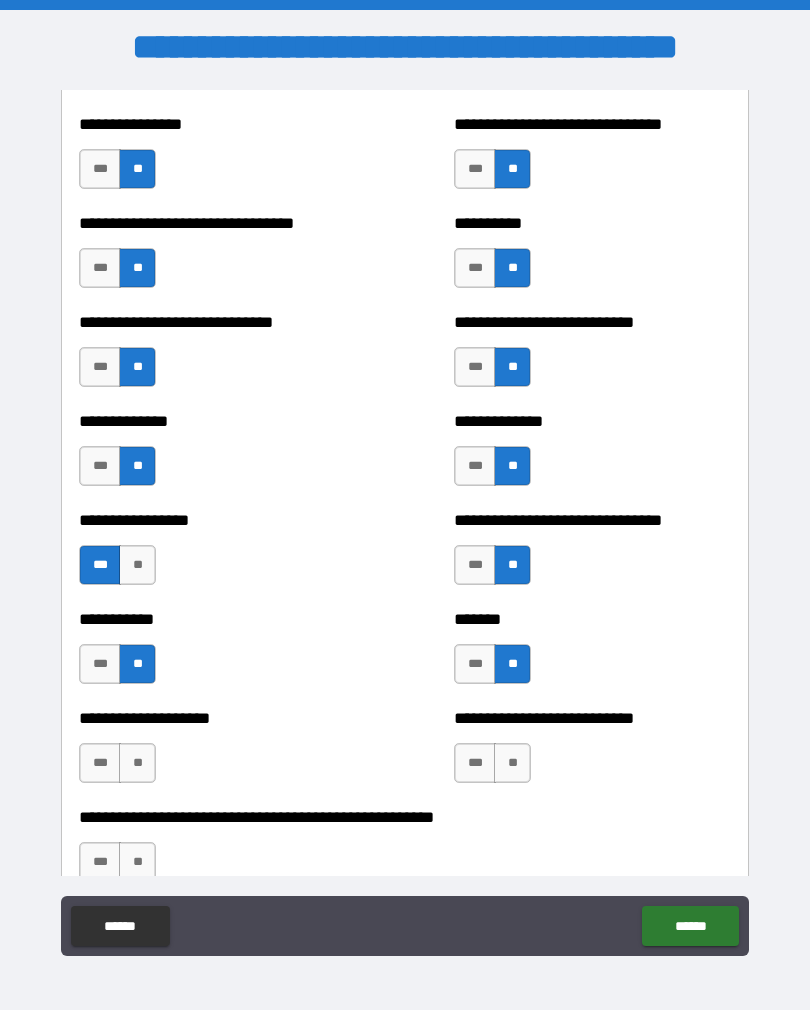 scroll, scrollTop: 7664, scrollLeft: 0, axis: vertical 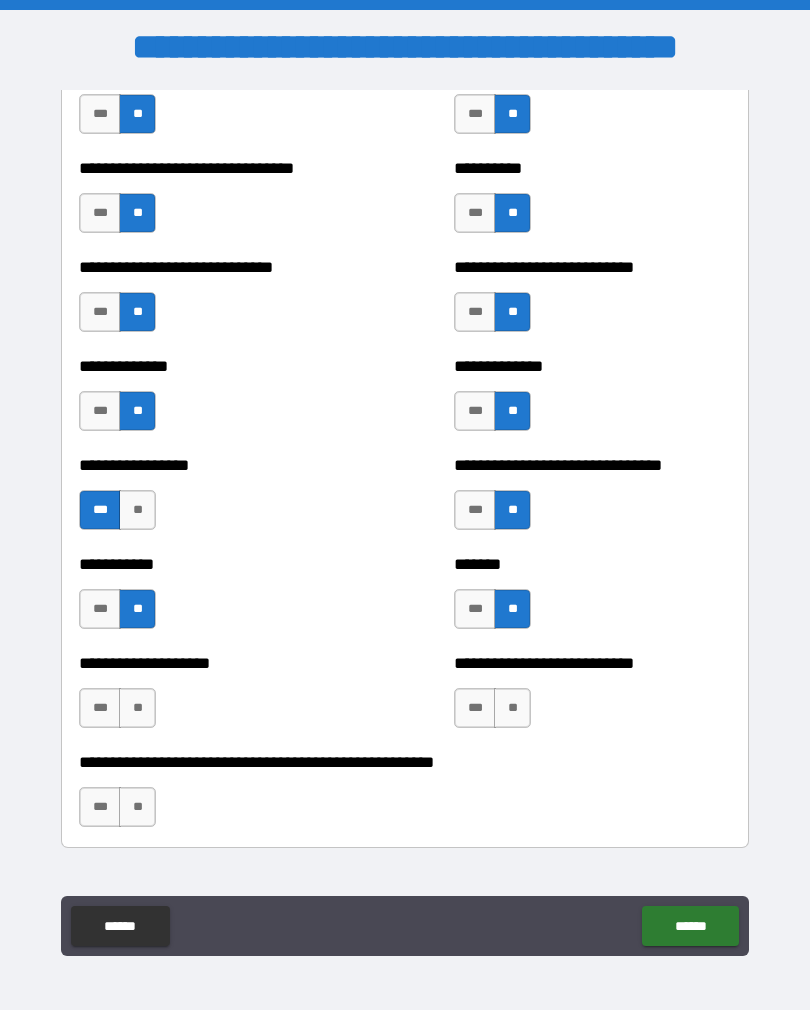 click on "**" at bounding box center (137, 708) 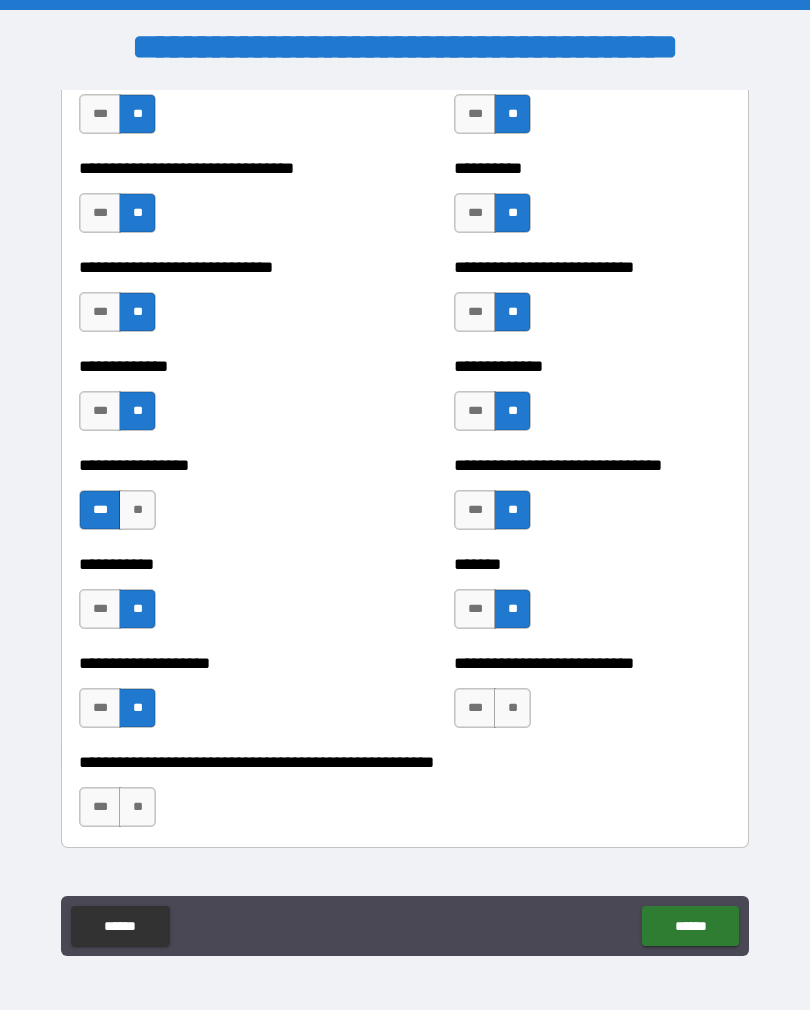 click on "**" at bounding box center (512, 708) 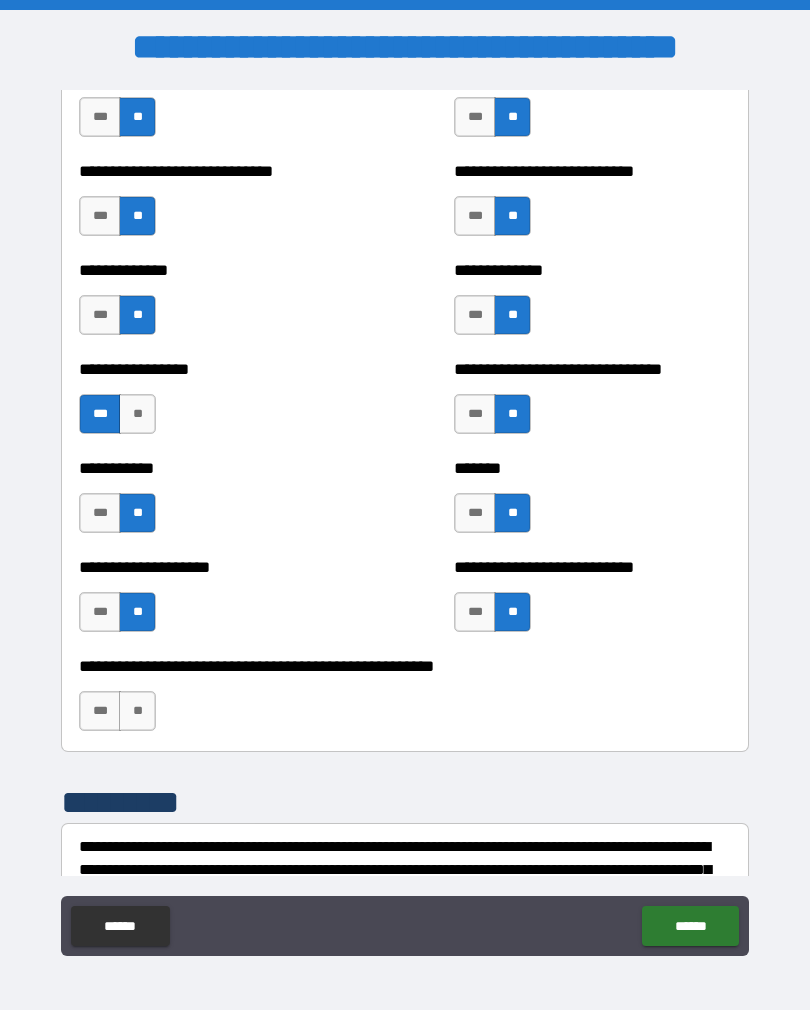 scroll, scrollTop: 7764, scrollLeft: 0, axis: vertical 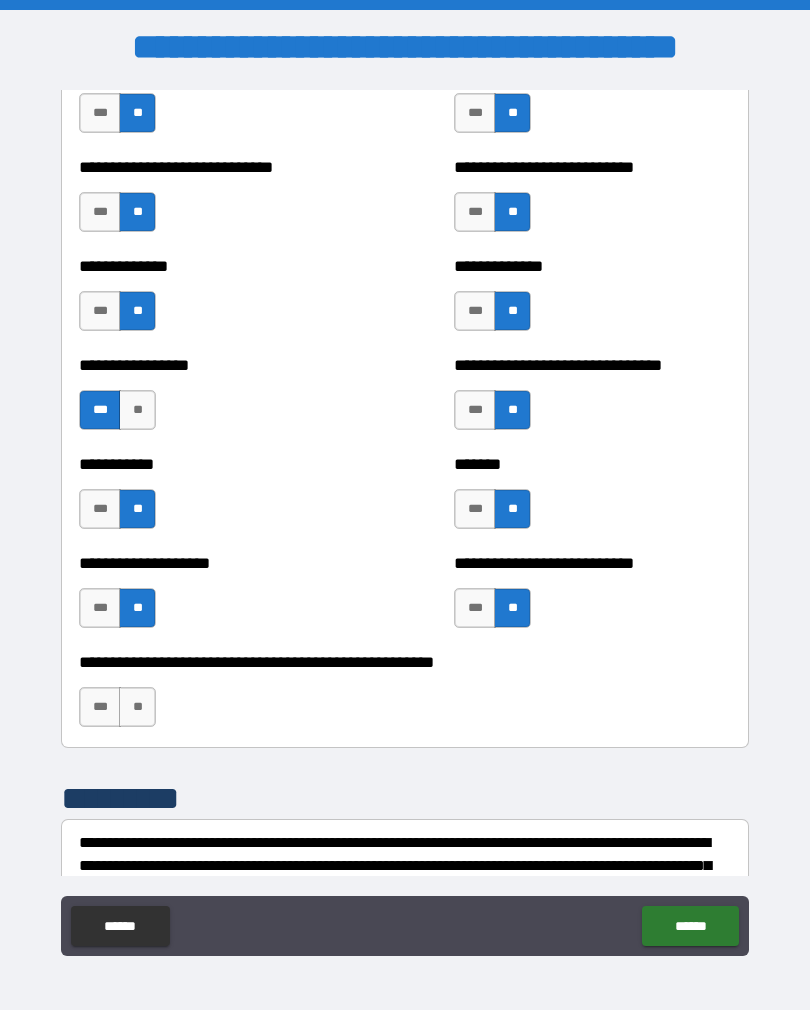 click on "**" at bounding box center [137, 707] 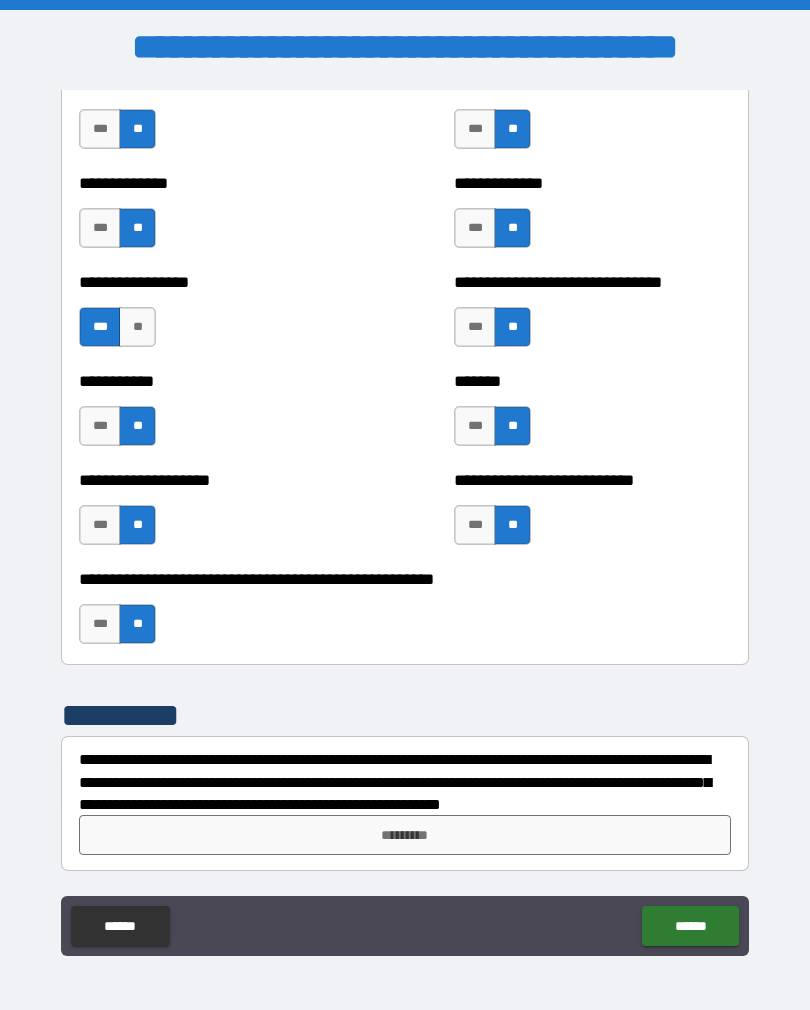 click on "*********" at bounding box center [405, 835] 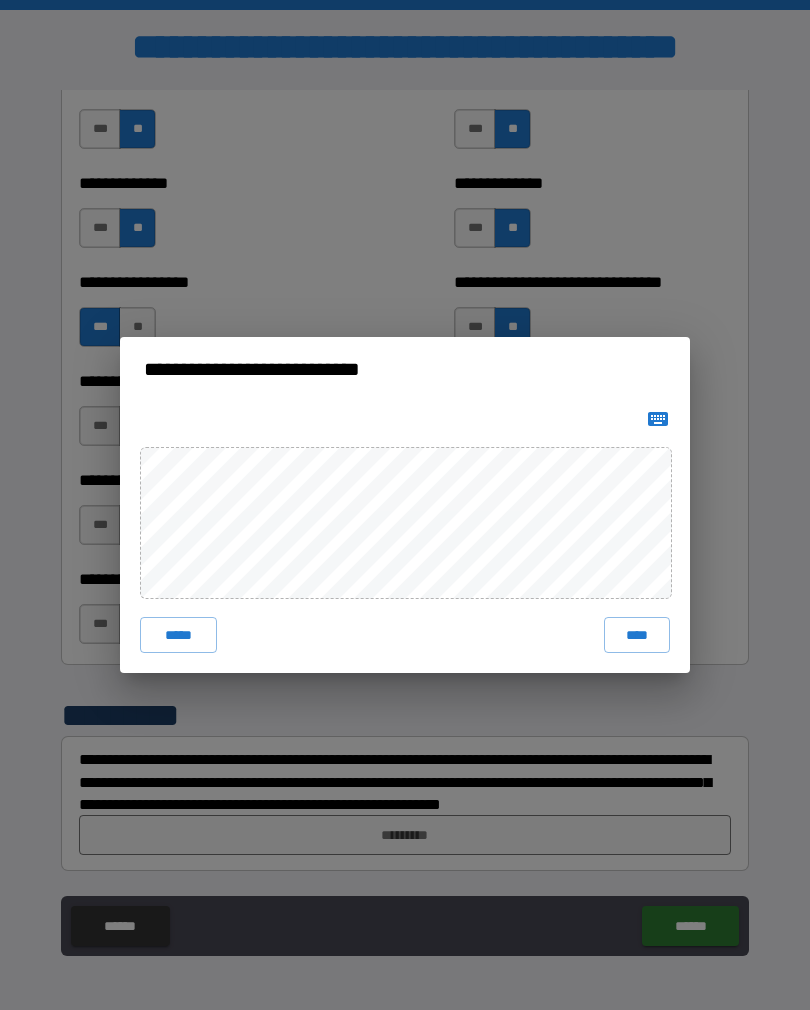 click on "****" at bounding box center (637, 635) 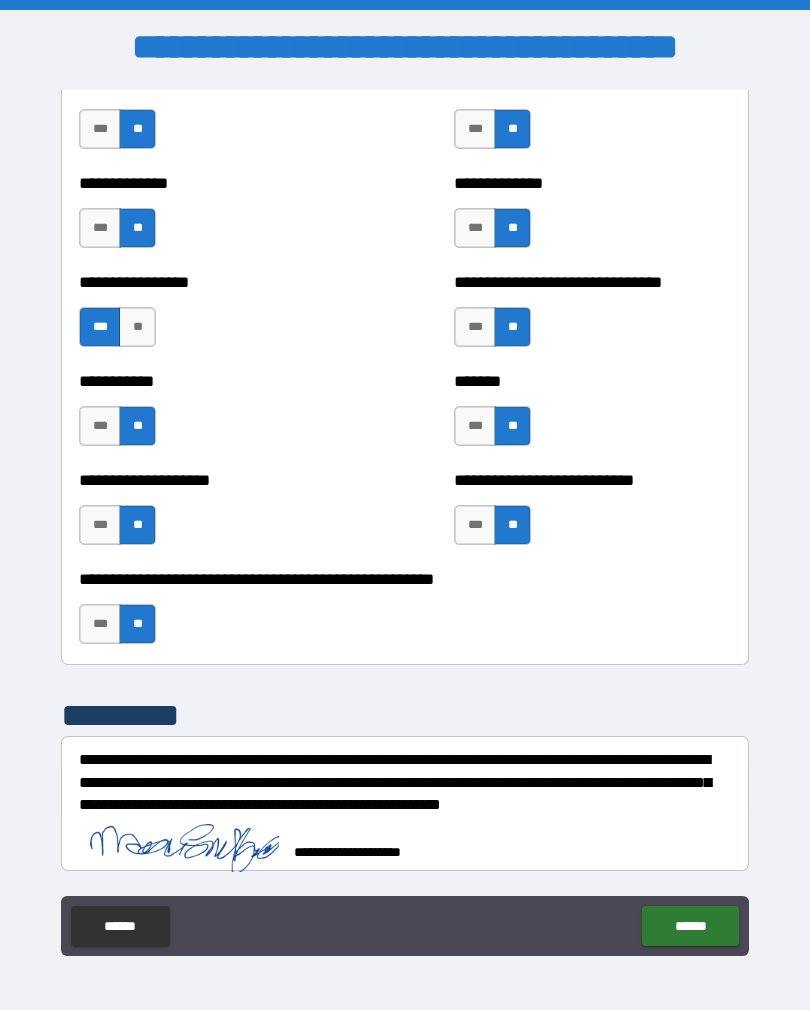 scroll, scrollTop: 7837, scrollLeft: 0, axis: vertical 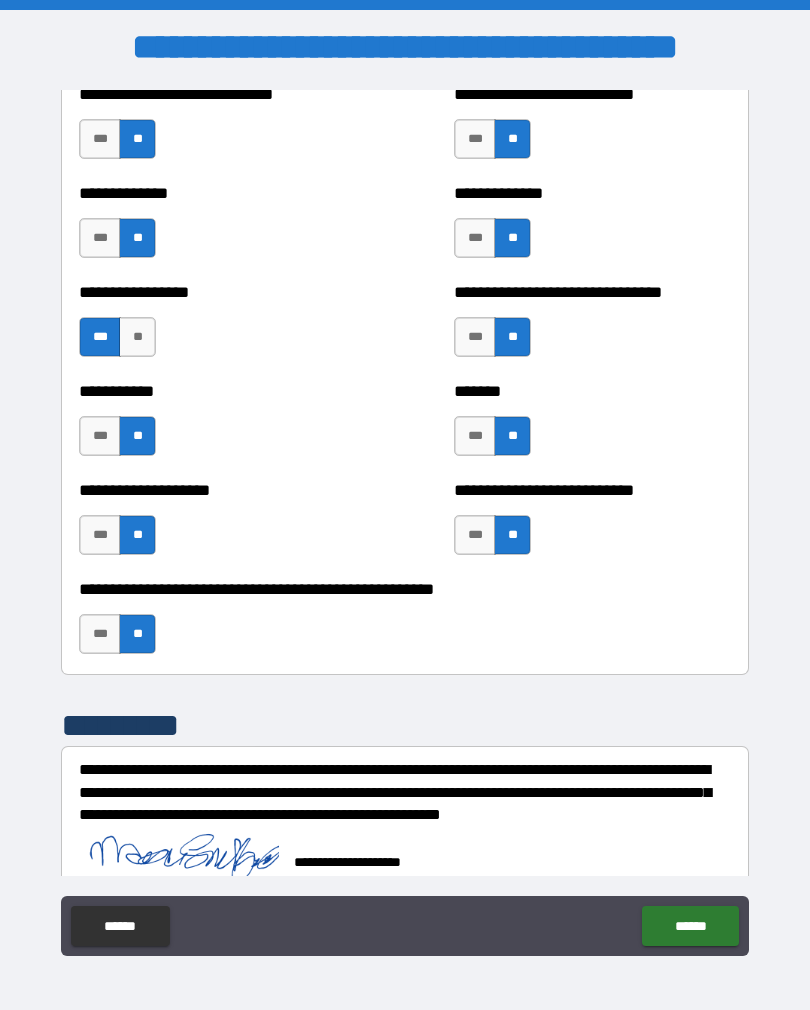 click on "******" at bounding box center (690, 926) 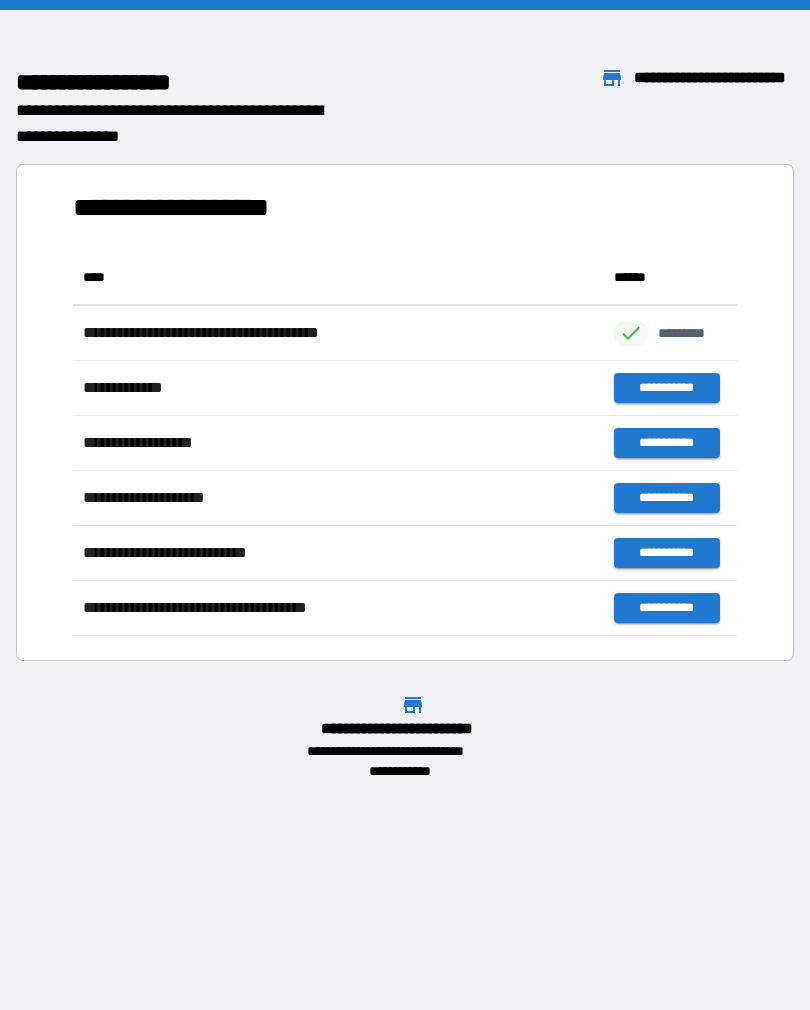 scroll, scrollTop: 386, scrollLeft: 664, axis: both 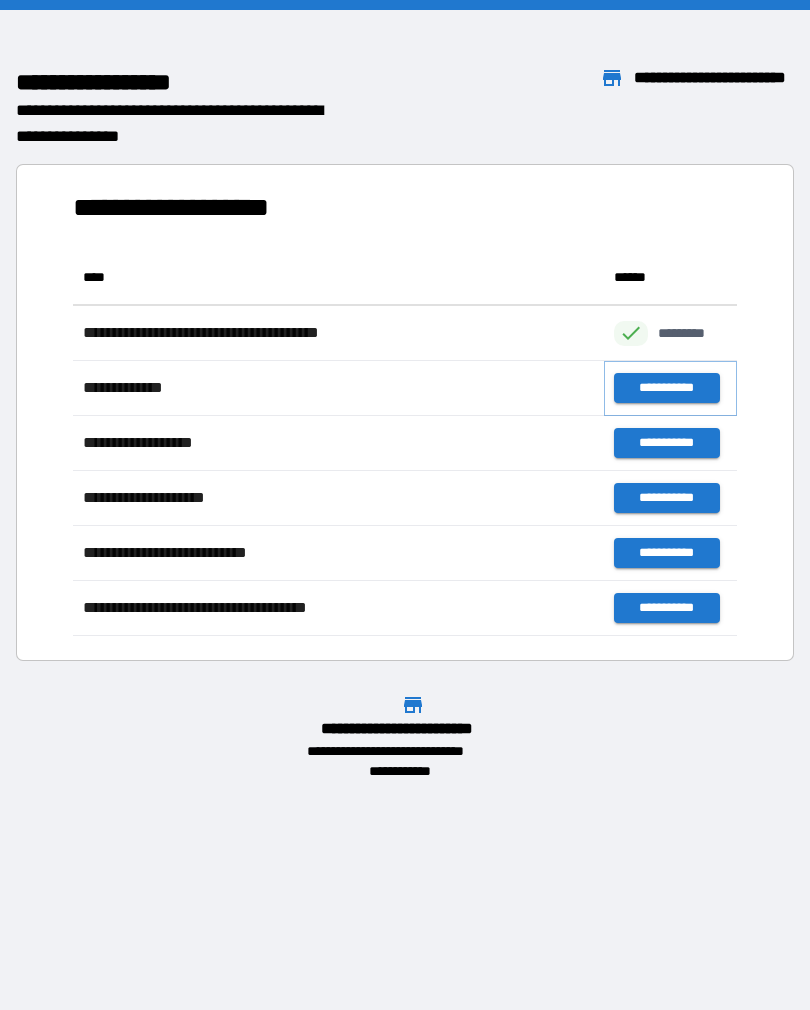 click on "**********" at bounding box center (666, 388) 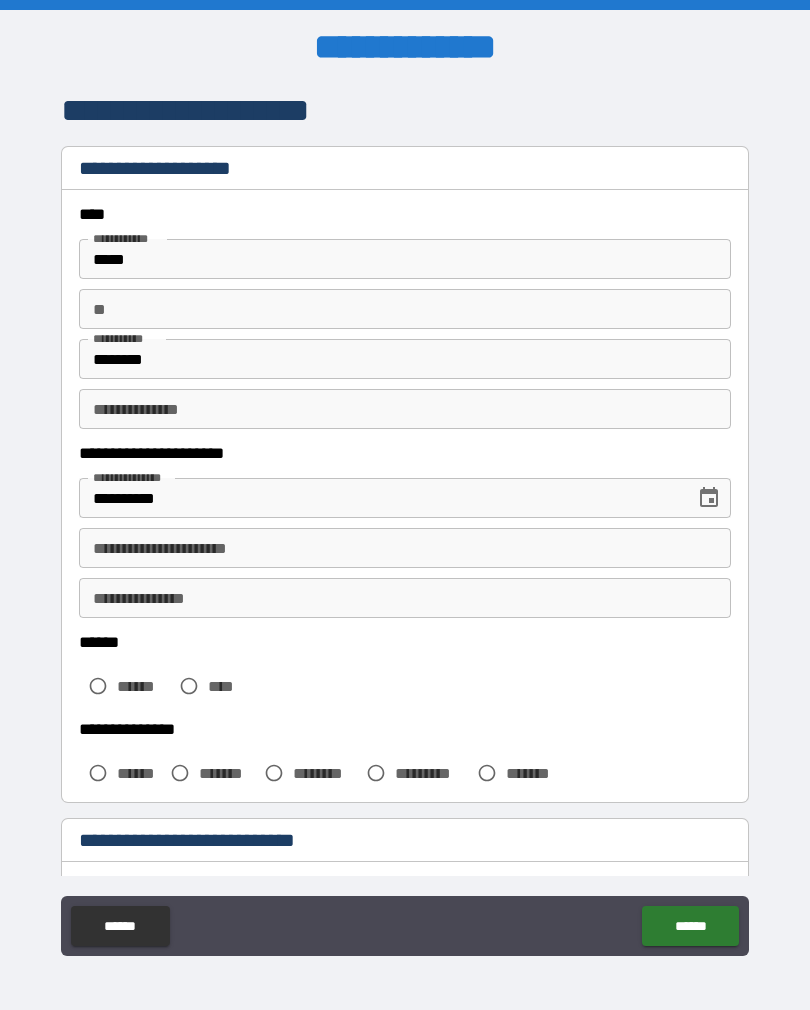 click on "**" at bounding box center [405, 309] 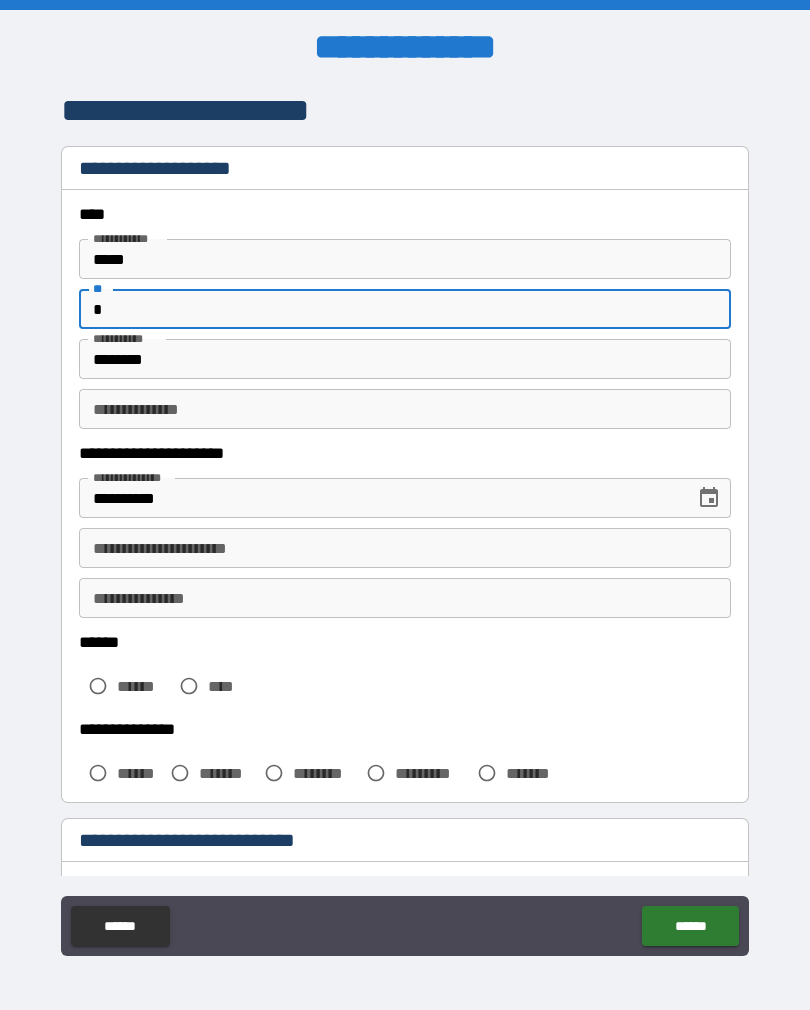 type on "*" 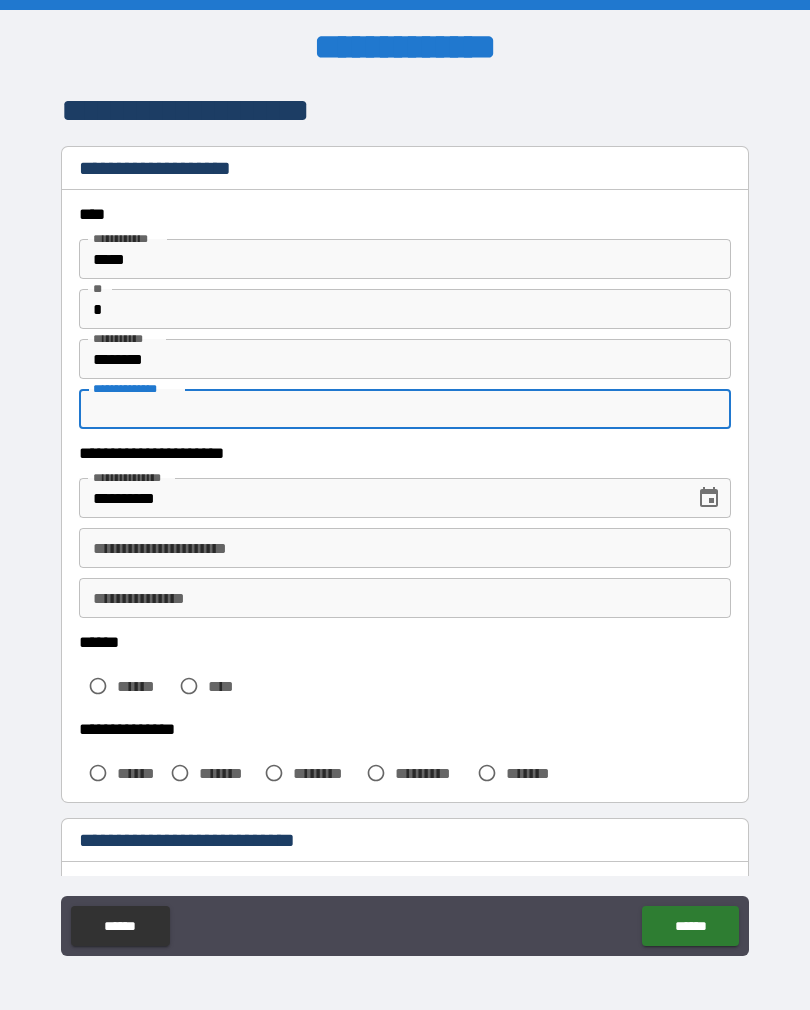 click on "**********" at bounding box center [405, 548] 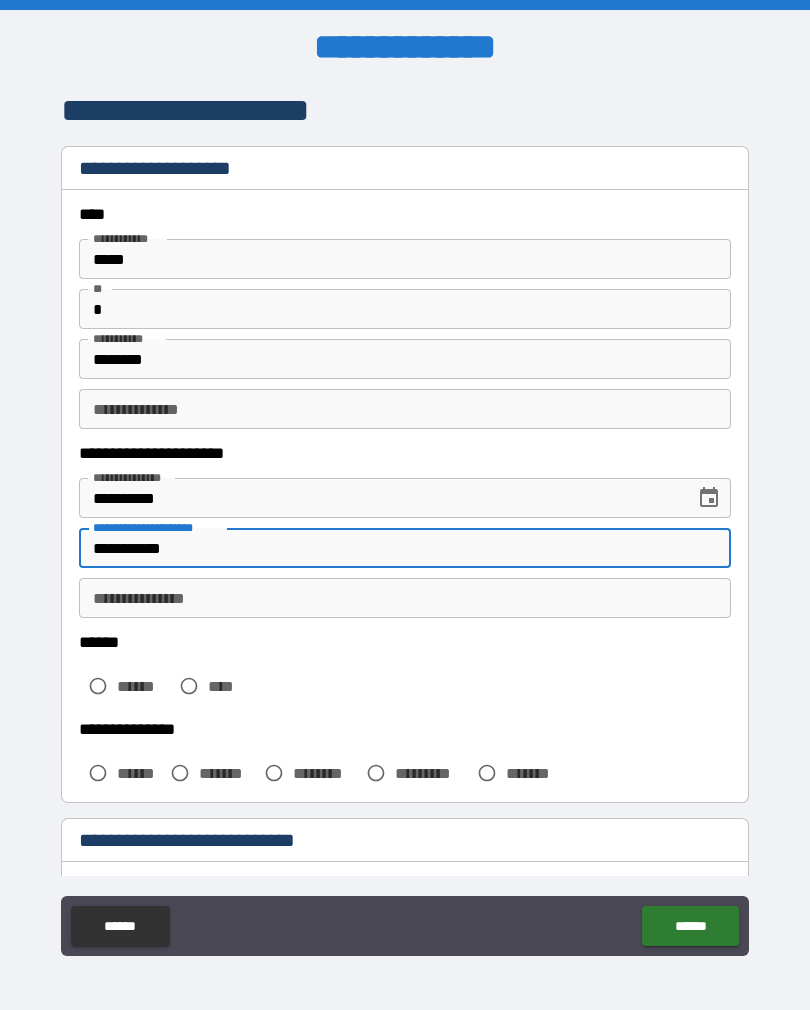 type on "**********" 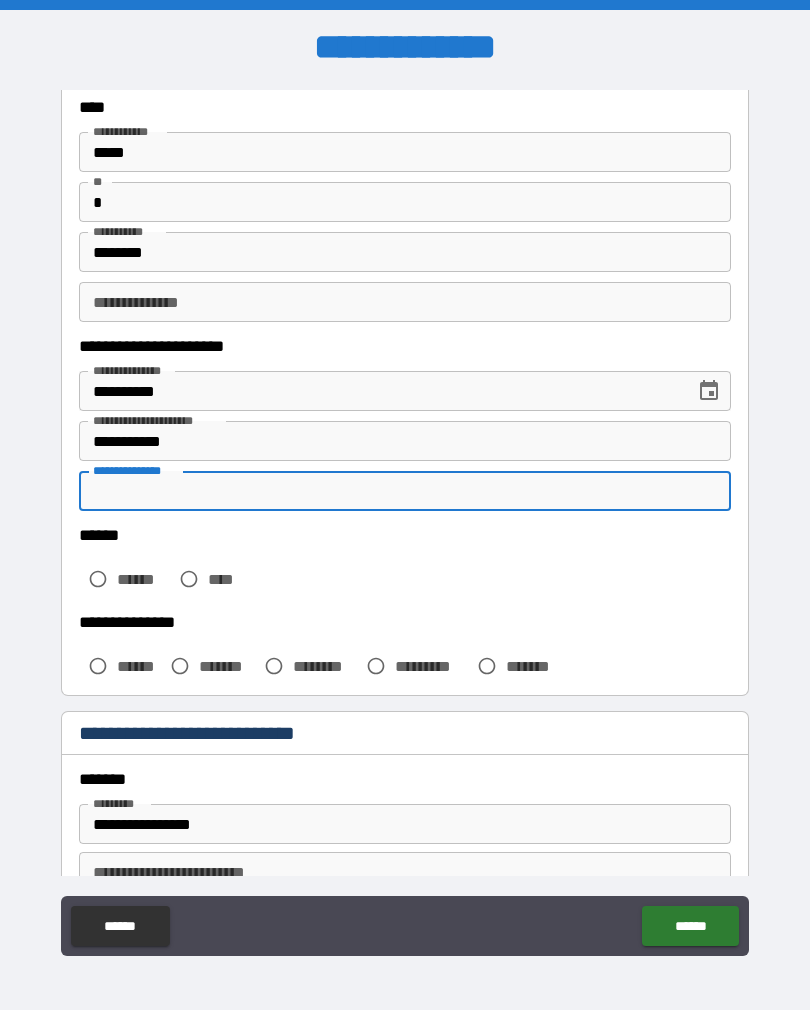 scroll, scrollTop: 120, scrollLeft: 0, axis: vertical 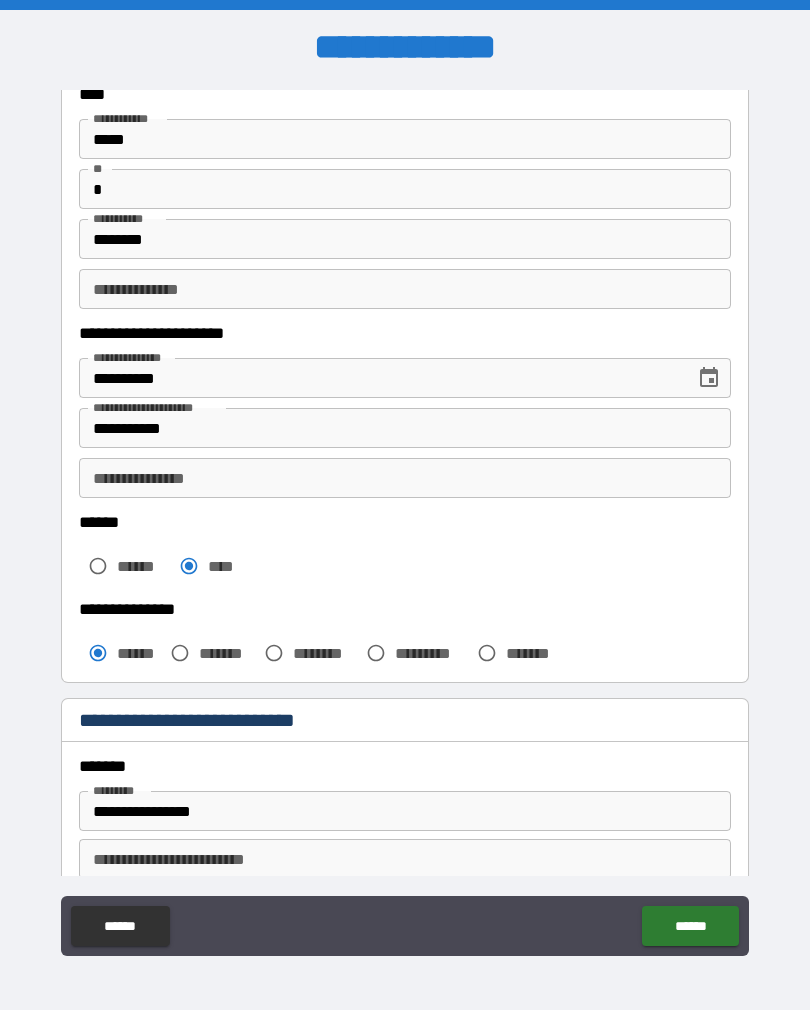 click on "**********" at bounding box center (405, 478) 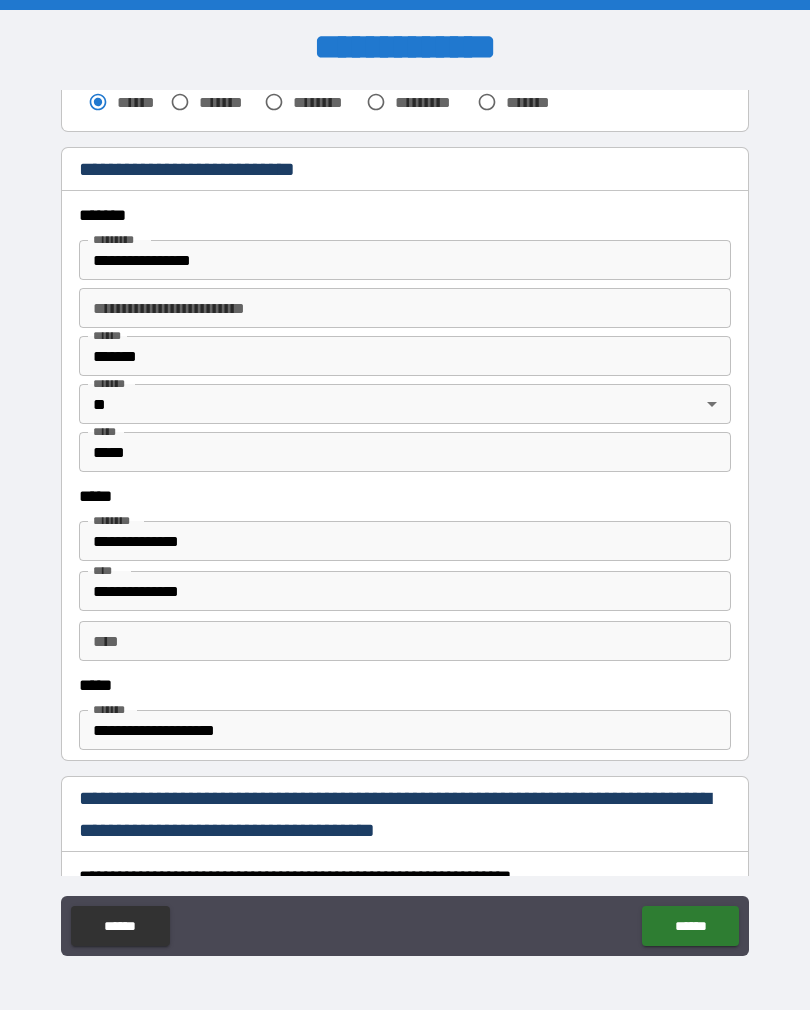scroll, scrollTop: 683, scrollLeft: 0, axis: vertical 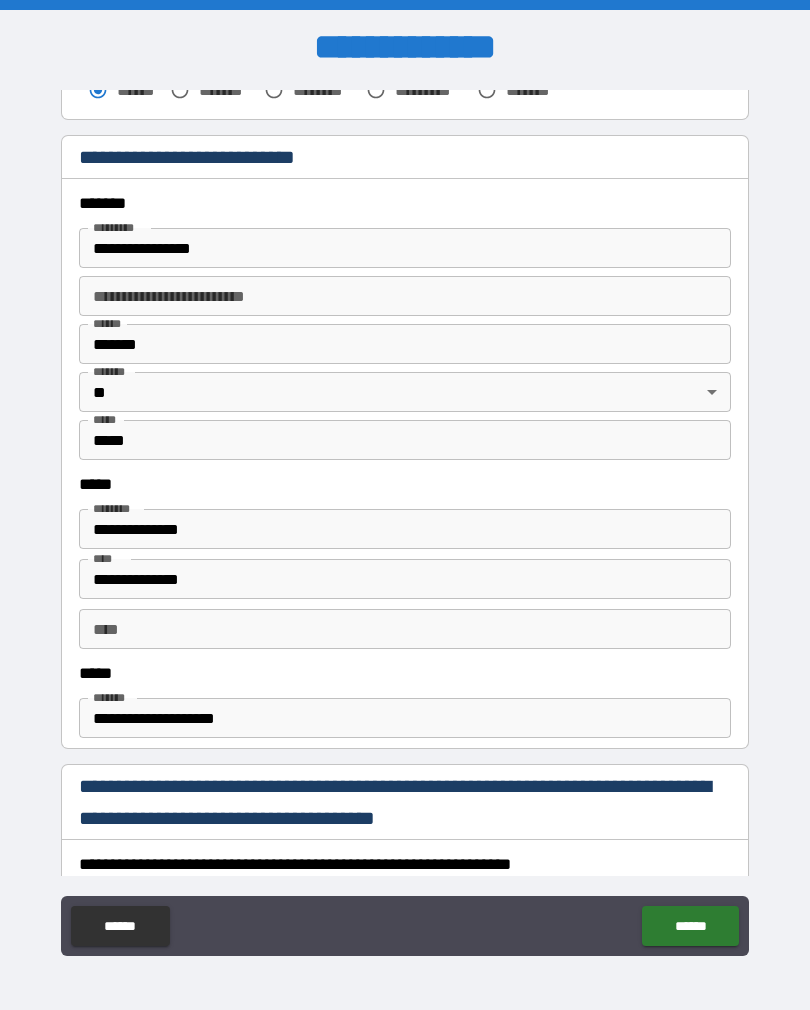 type on "*********" 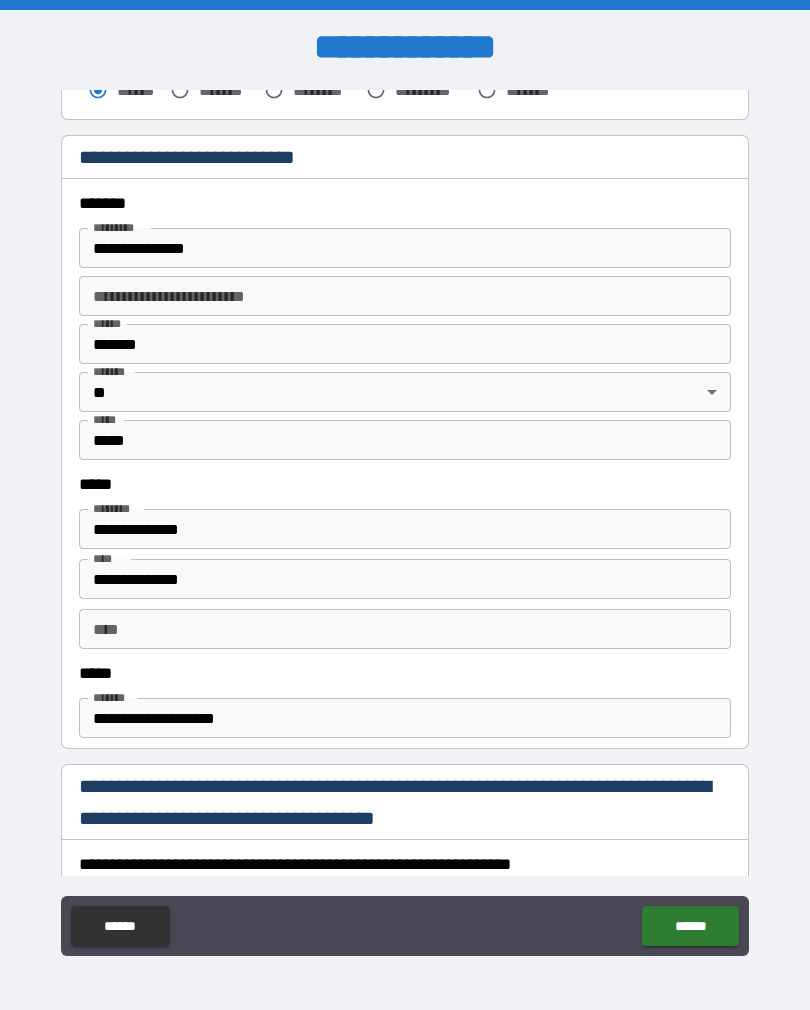 type on "**********" 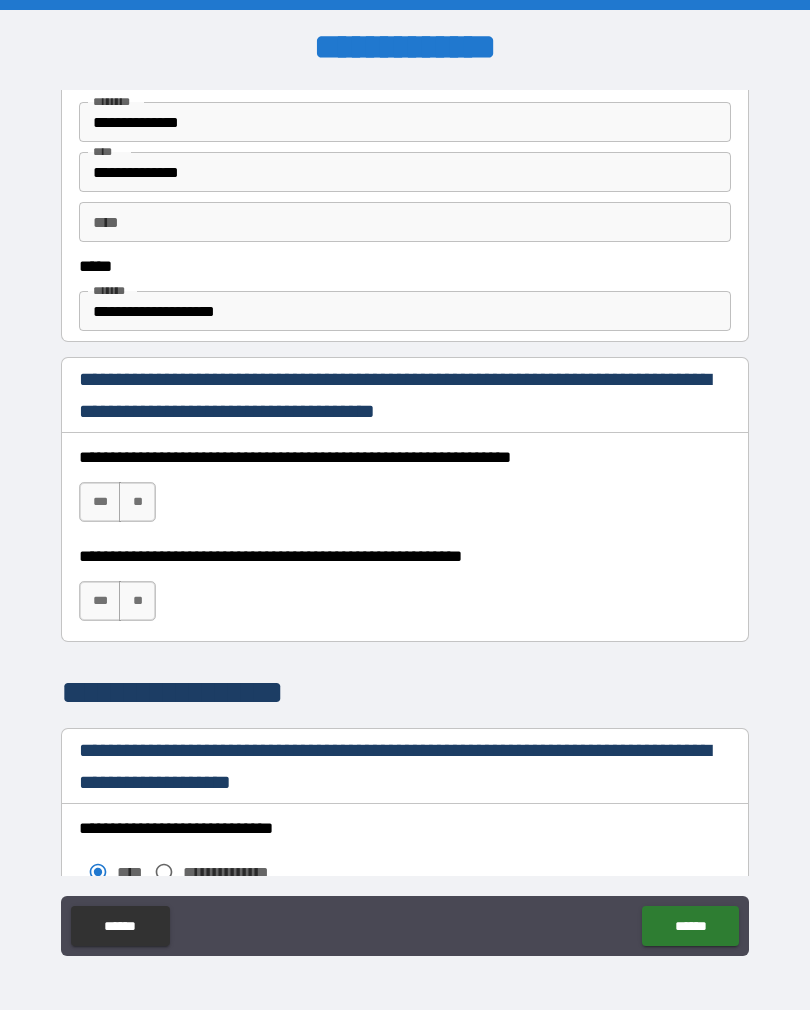 scroll, scrollTop: 1091, scrollLeft: 0, axis: vertical 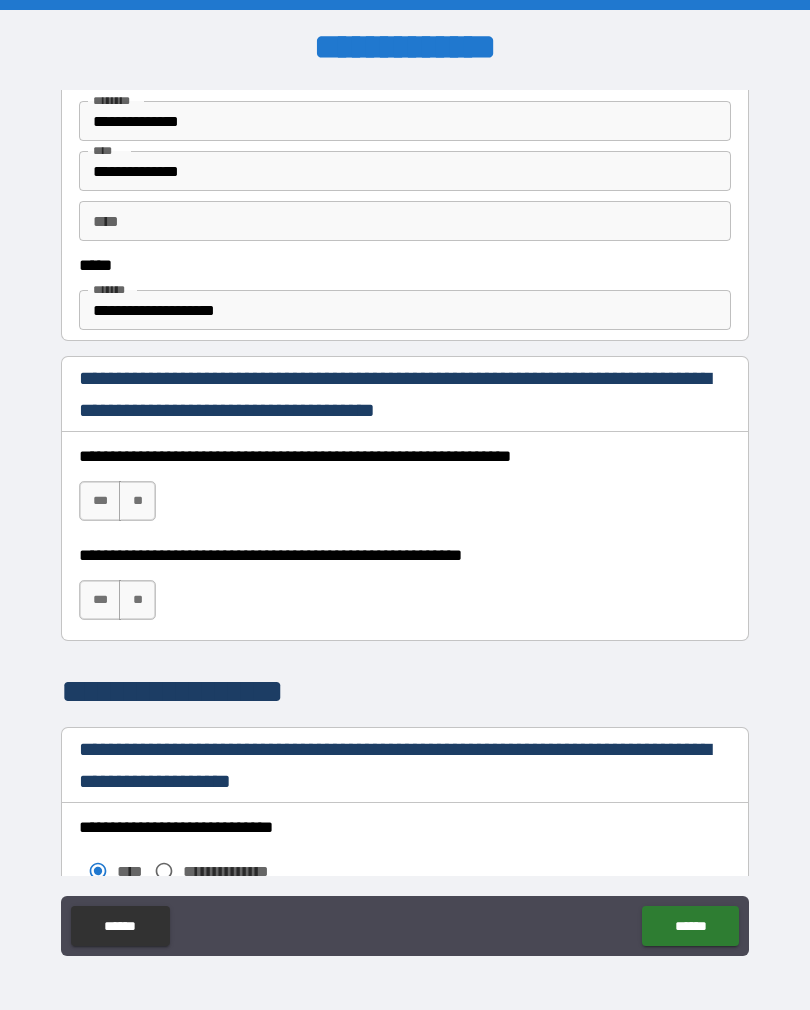 click on "***" at bounding box center (100, 501) 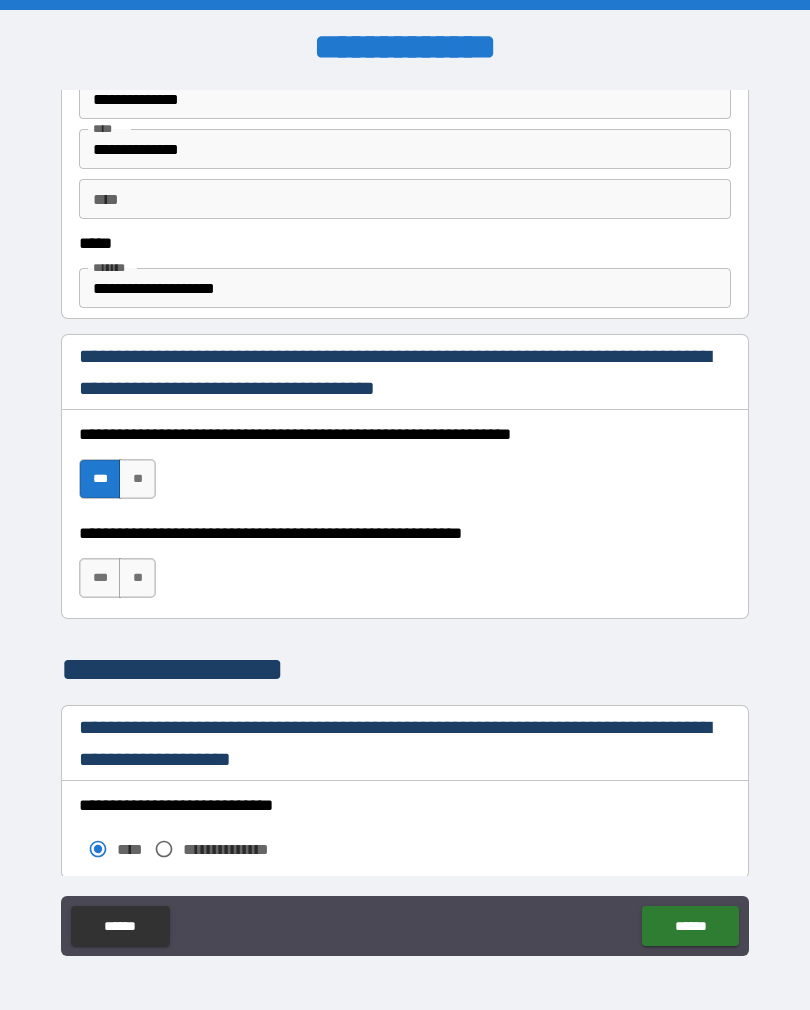 scroll, scrollTop: 1119, scrollLeft: 0, axis: vertical 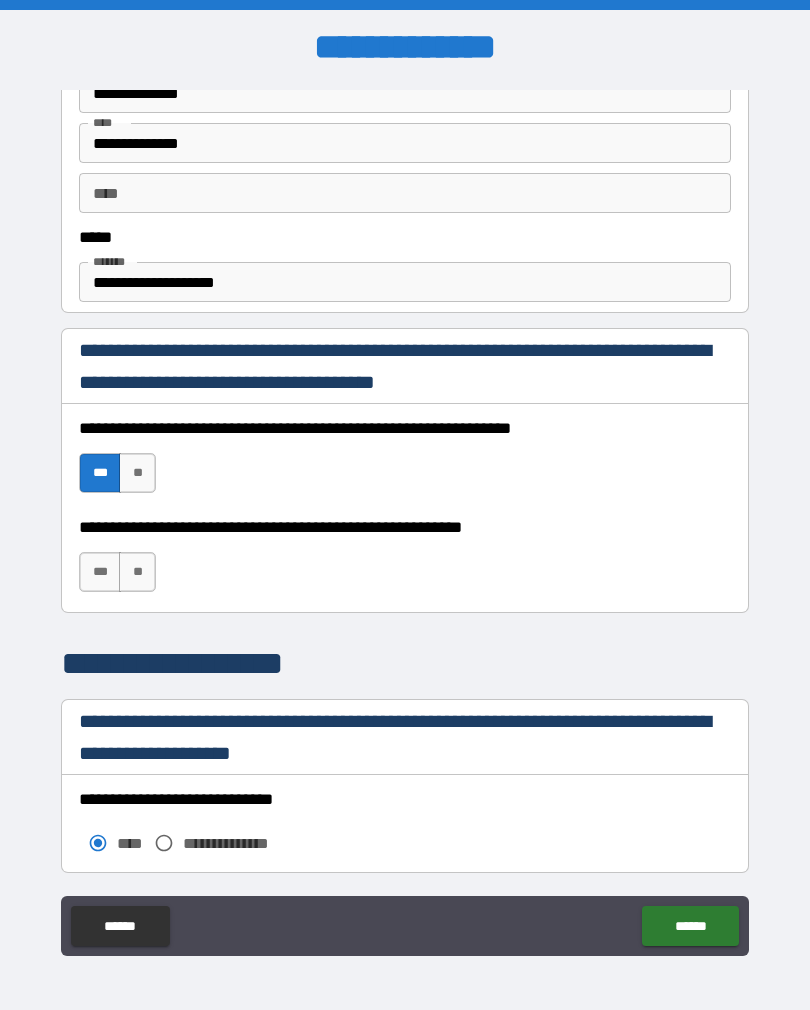 click on "**" at bounding box center (137, 572) 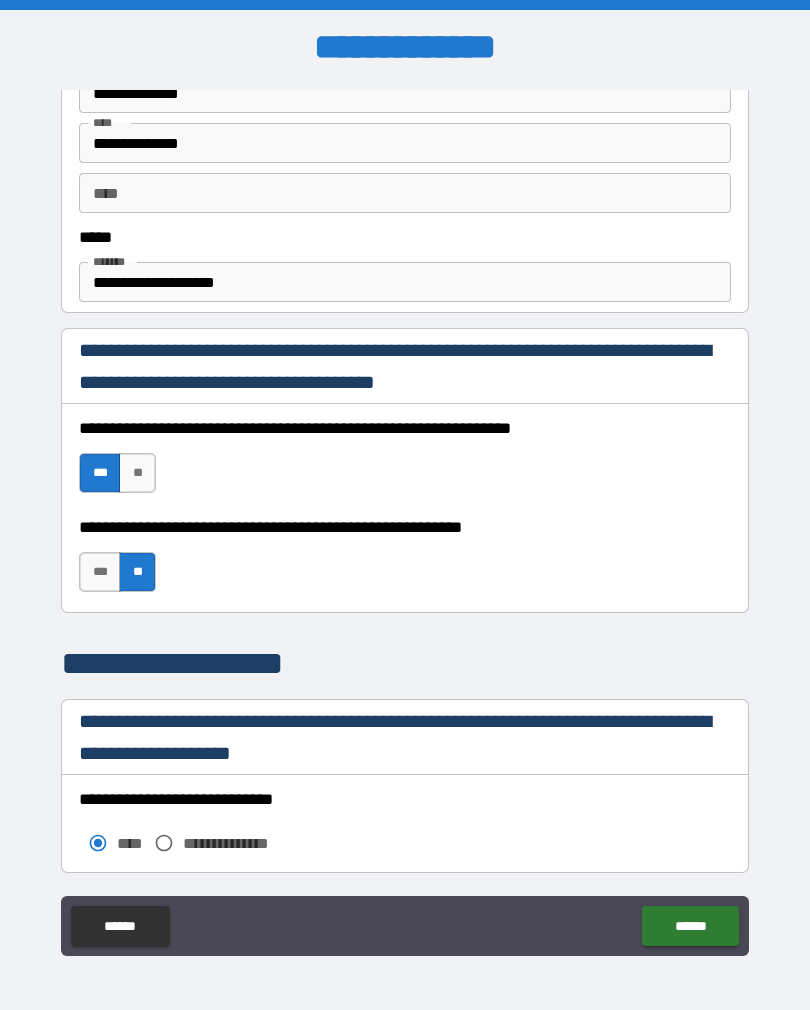 click on "***" at bounding box center [100, 572] 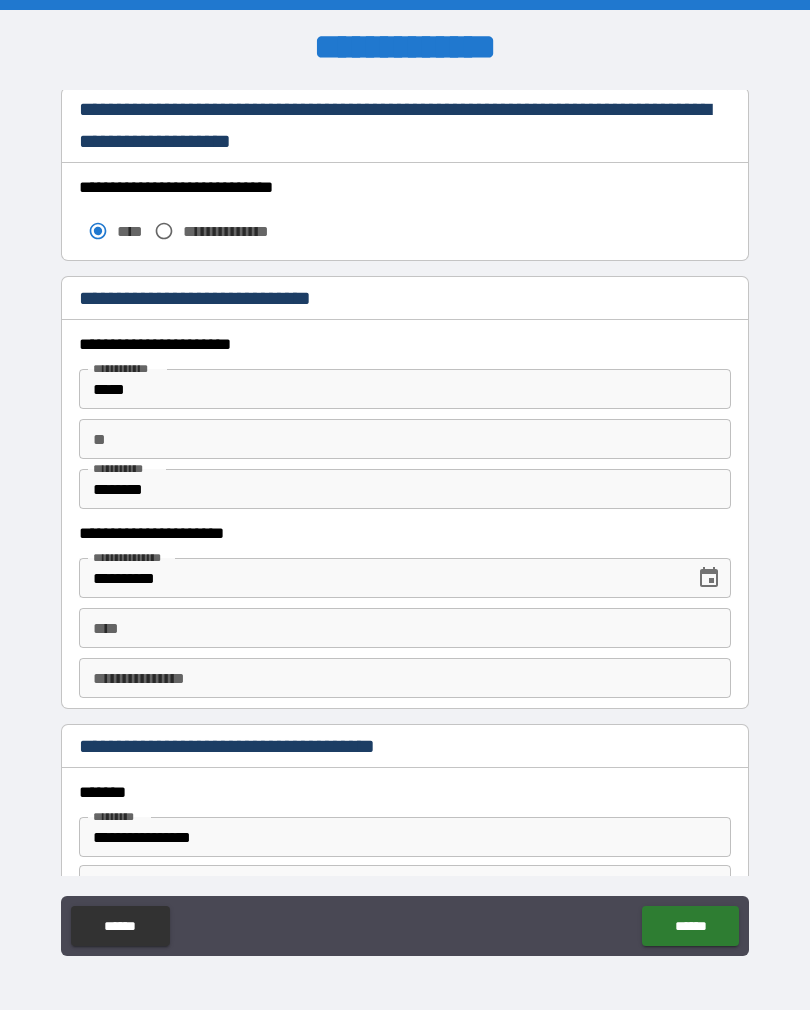 scroll, scrollTop: 1736, scrollLeft: 0, axis: vertical 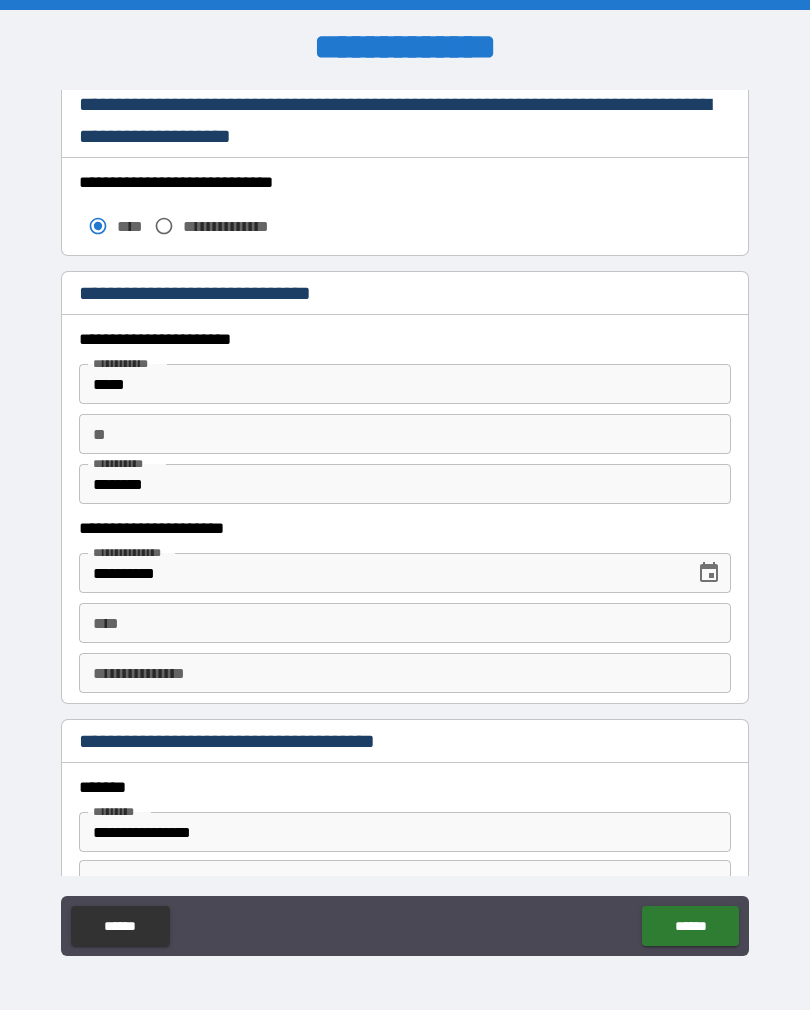 click on "**" at bounding box center (405, 434) 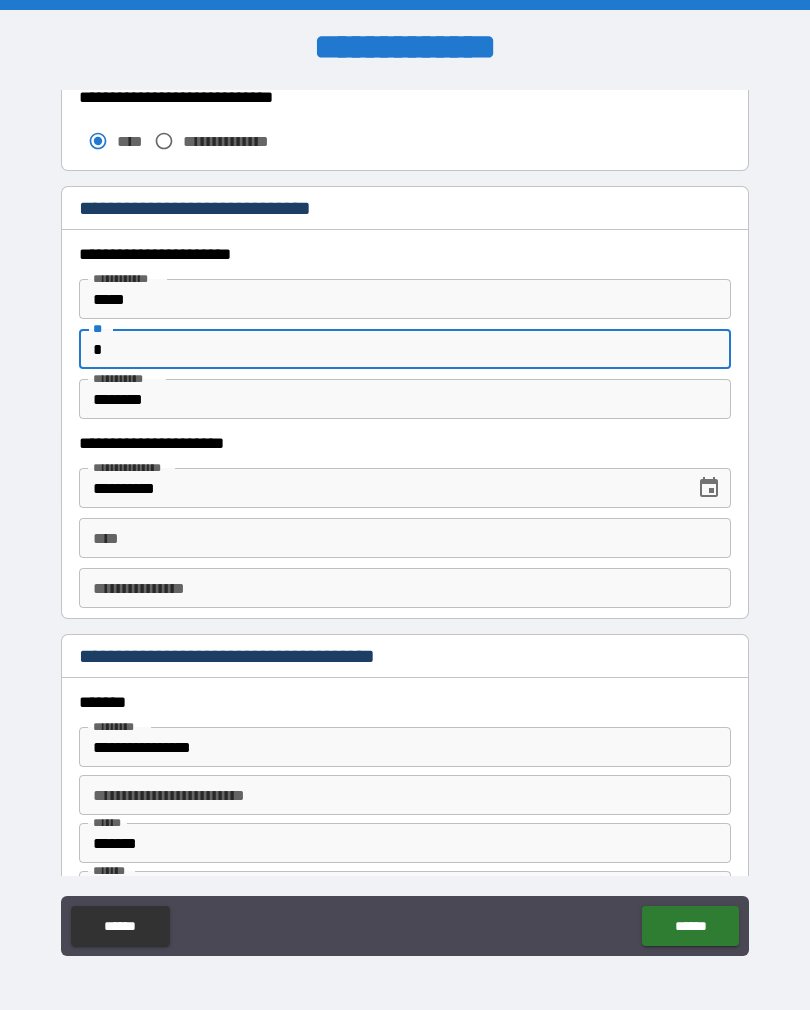 scroll, scrollTop: 1824, scrollLeft: 0, axis: vertical 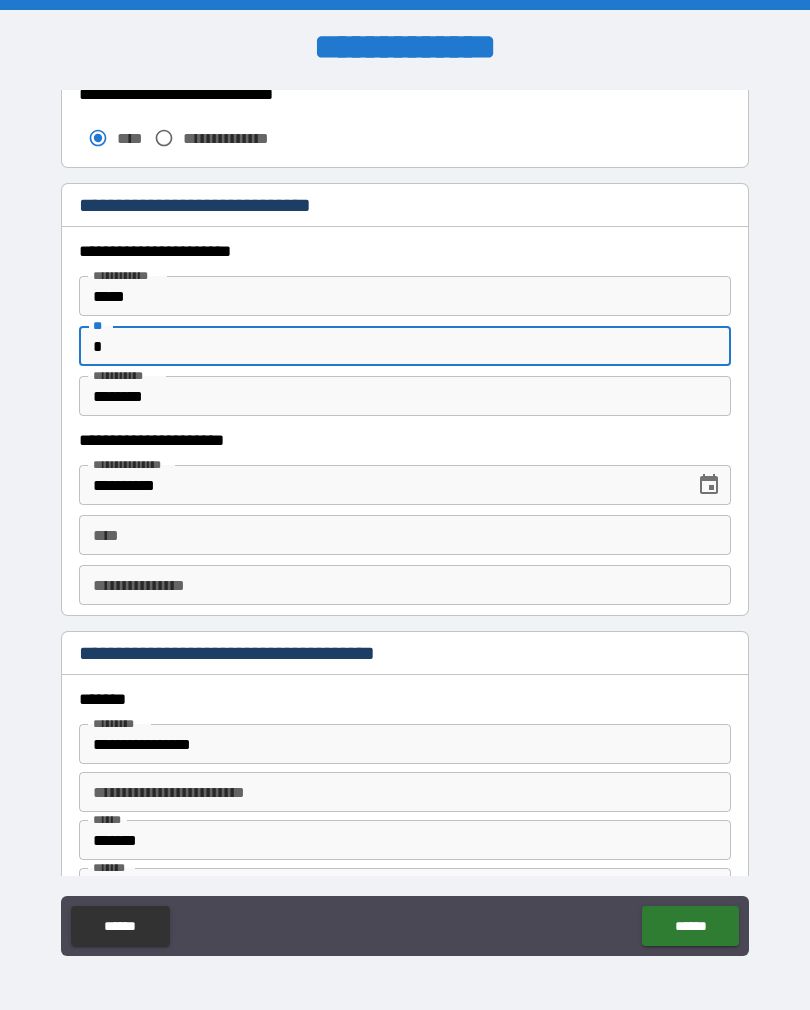 type on "*" 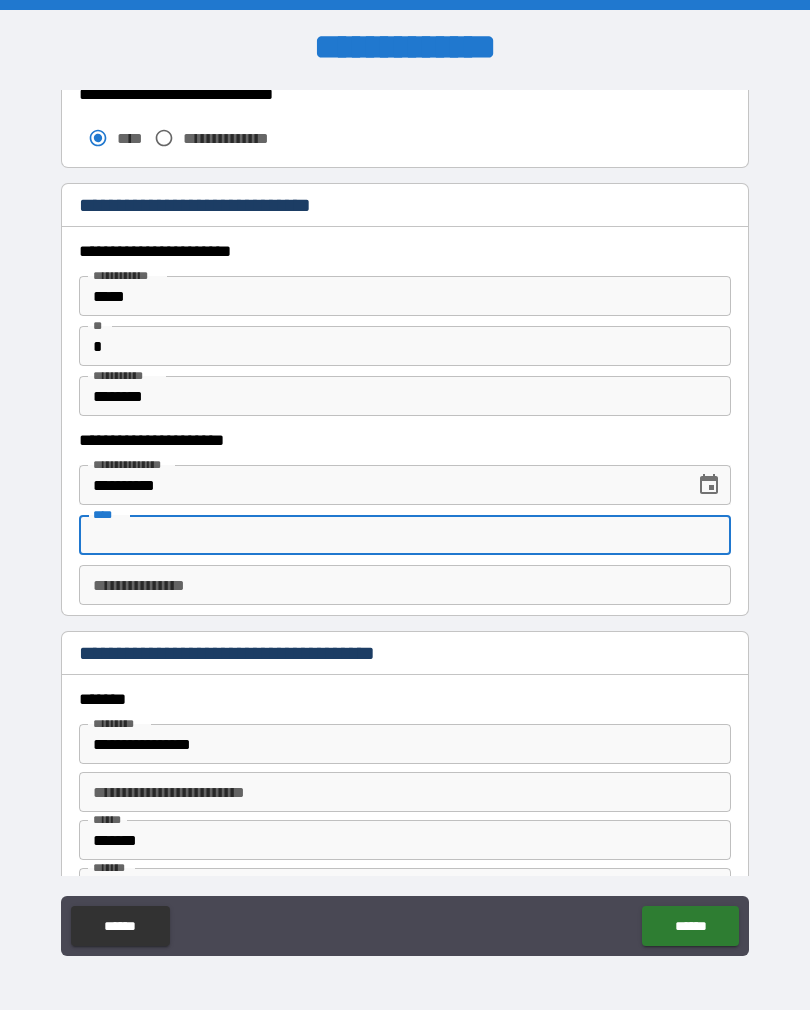 click on "*" at bounding box center (405, 346) 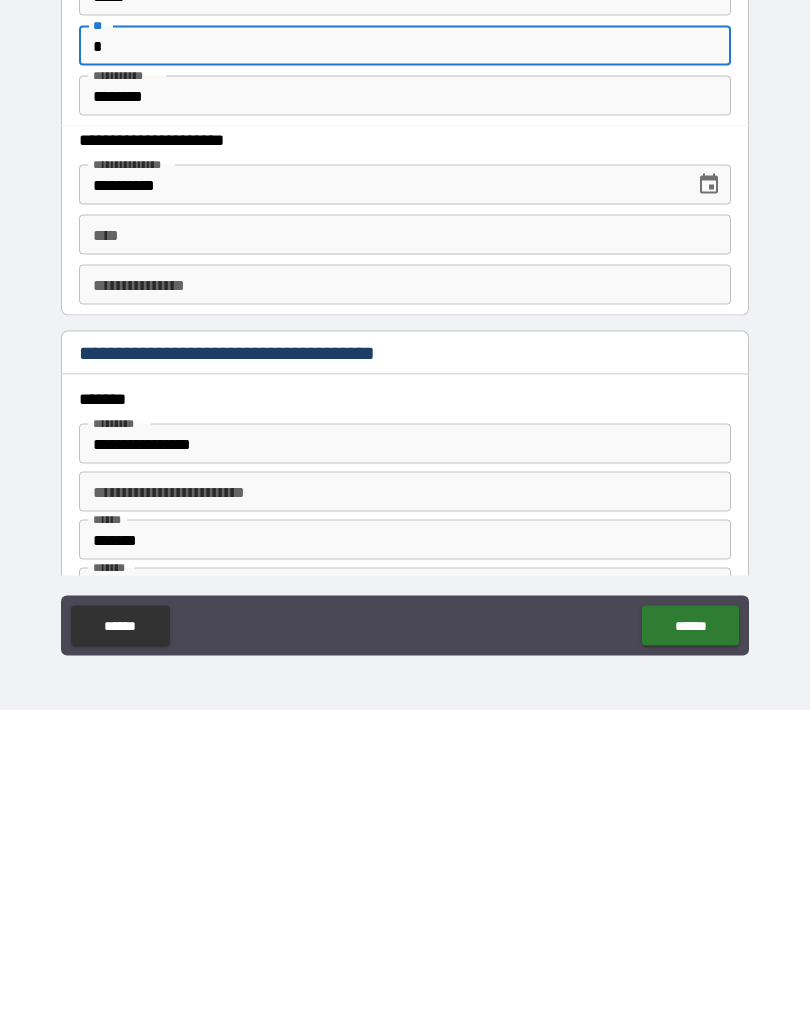 scroll, scrollTop: 31, scrollLeft: 0, axis: vertical 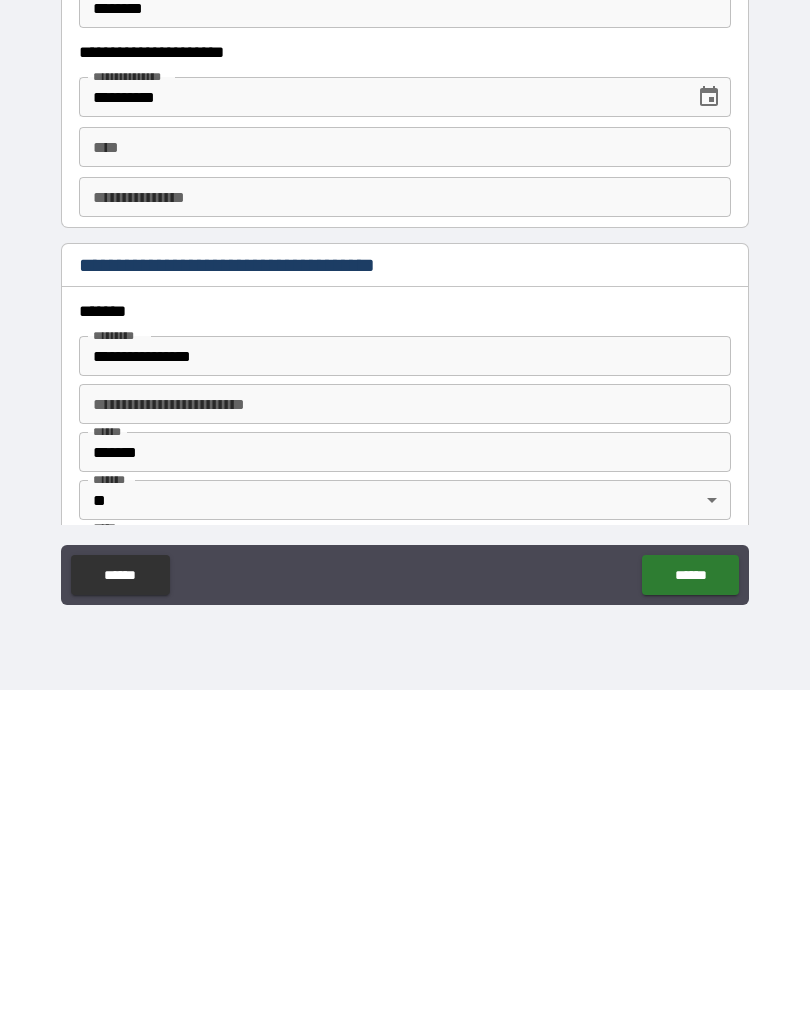 click on "**********" at bounding box center (405, 676) 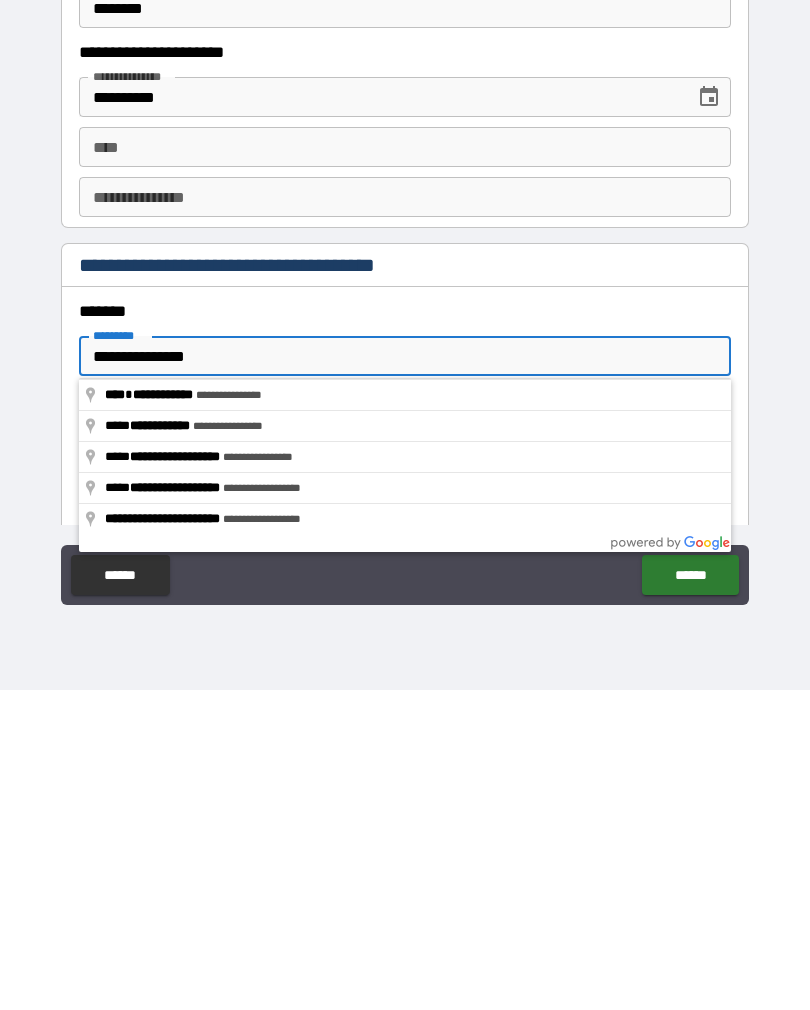 type on "**********" 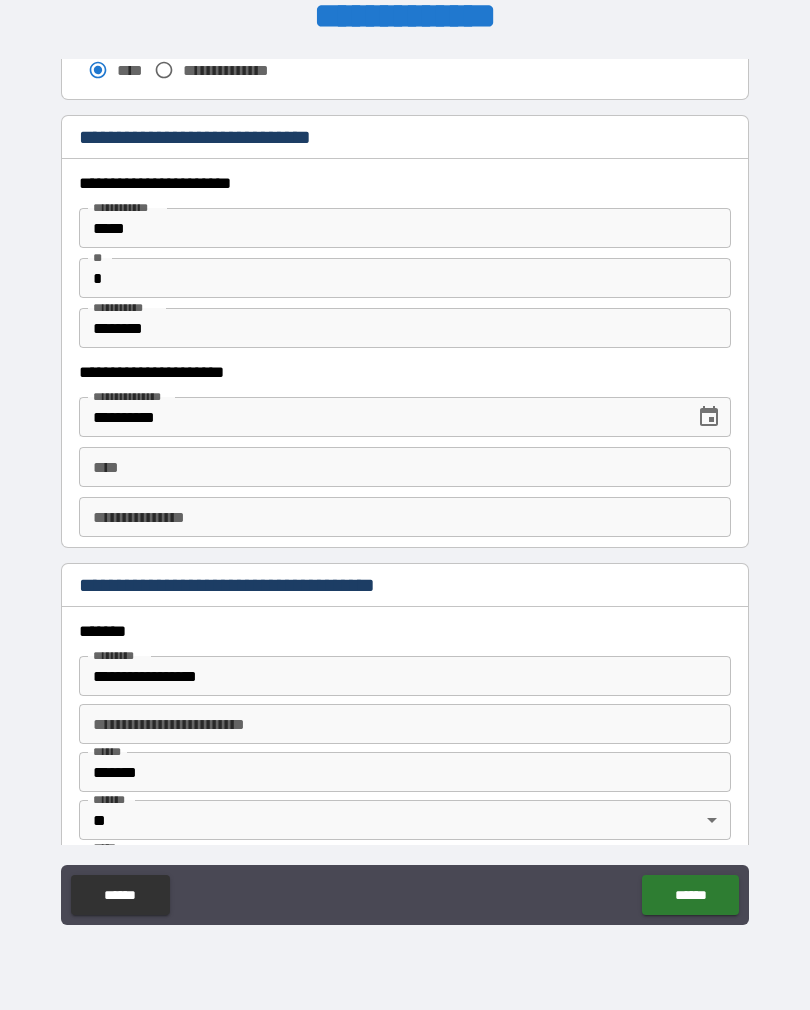 click on "******" at bounding box center (690, 895) 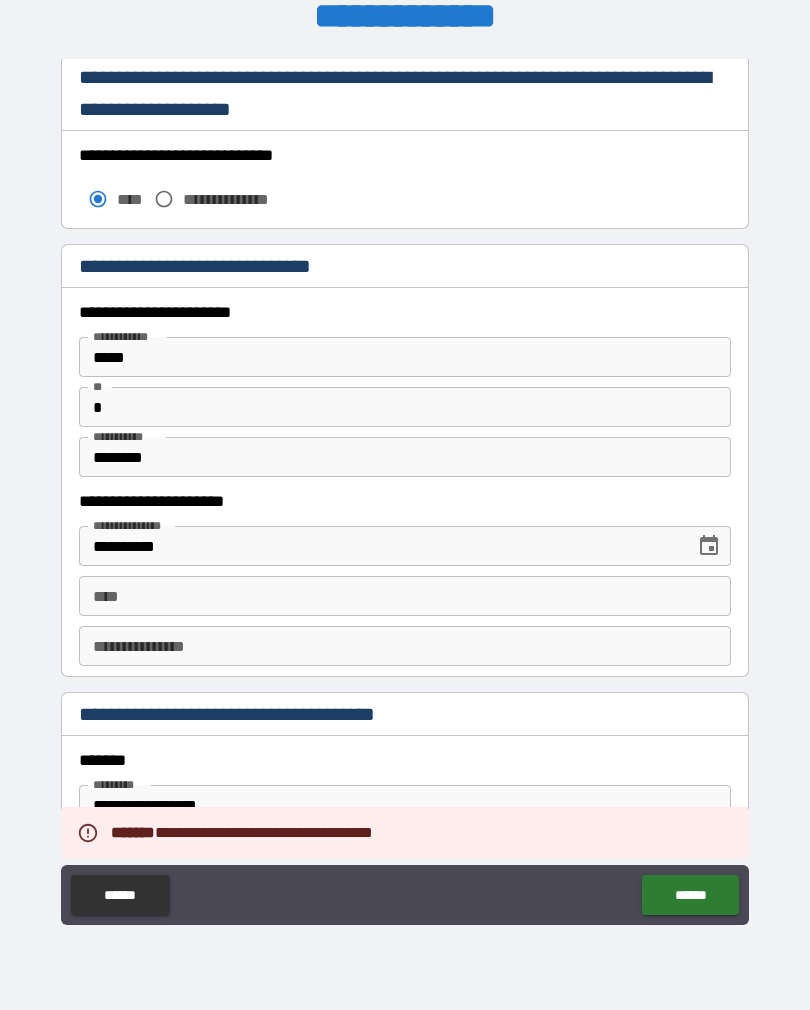 scroll, scrollTop: 1731, scrollLeft: 0, axis: vertical 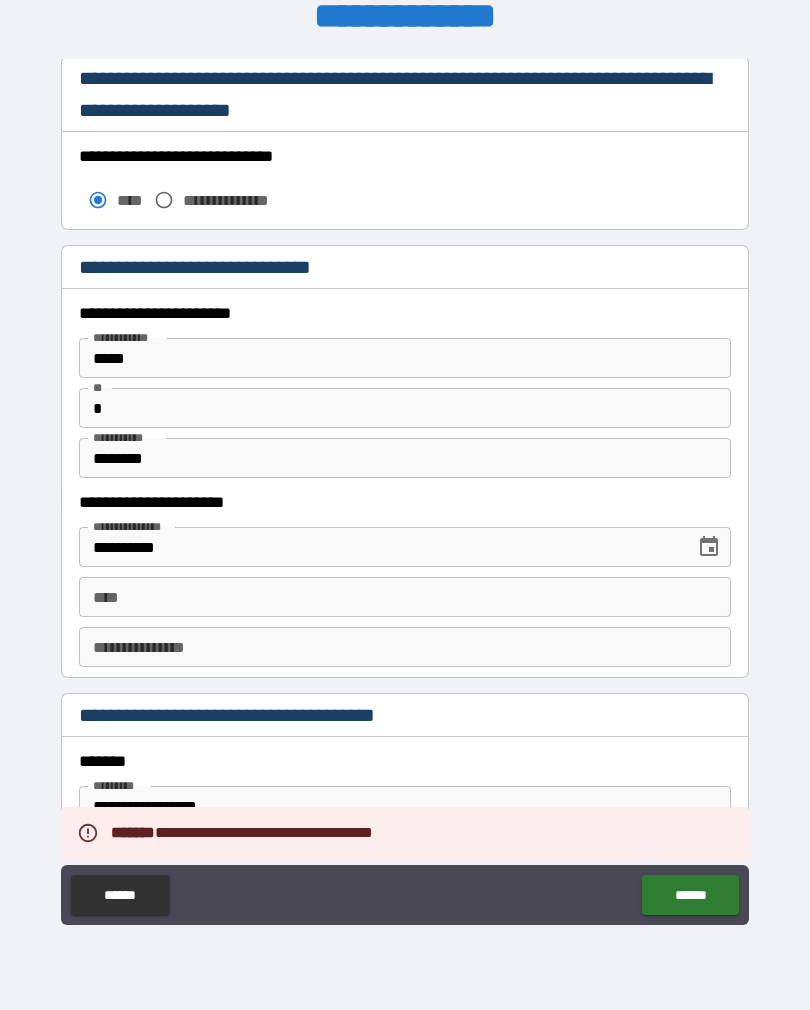 click on "****" at bounding box center [405, 597] 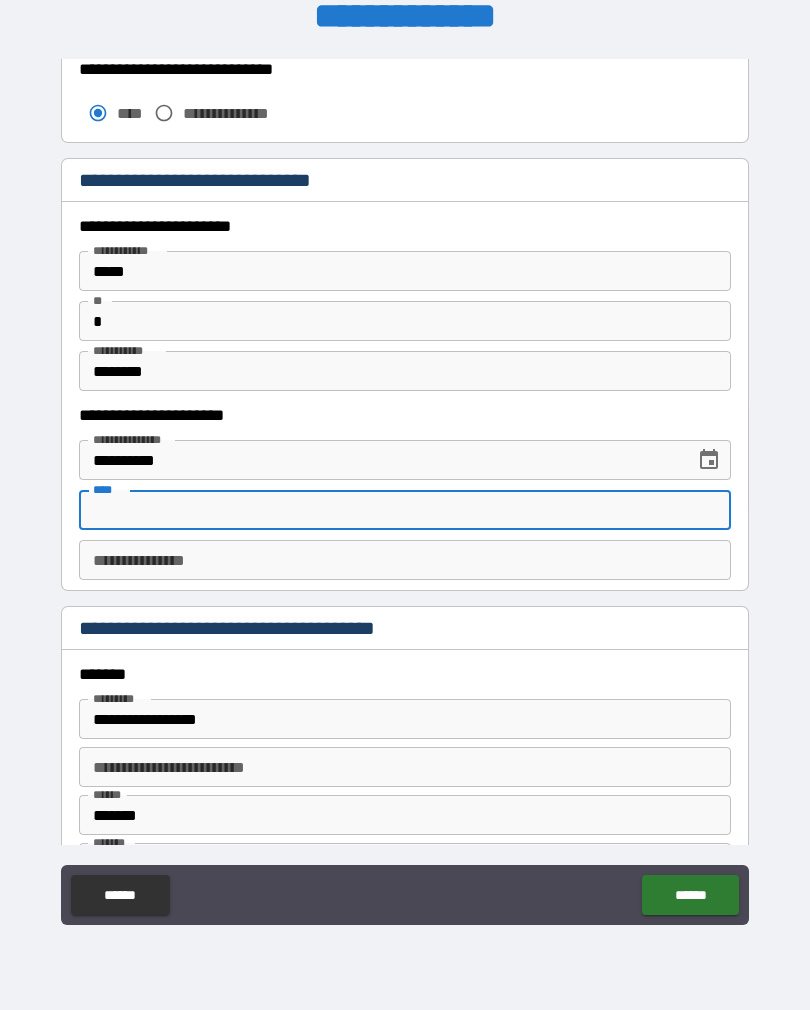 scroll, scrollTop: 1816, scrollLeft: 0, axis: vertical 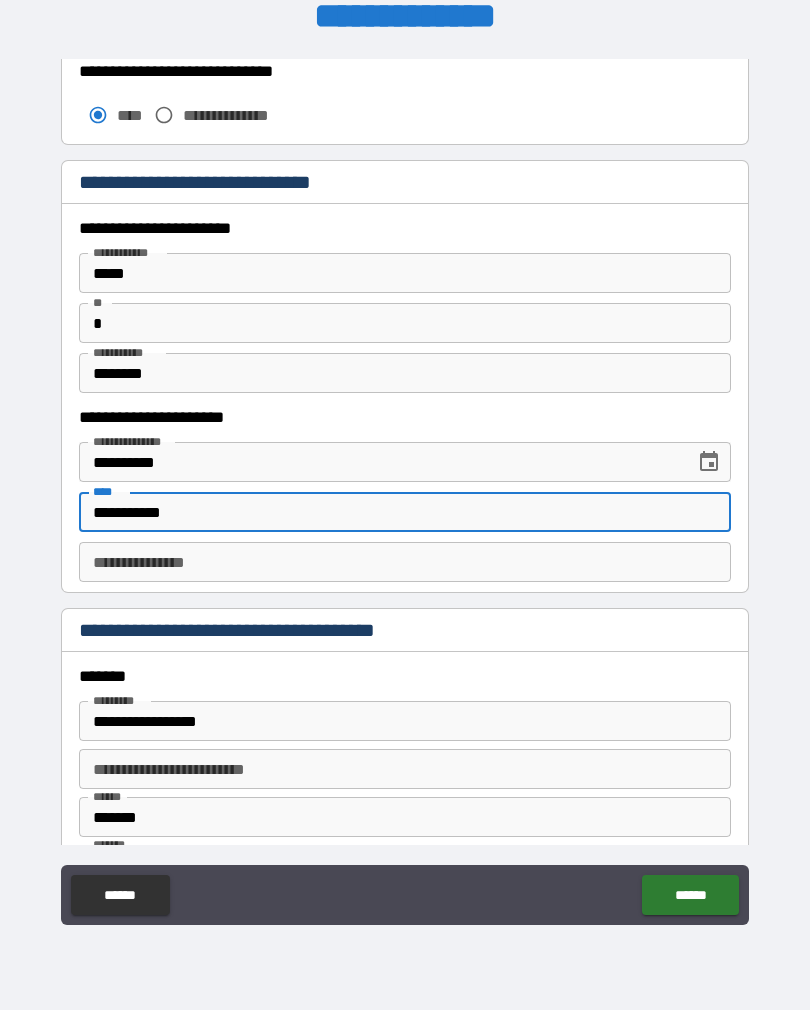 type on "**********" 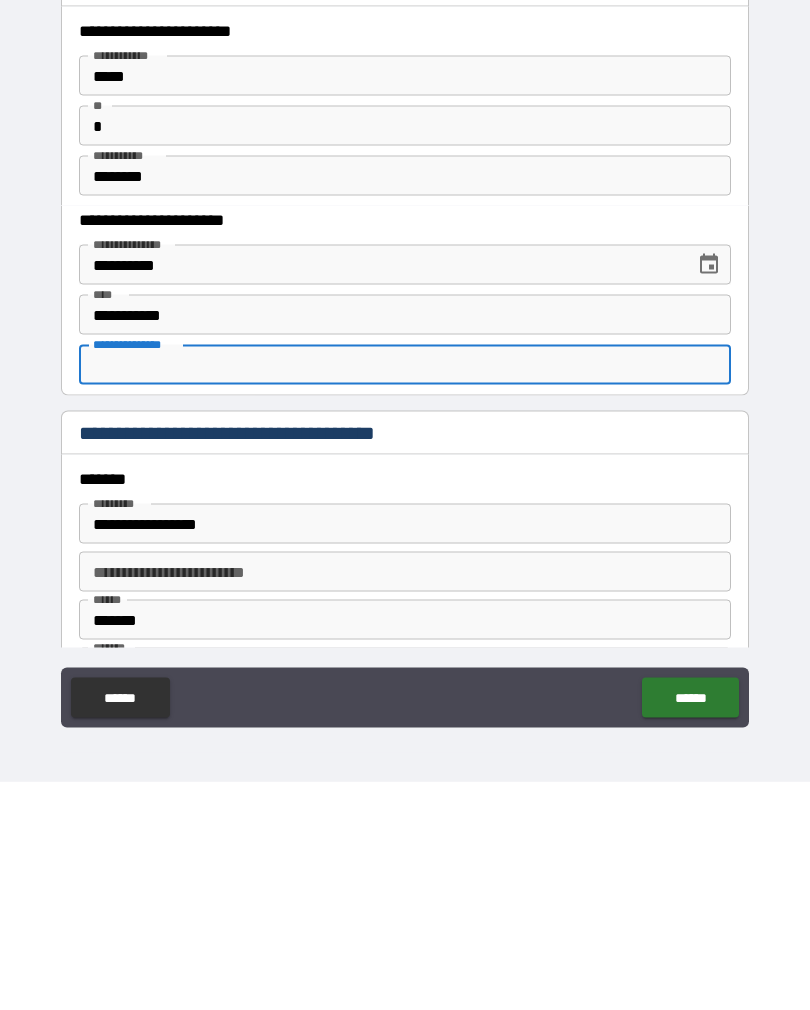 scroll, scrollTop: 31, scrollLeft: 0, axis: vertical 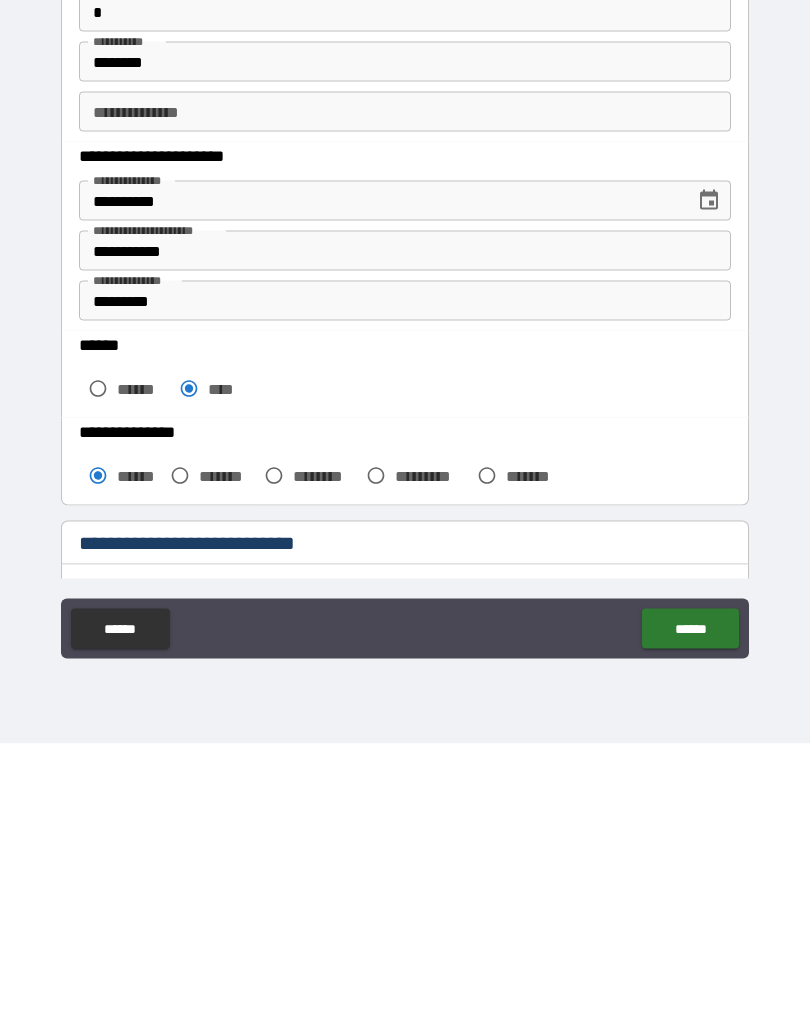 click on "*********" at bounding box center (405, 567) 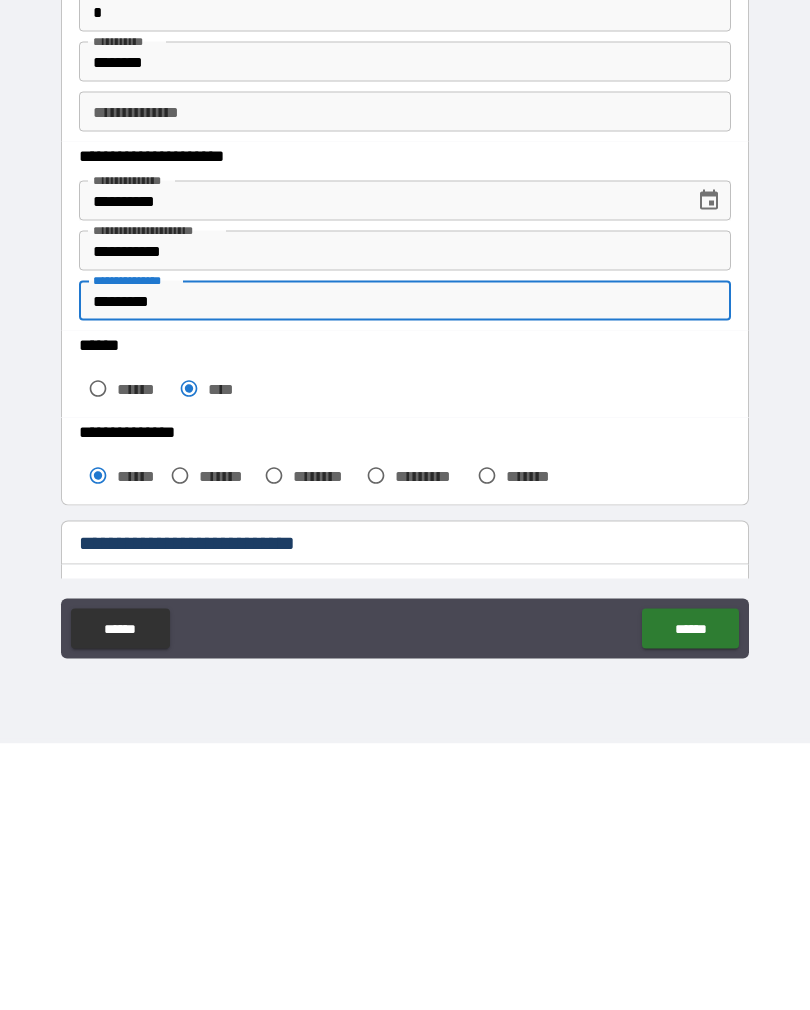 click on "*********" at bounding box center (405, 567) 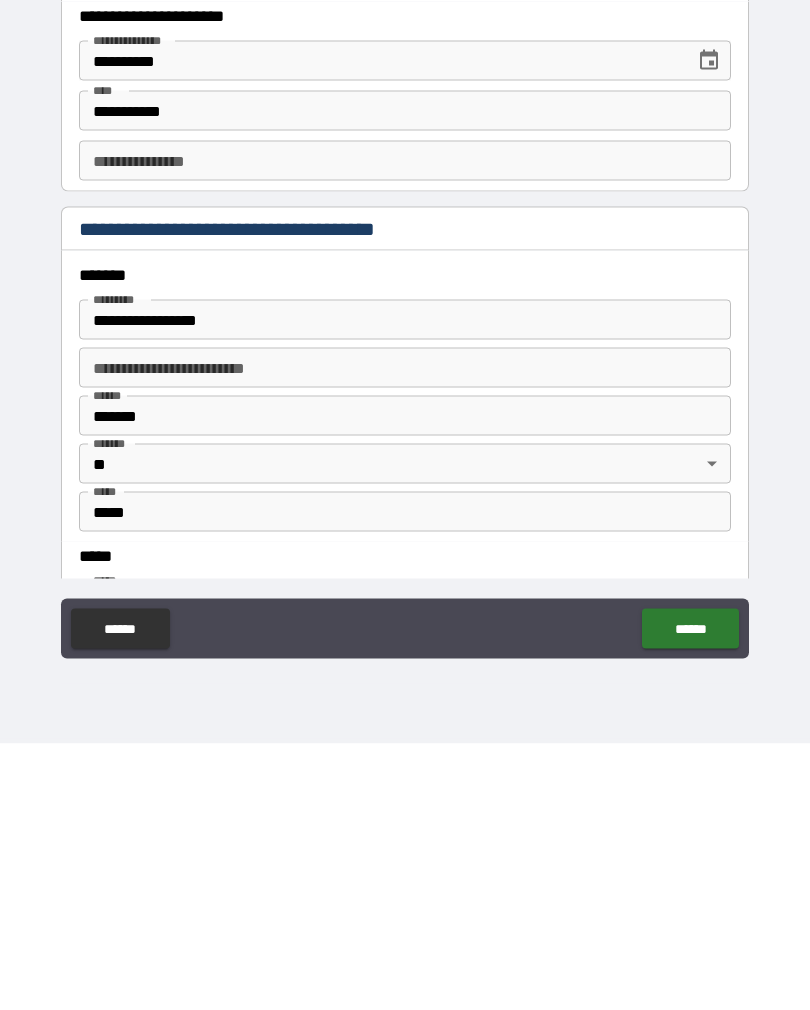 scroll, scrollTop: 1950, scrollLeft: 0, axis: vertical 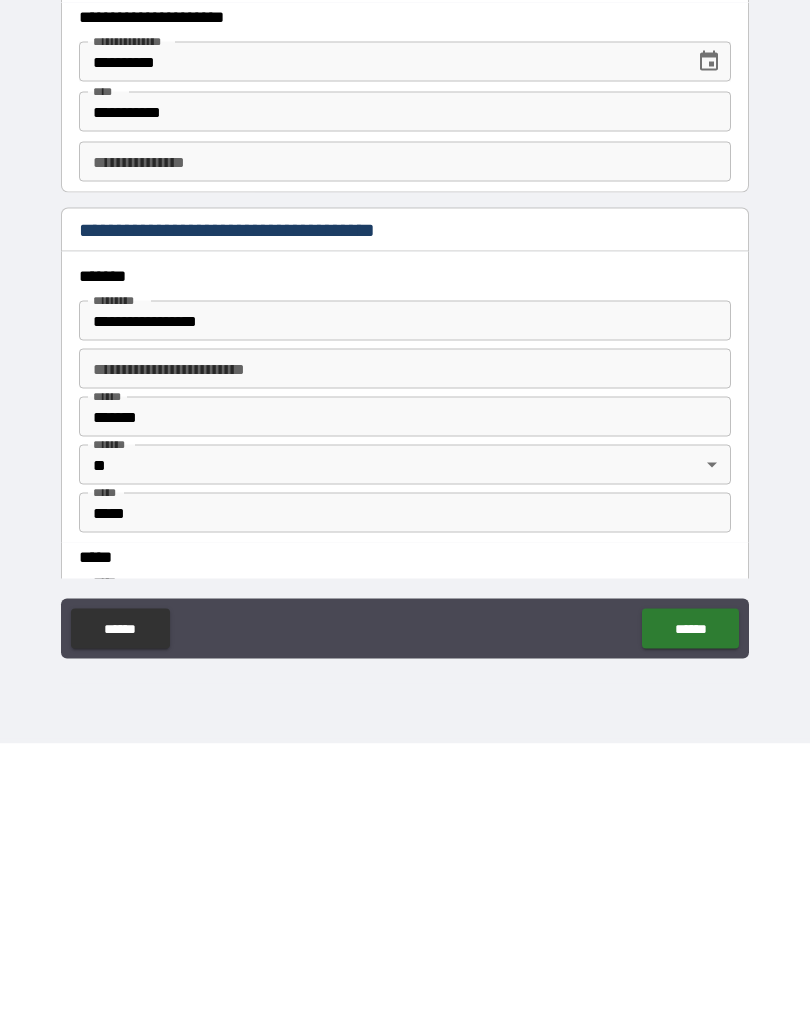 click on "**********" at bounding box center [405, 428] 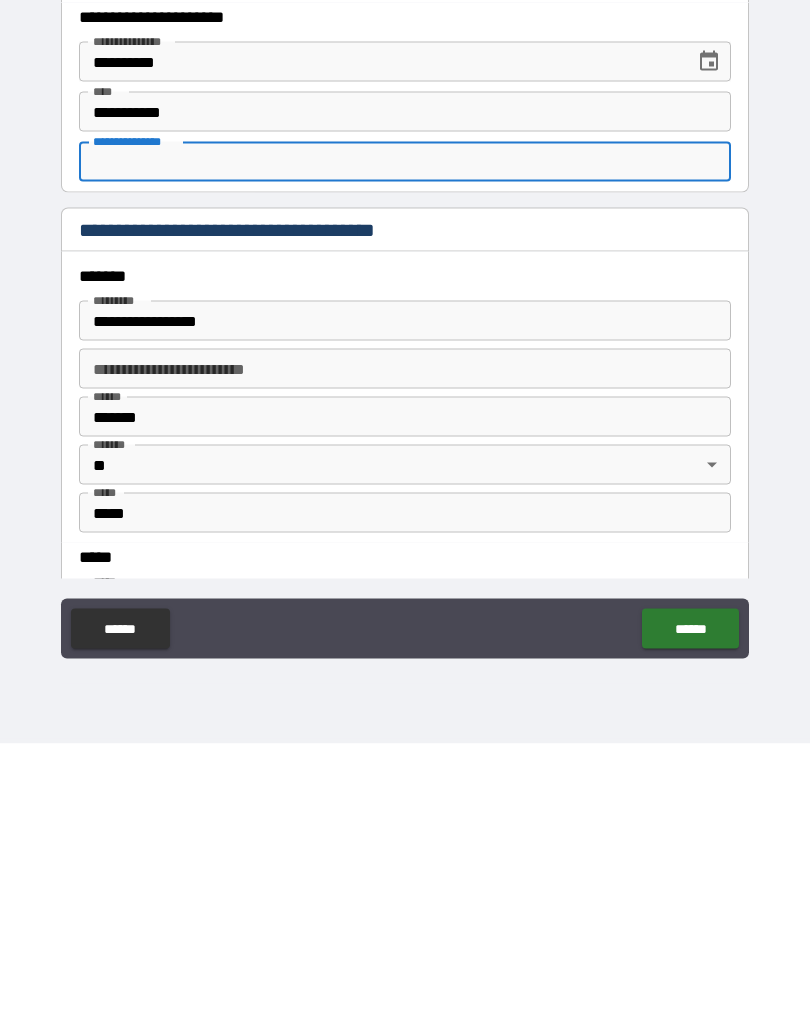 click on "**********" at bounding box center (405, 428) 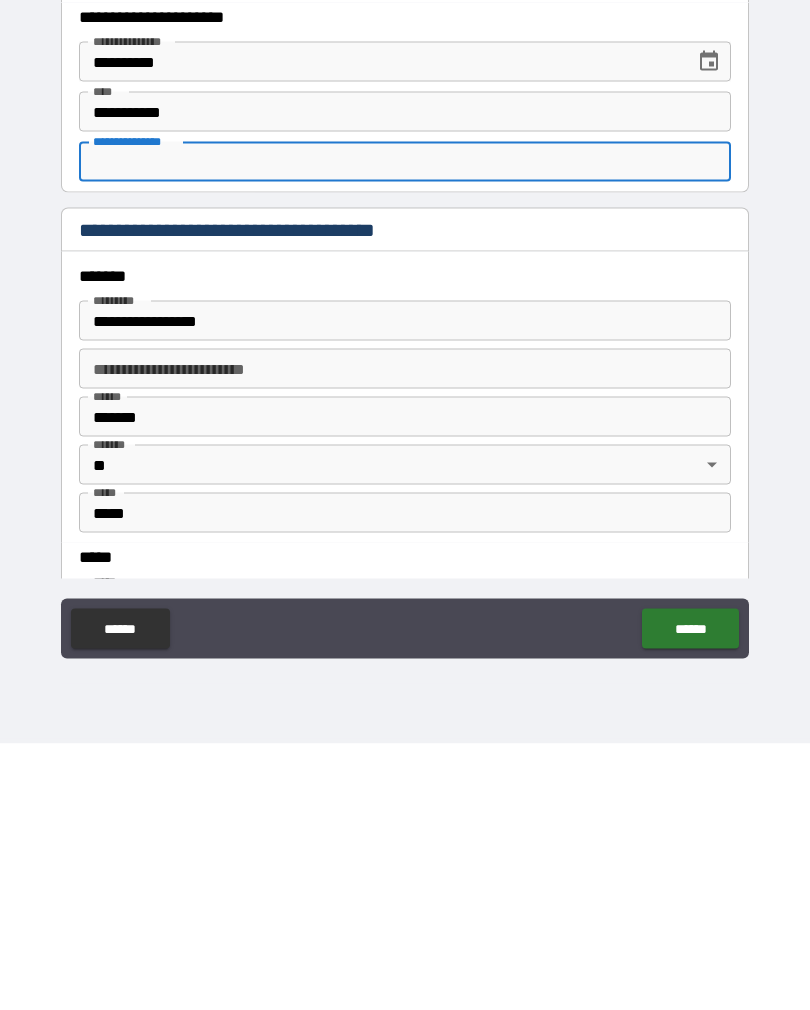 paste on "*********" 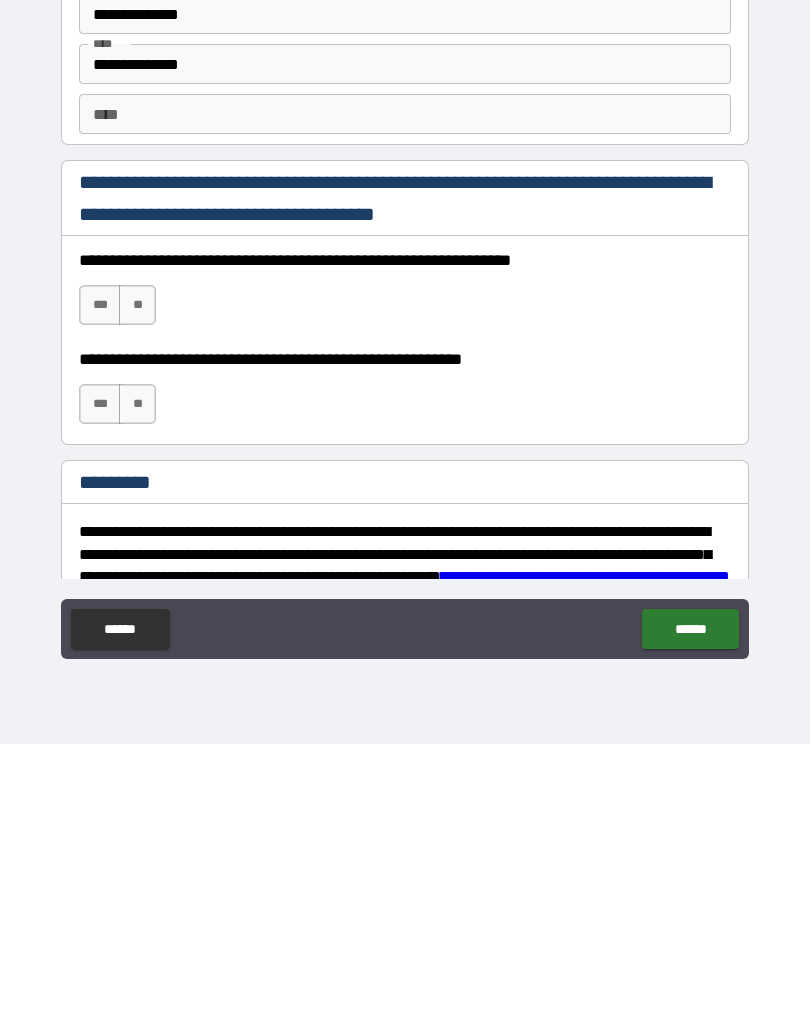 scroll, scrollTop: 2628, scrollLeft: 0, axis: vertical 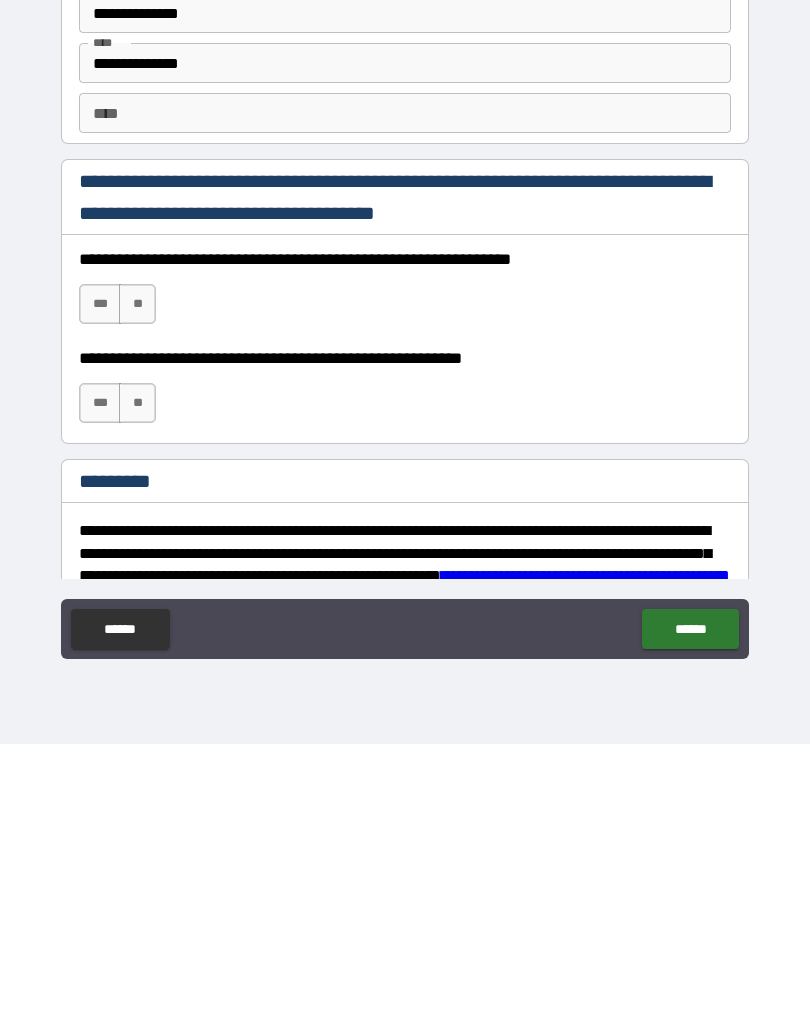type on "*********" 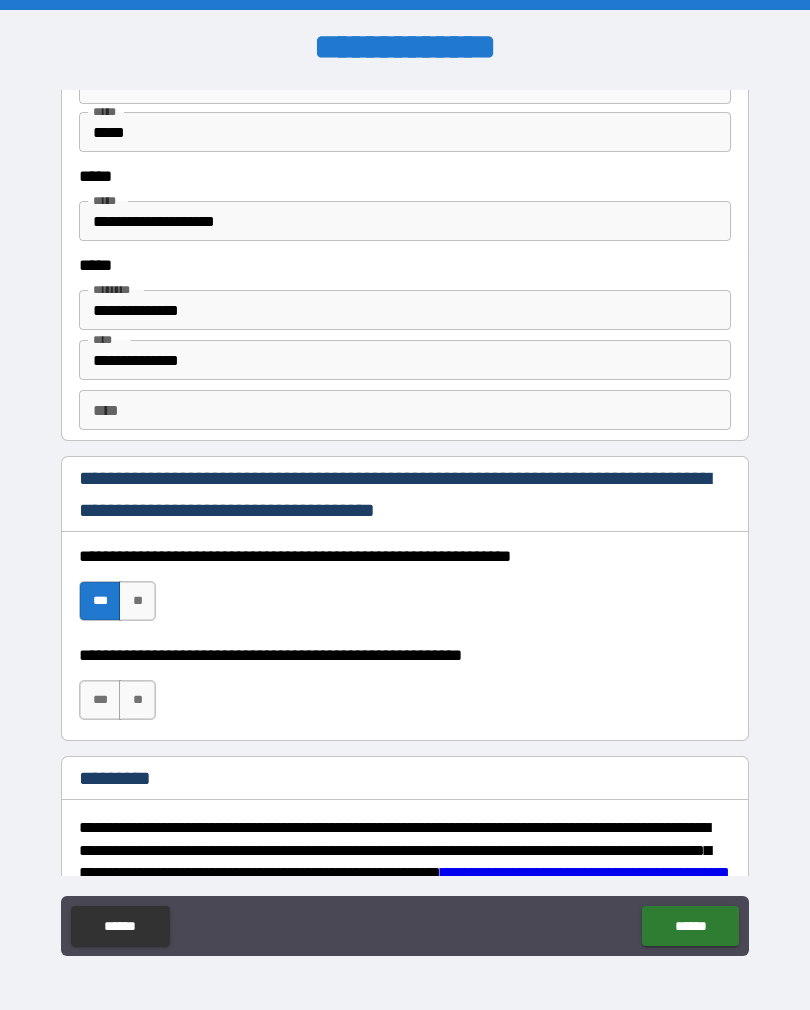 click on "***" at bounding box center (100, 700) 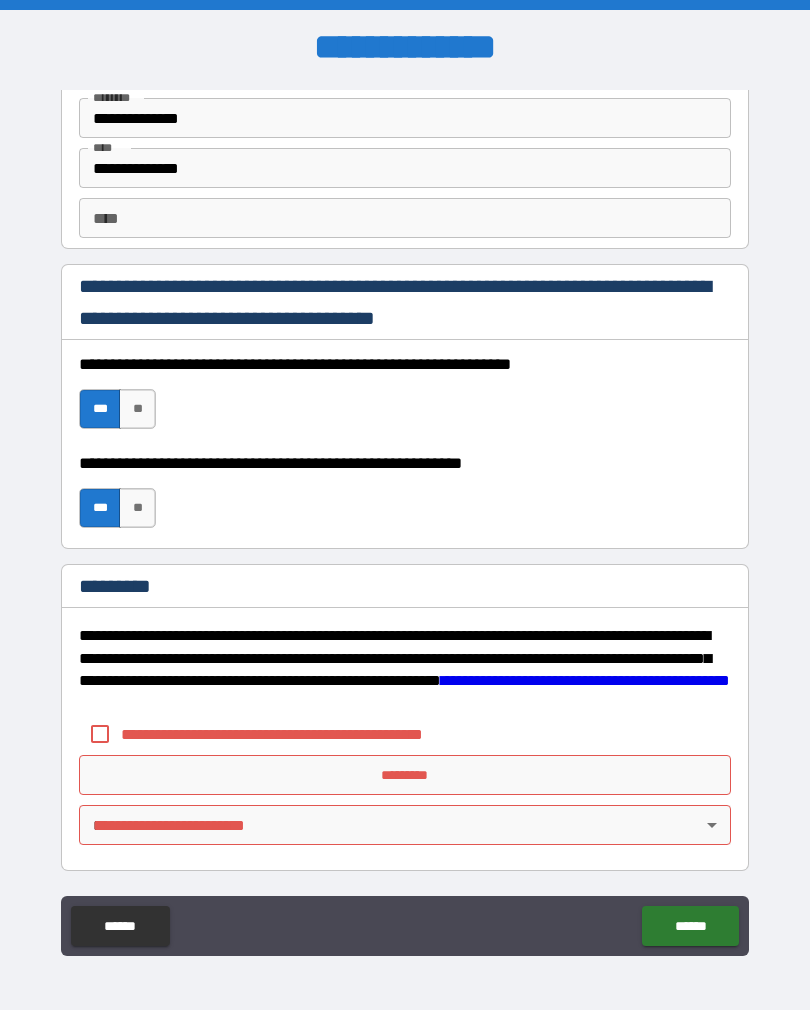 scroll, scrollTop: 2820, scrollLeft: 0, axis: vertical 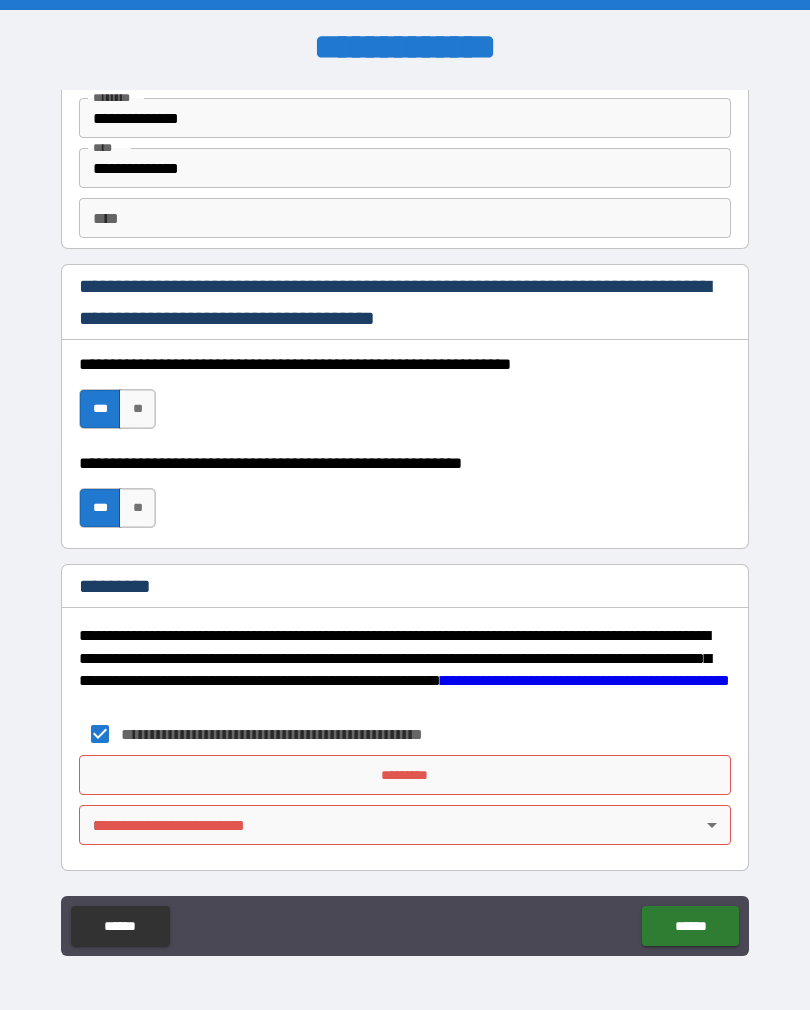 click on "*********" at bounding box center (405, 775) 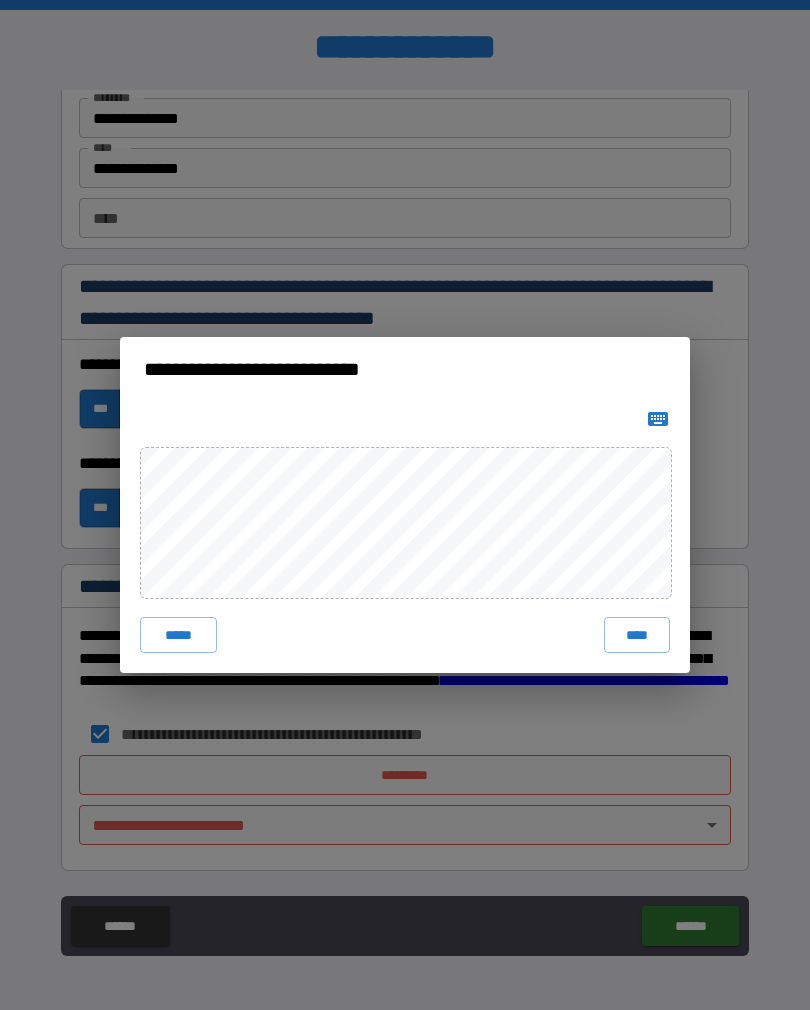 click on "****" at bounding box center (637, 635) 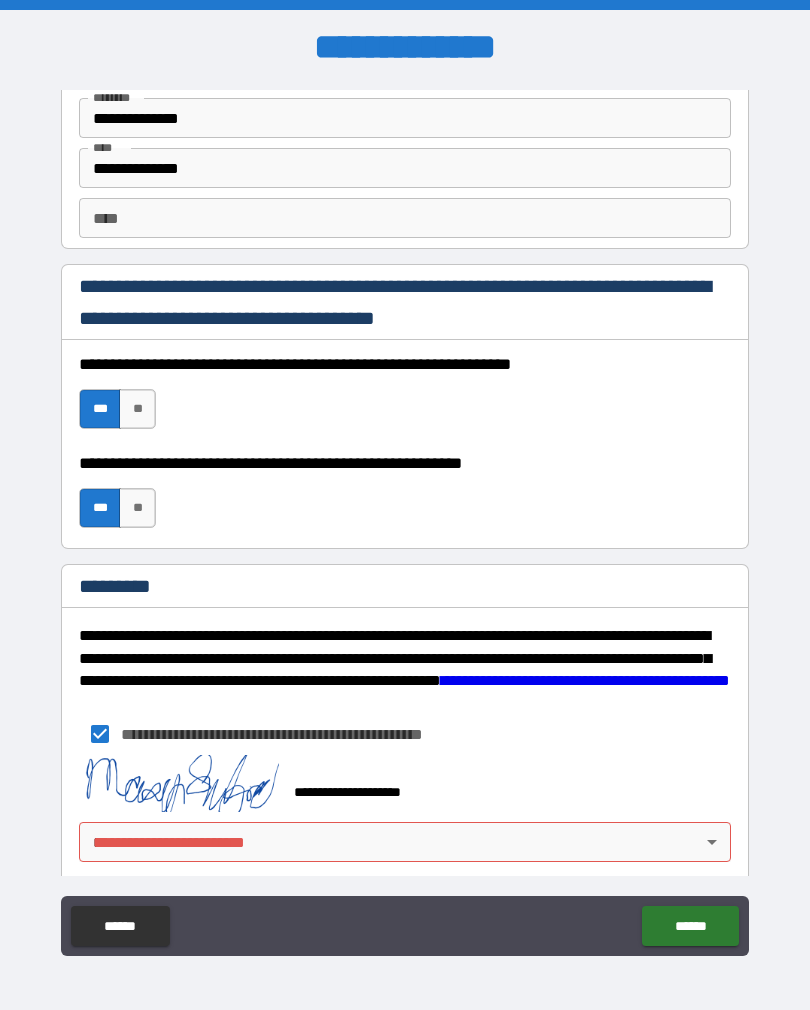 scroll, scrollTop: 2810, scrollLeft: 0, axis: vertical 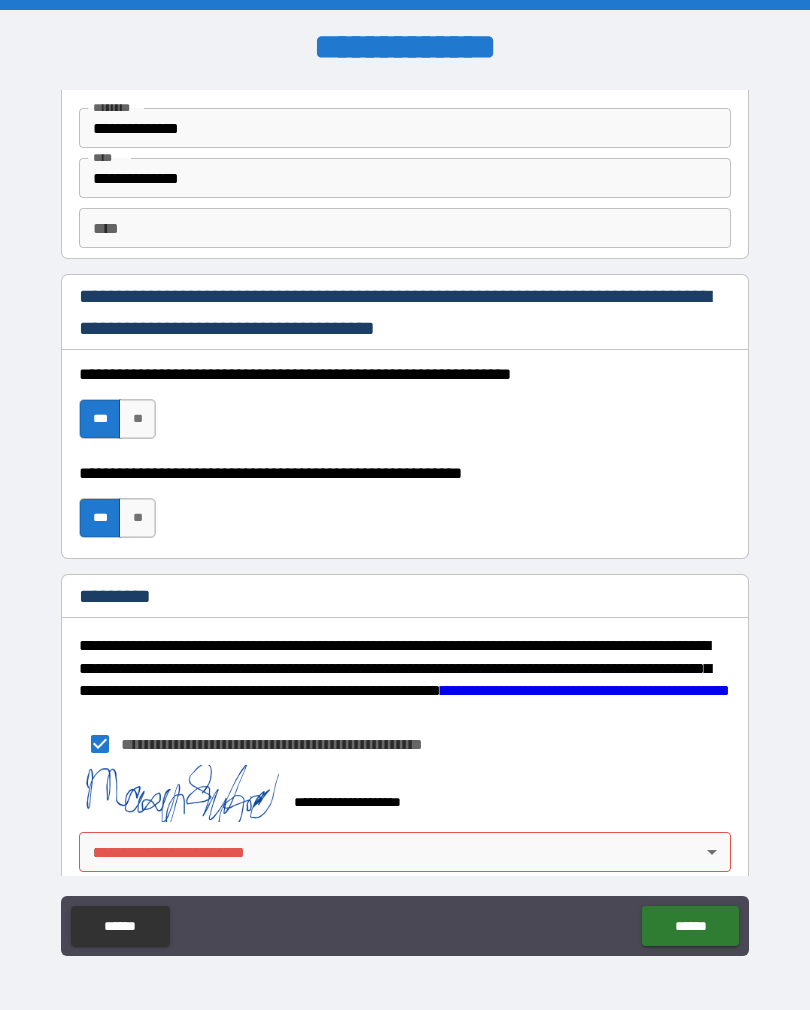 click on "**********" at bounding box center (405, 520) 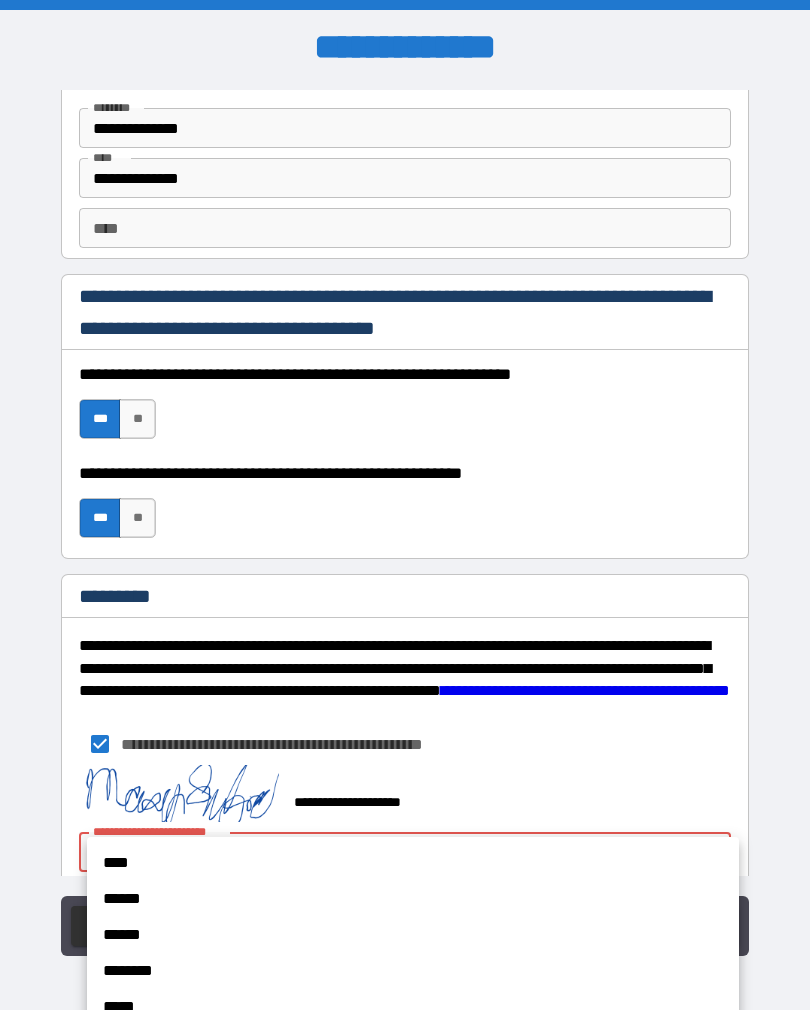 click on "****" at bounding box center [413, 863] 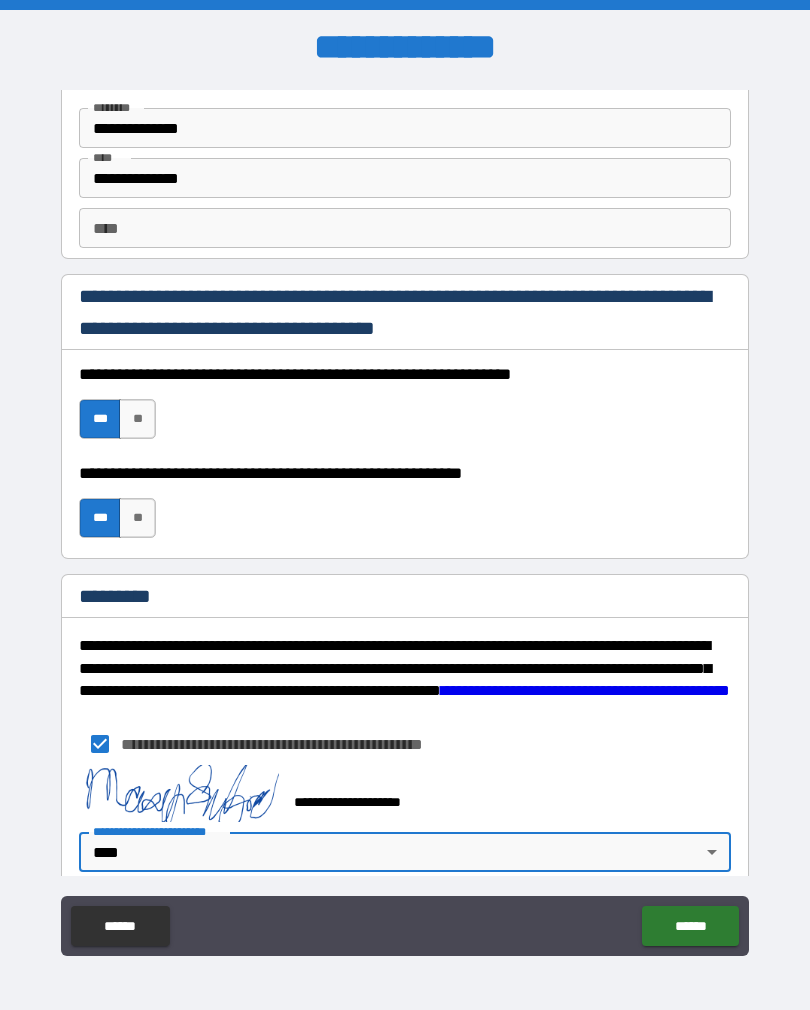 type on "*" 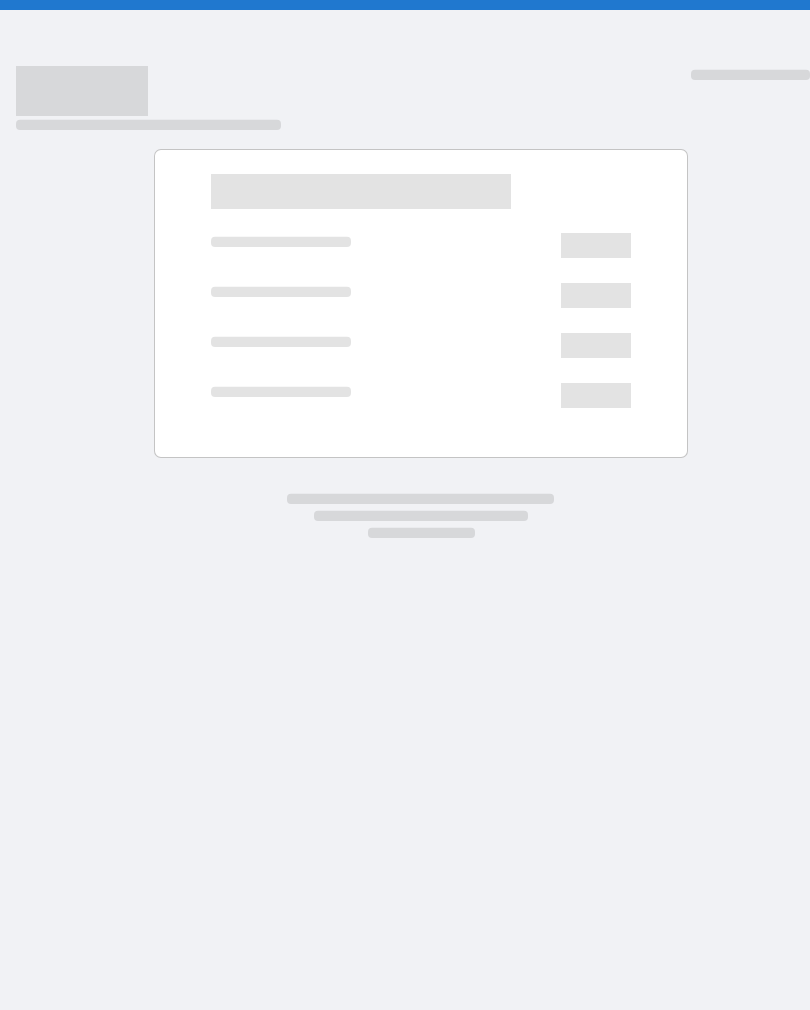 click at bounding box center [413, 275] 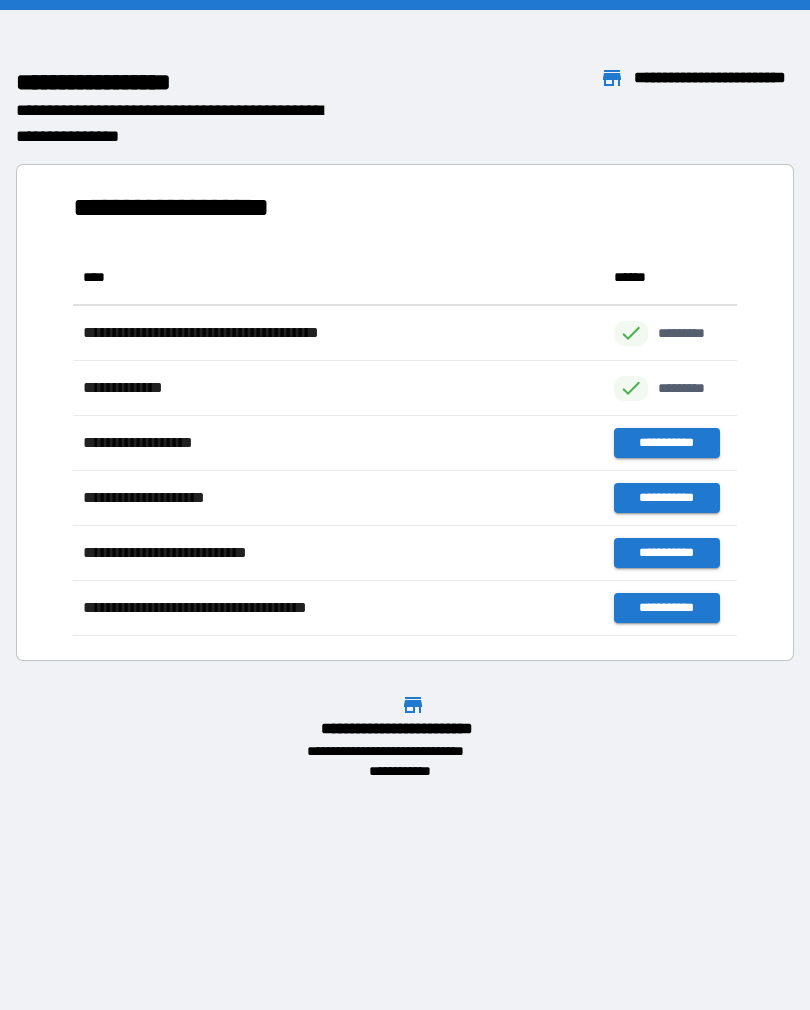 scroll, scrollTop: 1, scrollLeft: 1, axis: both 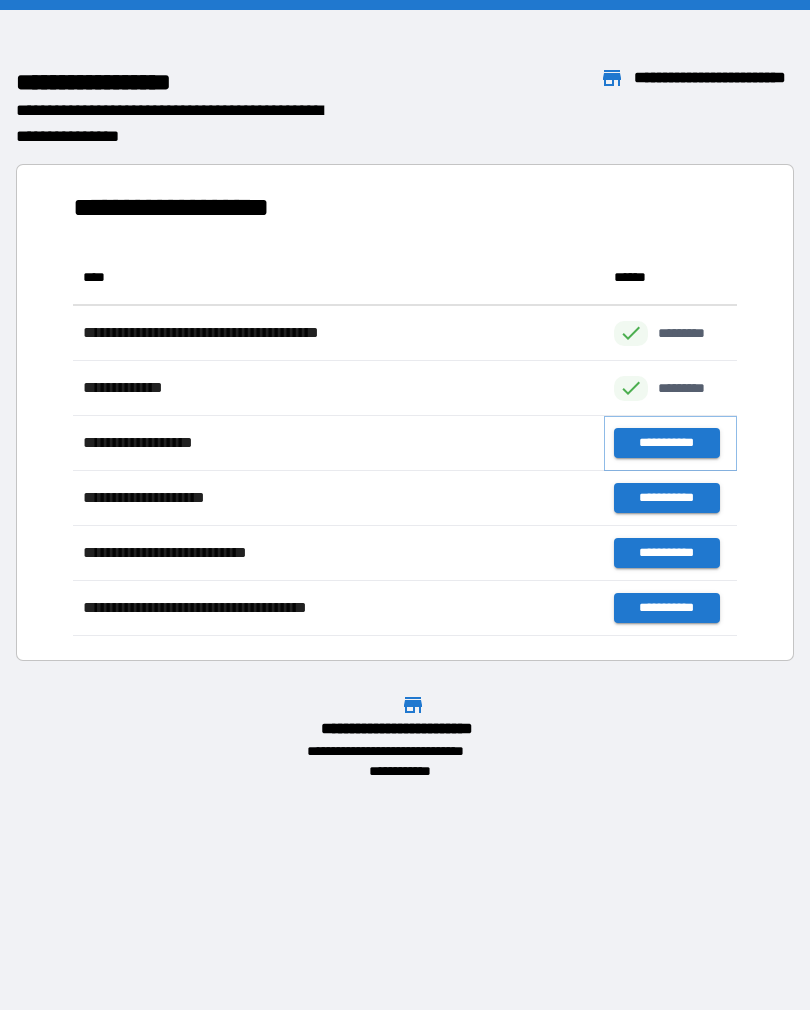 click on "**********" at bounding box center [666, 443] 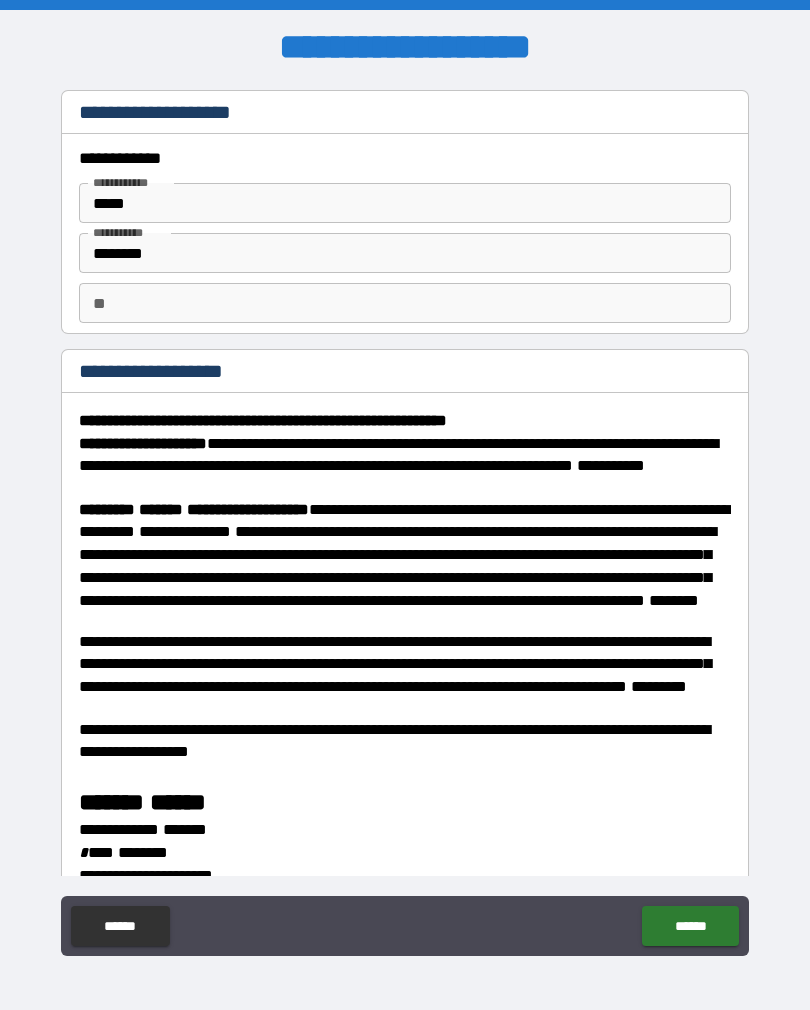click on "**" at bounding box center [405, 303] 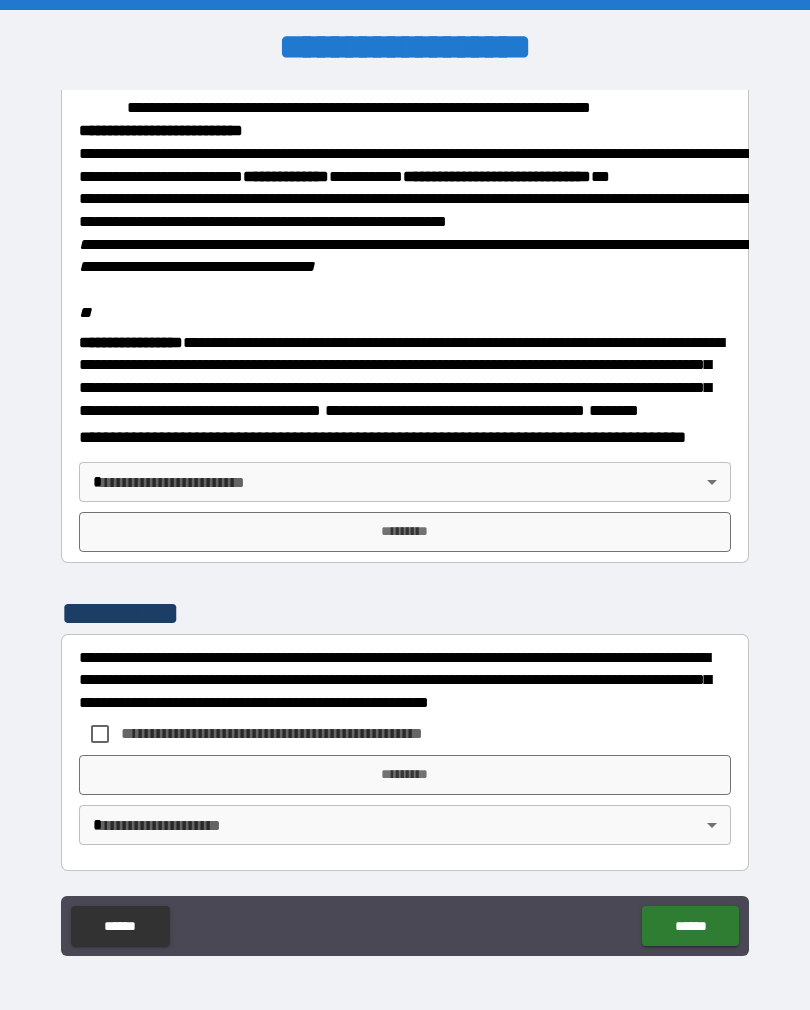 scroll, scrollTop: 2345, scrollLeft: 0, axis: vertical 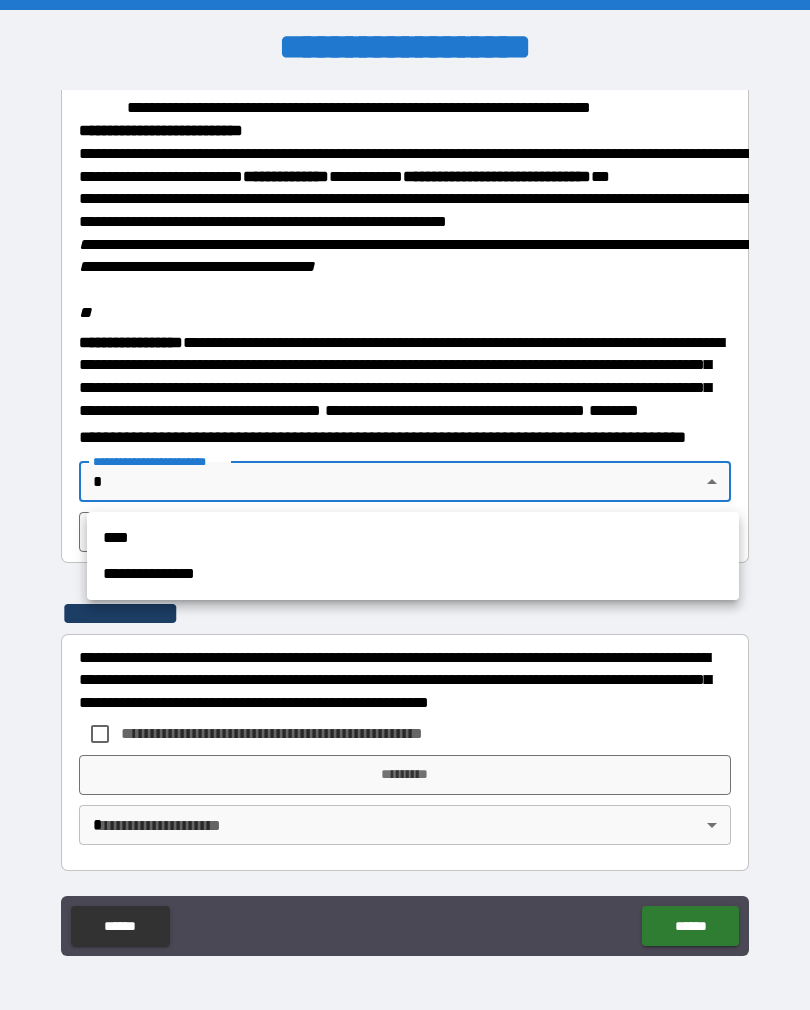 click on "****" at bounding box center [413, 538] 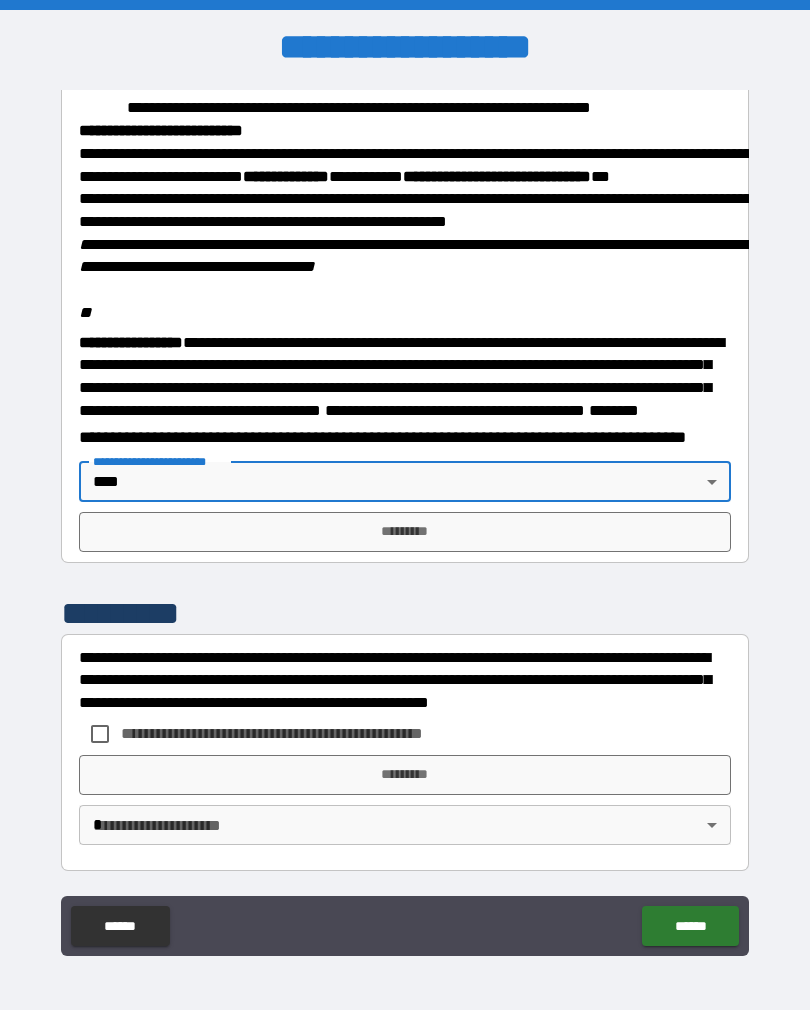 click on "*********" at bounding box center [405, 532] 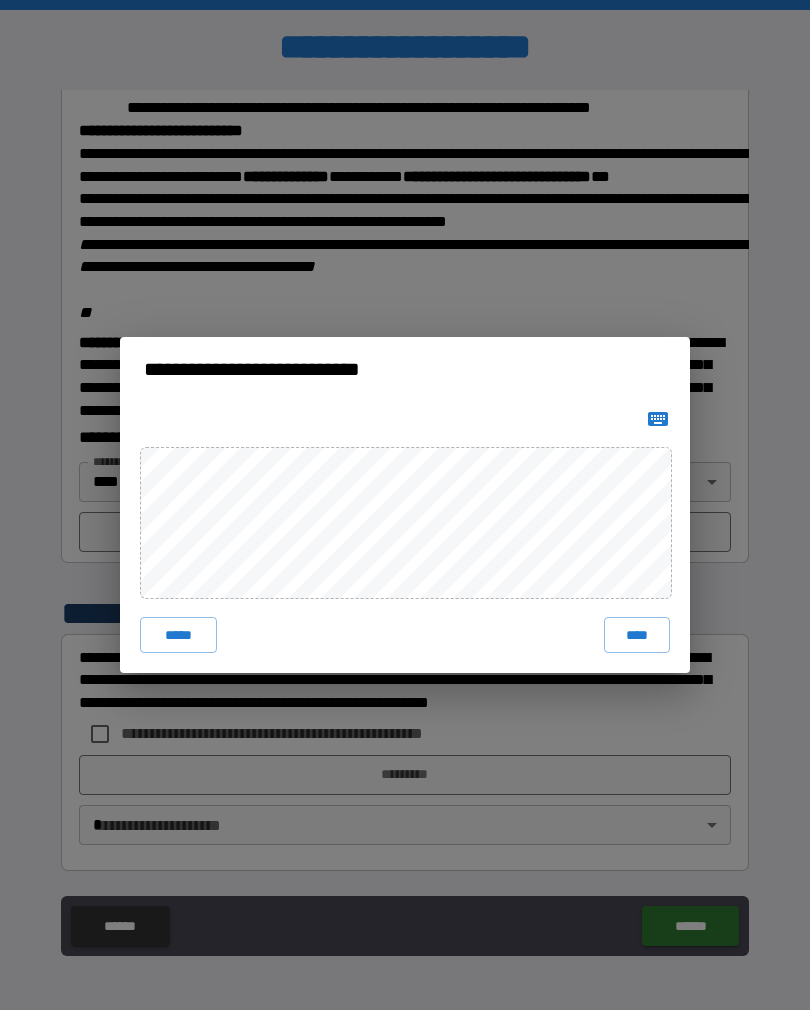 click on "****" at bounding box center (637, 635) 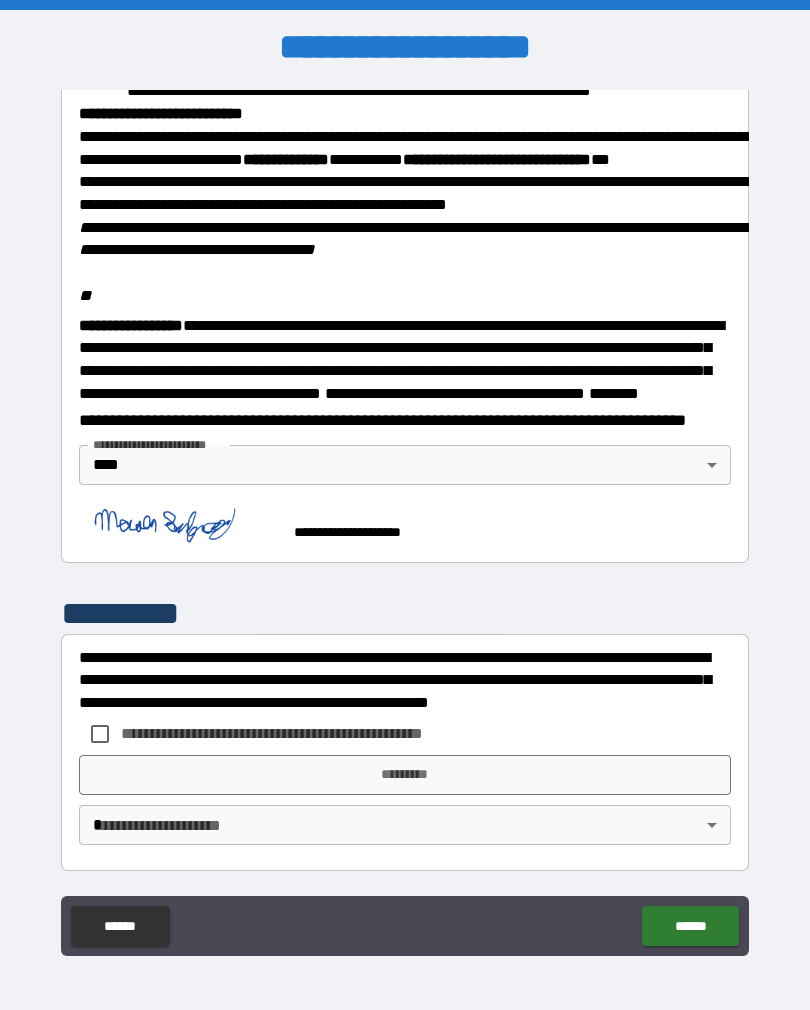 scroll, scrollTop: 2362, scrollLeft: 0, axis: vertical 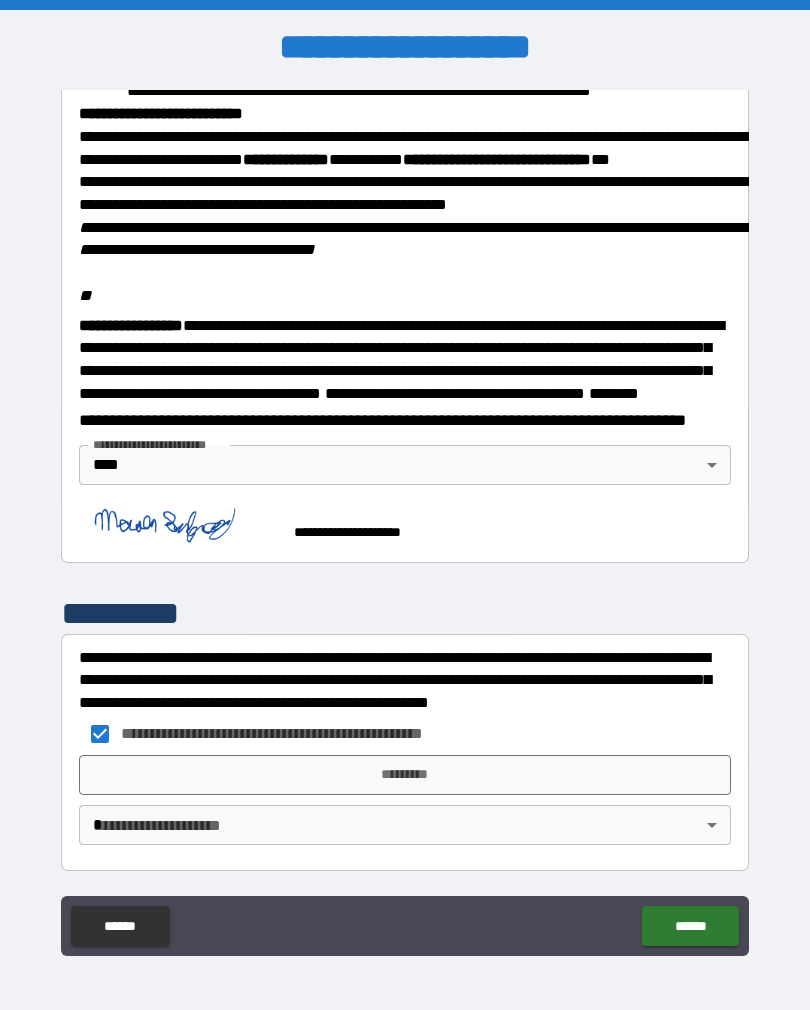click on "*********" at bounding box center [405, 775] 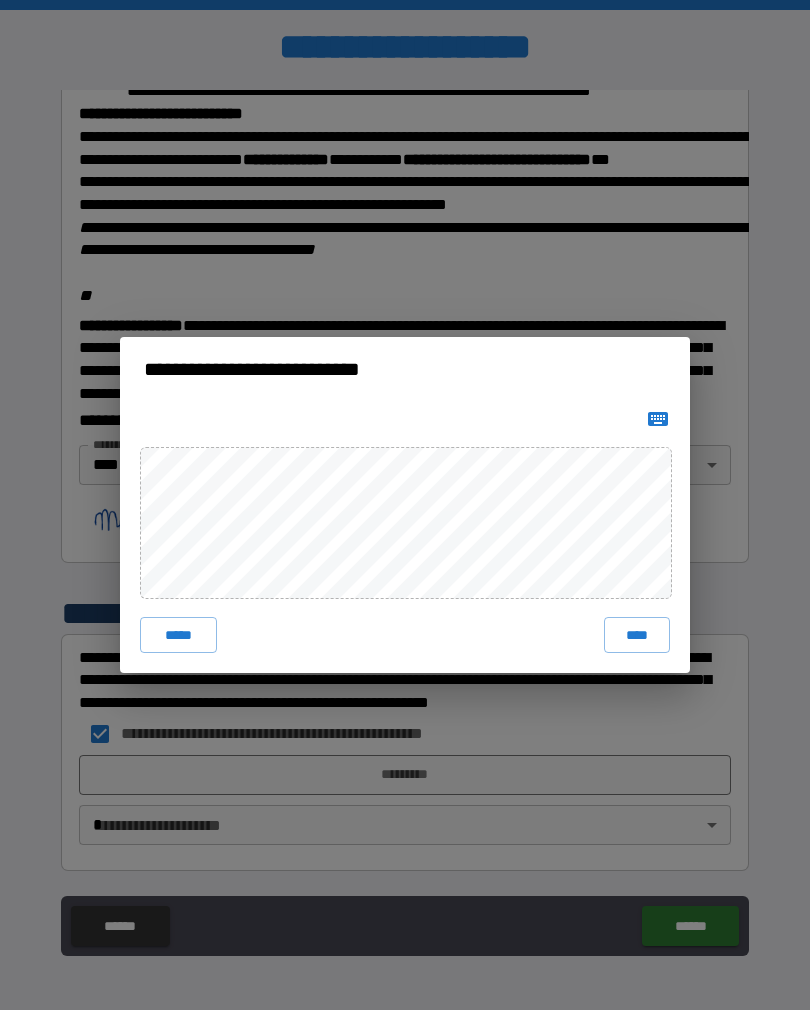 click on "****" at bounding box center (637, 635) 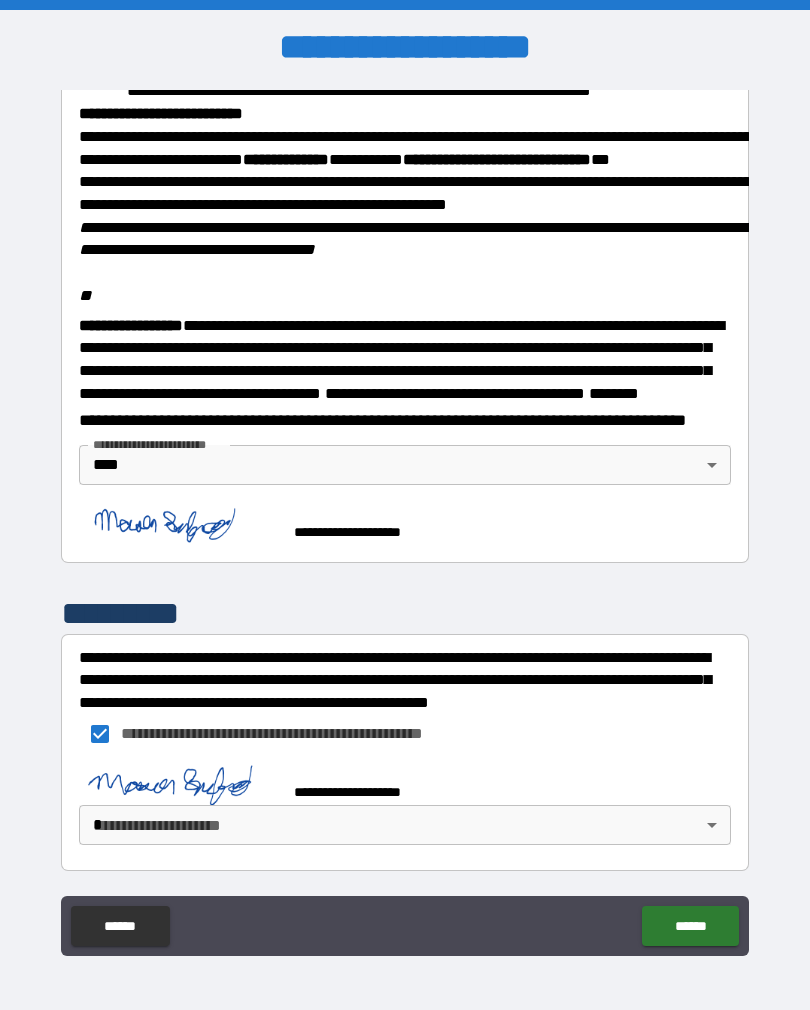 scroll, scrollTop: 2352, scrollLeft: 0, axis: vertical 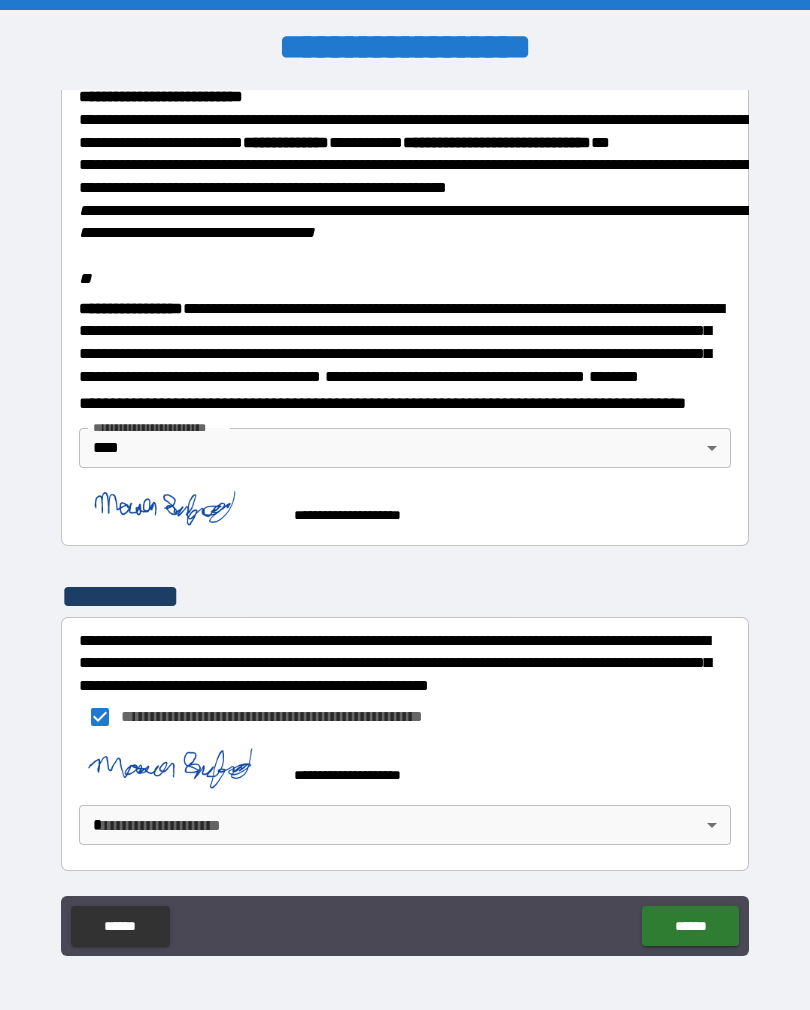 click on "******" at bounding box center (690, 926) 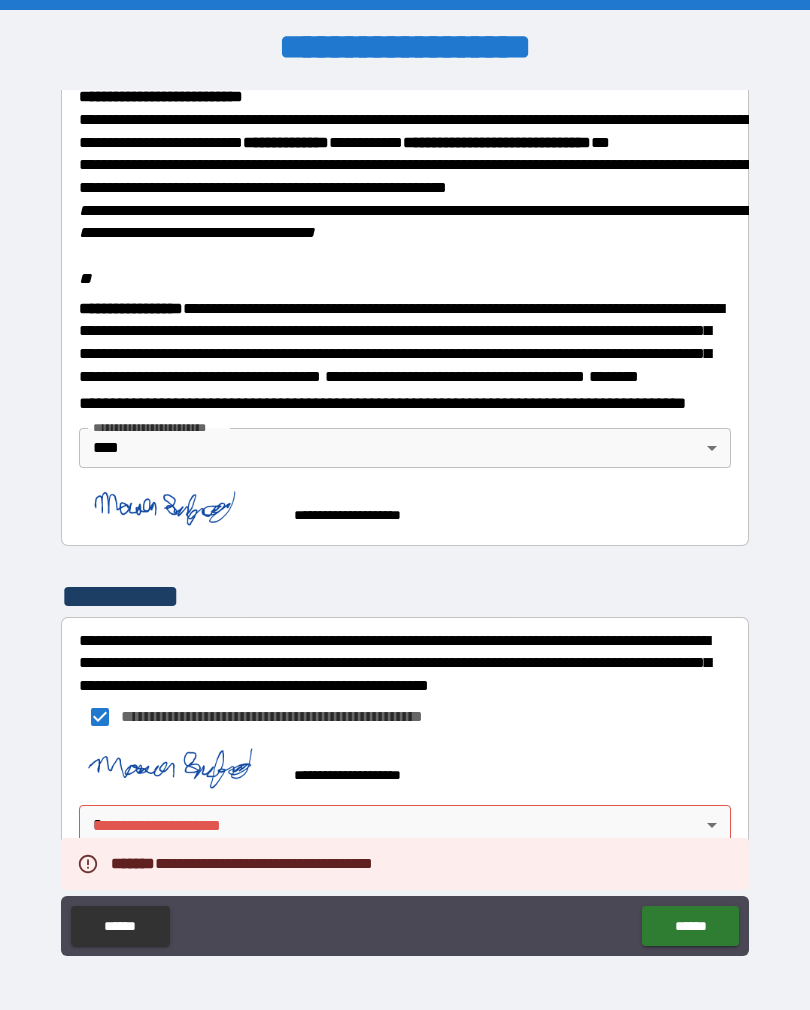 scroll, scrollTop: 2379, scrollLeft: 0, axis: vertical 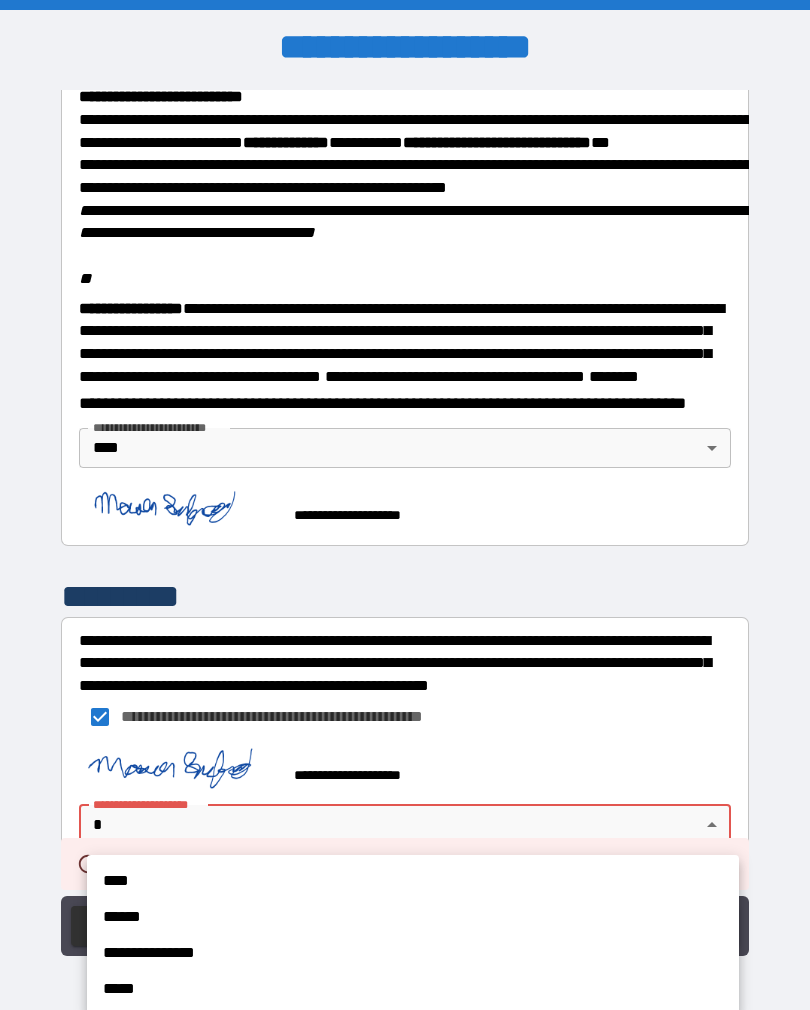 click on "****" at bounding box center [413, 881] 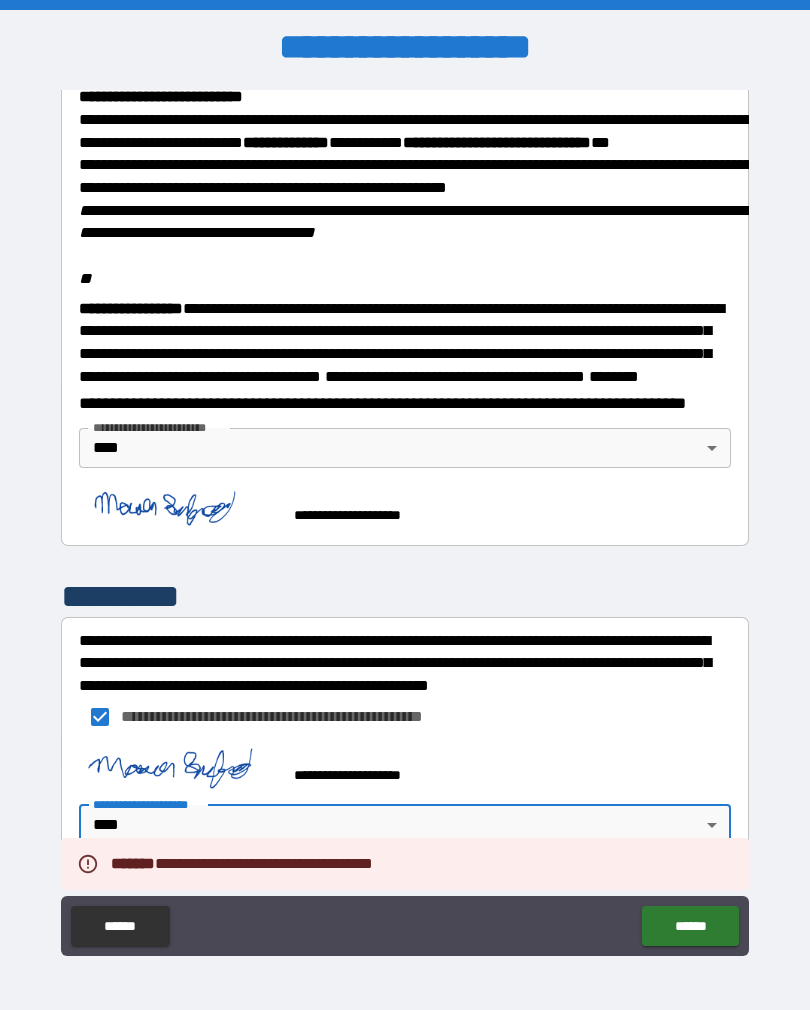 click on "******" at bounding box center (690, 926) 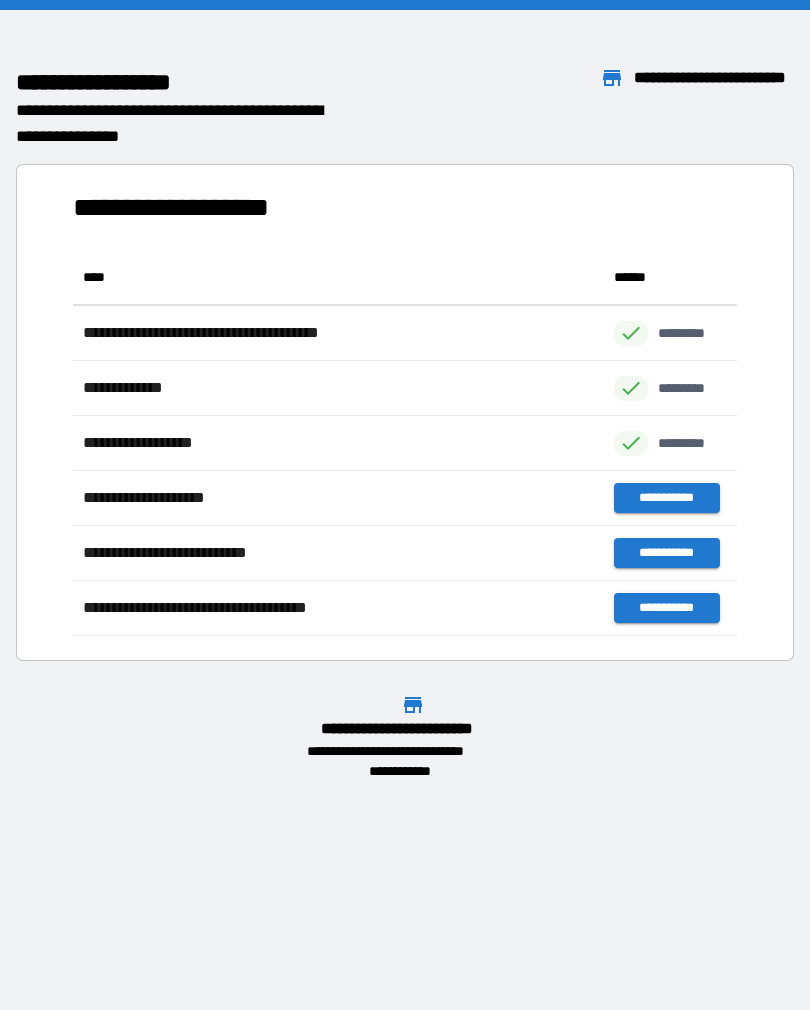 scroll, scrollTop: 1, scrollLeft: 1, axis: both 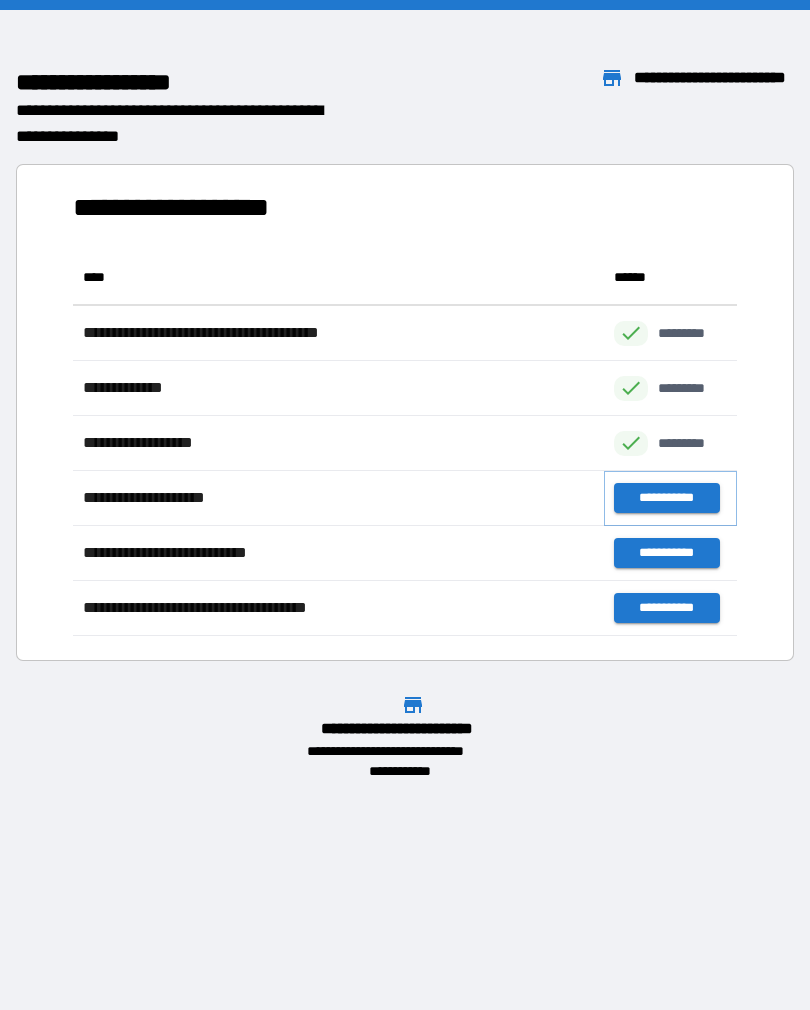 click on "**********" at bounding box center [666, 498] 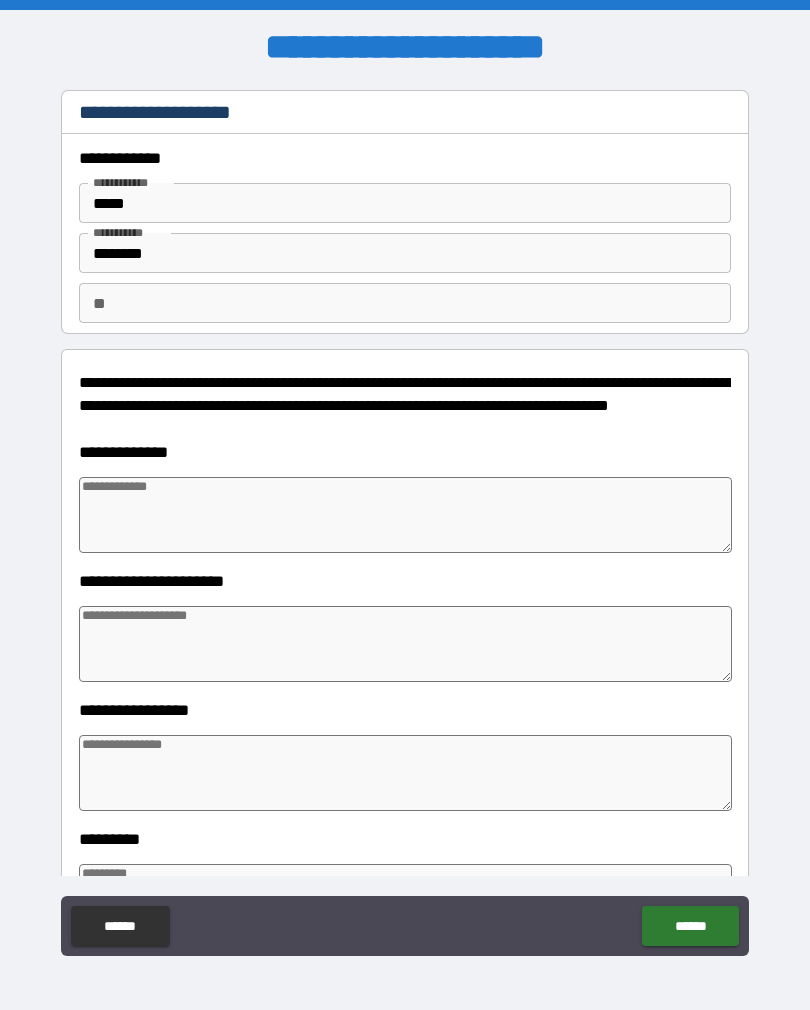 type on "*" 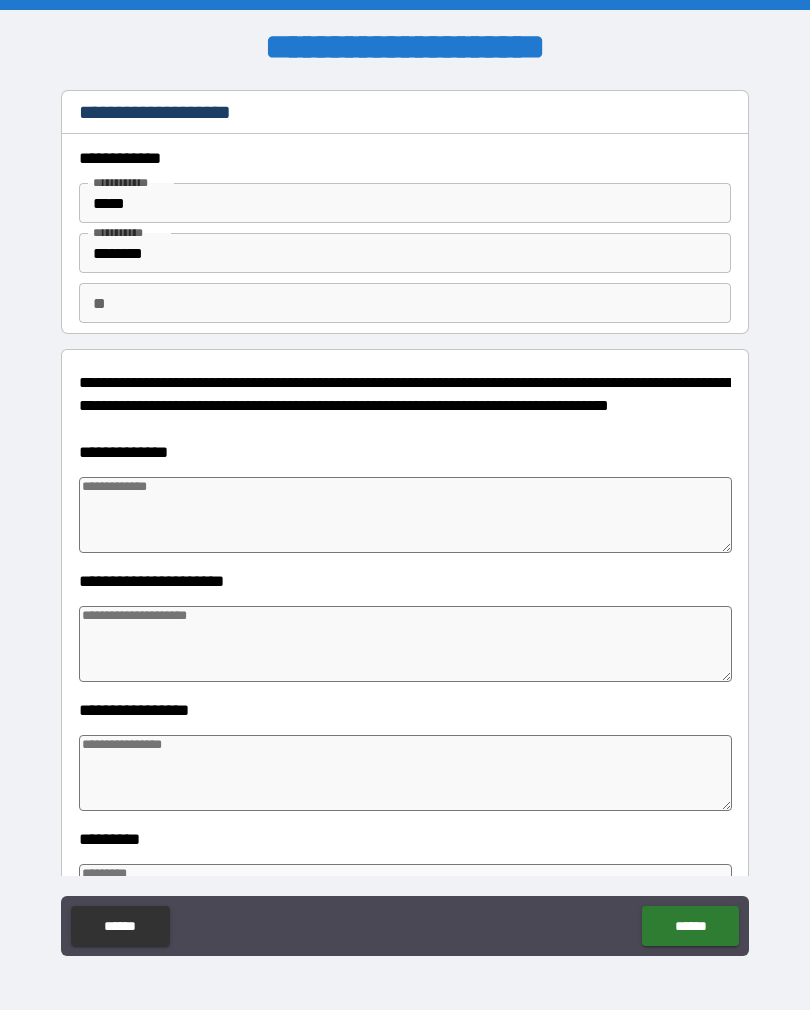 type on "*" 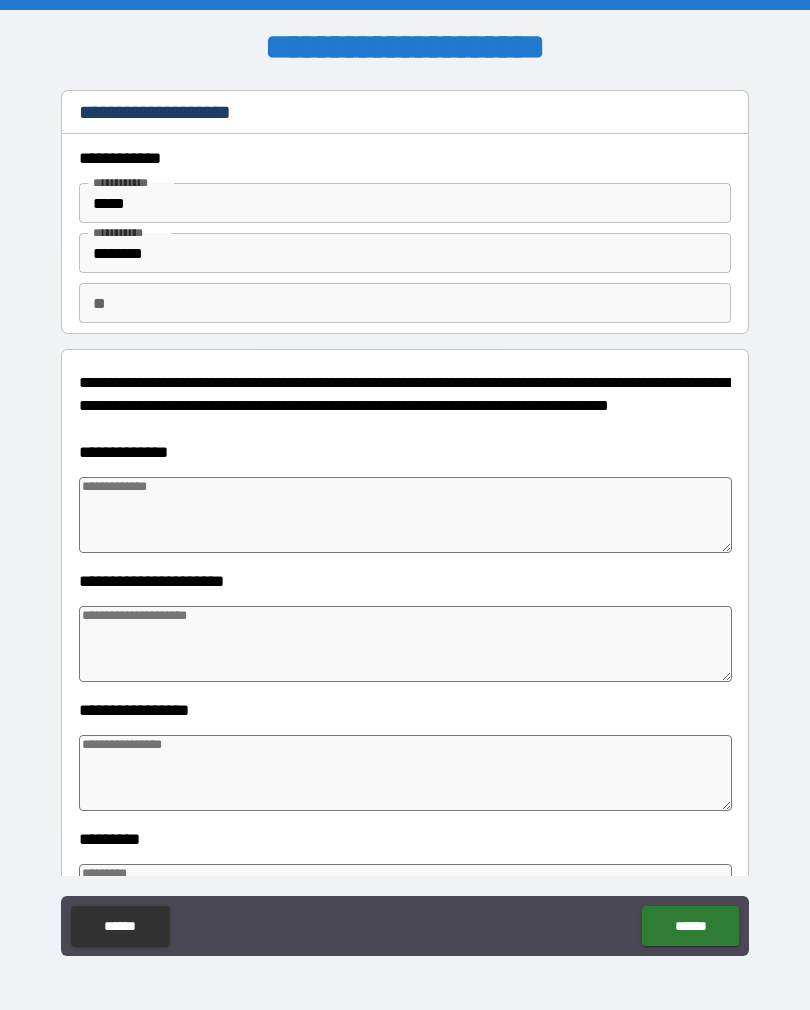 type on "*" 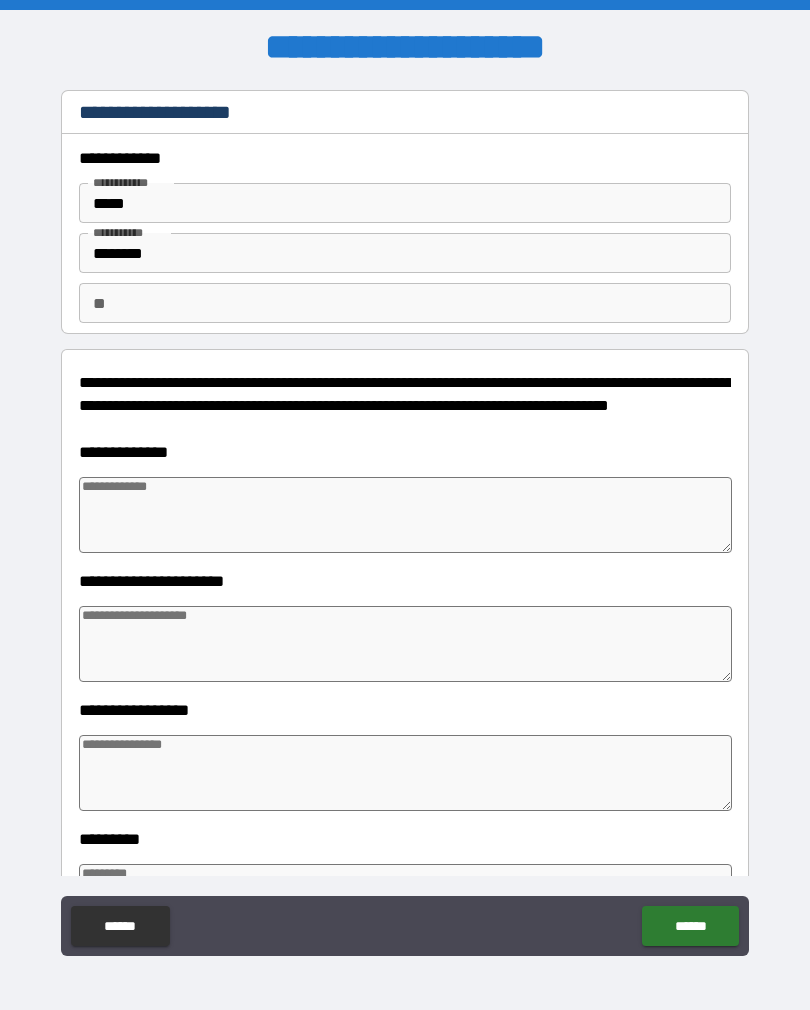 type on "*" 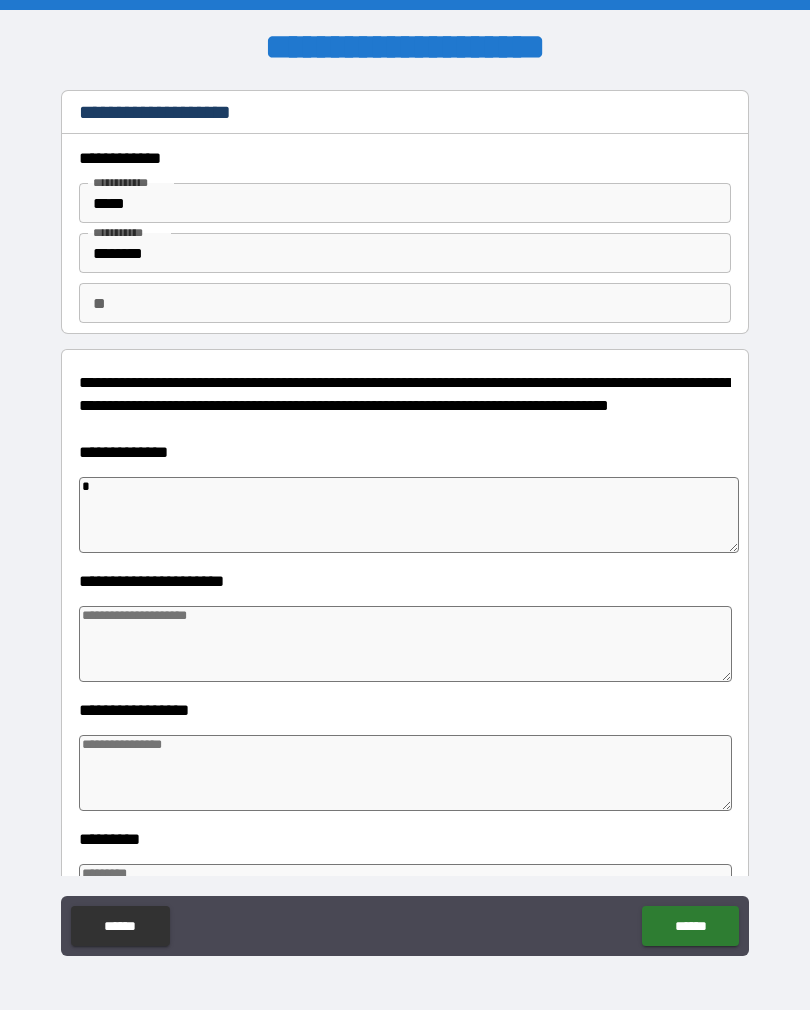 type on "*" 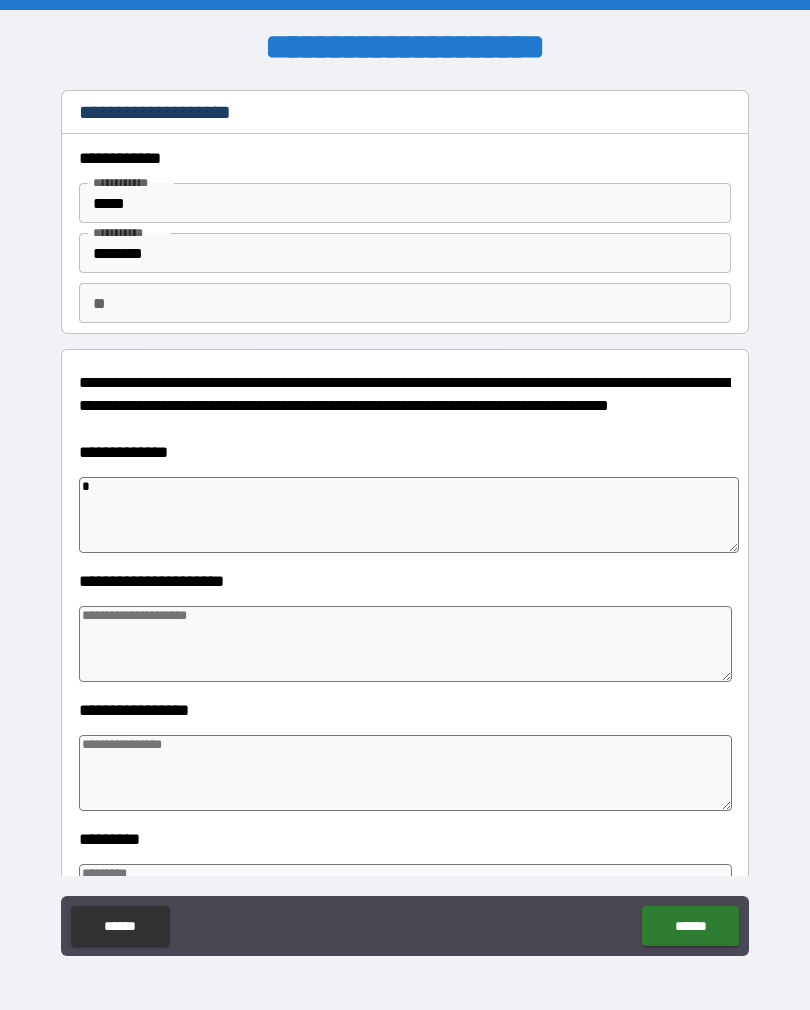 type on "*" 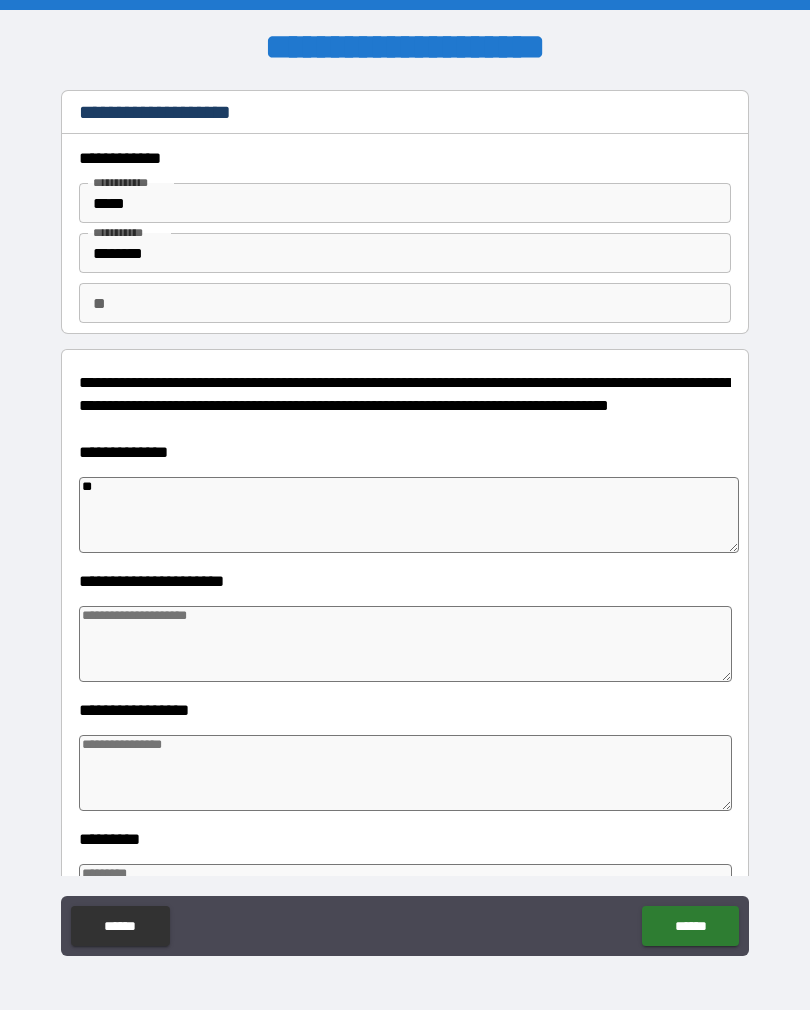 type on "*" 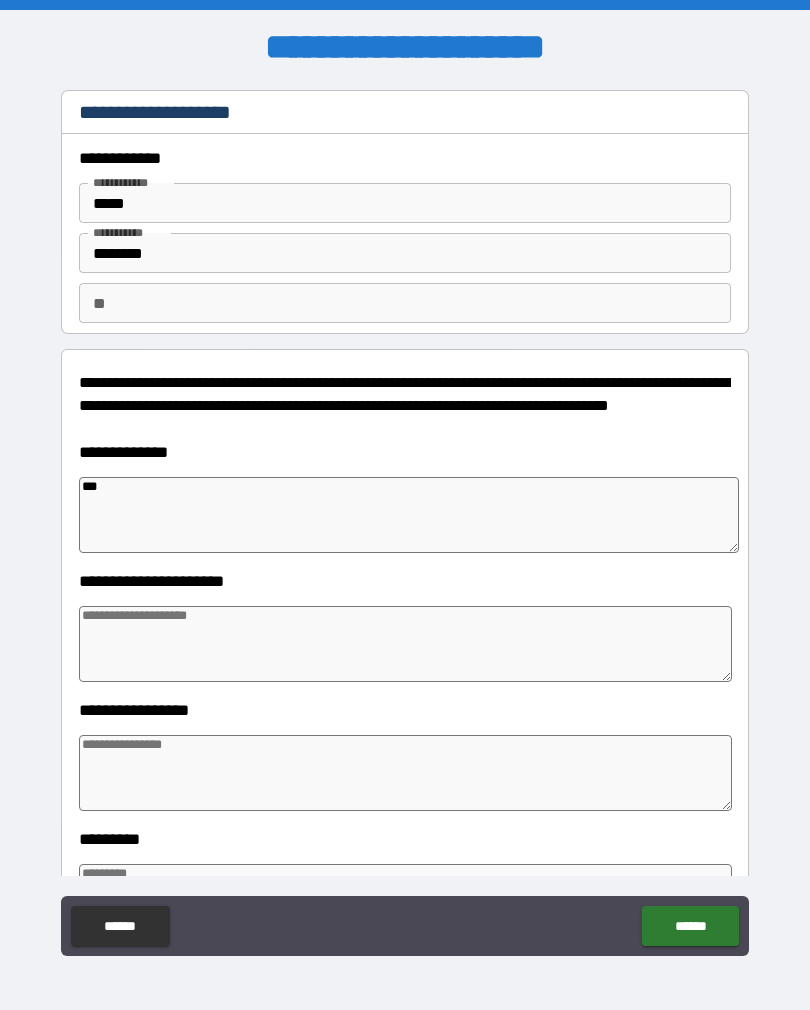 type on "*" 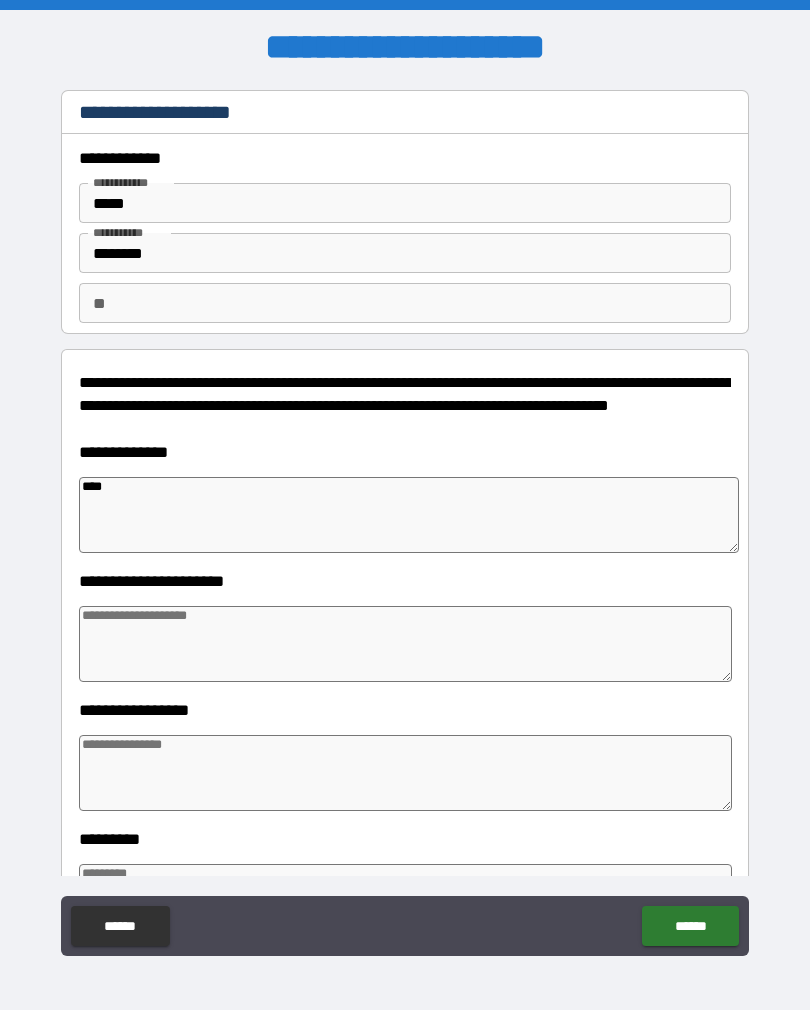 type on "*" 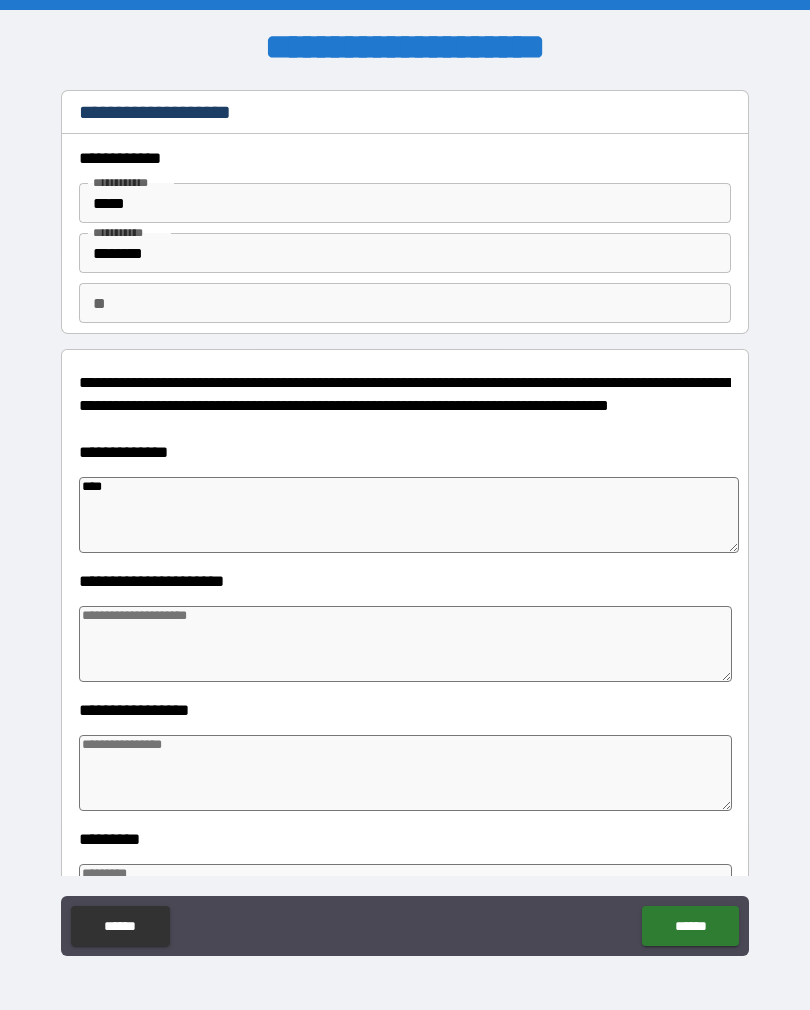 type on "*****" 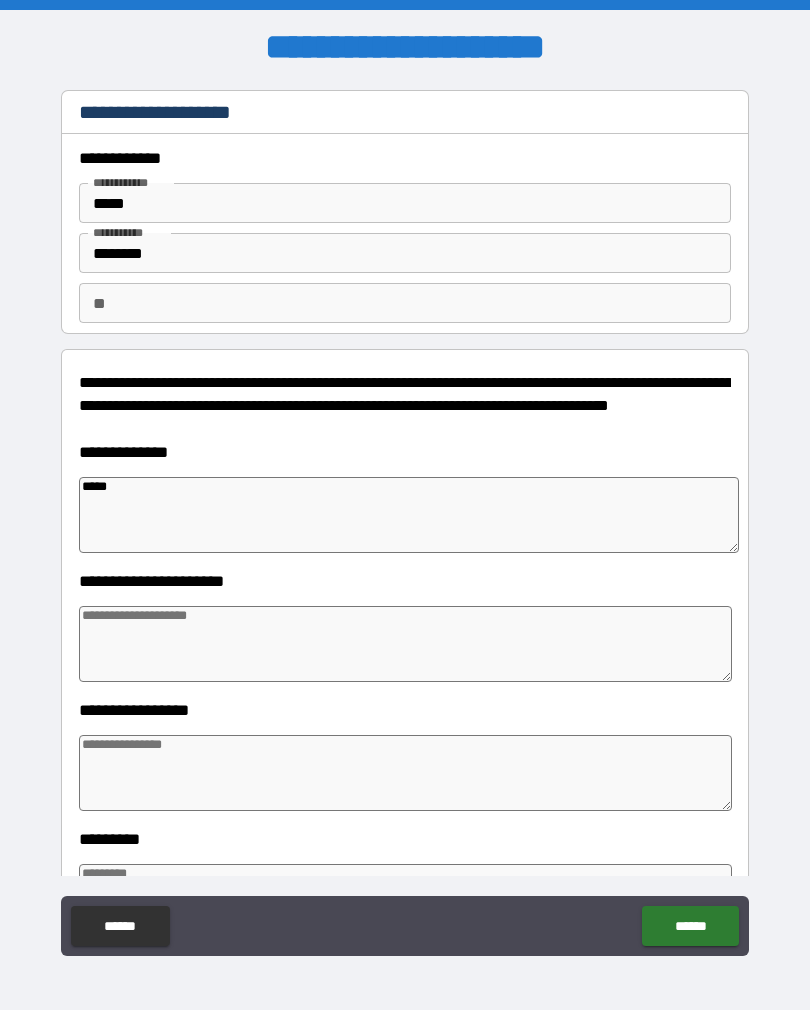 type on "*" 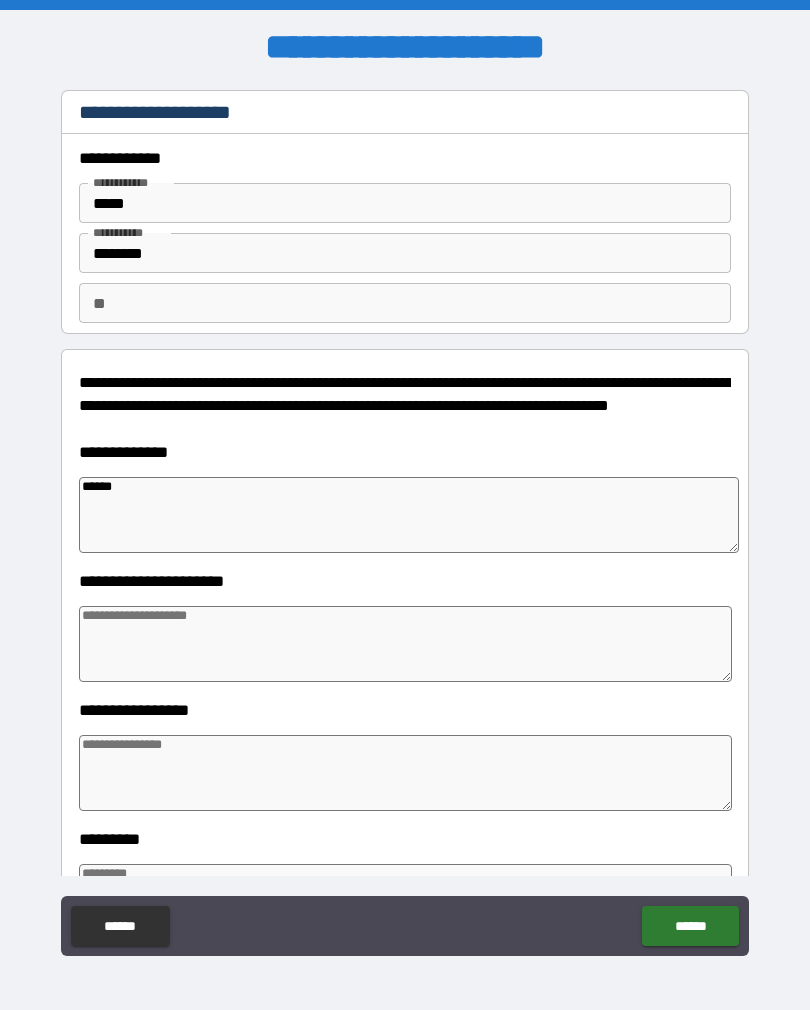 type on "*" 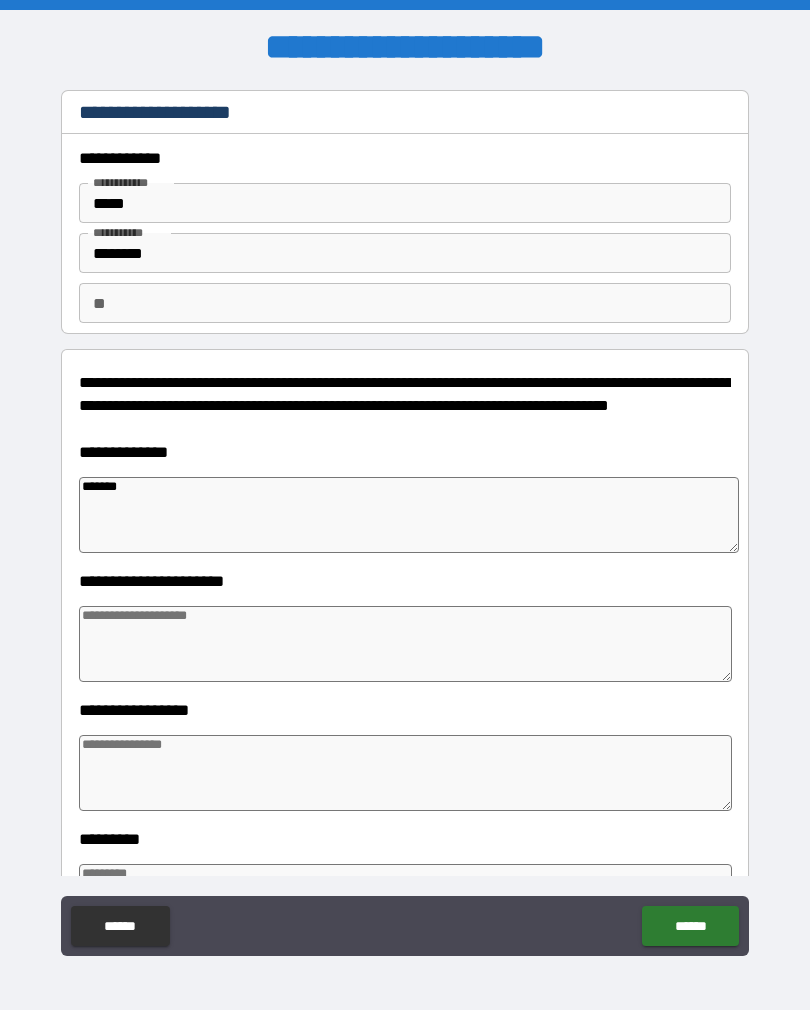 type on "*" 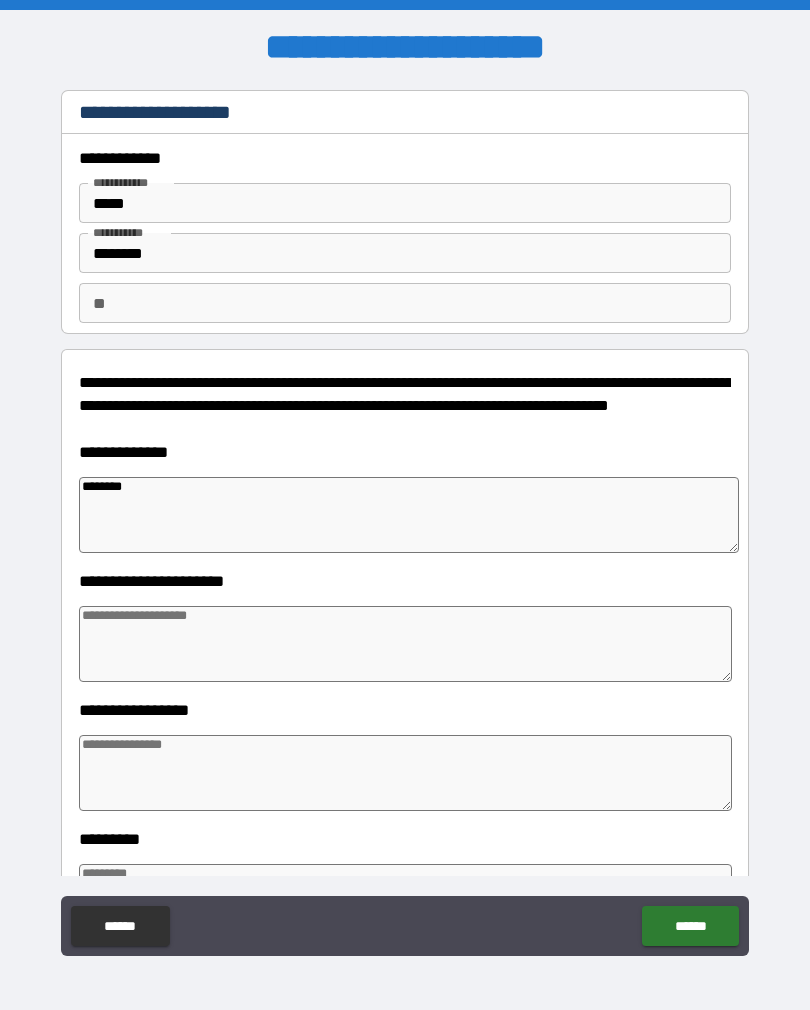 type on "*" 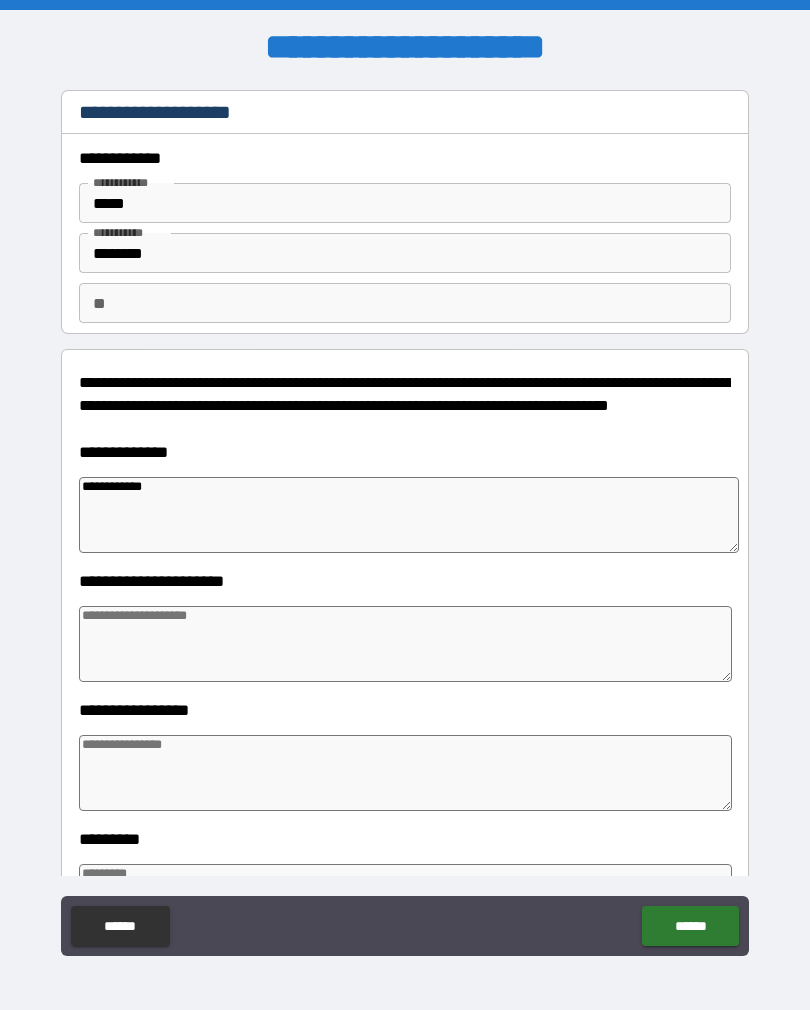 type on "**********" 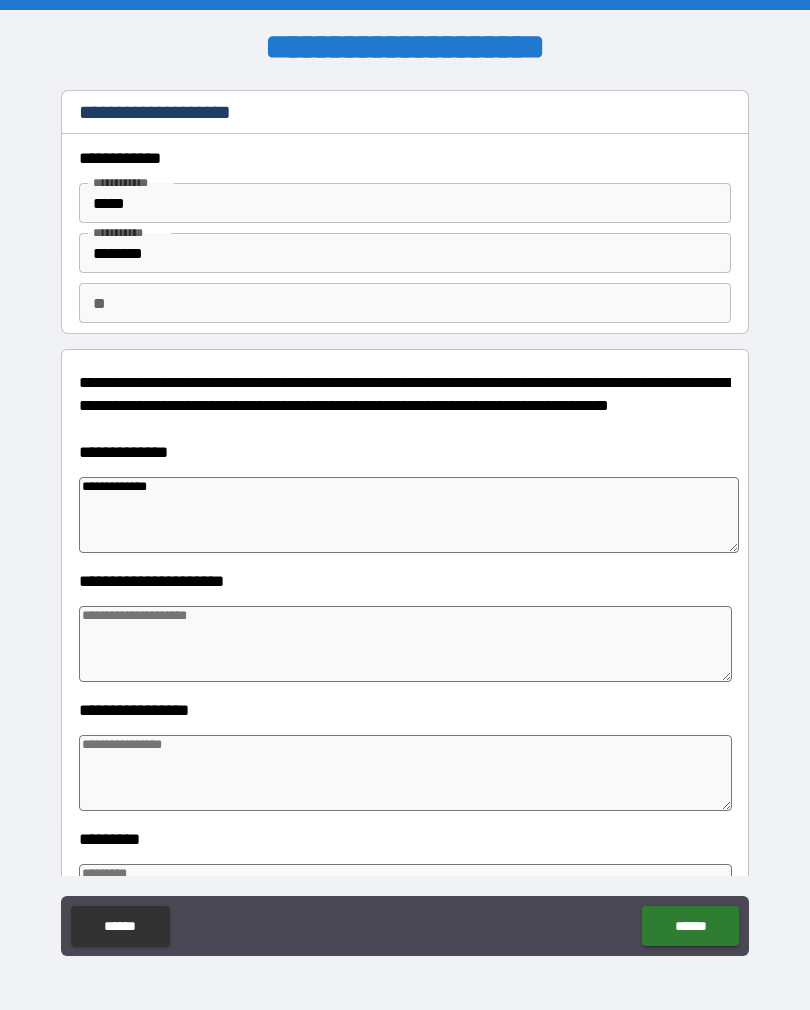 type on "*" 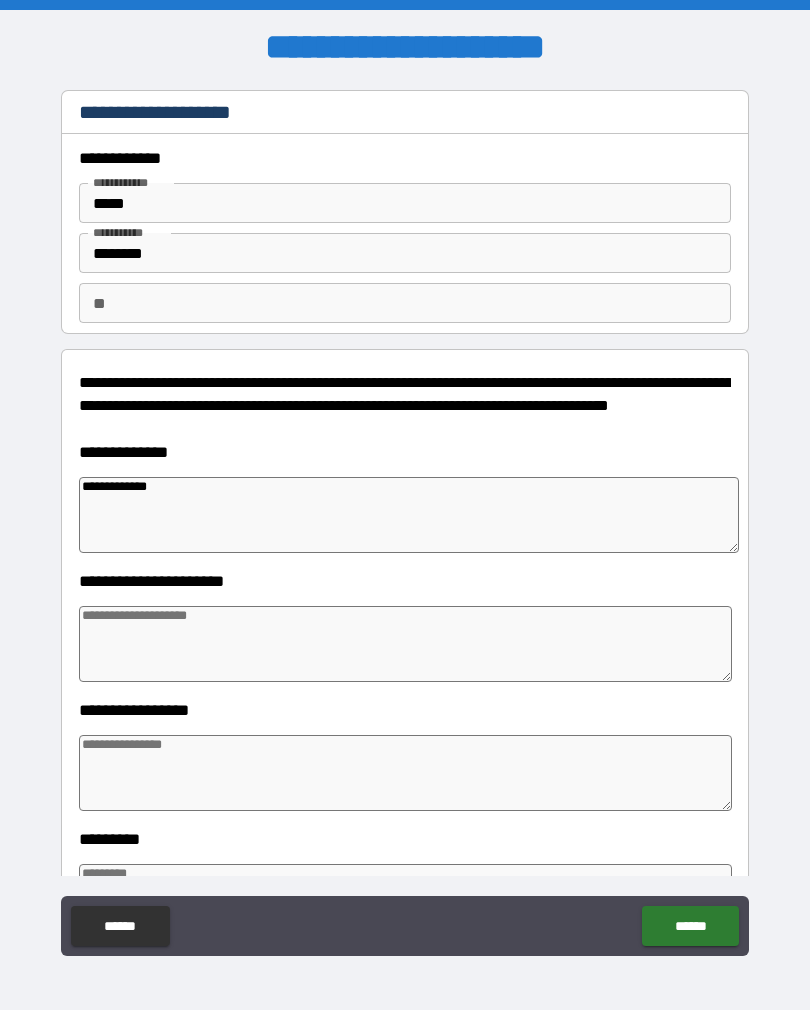 type on "*" 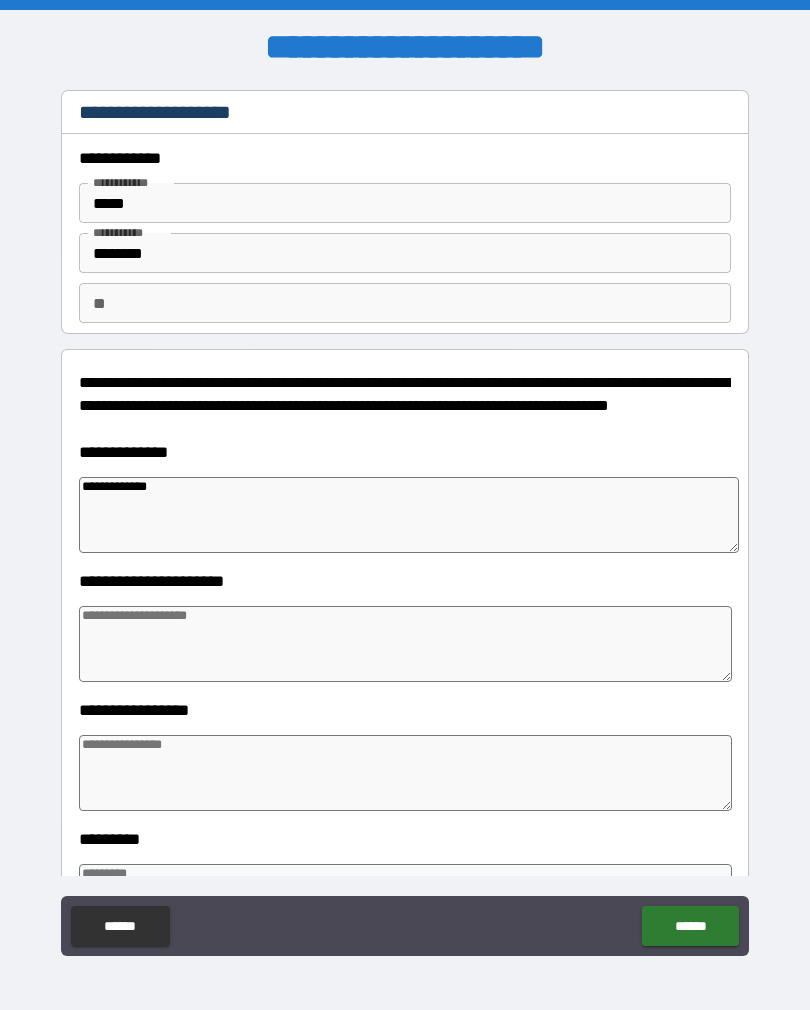 type on "*" 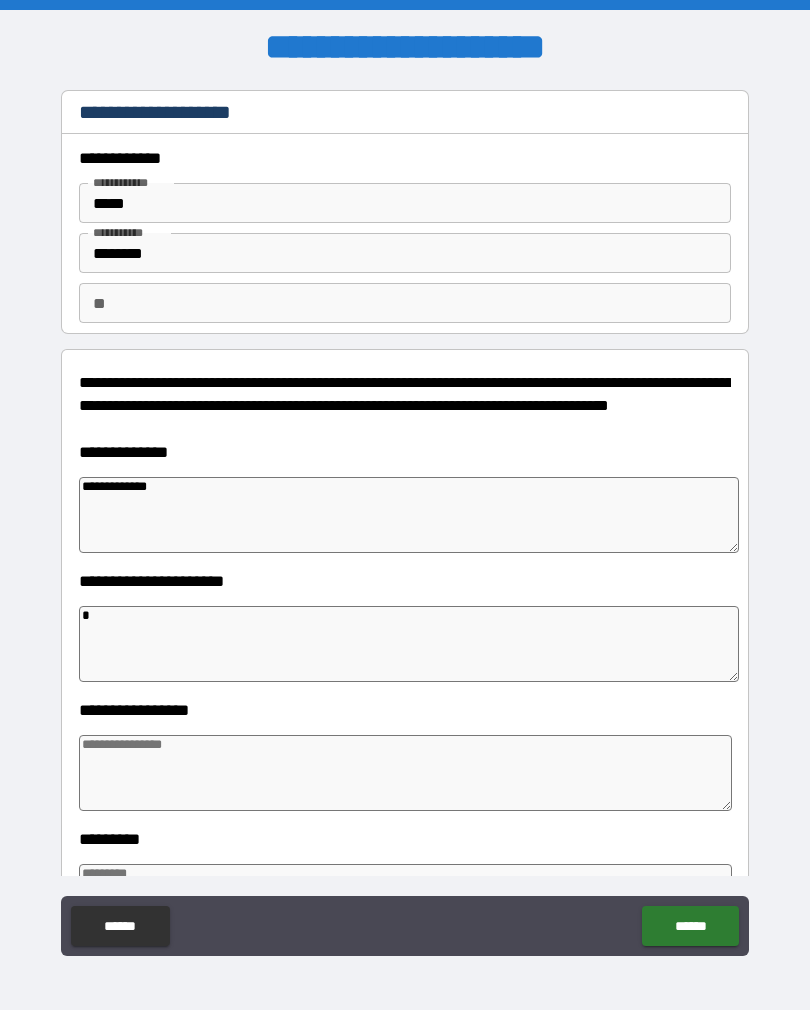 type on "*" 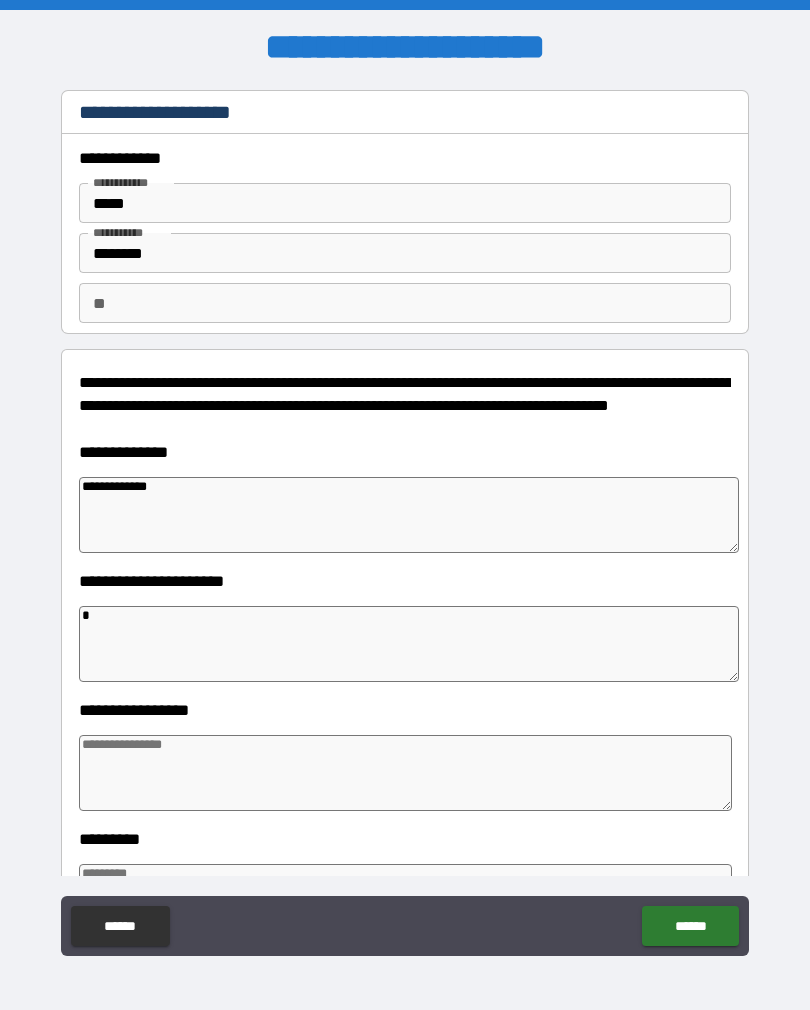 type on "*" 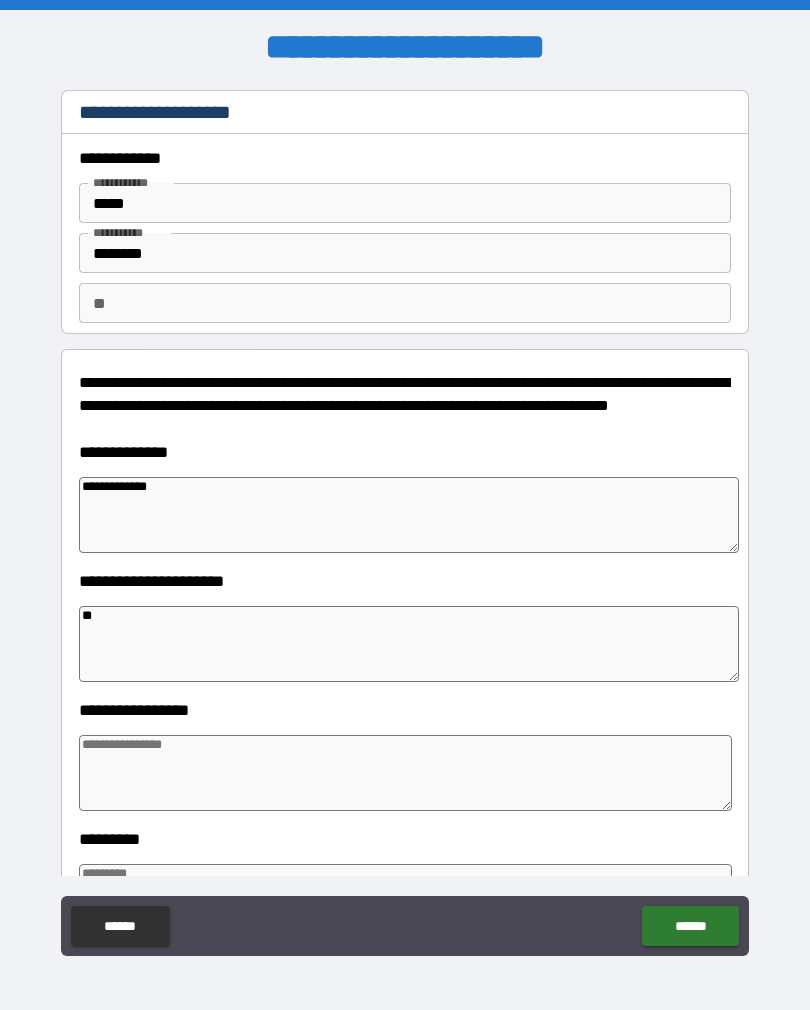 type on "*" 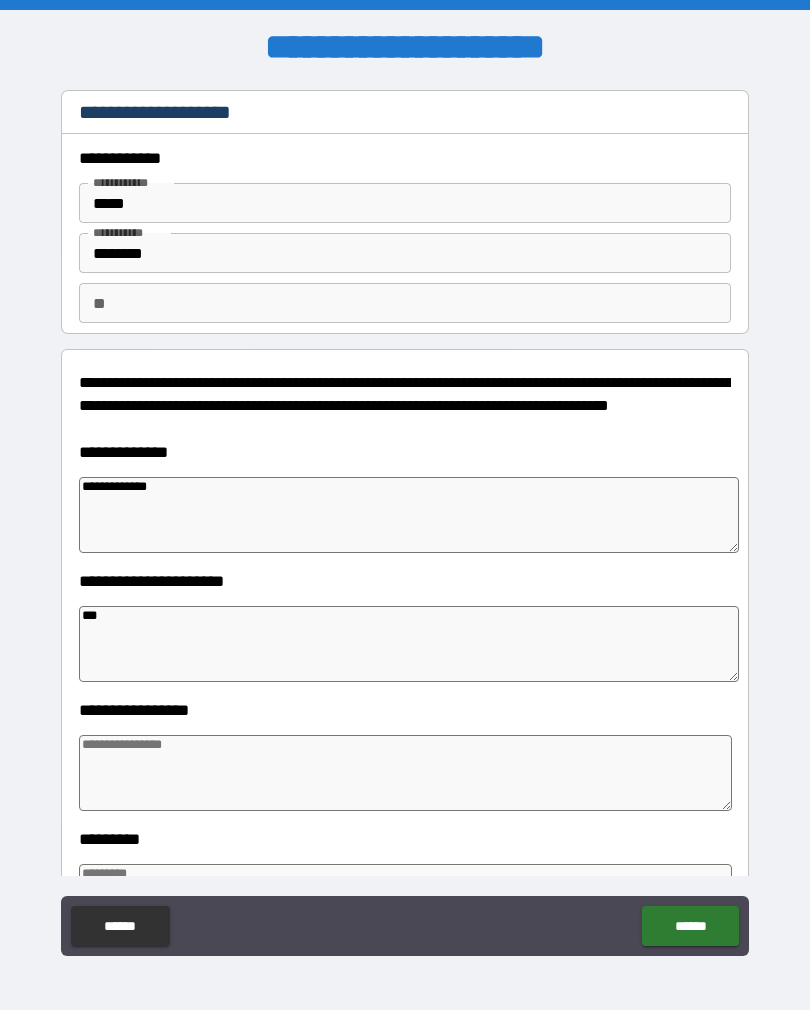 type on "*" 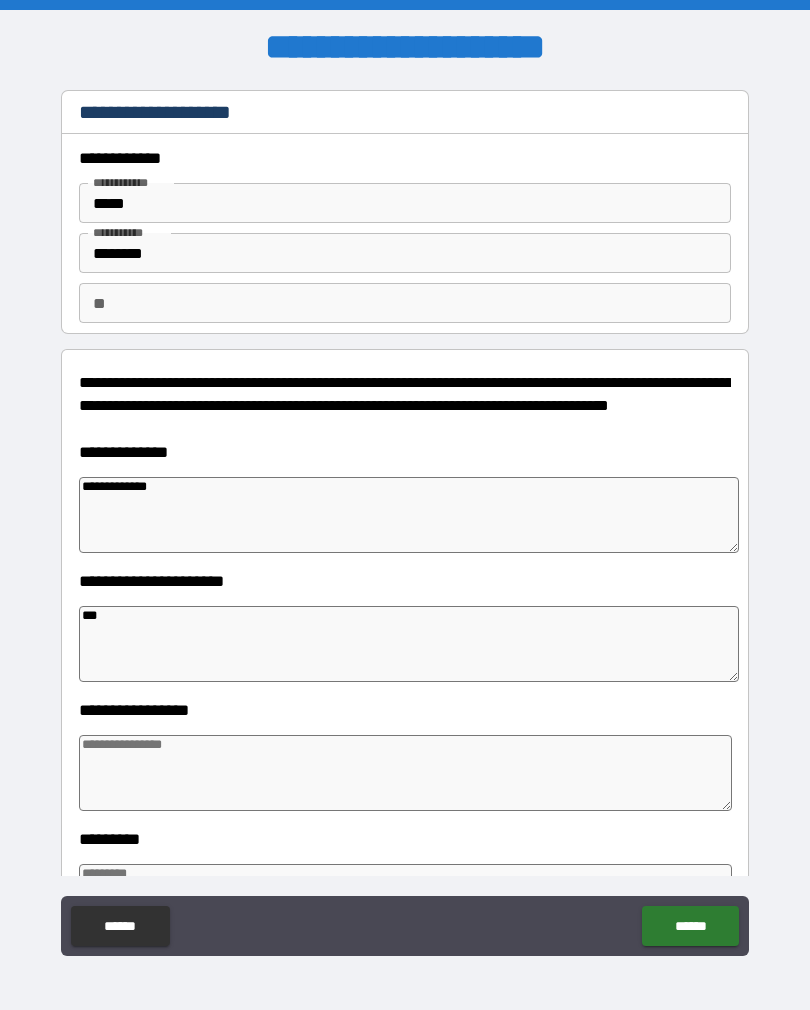 type on "**" 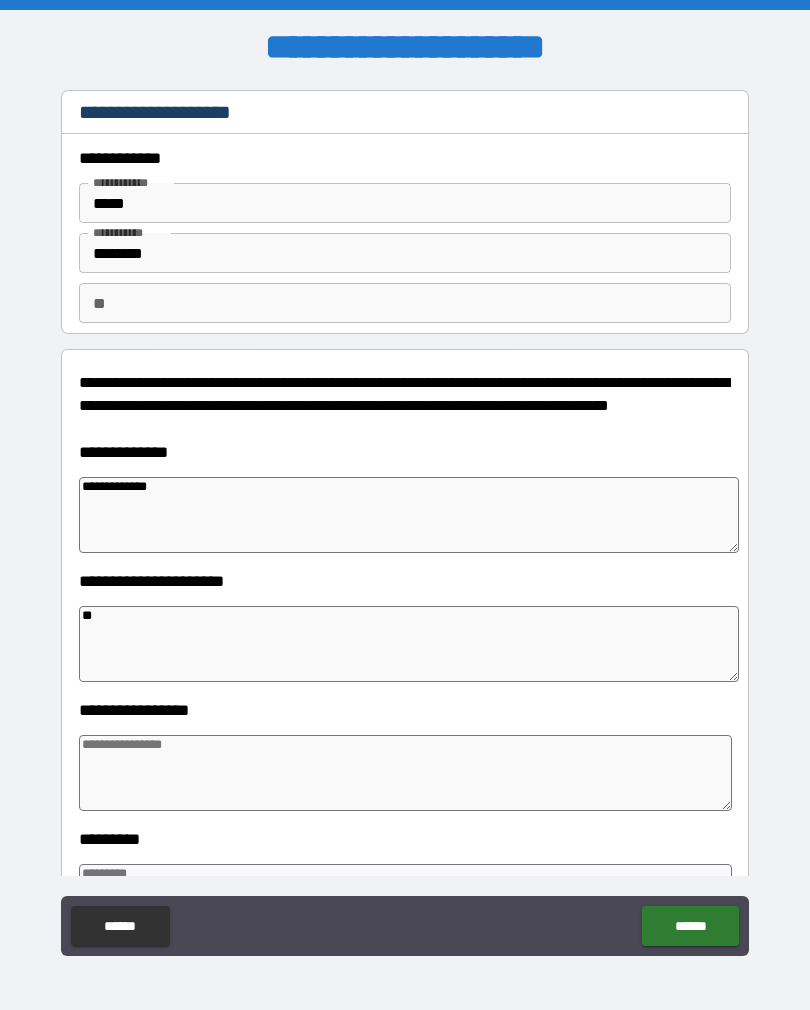 type on "*" 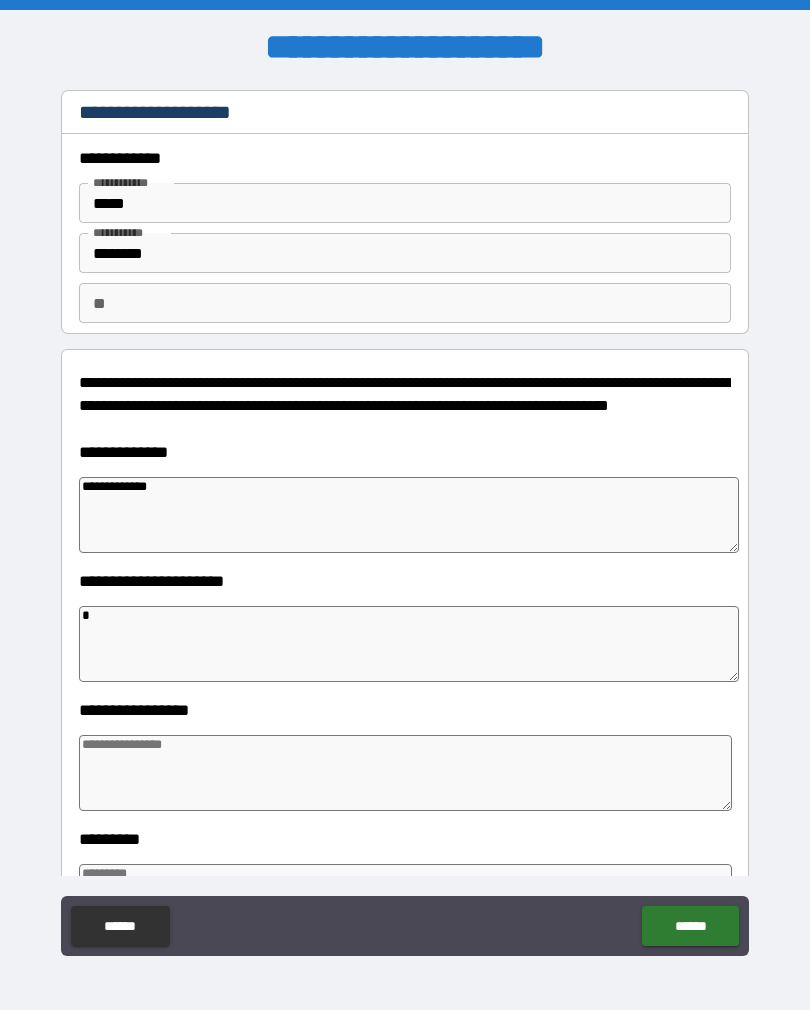 type on "*" 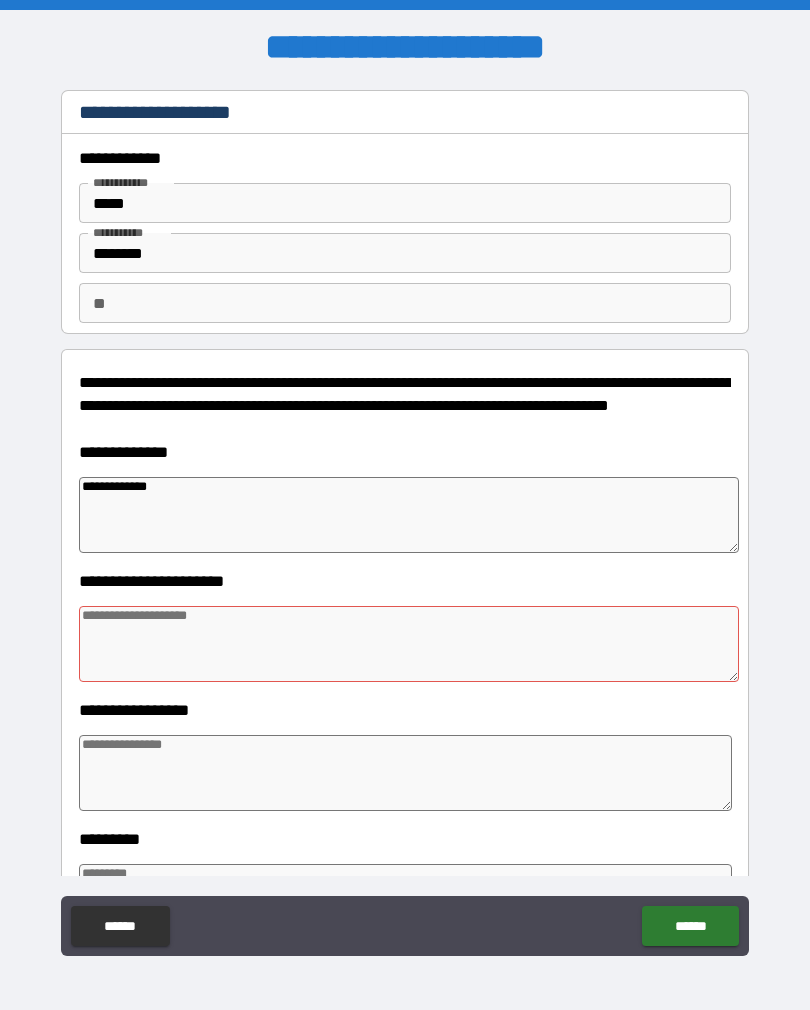 type on "*" 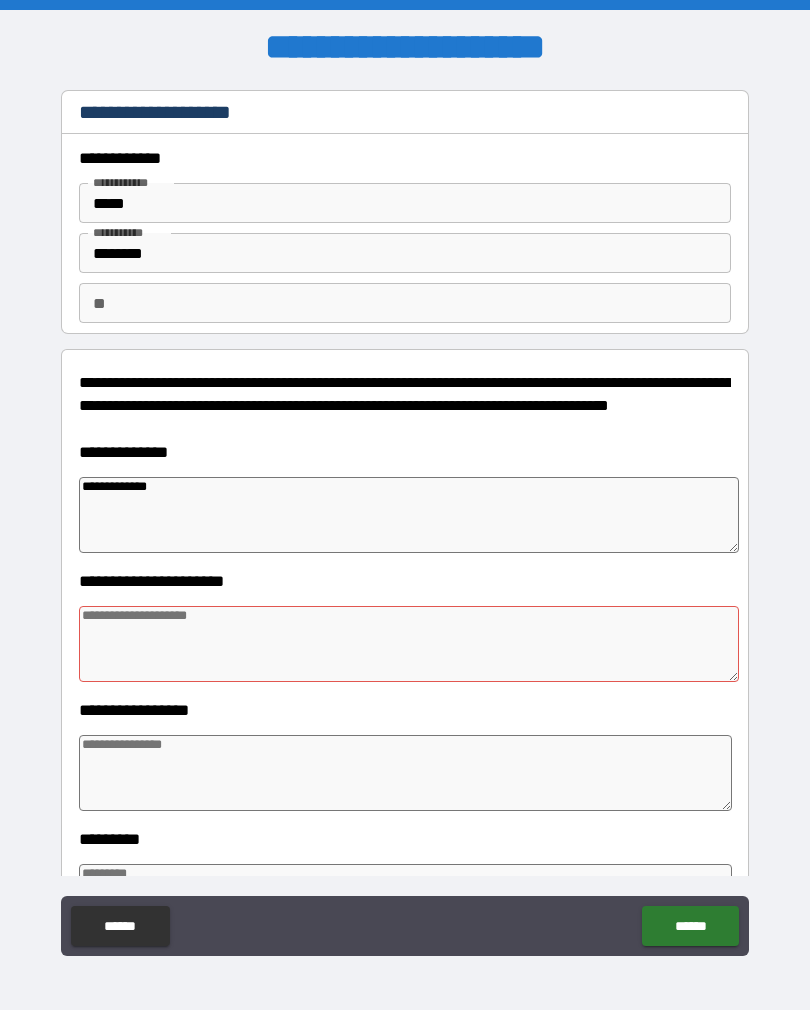 type on "*" 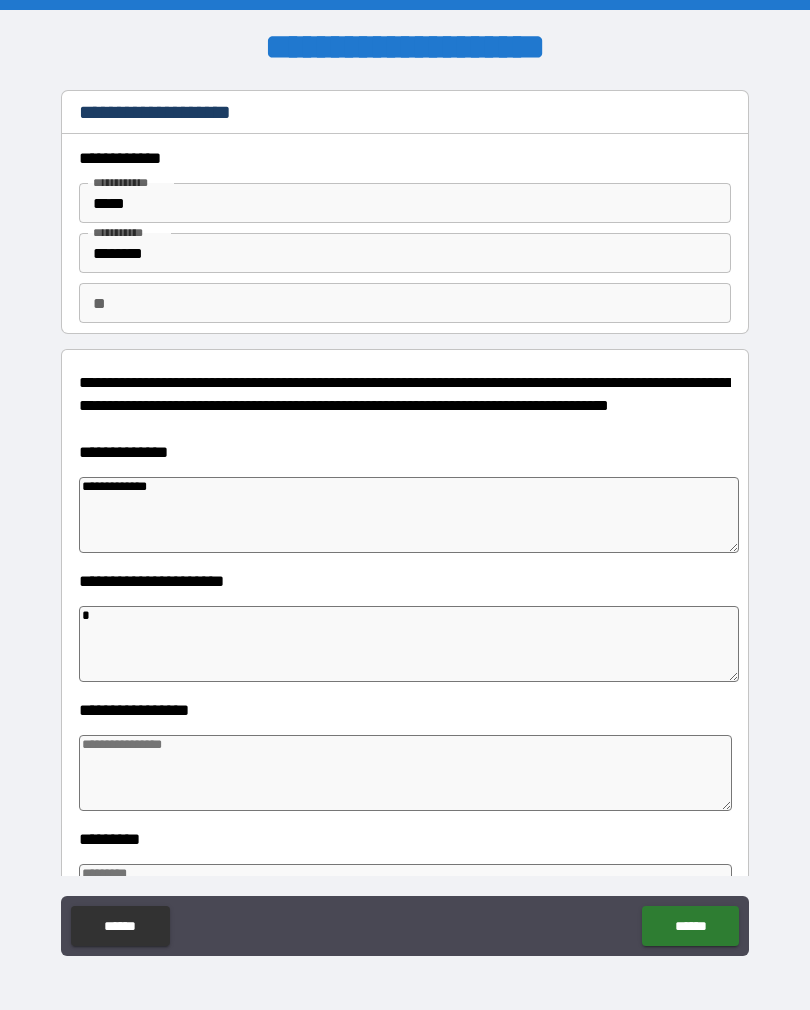 type on "*" 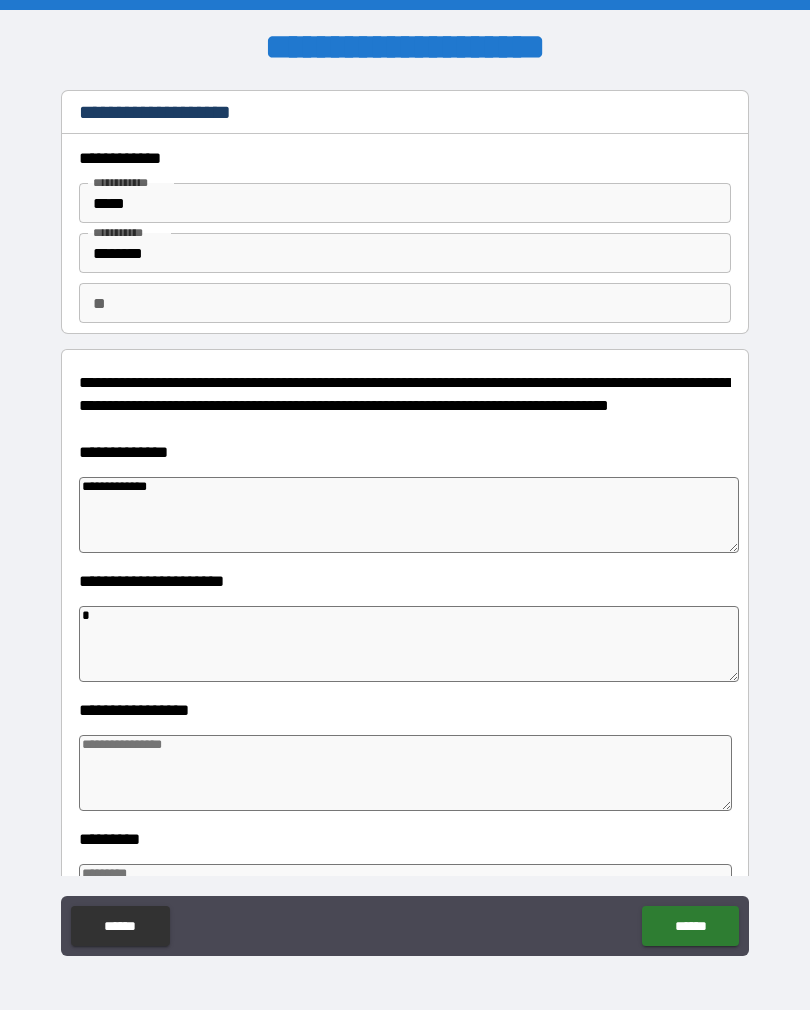type on "*" 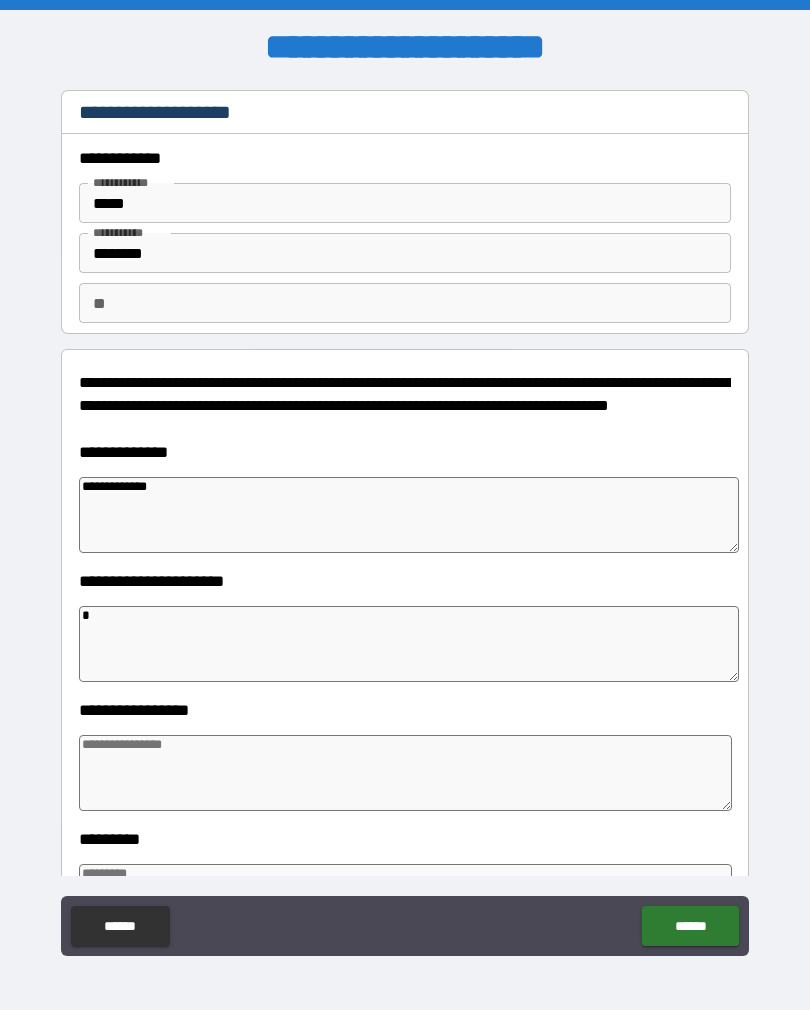 type on "*" 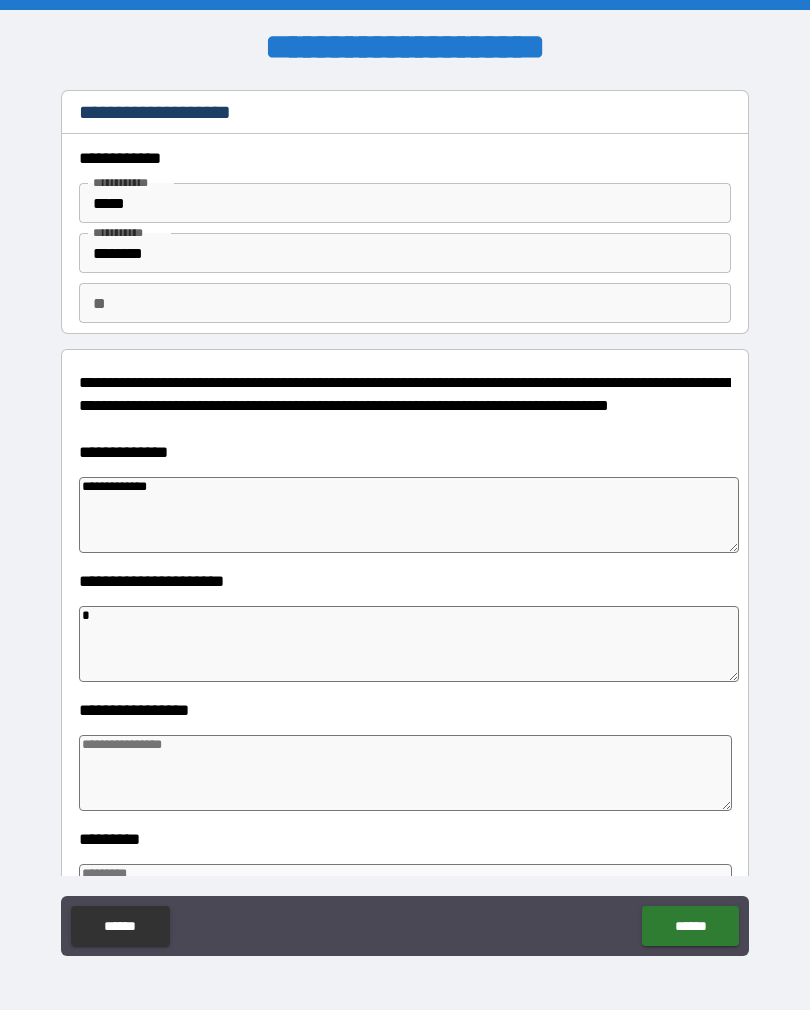 type on "**" 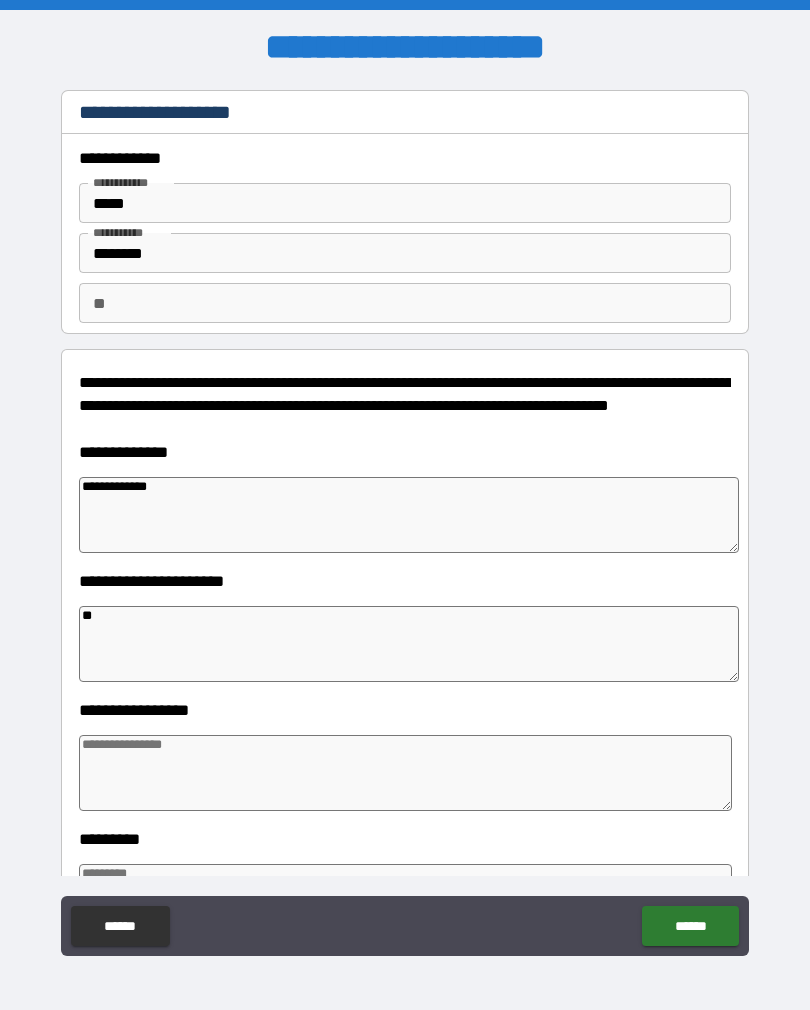 type on "*" 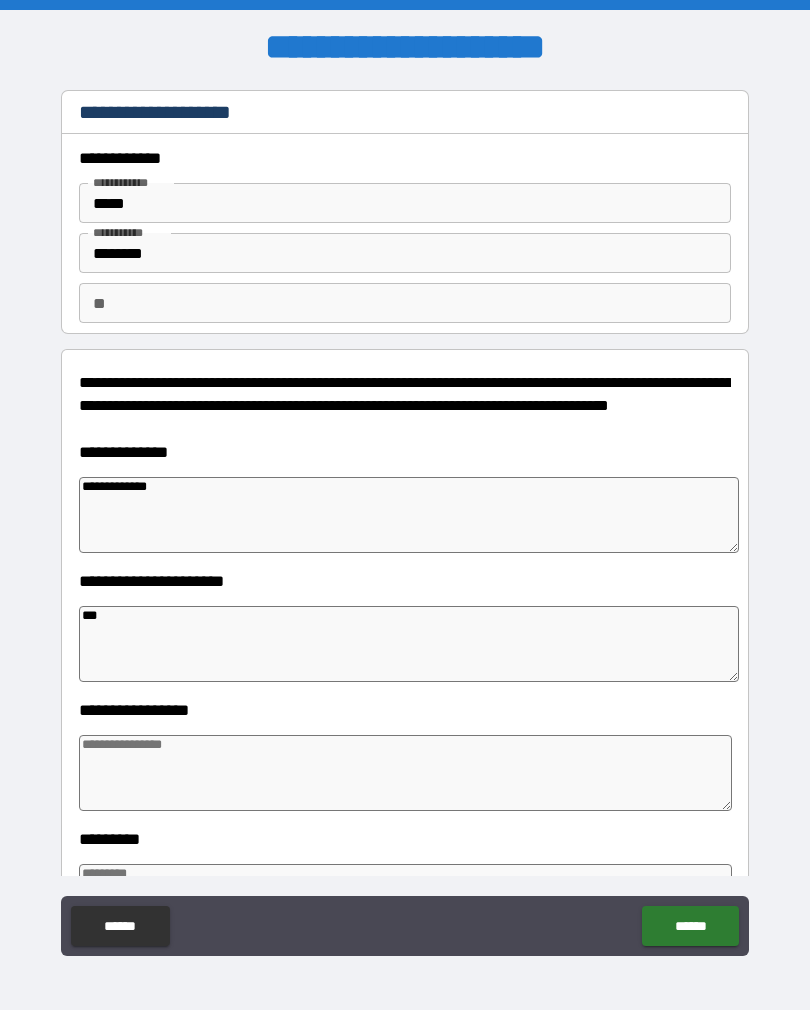 type on "*" 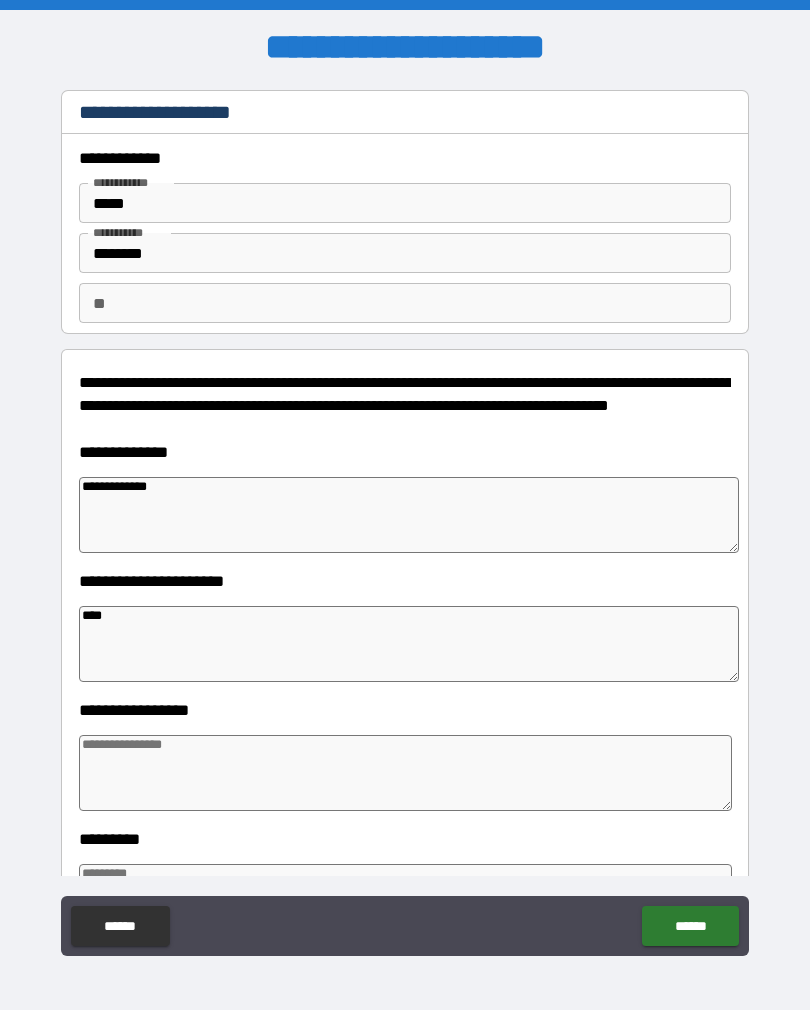 type on "*" 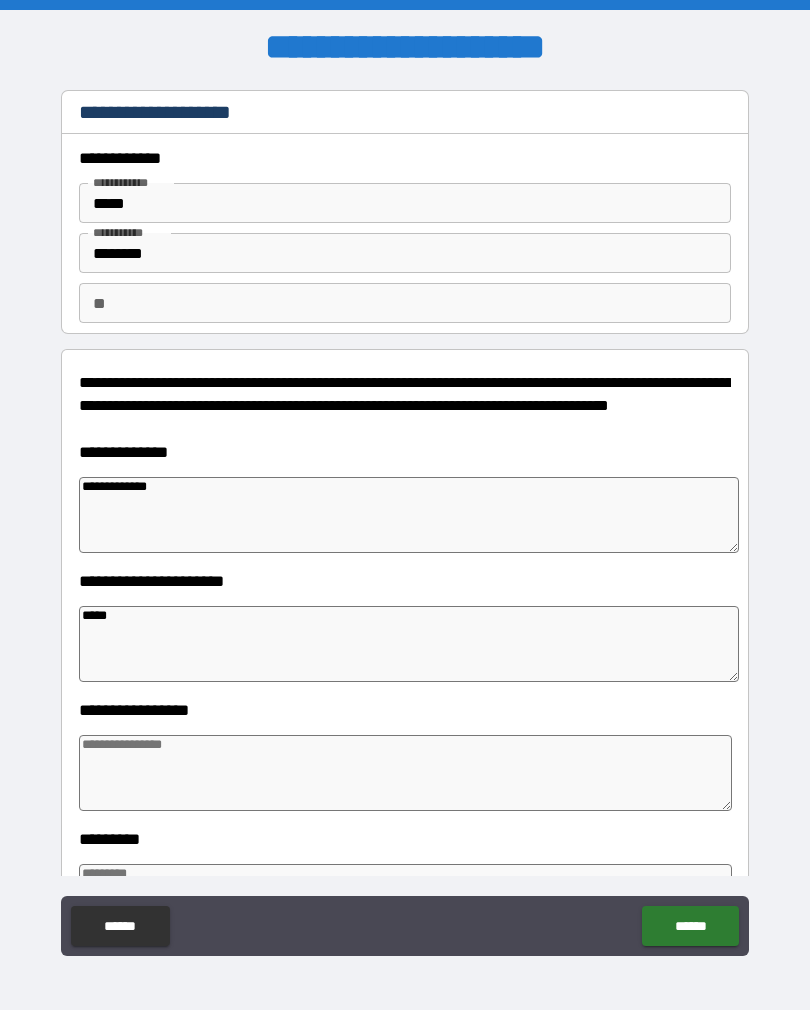 type on "*" 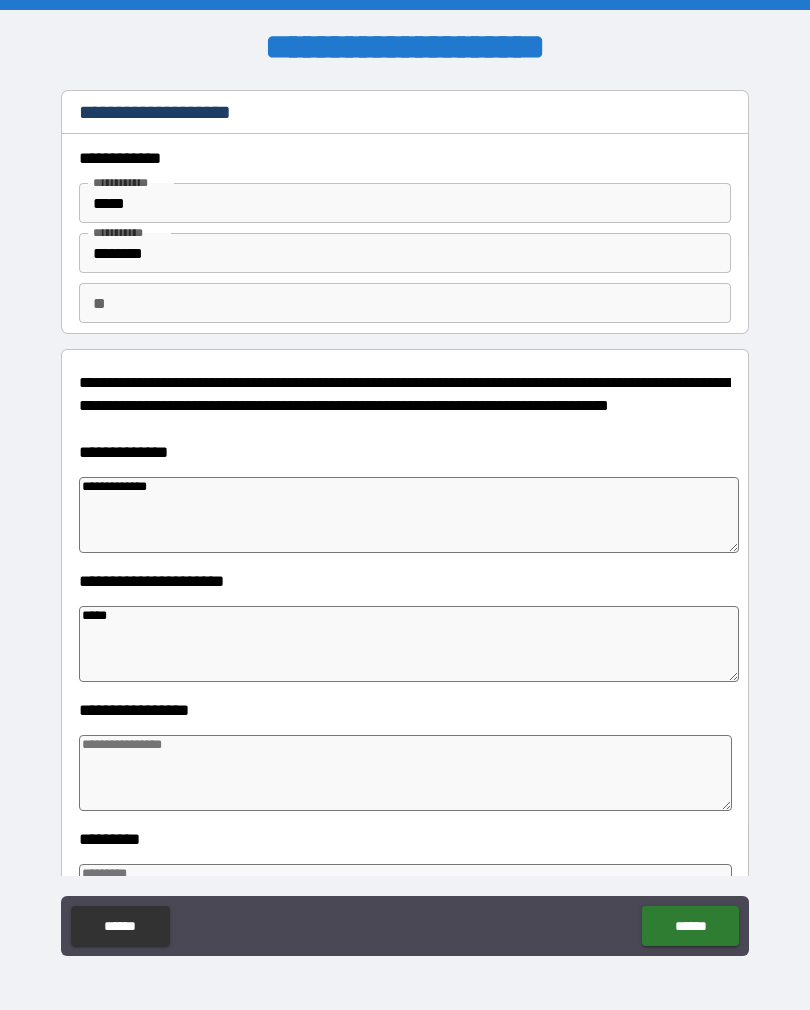 type on "*****" 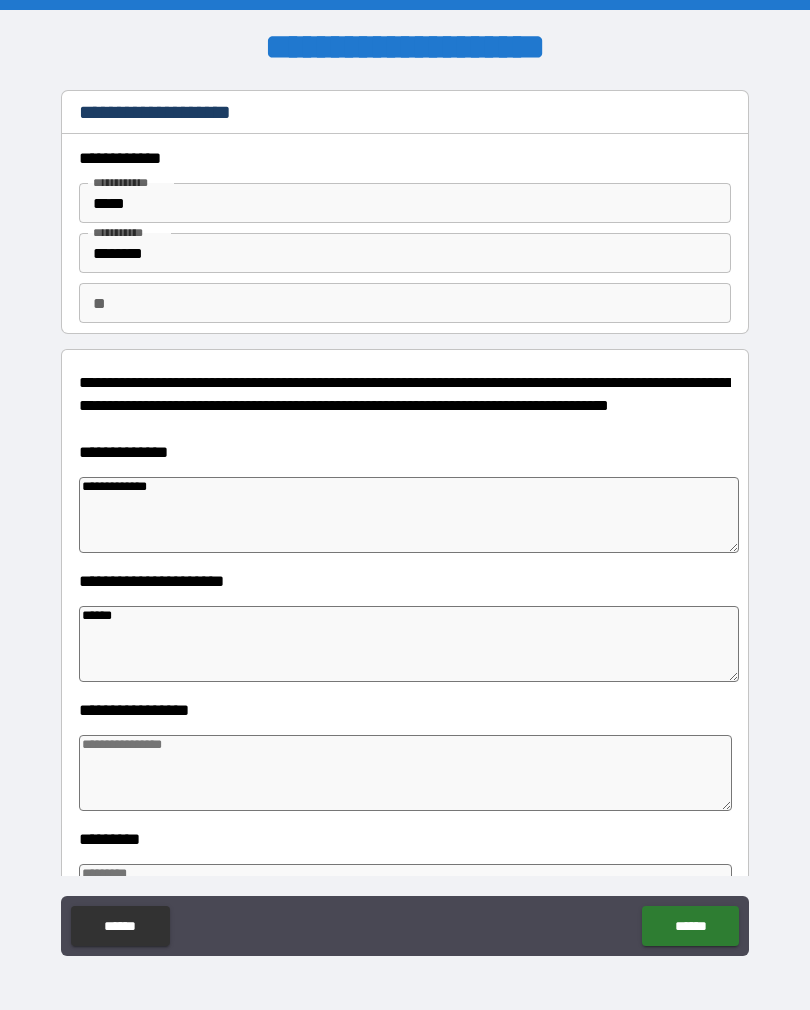 type on "*" 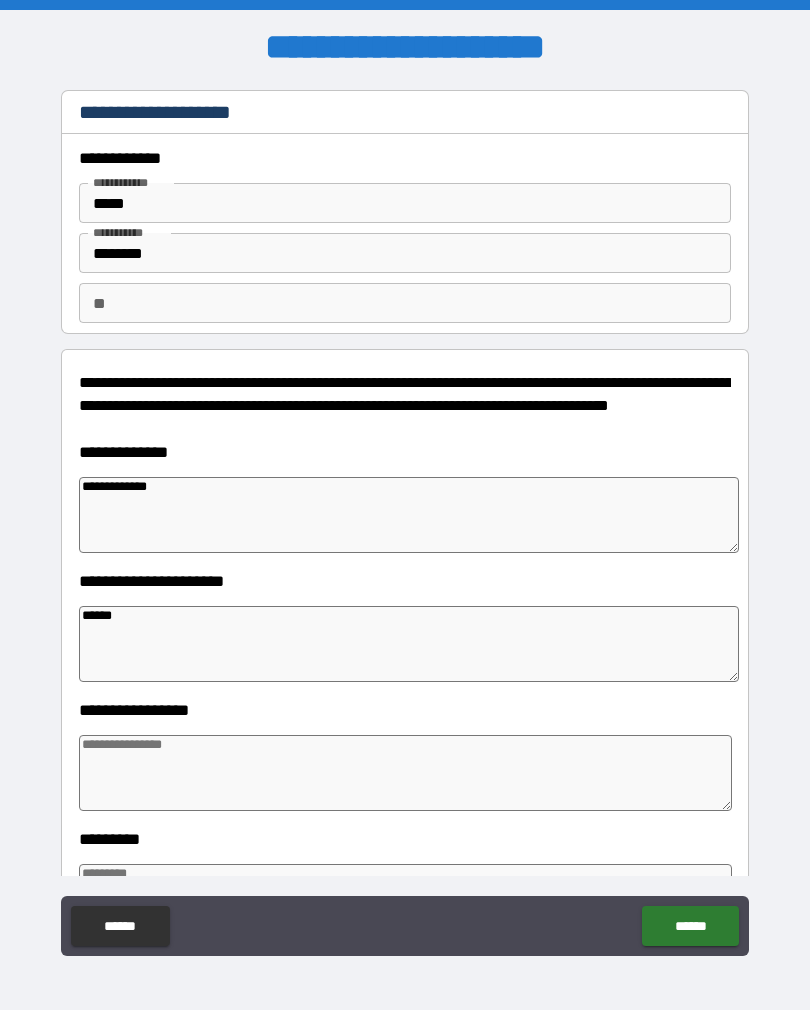 type on "*" 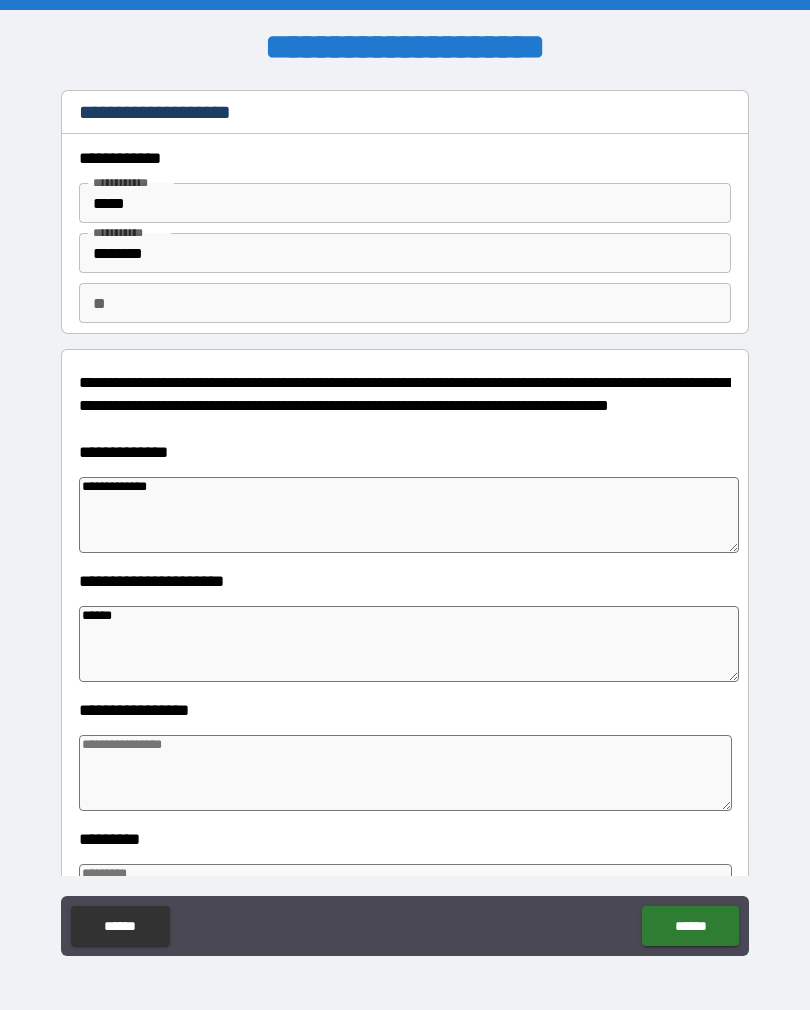 type on "*******" 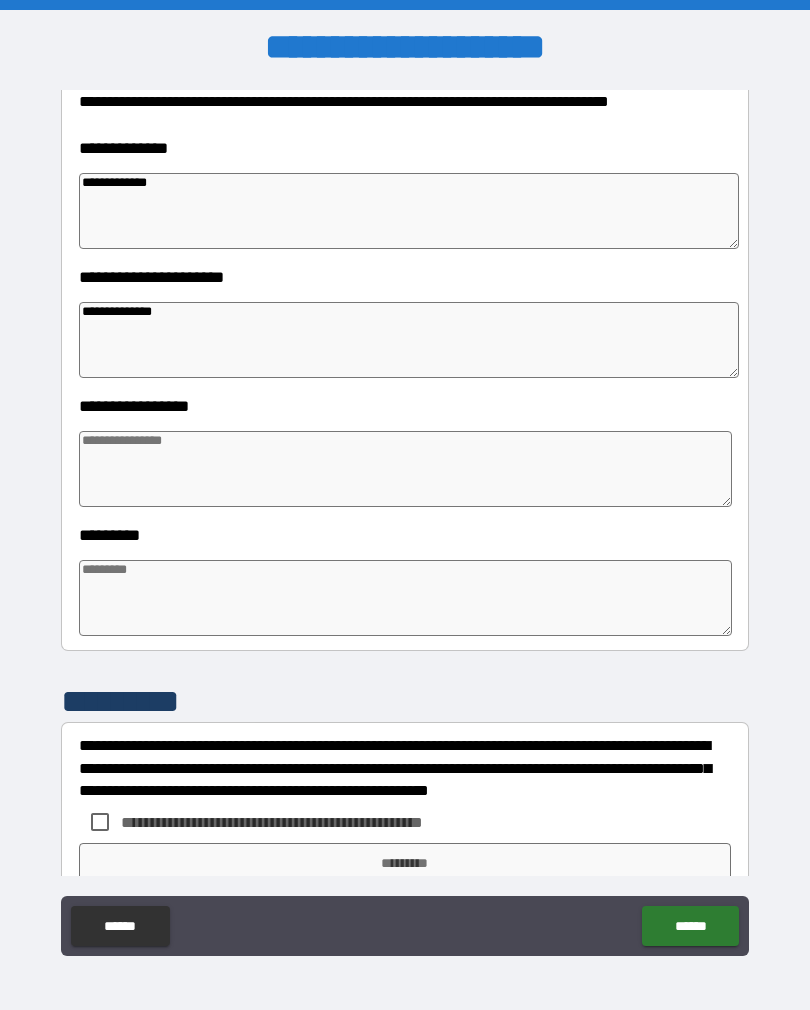 scroll, scrollTop: 303, scrollLeft: 0, axis: vertical 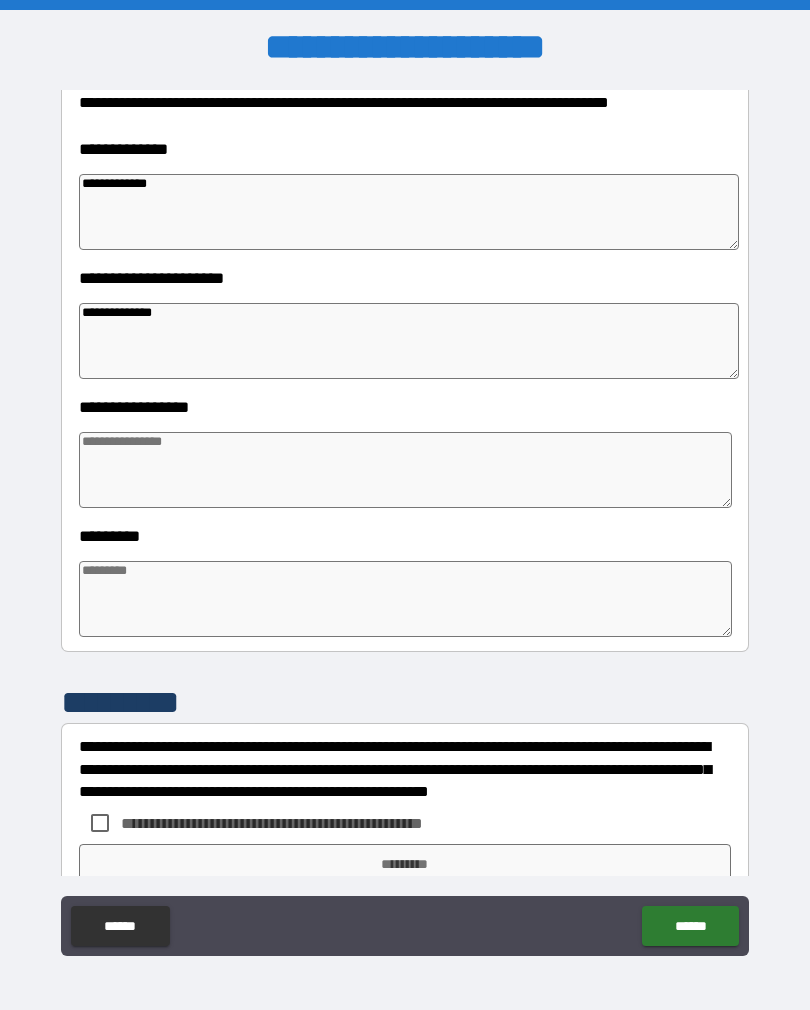 click at bounding box center [405, 470] 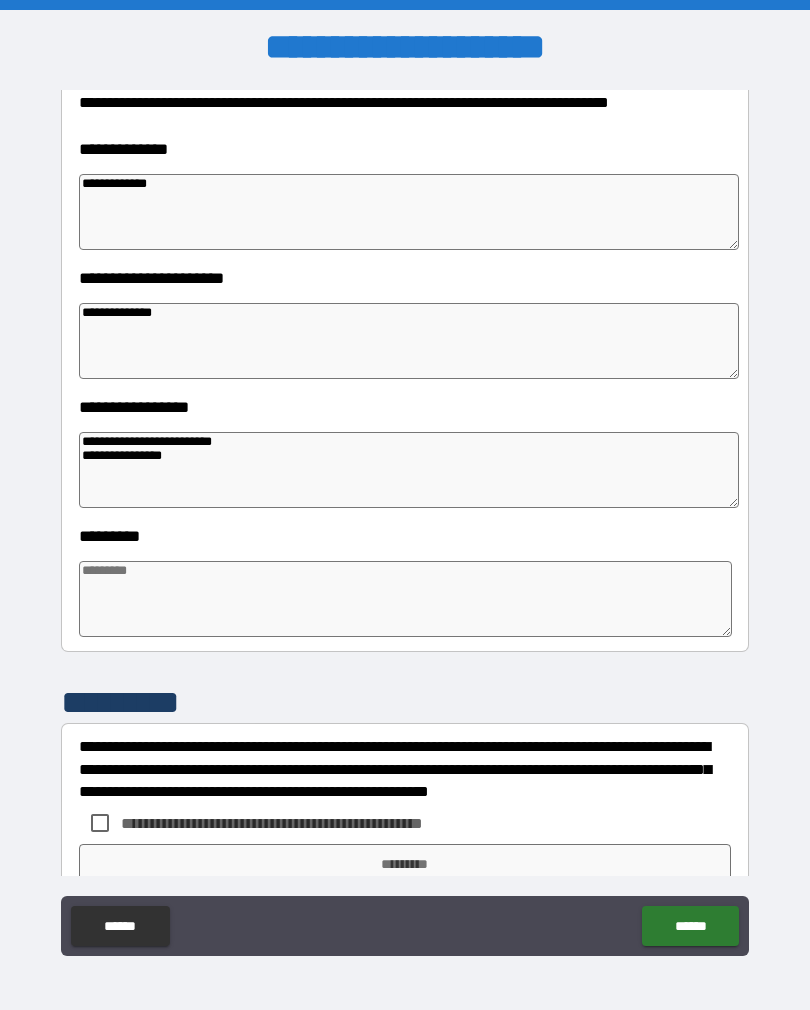 click at bounding box center (405, 599) 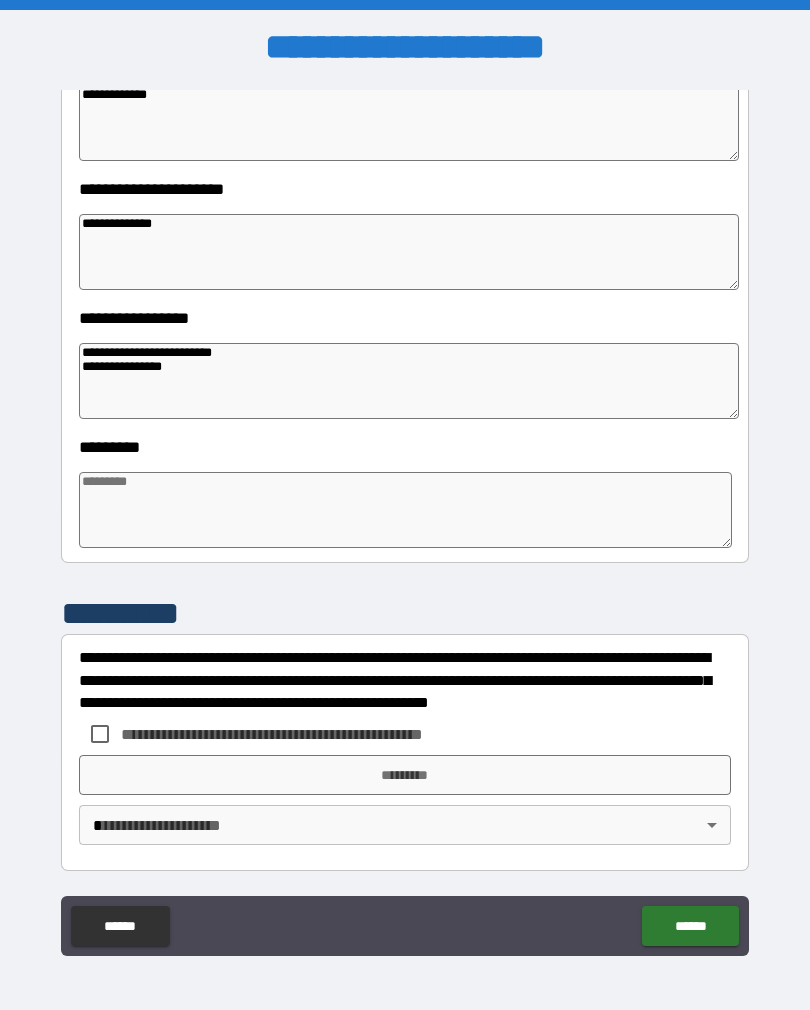 scroll, scrollTop: 392, scrollLeft: 0, axis: vertical 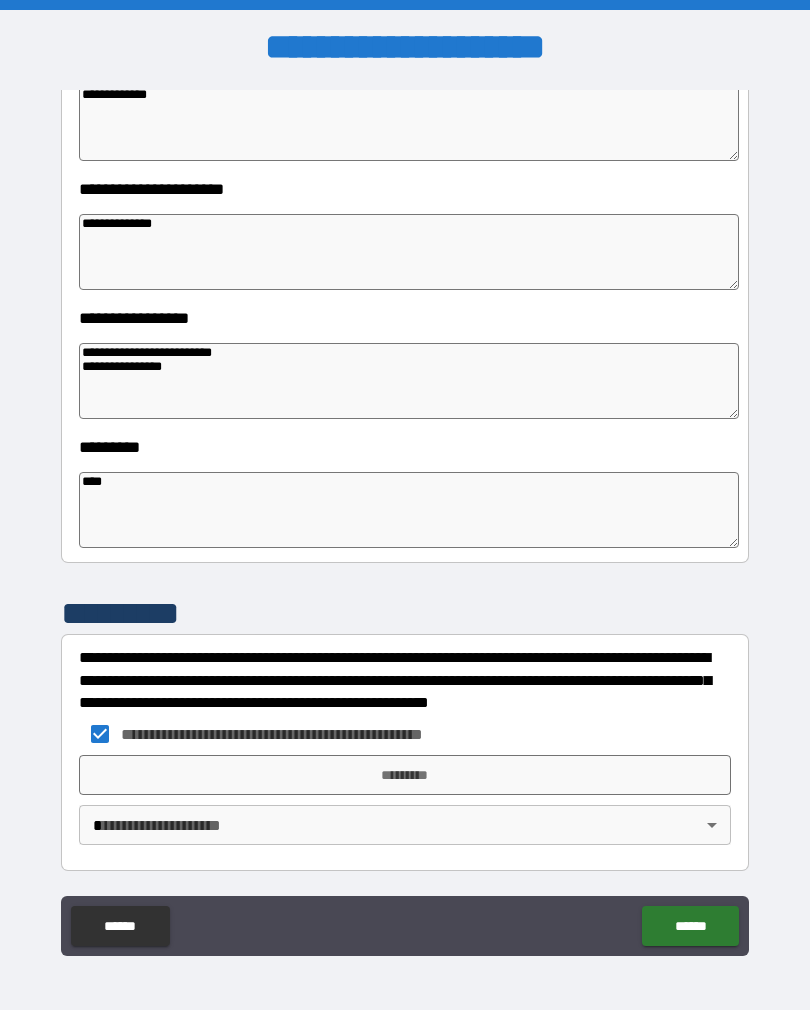 click on "*********" at bounding box center [405, 775] 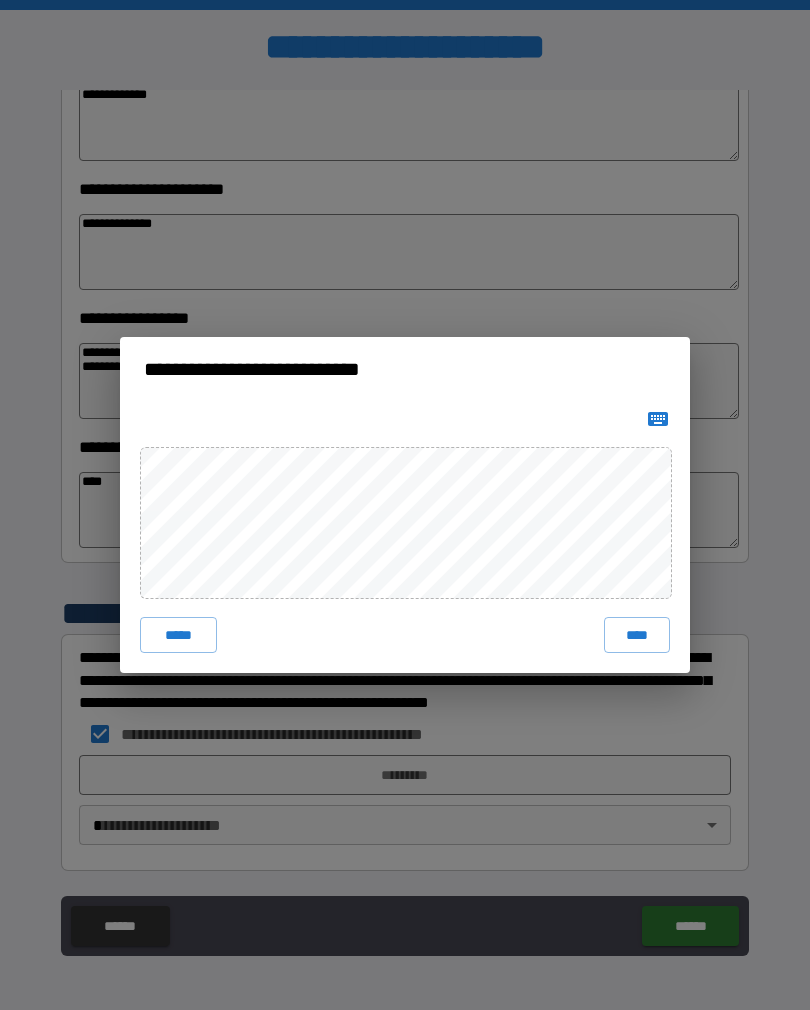 click on "****" at bounding box center [637, 635] 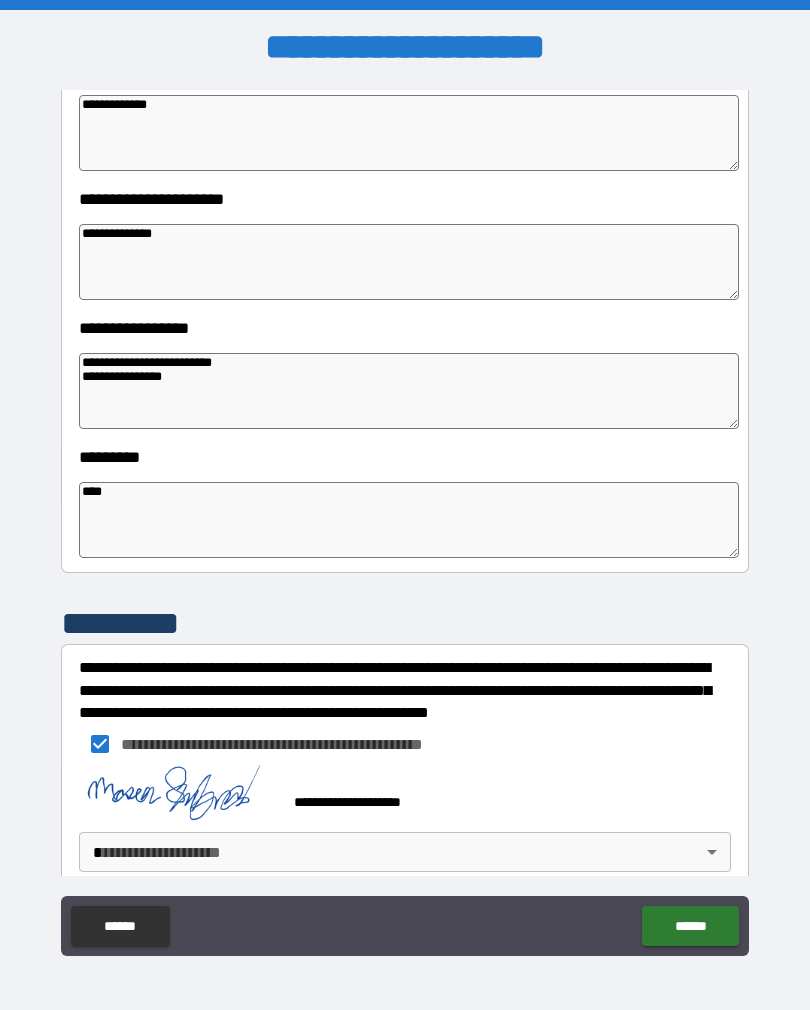 click on "**********" at bounding box center [405, 520] 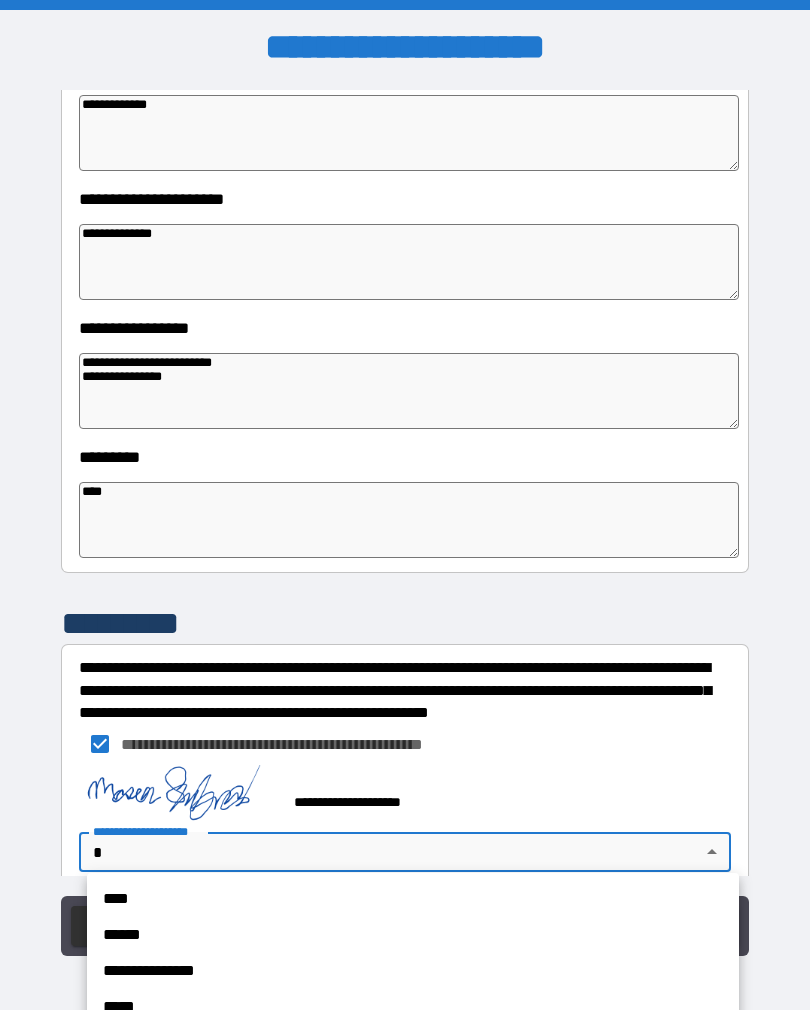 click on "****" at bounding box center (413, 899) 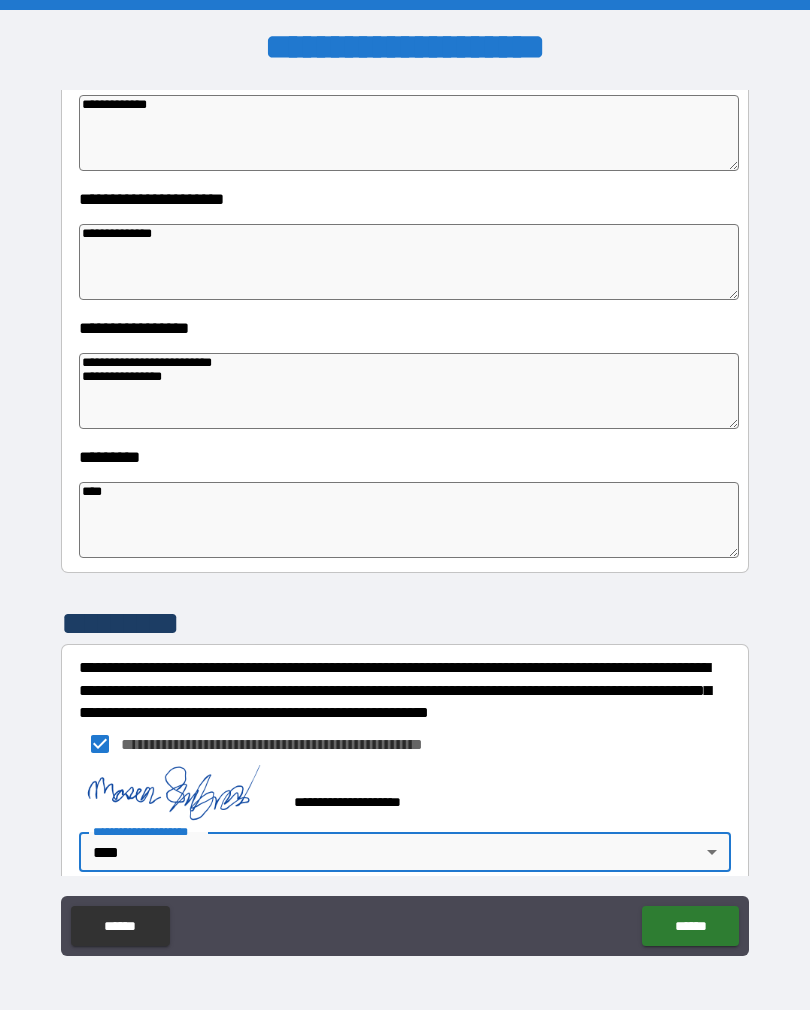 click on "******" at bounding box center [690, 926] 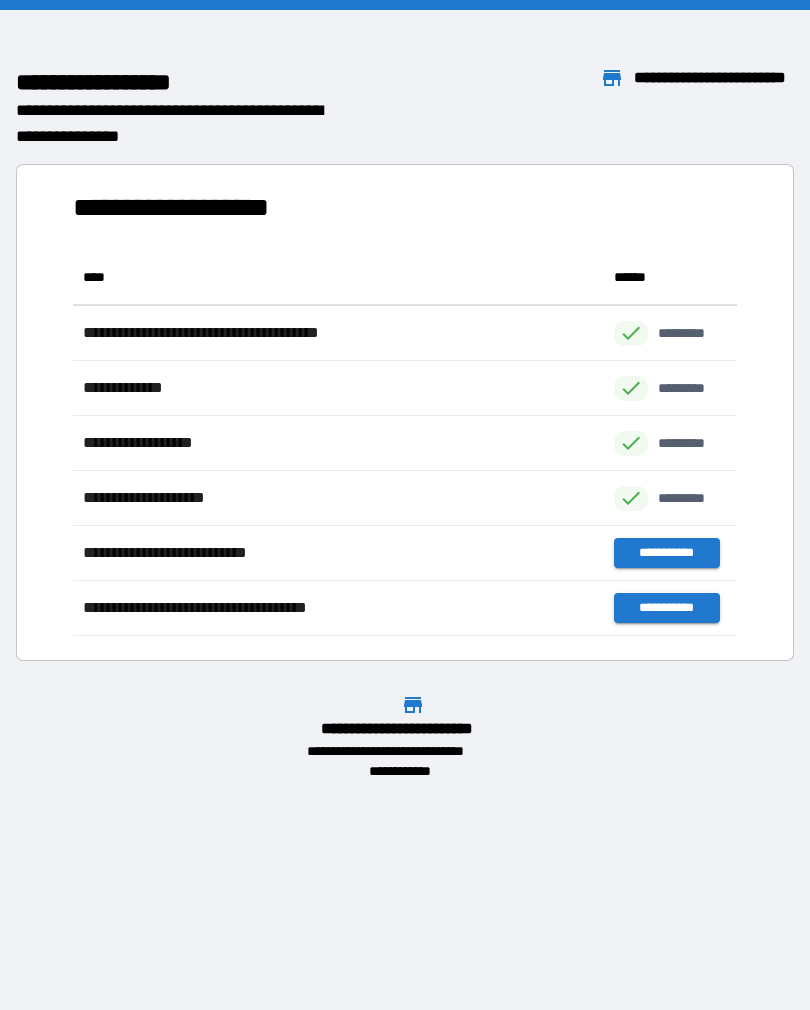 scroll, scrollTop: 1, scrollLeft: 1, axis: both 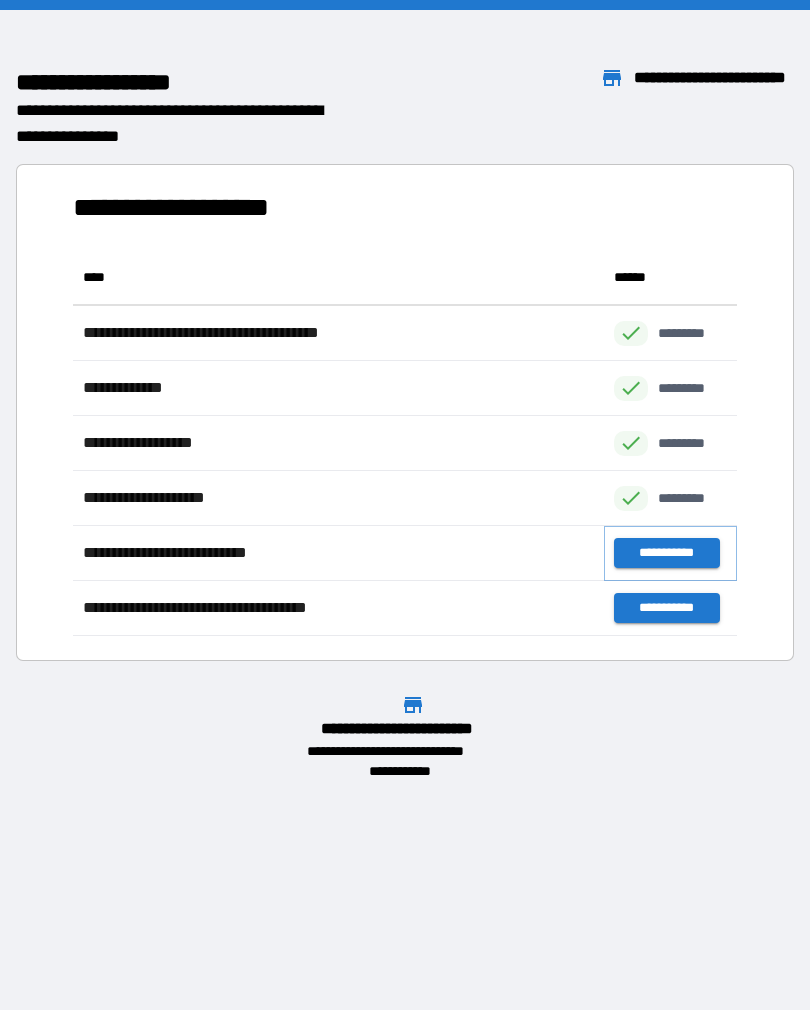 click on "**********" at bounding box center [666, 553] 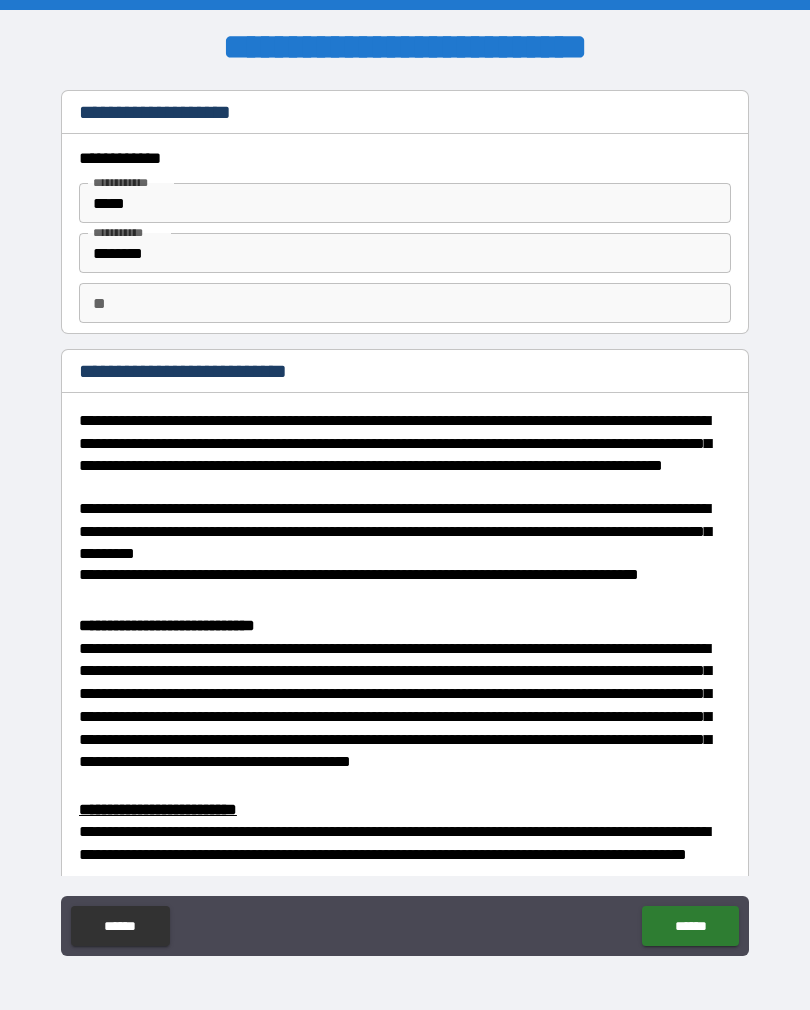 click on "**" at bounding box center (405, 303) 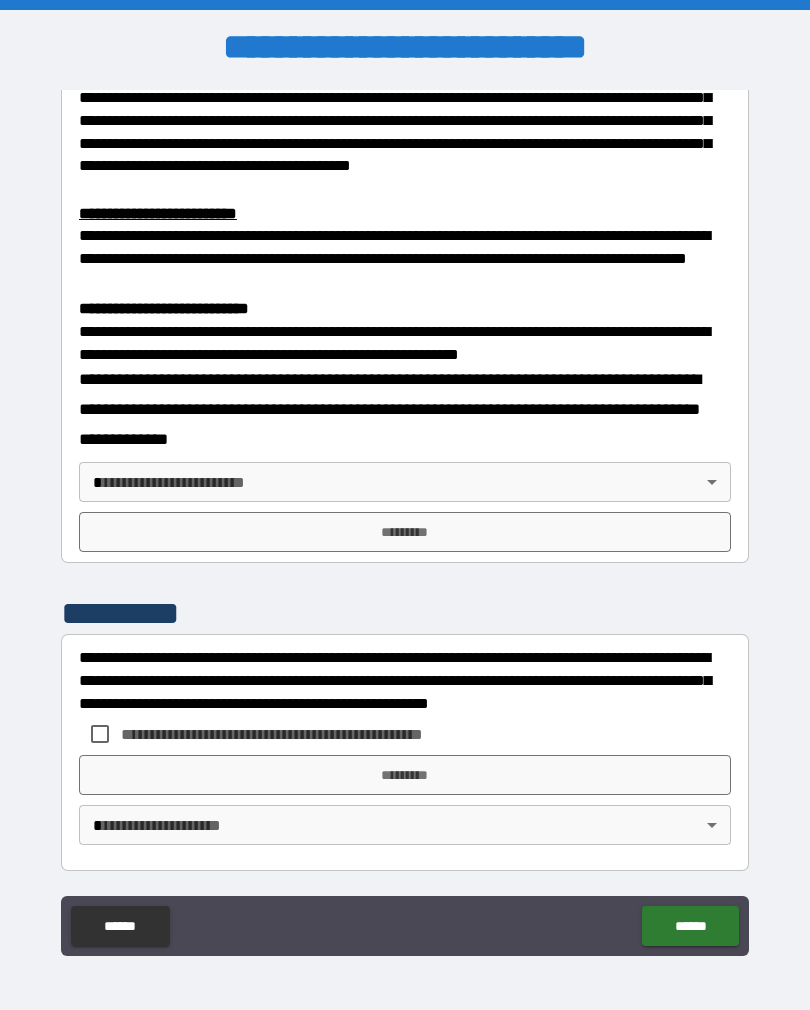 scroll, scrollTop: 594, scrollLeft: 0, axis: vertical 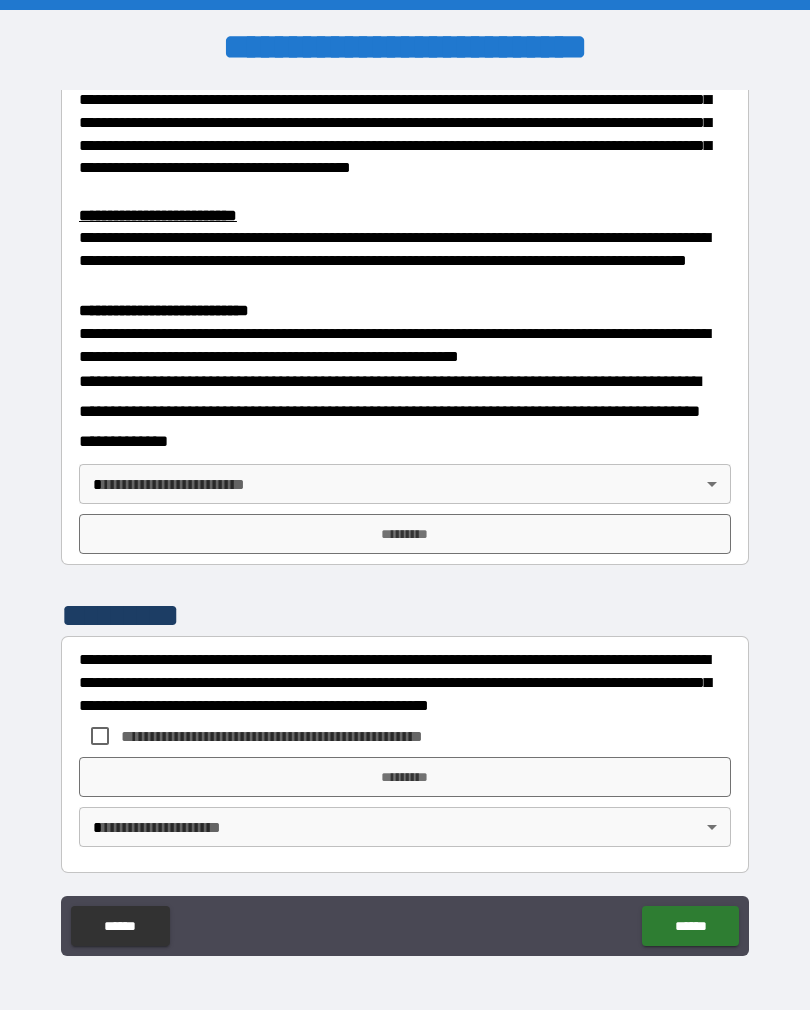 click on "**********" at bounding box center [405, 520] 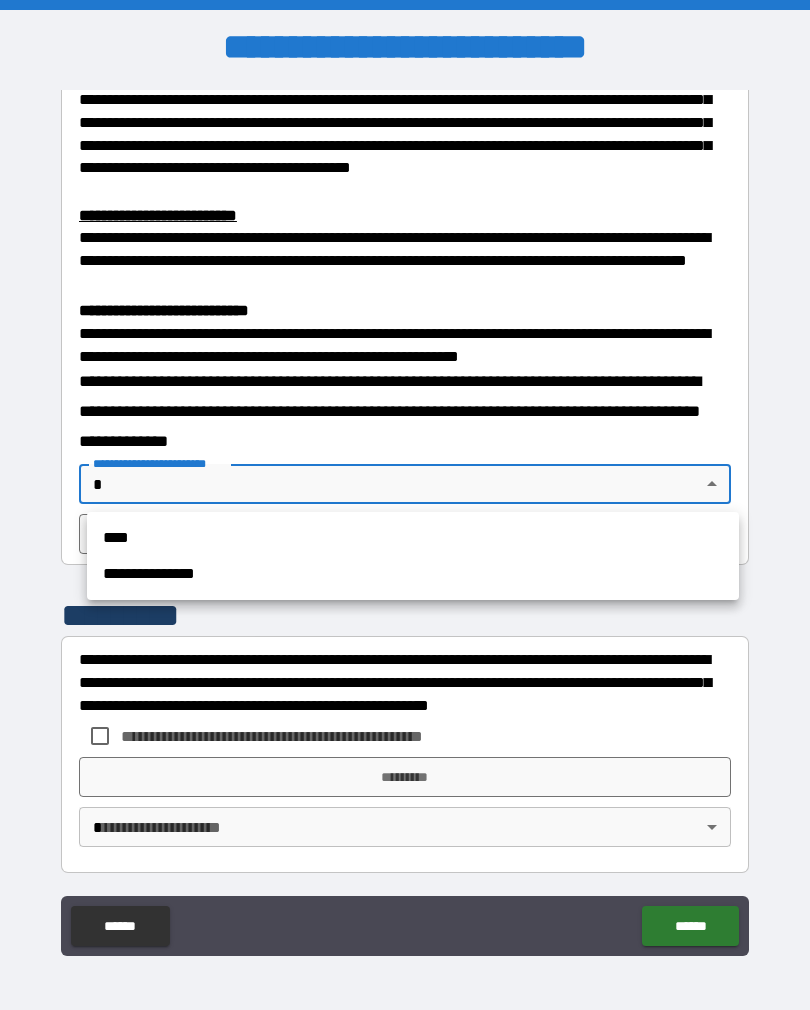 click on "****" at bounding box center (413, 538) 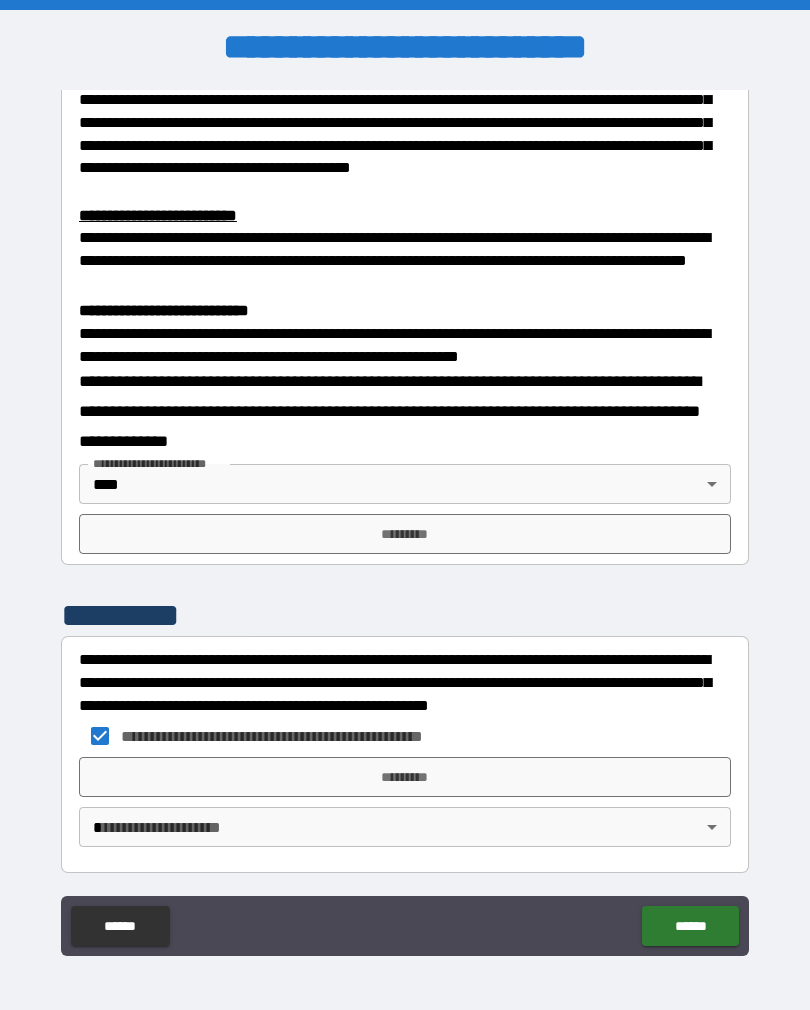 click on "**********" at bounding box center [405, 520] 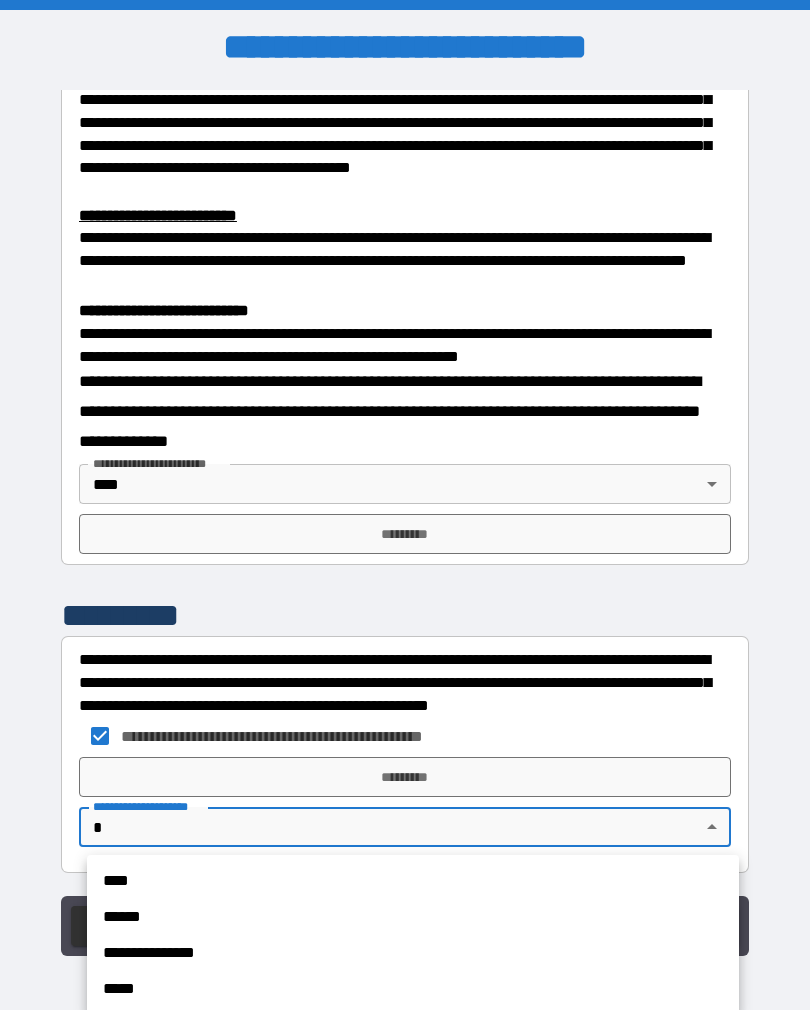 click on "****" at bounding box center (413, 881) 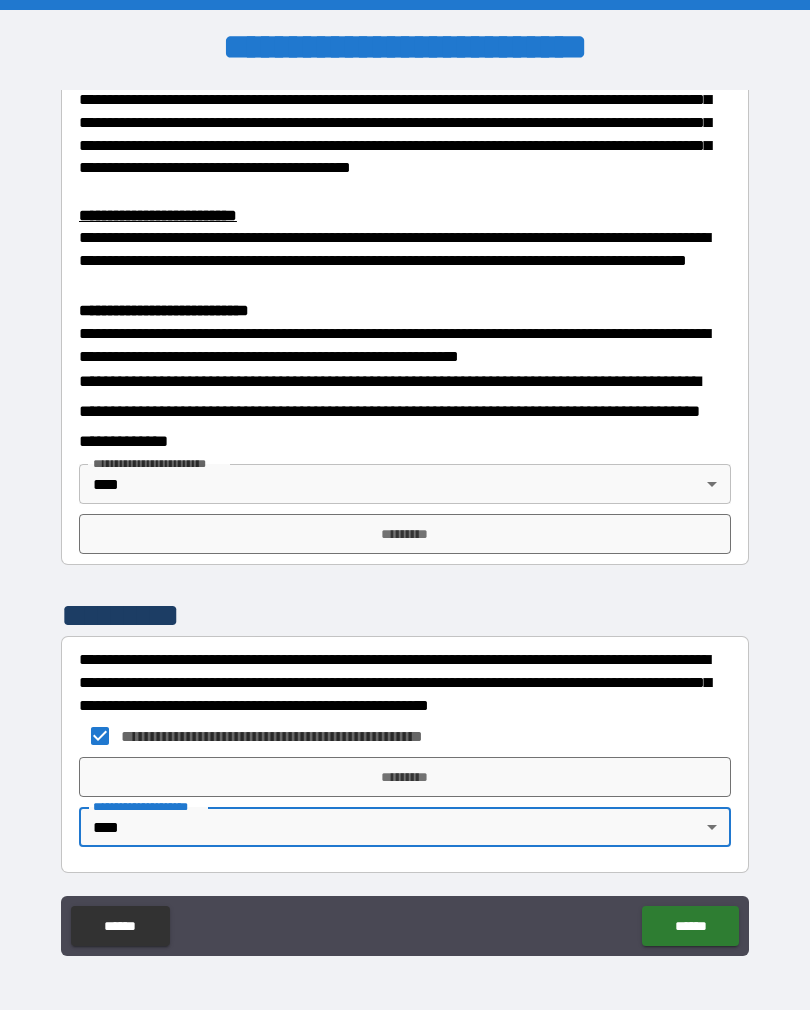 click on "*********" at bounding box center (405, 534) 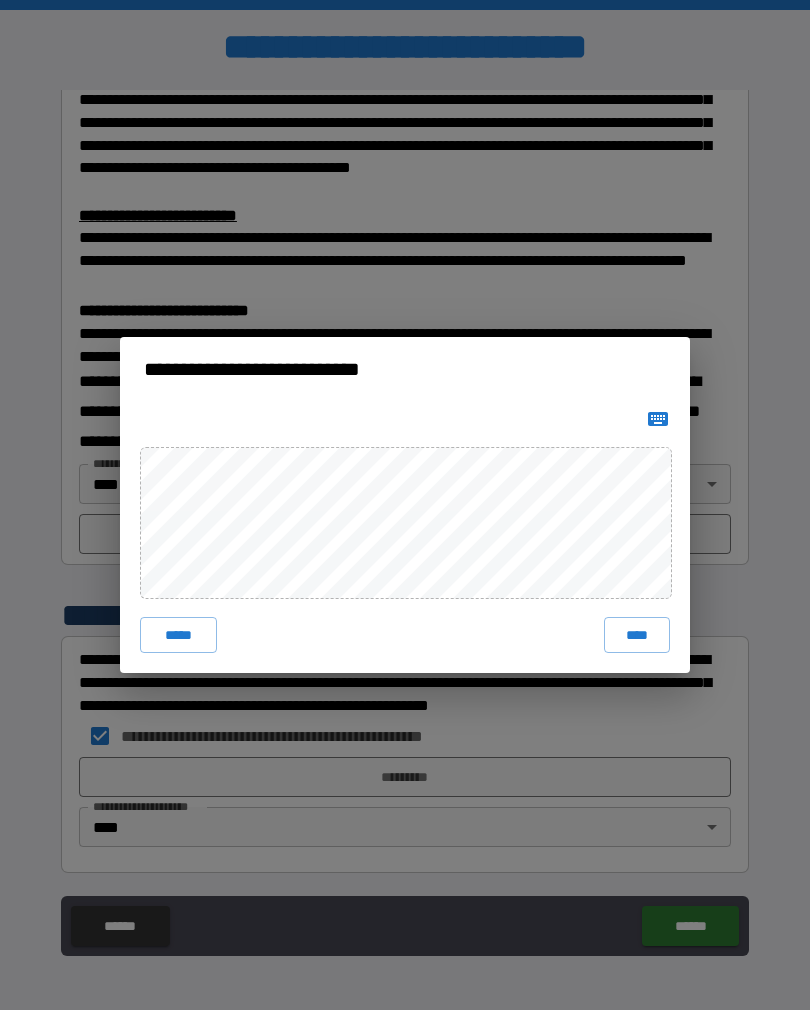 click on "****" at bounding box center (637, 635) 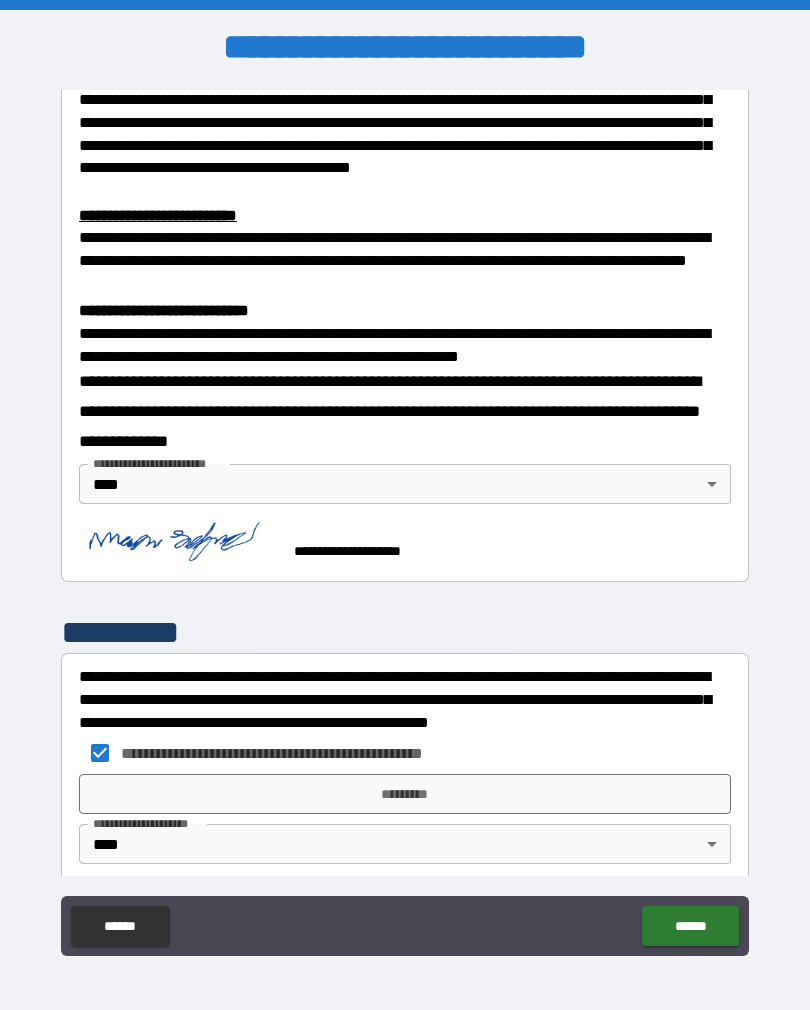 scroll, scrollTop: 584, scrollLeft: 0, axis: vertical 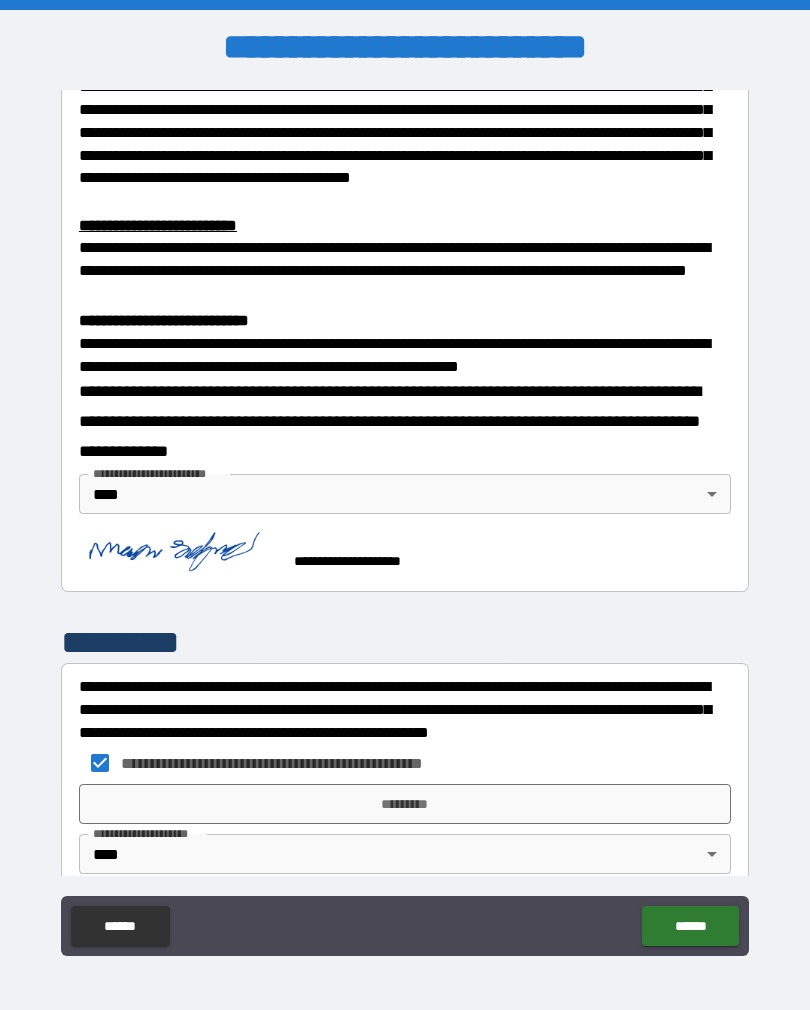 click on "*********" at bounding box center (405, 804) 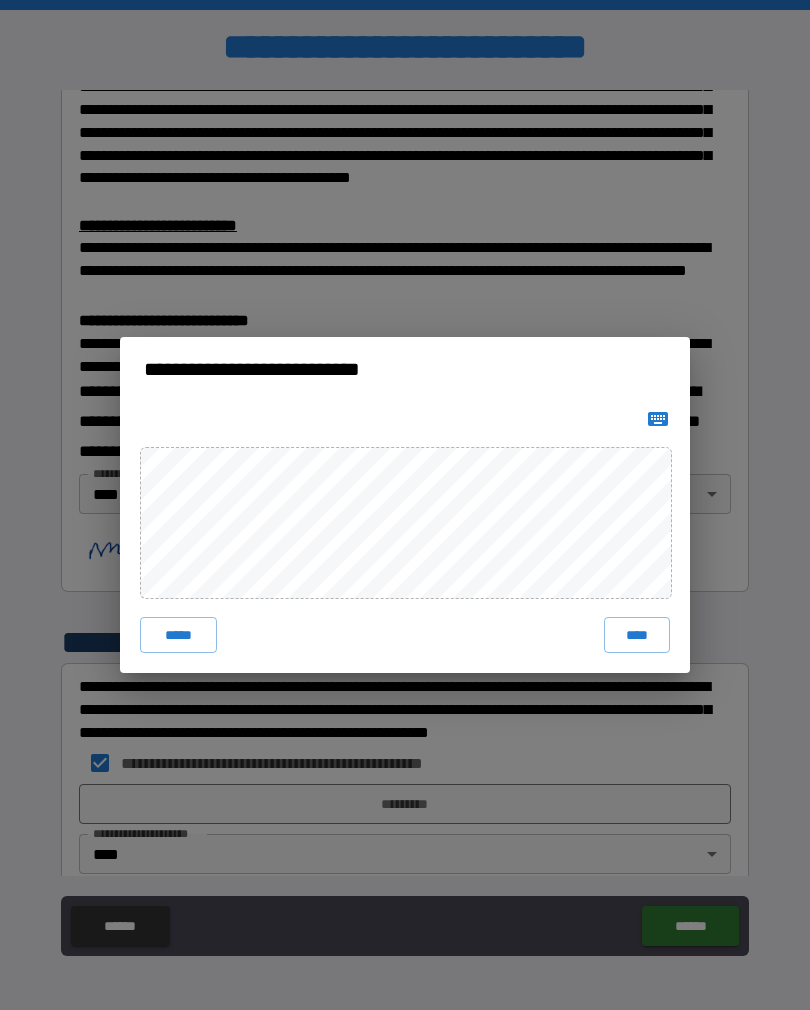 click on "****" at bounding box center (637, 635) 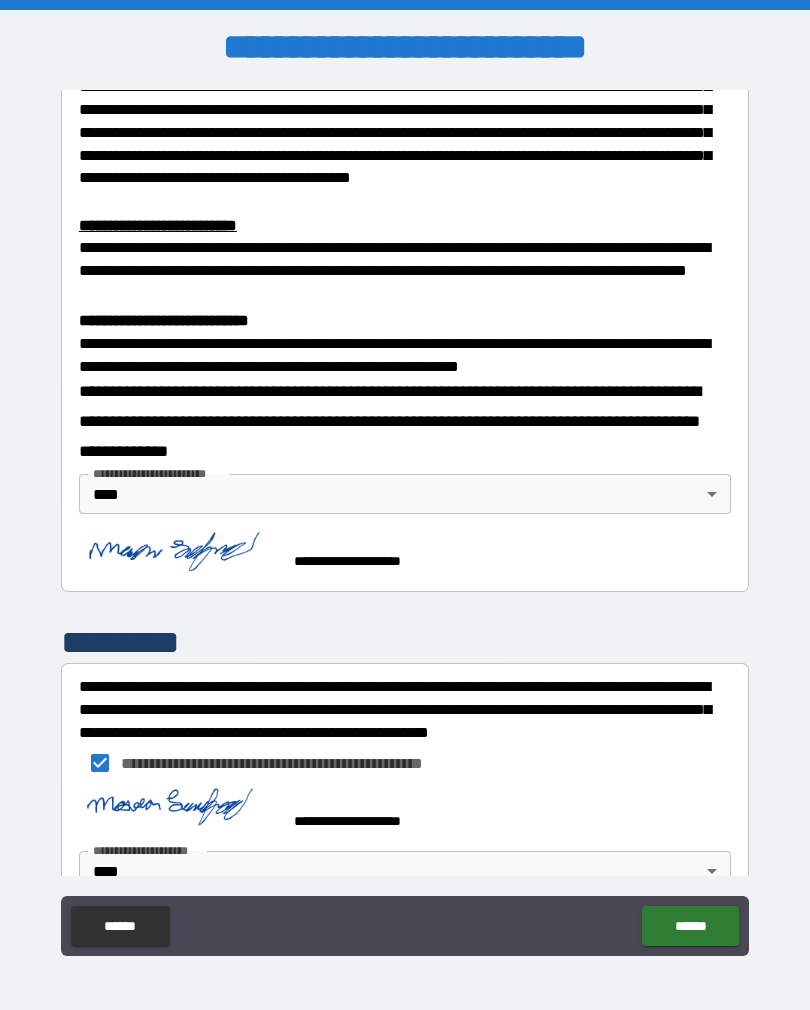 click on "******" at bounding box center (690, 926) 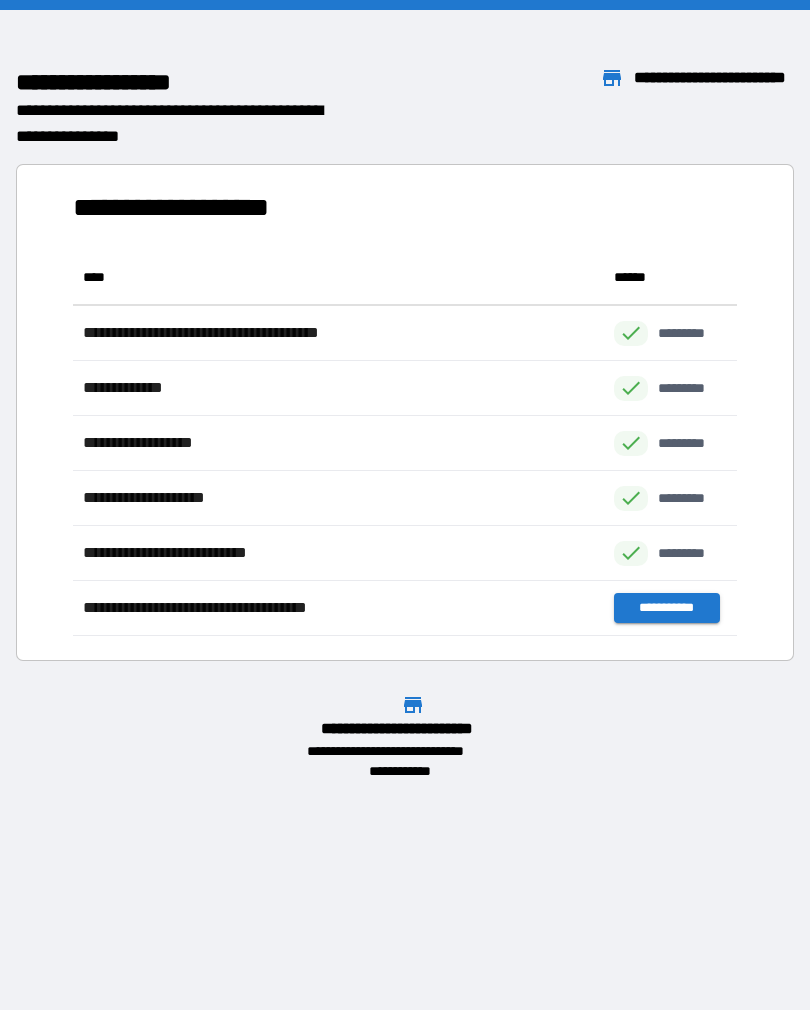 scroll, scrollTop: 1, scrollLeft: 1, axis: both 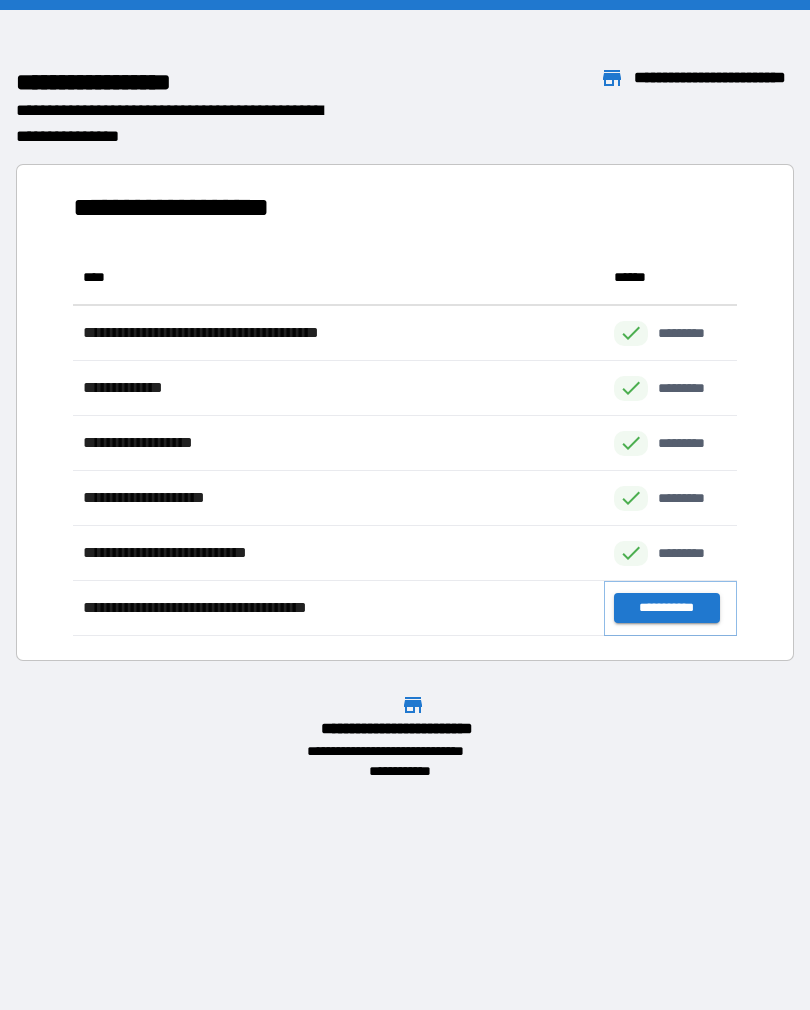 click on "**********" at bounding box center (666, 608) 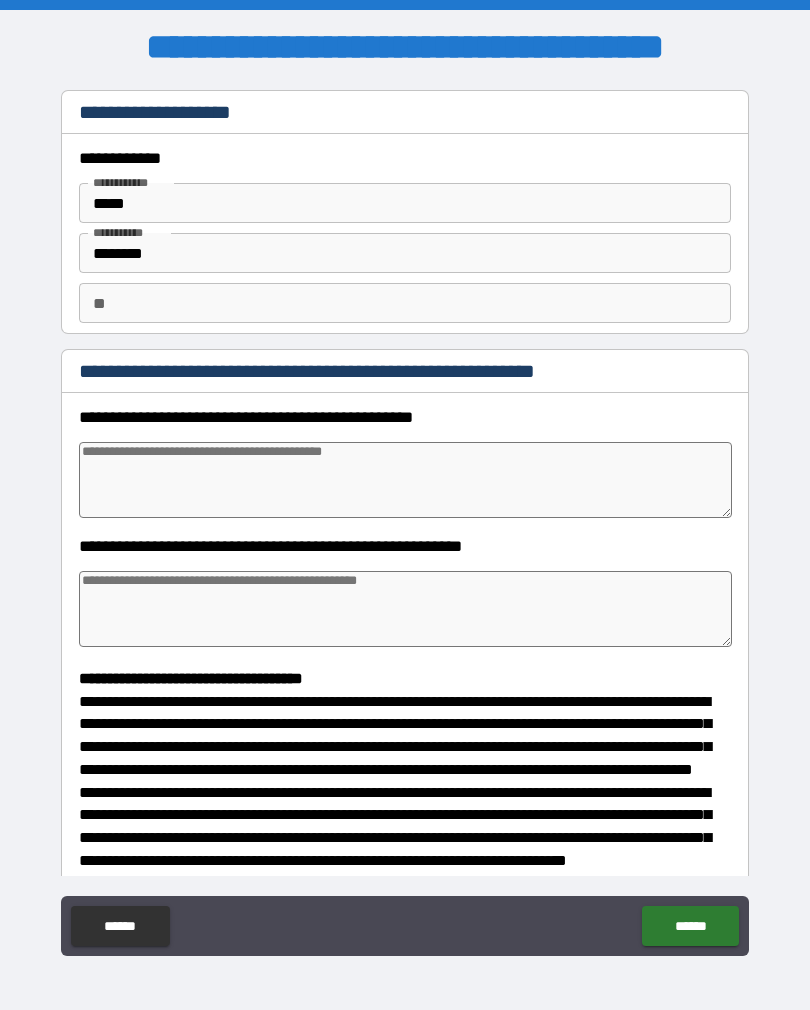 click on "** **" at bounding box center (405, 303) 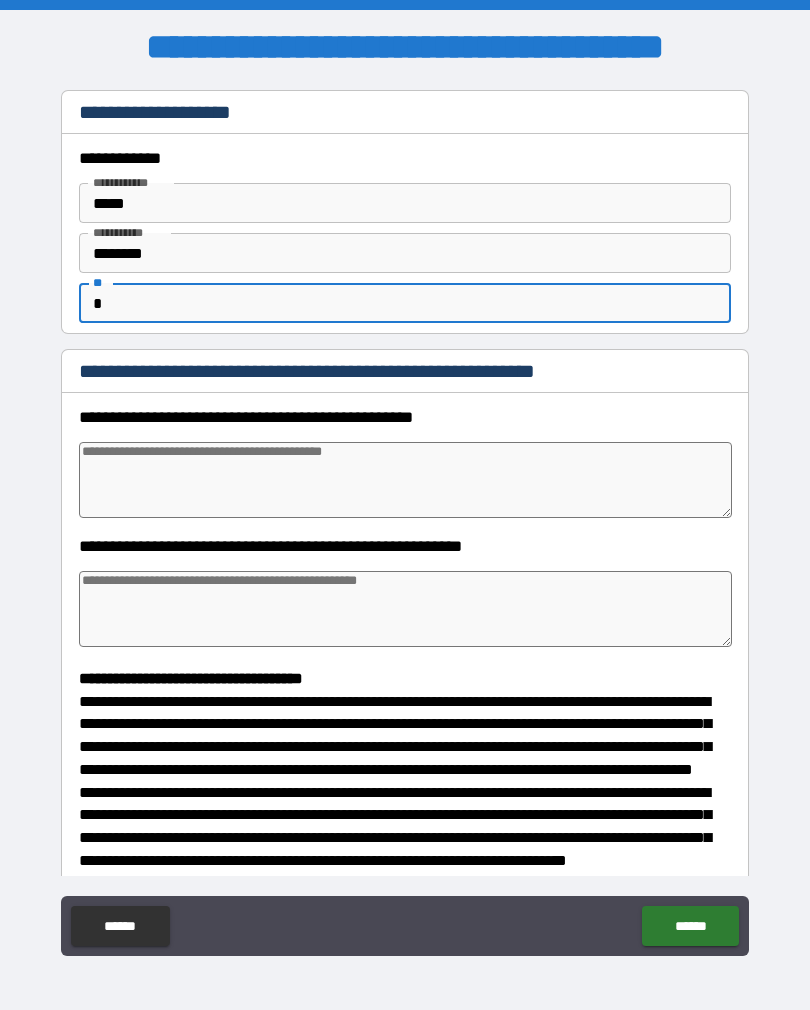 click at bounding box center (405, 480) 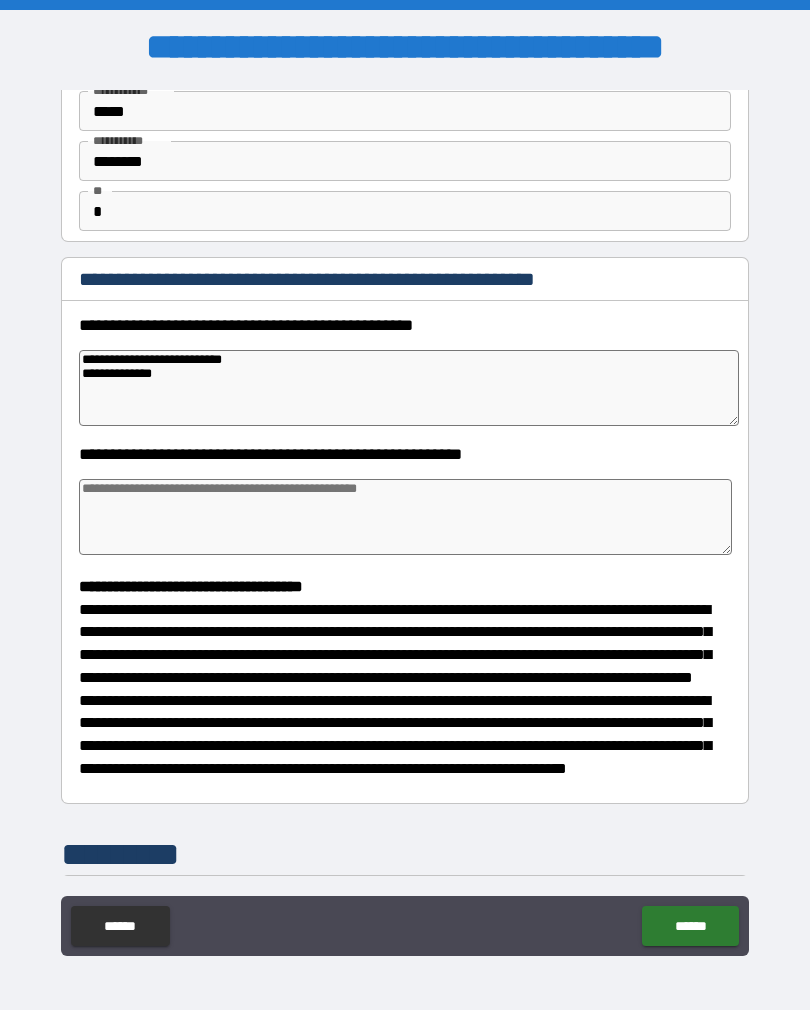 scroll, scrollTop: 84, scrollLeft: 0, axis: vertical 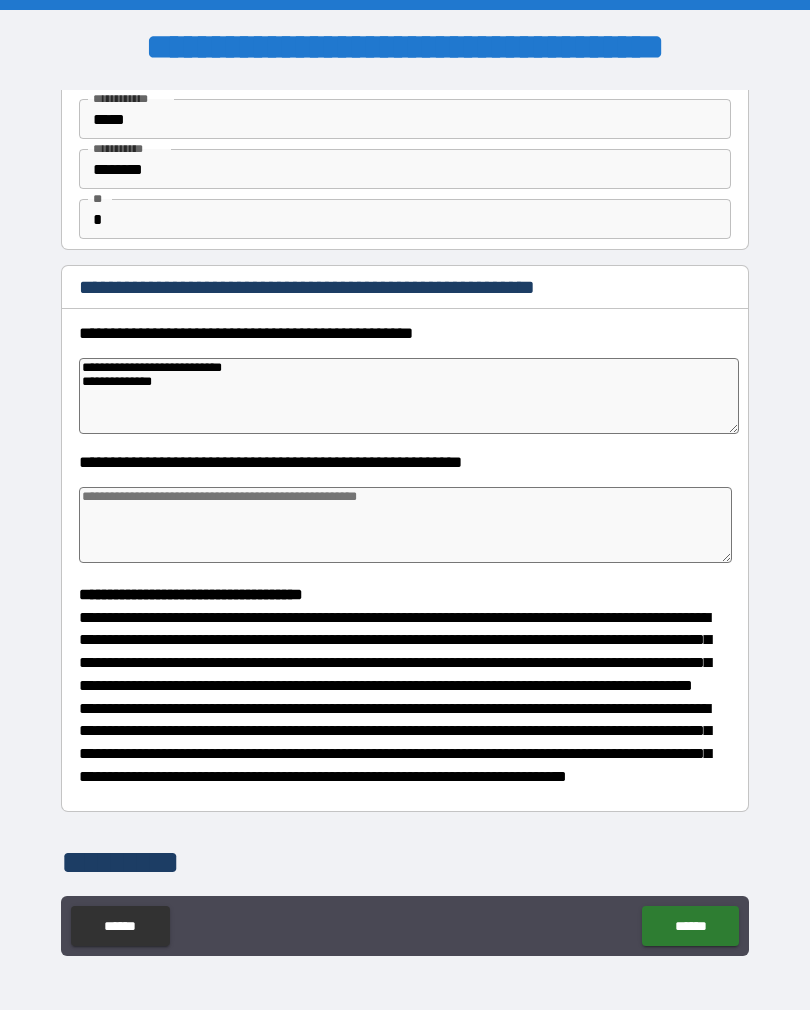 click at bounding box center (405, 525) 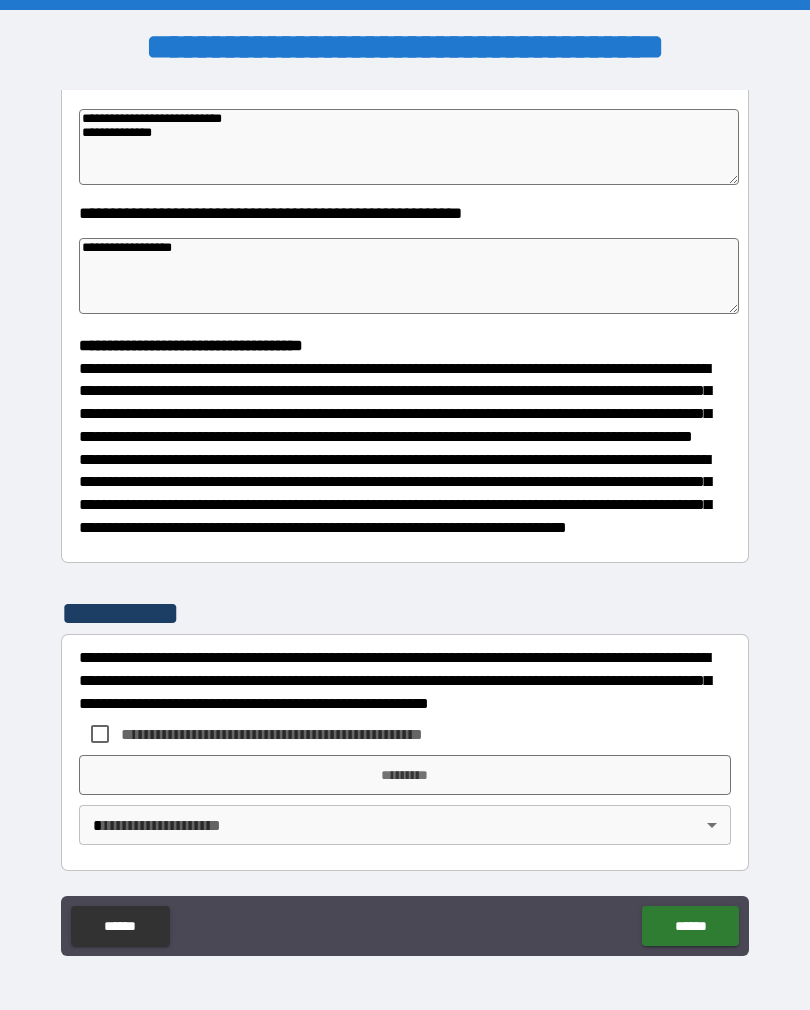 scroll, scrollTop: 370, scrollLeft: 0, axis: vertical 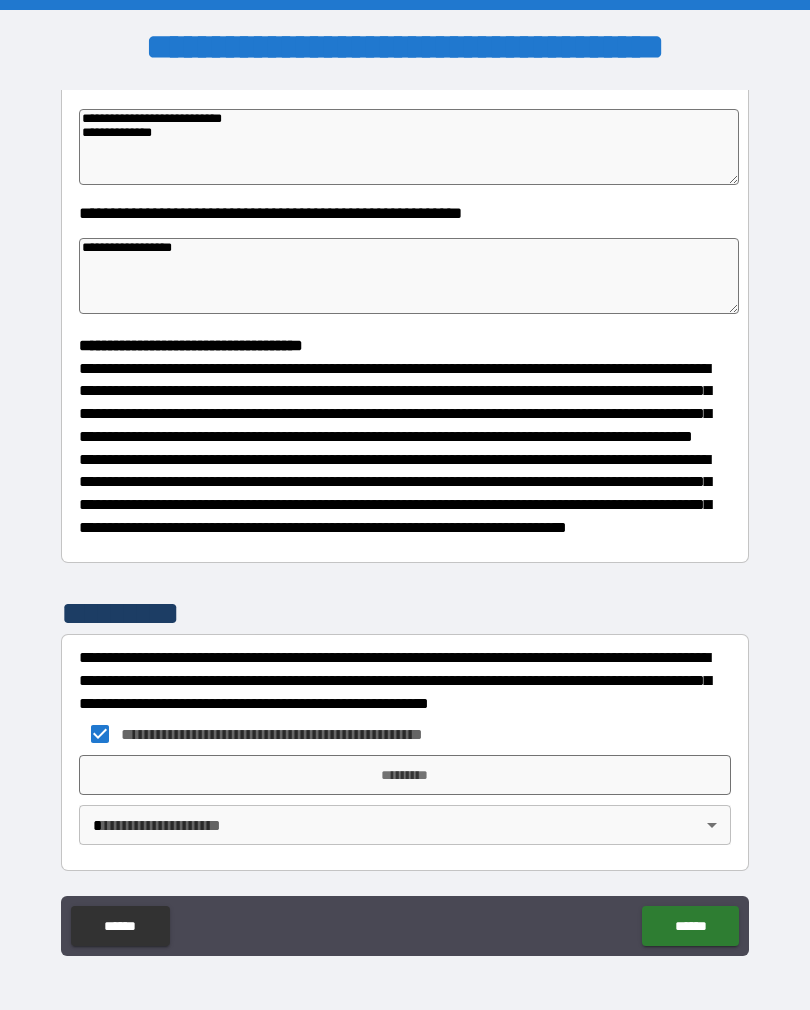 click on "**********" at bounding box center (405, 520) 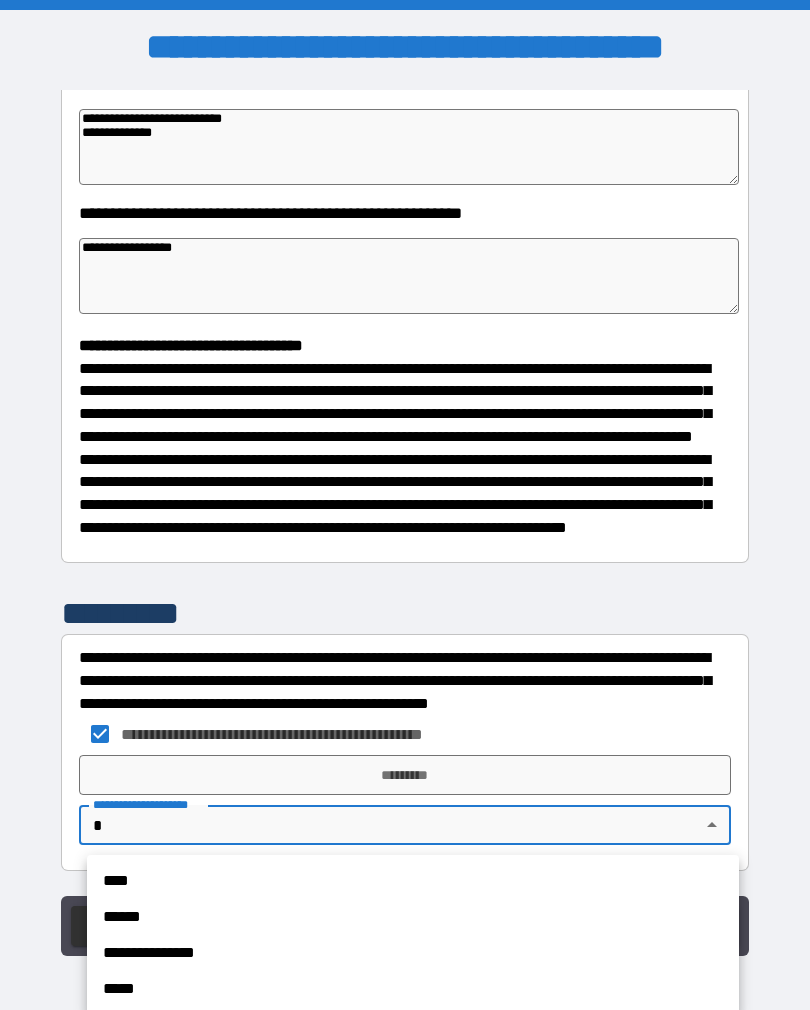 click on "****" at bounding box center [413, 881] 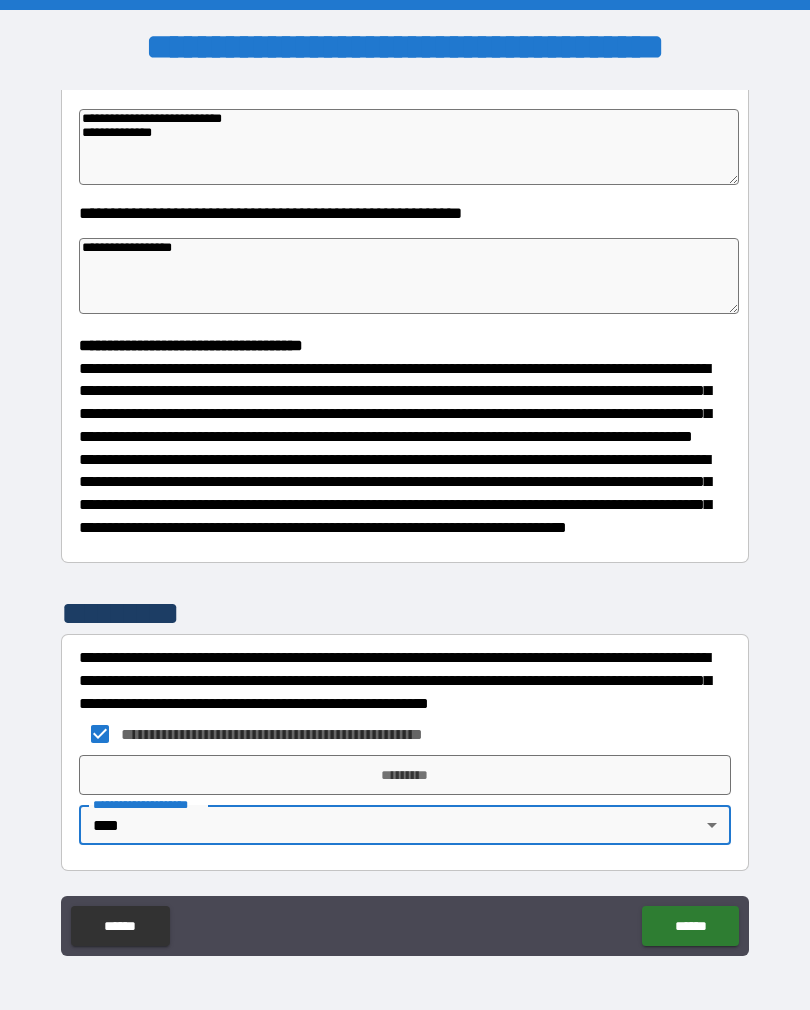 click on "*********" at bounding box center (405, 775) 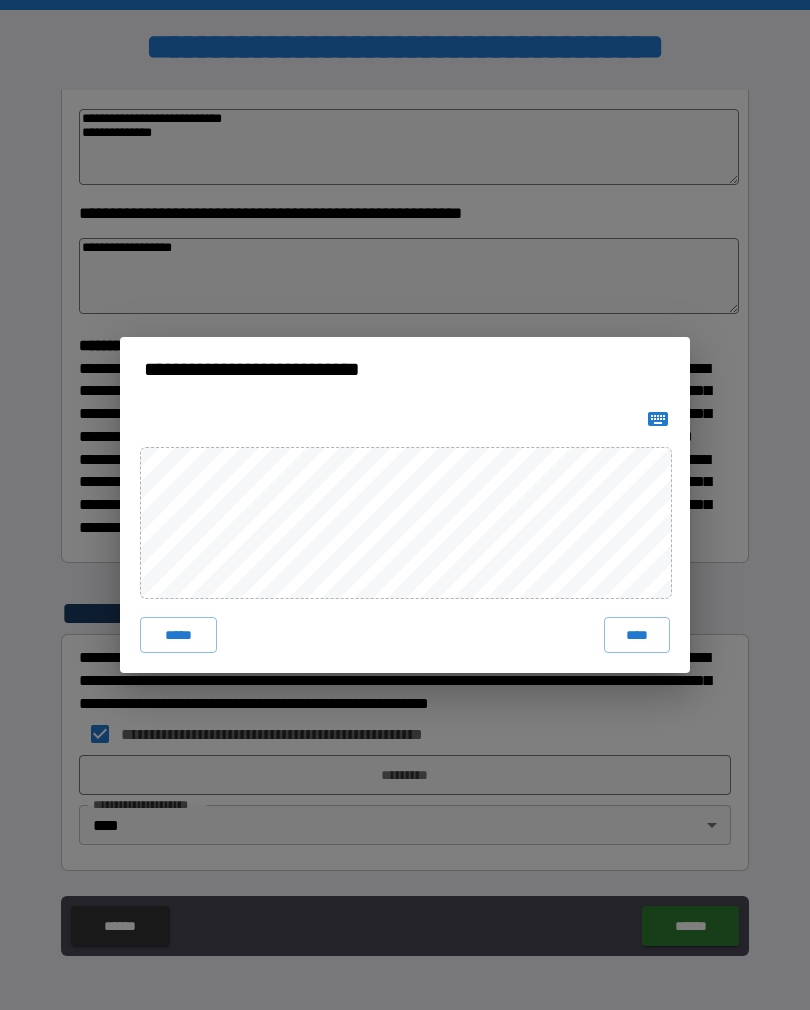 click on "****" at bounding box center (637, 635) 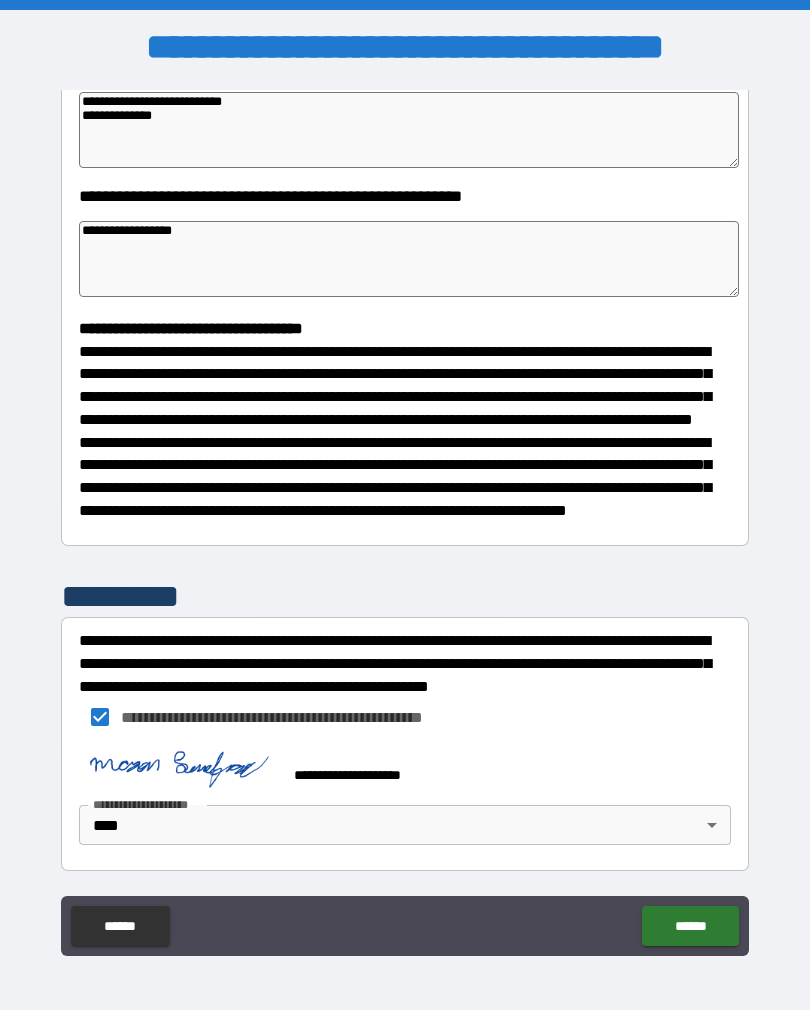 click on "******" at bounding box center (690, 926) 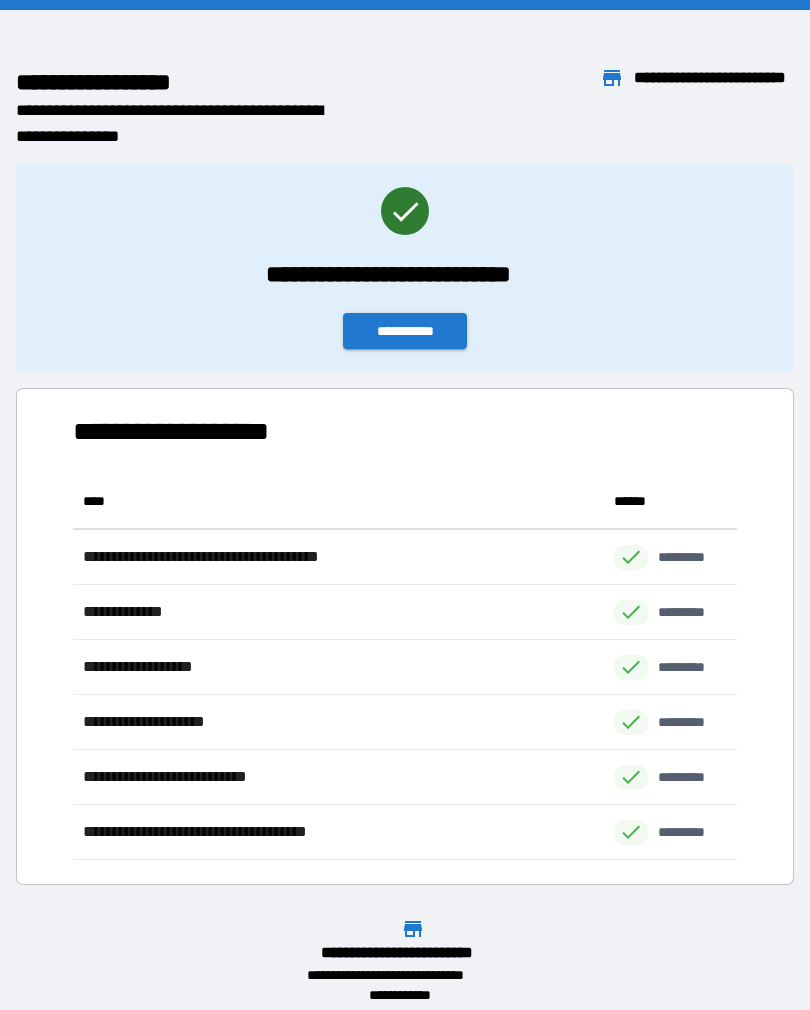 scroll, scrollTop: 386, scrollLeft: 664, axis: both 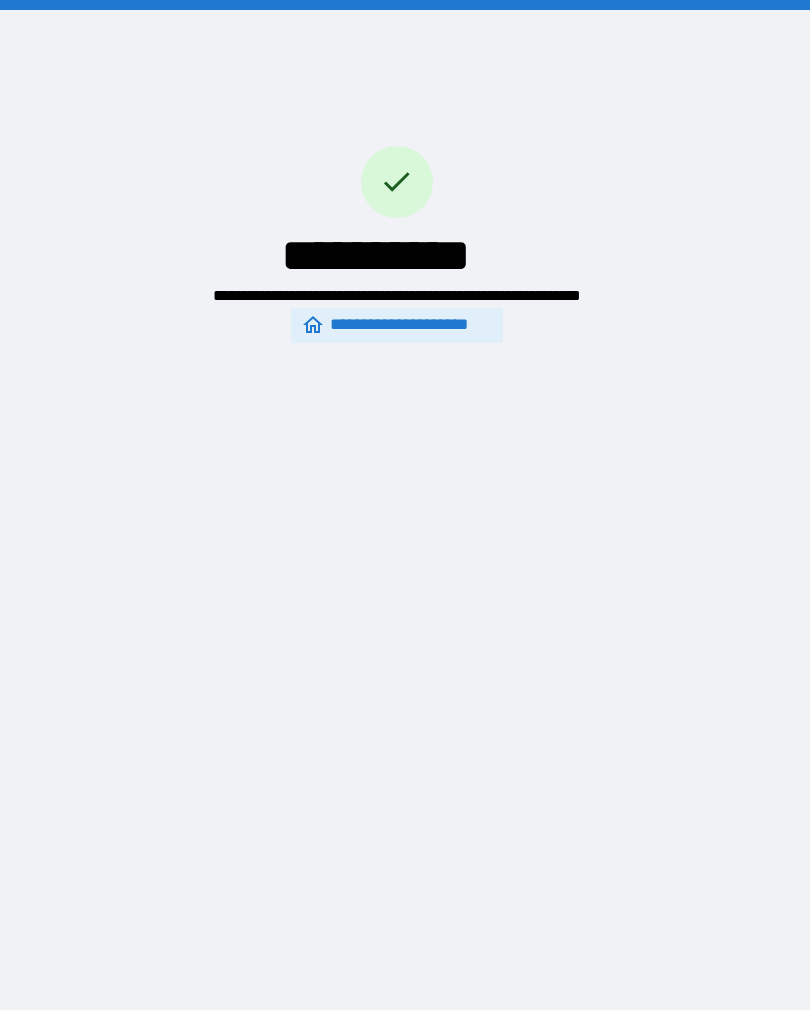 click on "**********" at bounding box center [397, 325] 